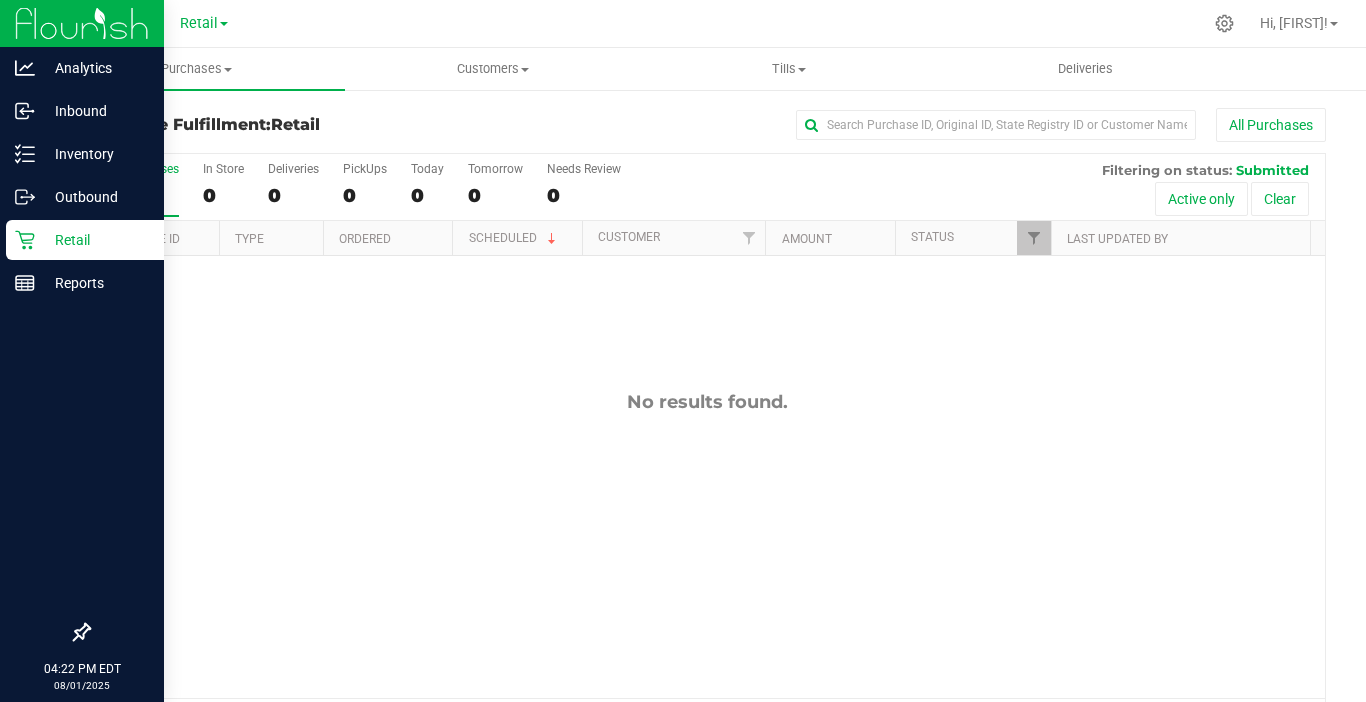 scroll, scrollTop: 0, scrollLeft: 0, axis: both 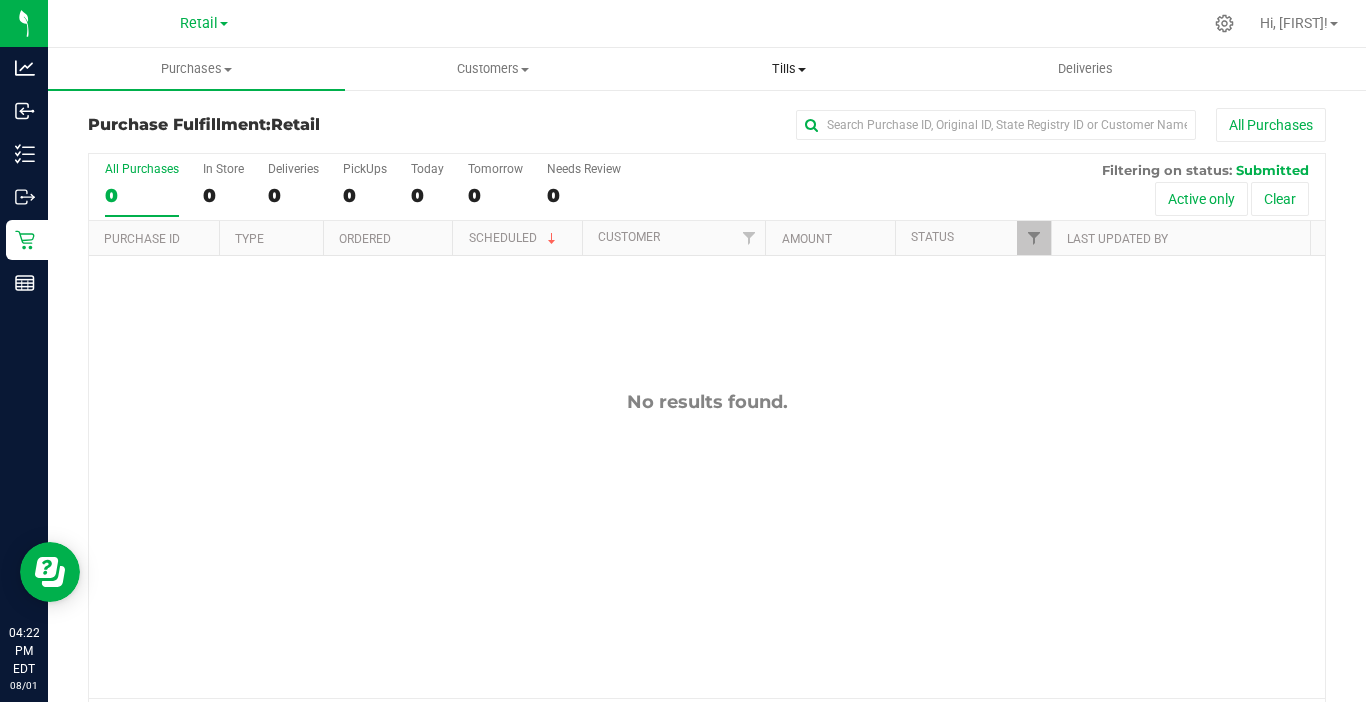 click on "Tills" at bounding box center [789, 69] 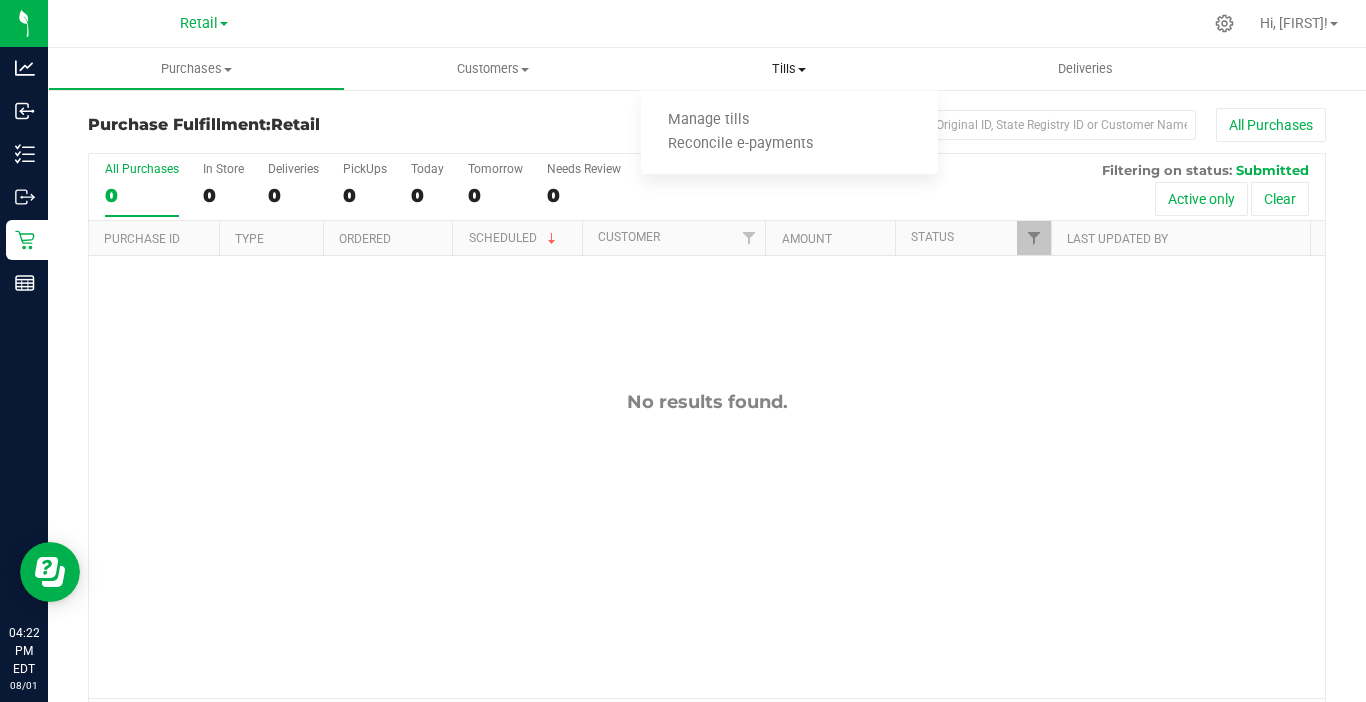 click on "Manage tills
Reconcile e-payments" at bounding box center [789, 133] 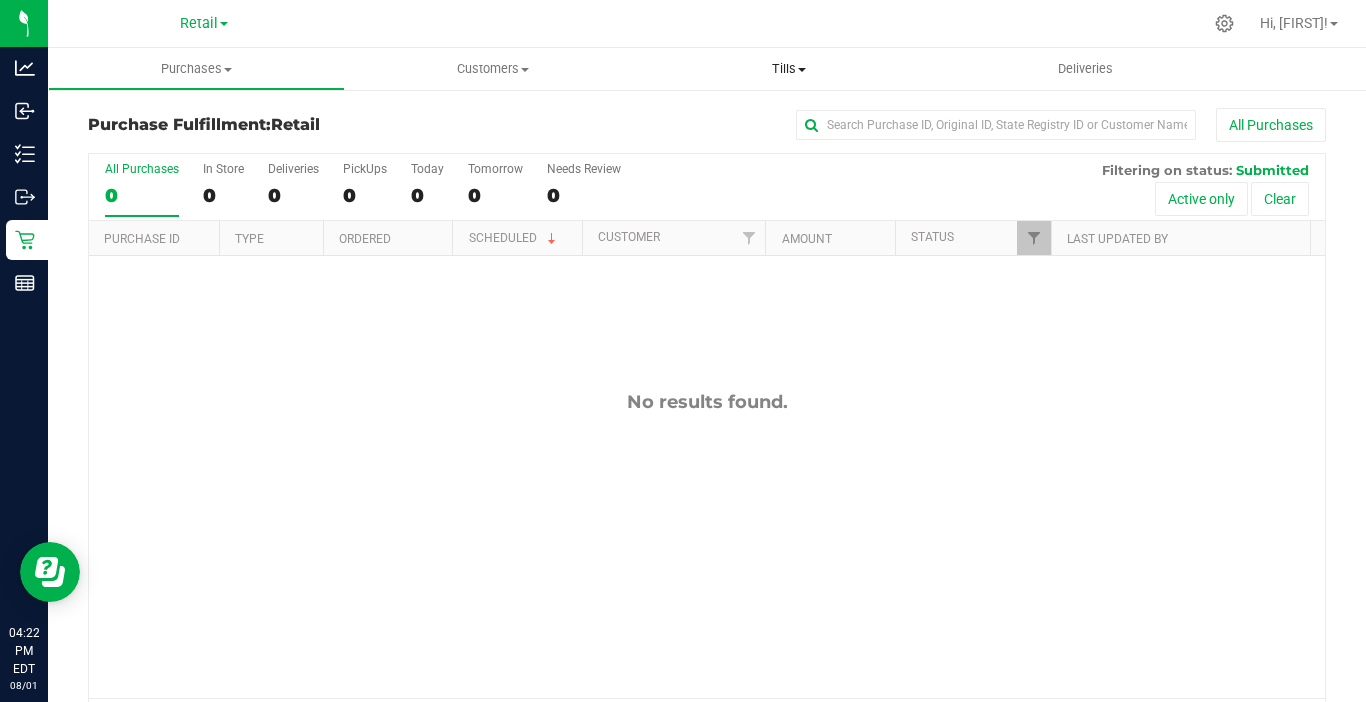 click on "Tills" at bounding box center [789, 69] 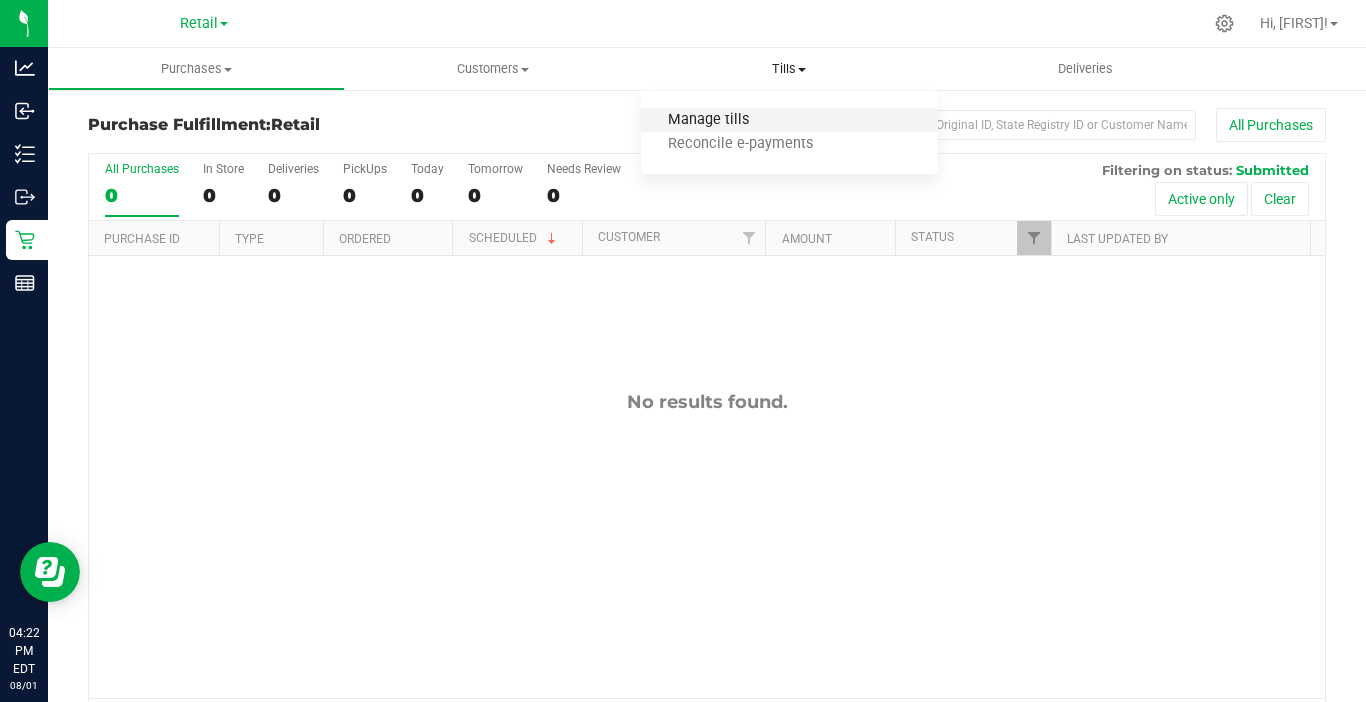 click on "Manage tills" at bounding box center [708, 120] 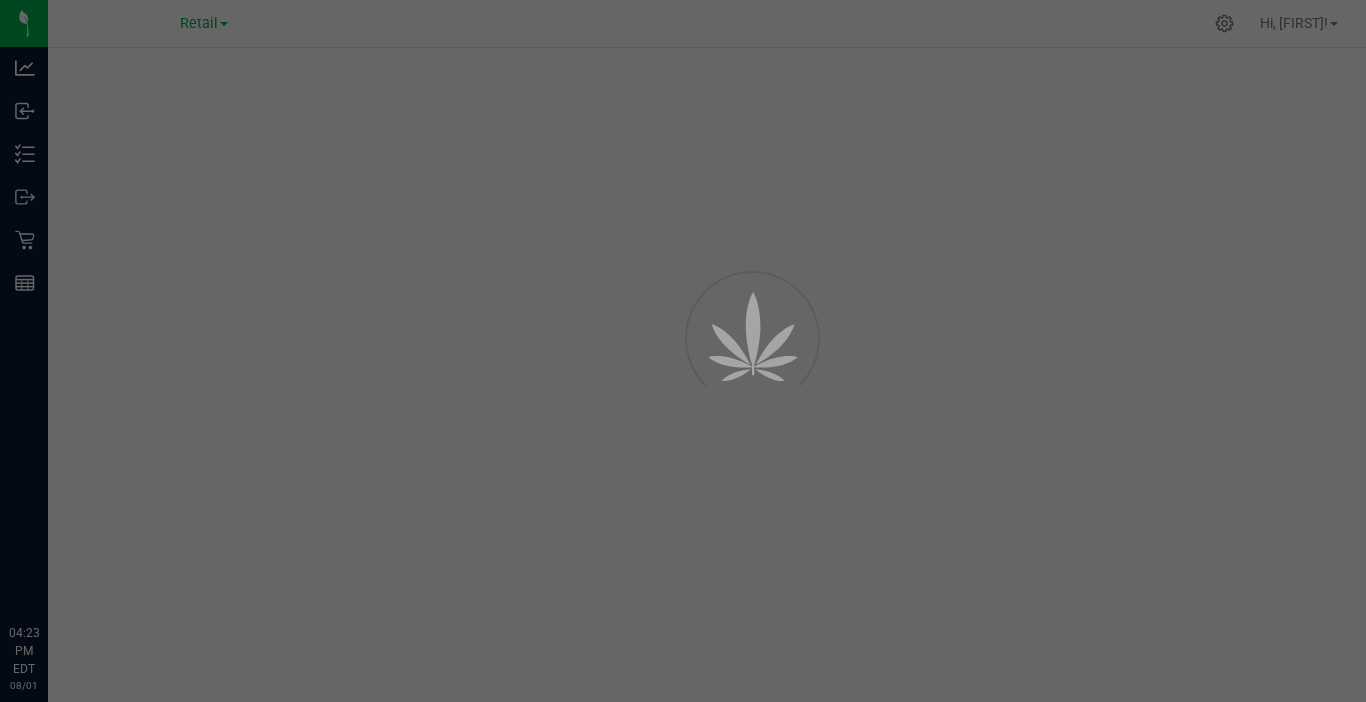 scroll, scrollTop: 0, scrollLeft: 0, axis: both 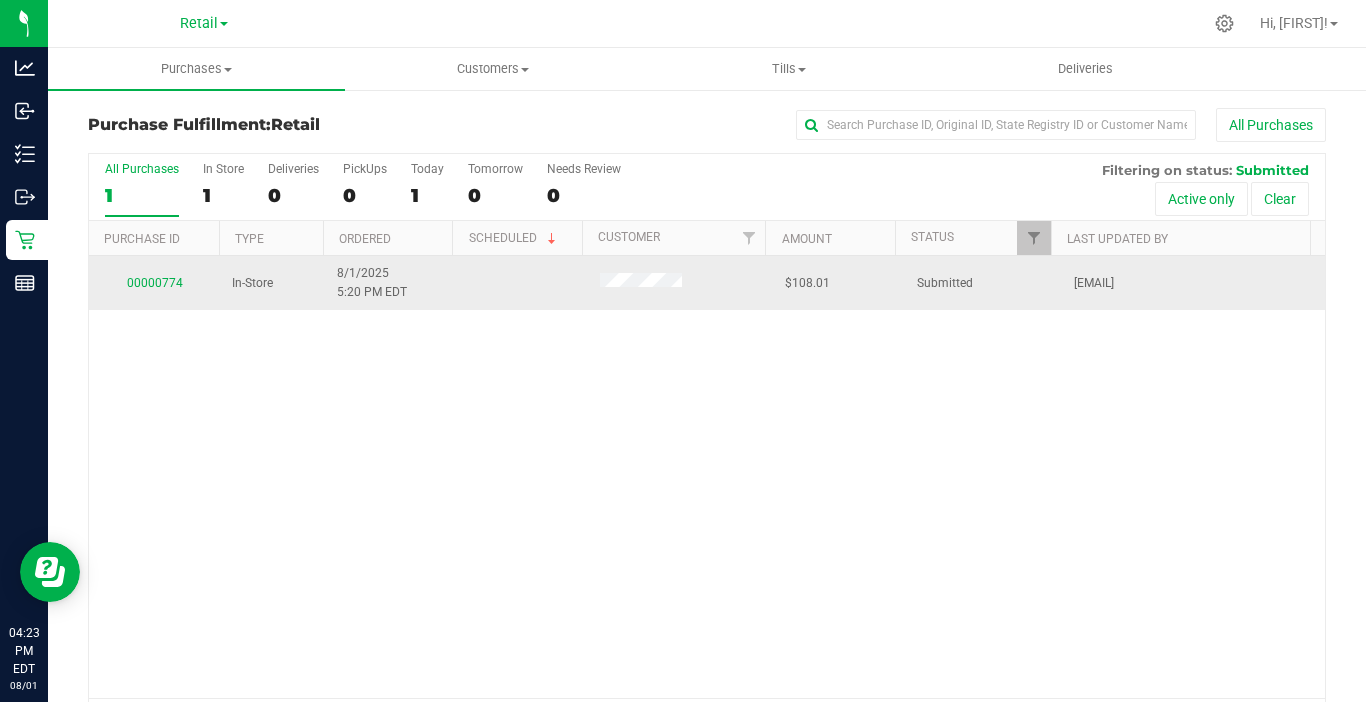 click on "00000774" at bounding box center (154, 283) 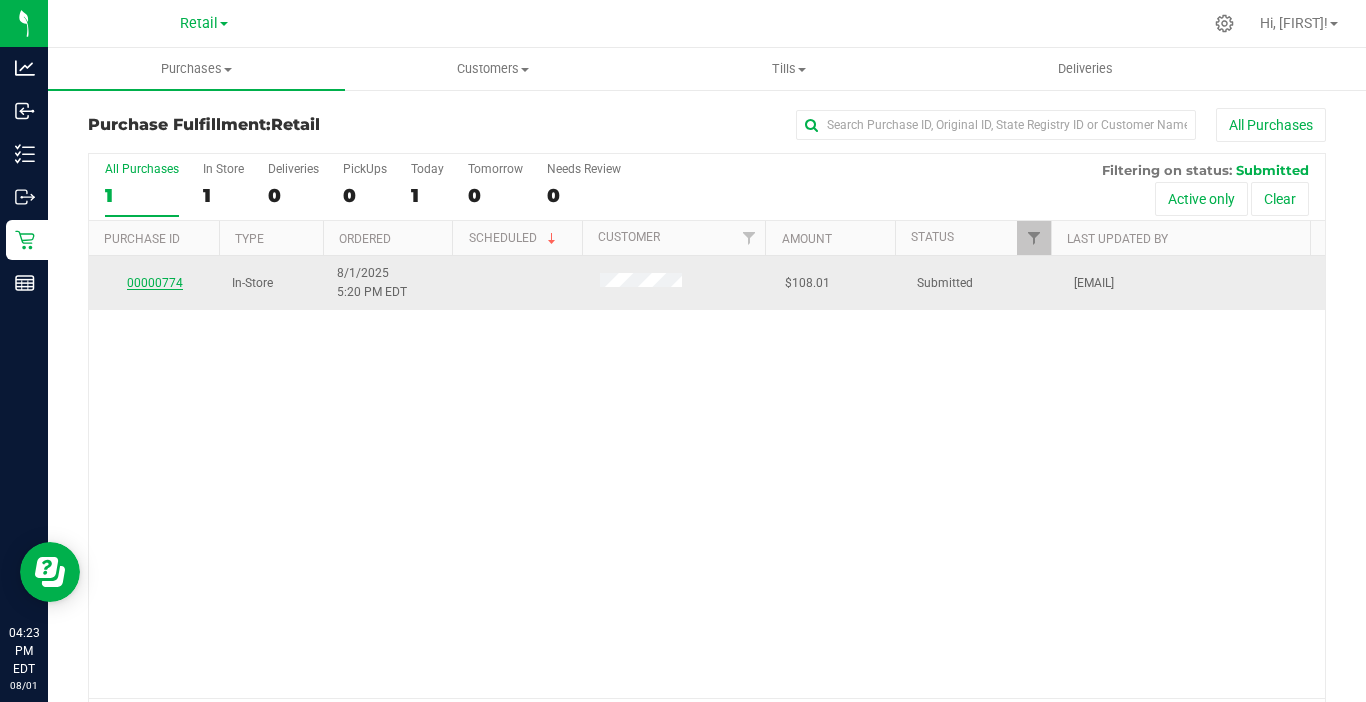 click on "00000774" at bounding box center (155, 283) 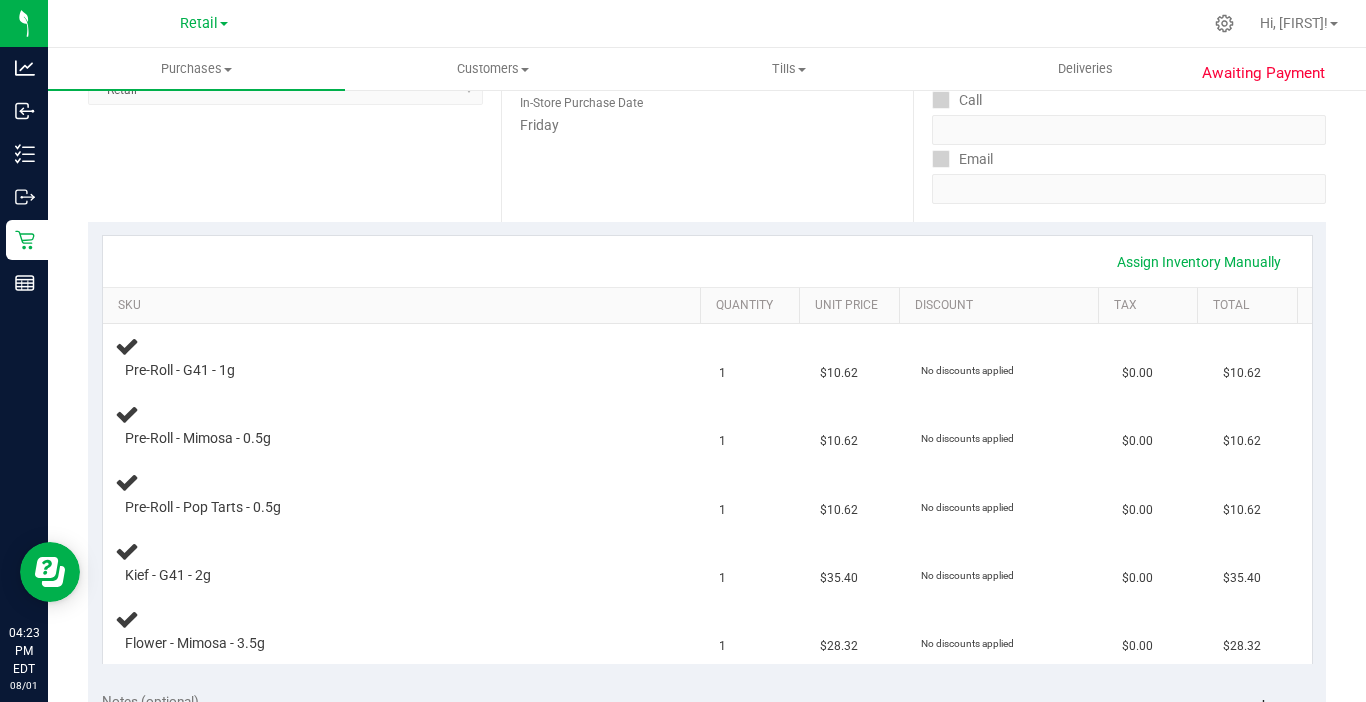 scroll, scrollTop: 300, scrollLeft: 0, axis: vertical 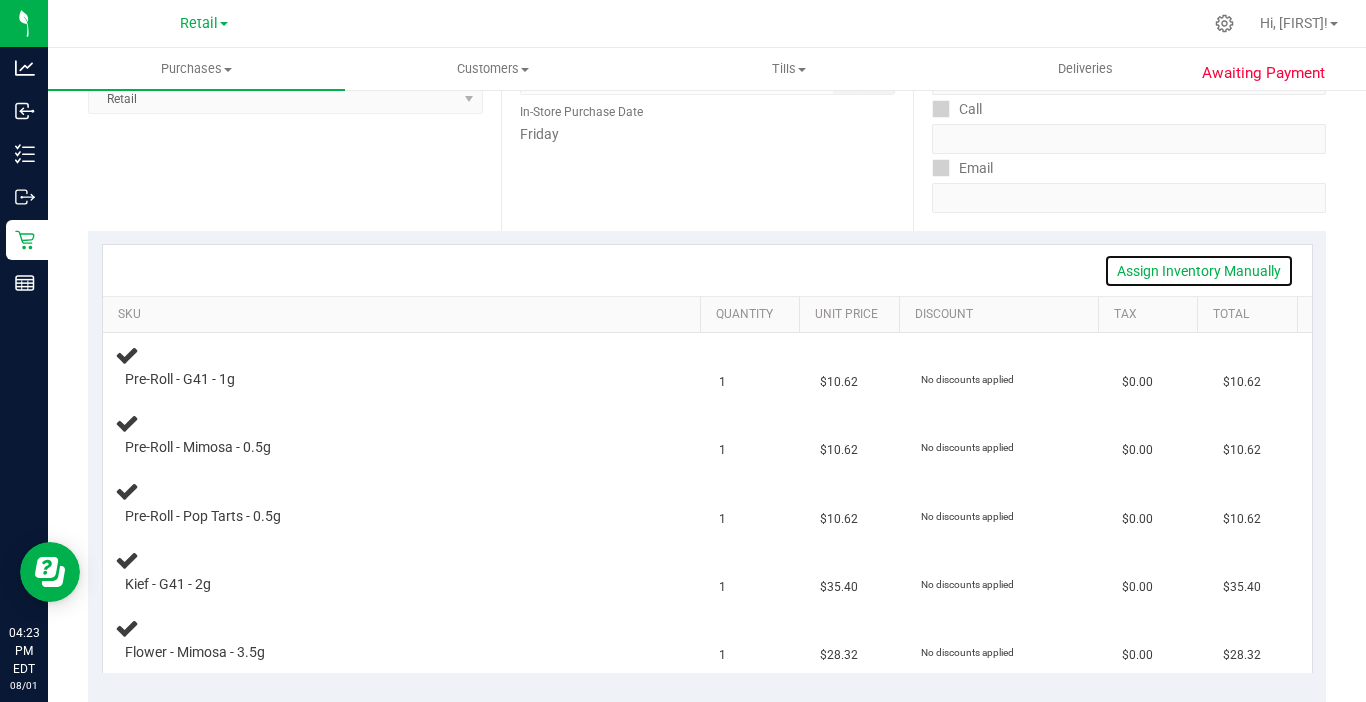 click on "Assign Inventory Manually" at bounding box center (1199, 271) 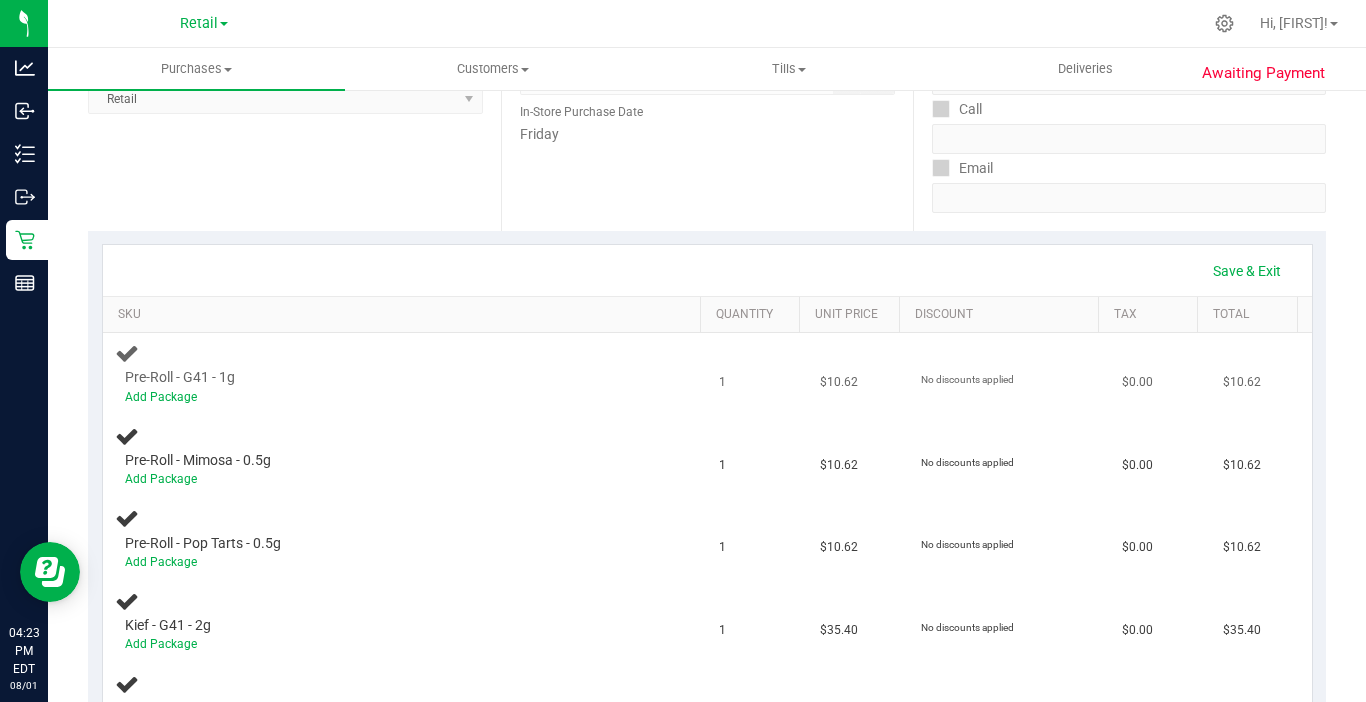 click on "Add Package" at bounding box center (386, 397) 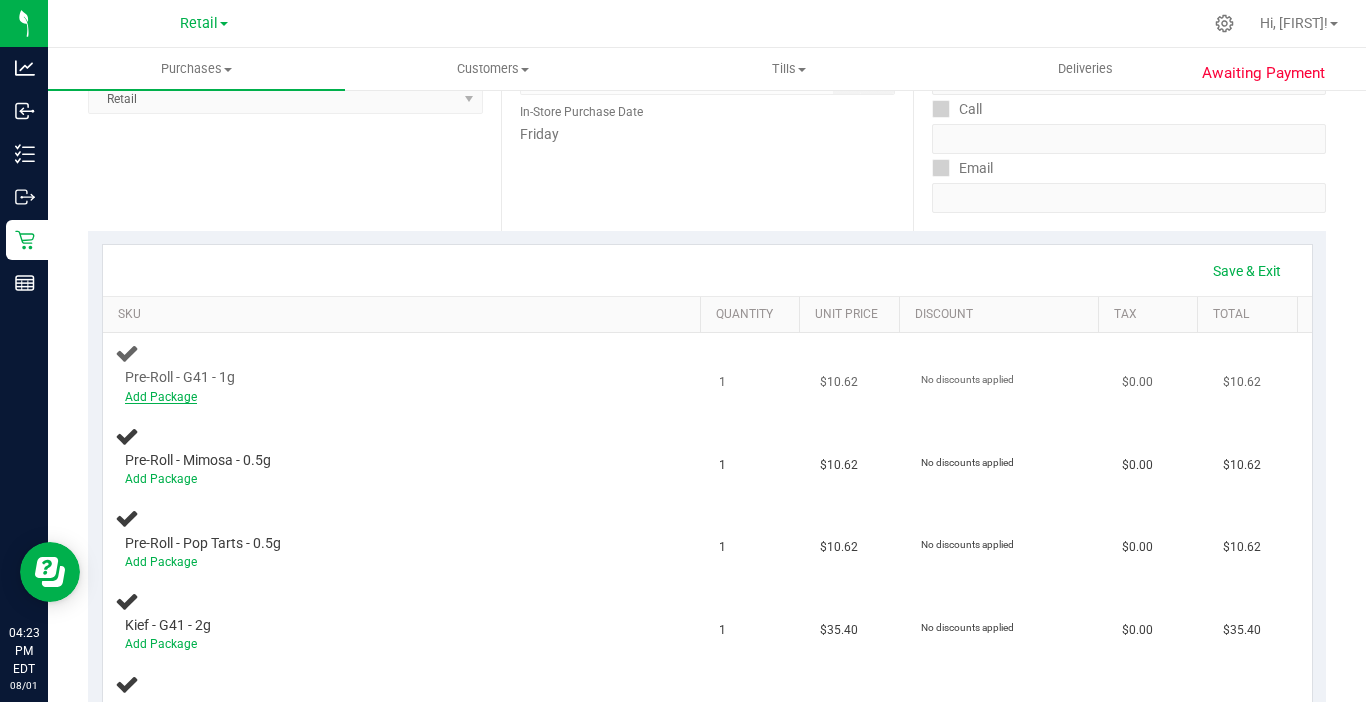 click on "Add Package" at bounding box center (161, 397) 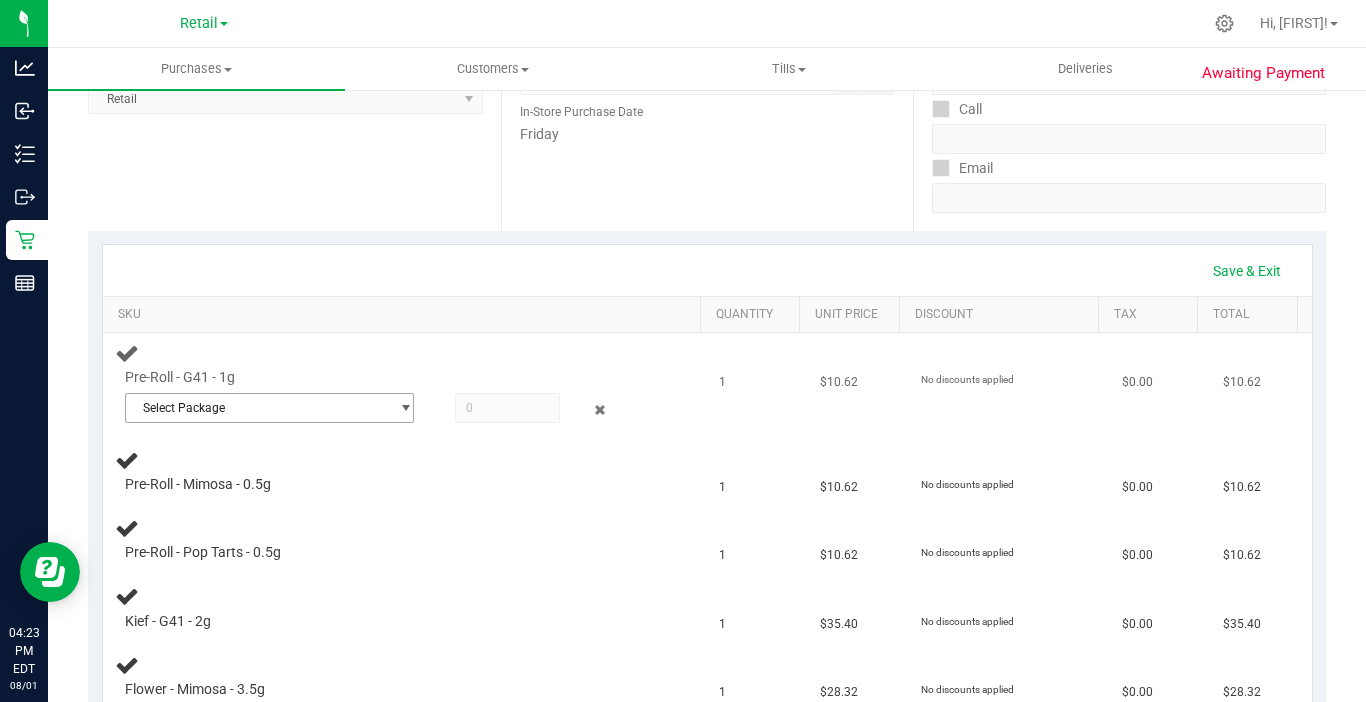 click on "Select Package" at bounding box center (257, 408) 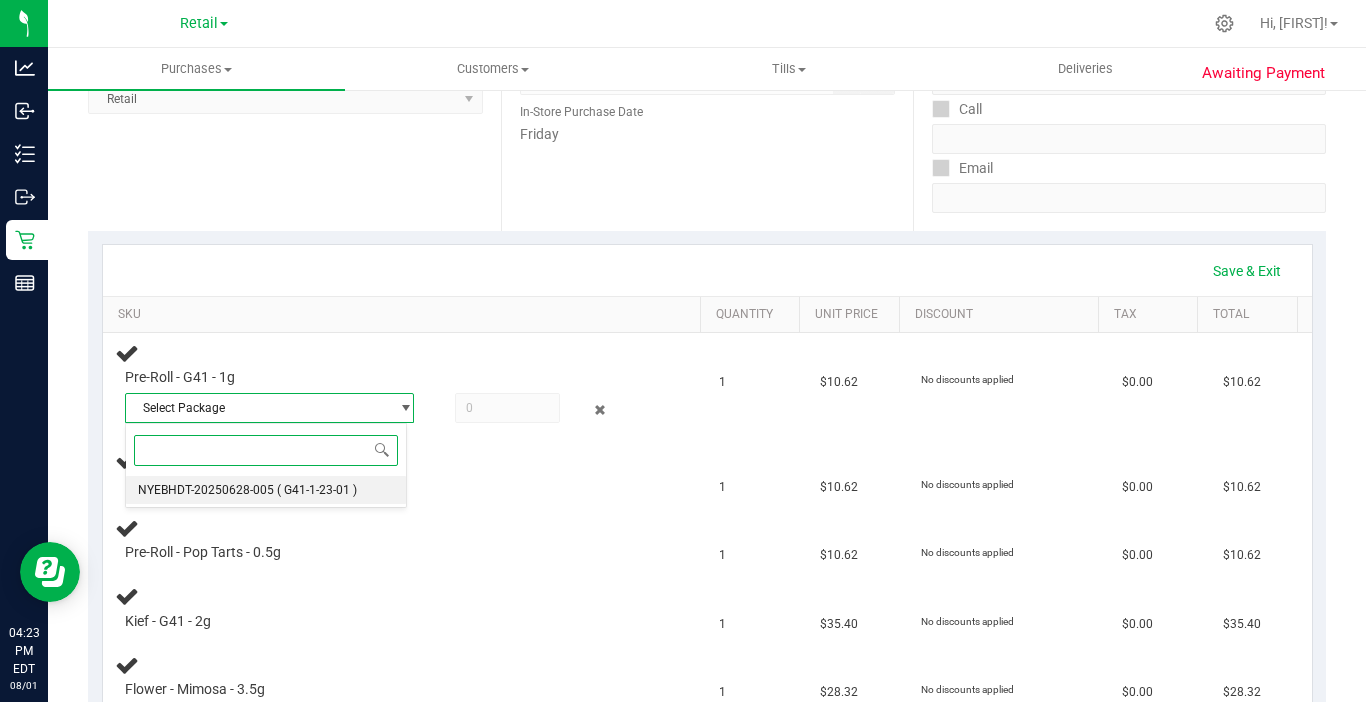drag, startPoint x: 170, startPoint y: 483, endPoint x: 234, endPoint y: 453, distance: 70.68239 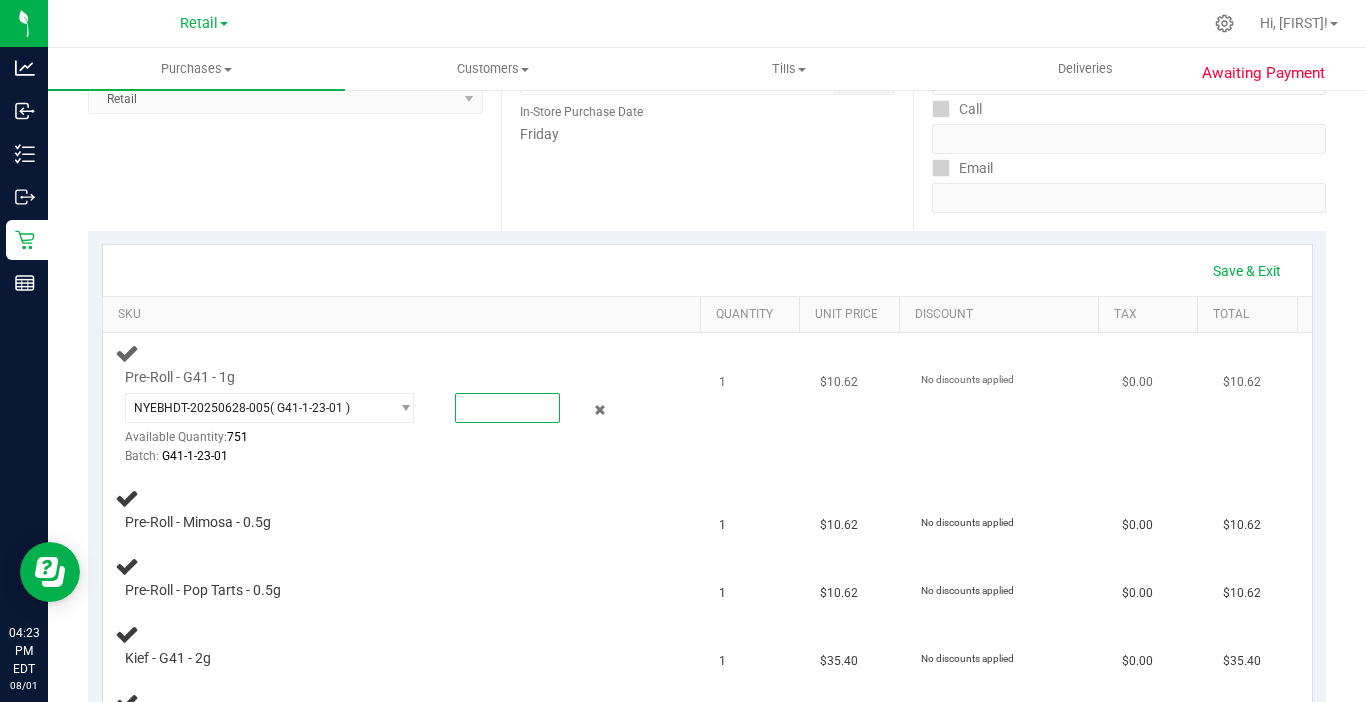drag, startPoint x: 456, startPoint y: 415, endPoint x: 479, endPoint y: 408, distance: 24.04163 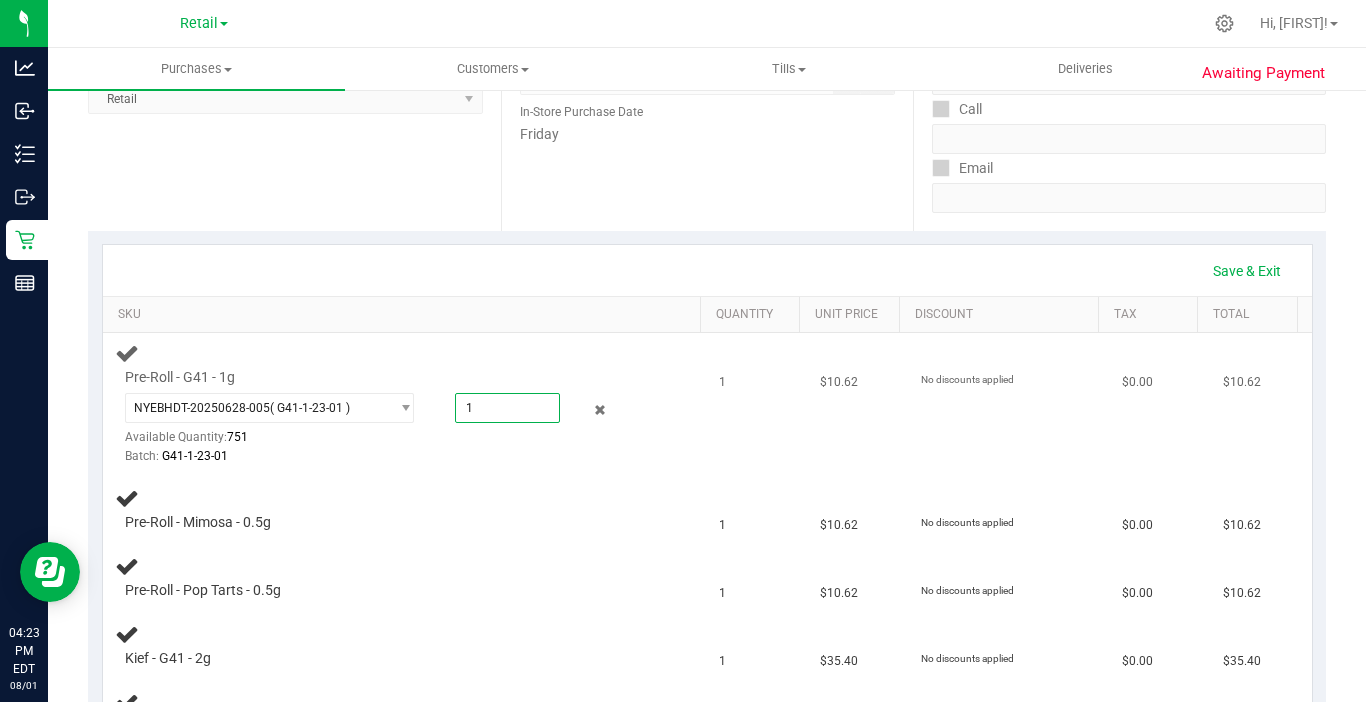 type on "1" 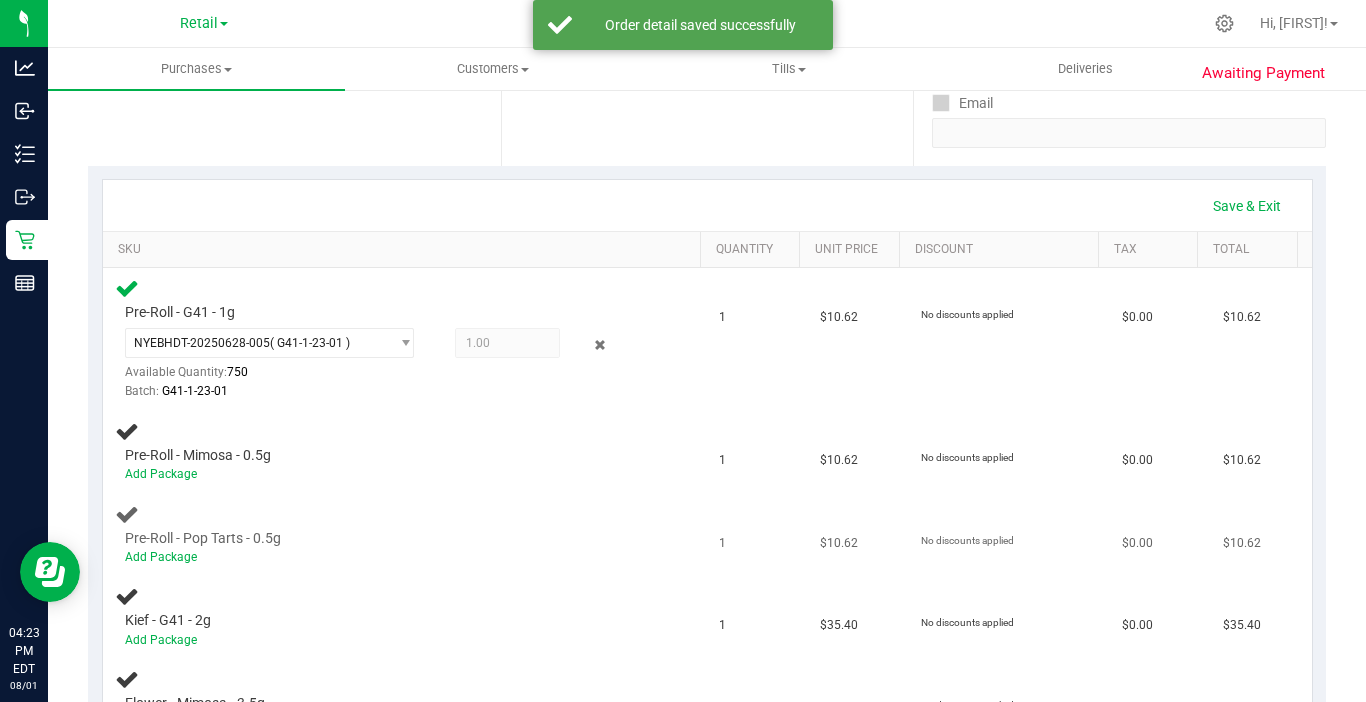 scroll, scrollTop: 400, scrollLeft: 0, axis: vertical 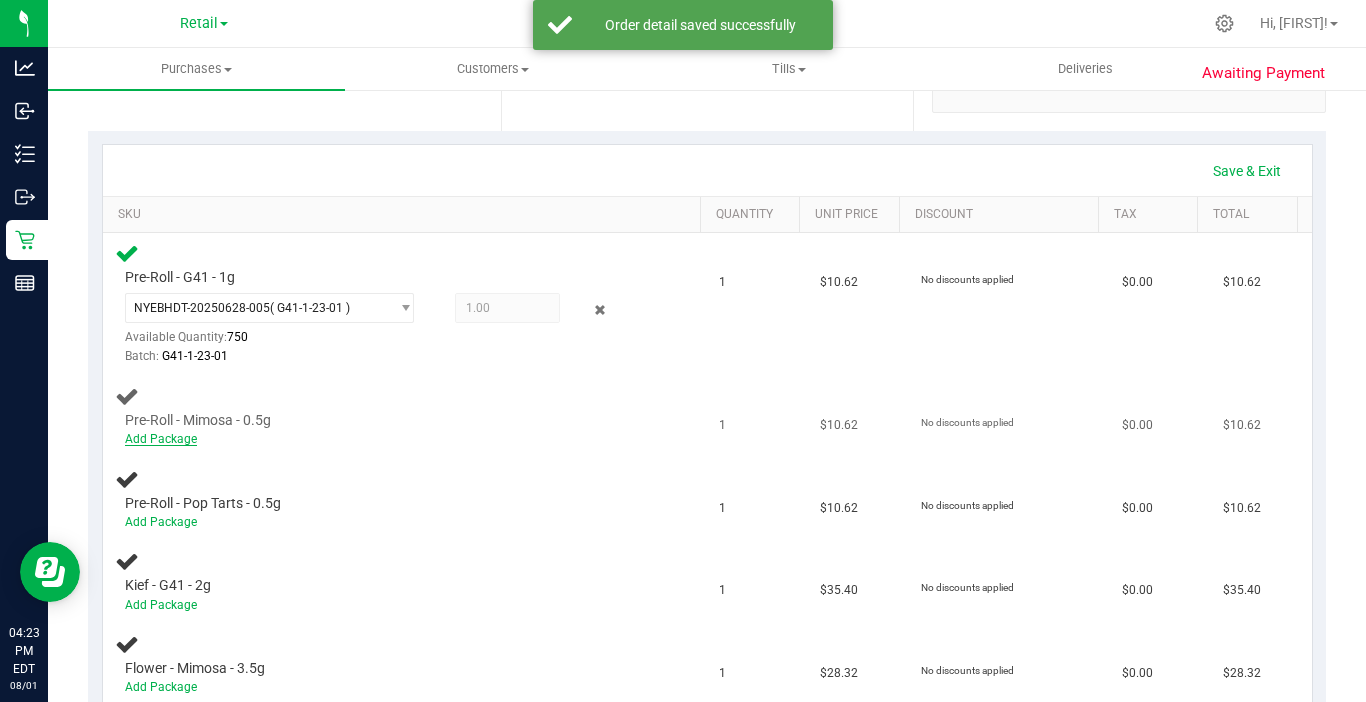click on "Add Package" at bounding box center [161, 439] 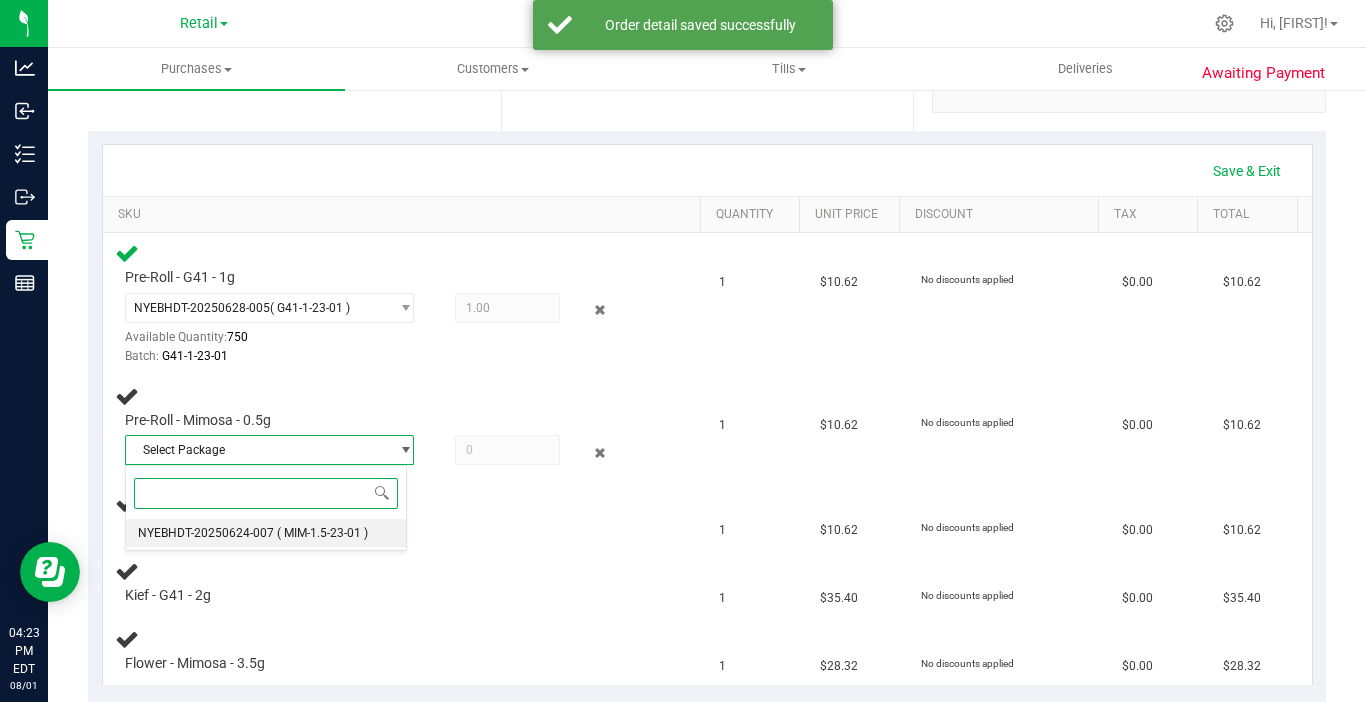 drag, startPoint x: 176, startPoint y: 532, endPoint x: 186, endPoint y: 531, distance: 10.049875 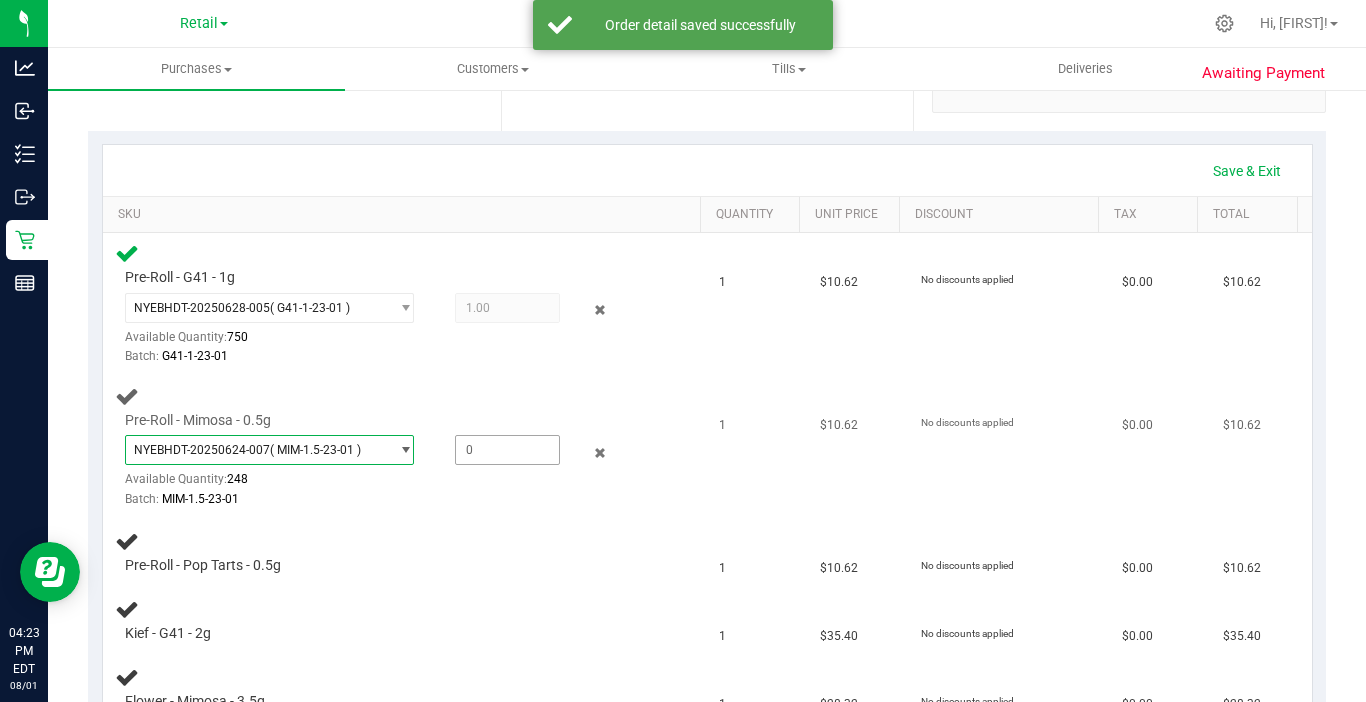click at bounding box center [507, 450] 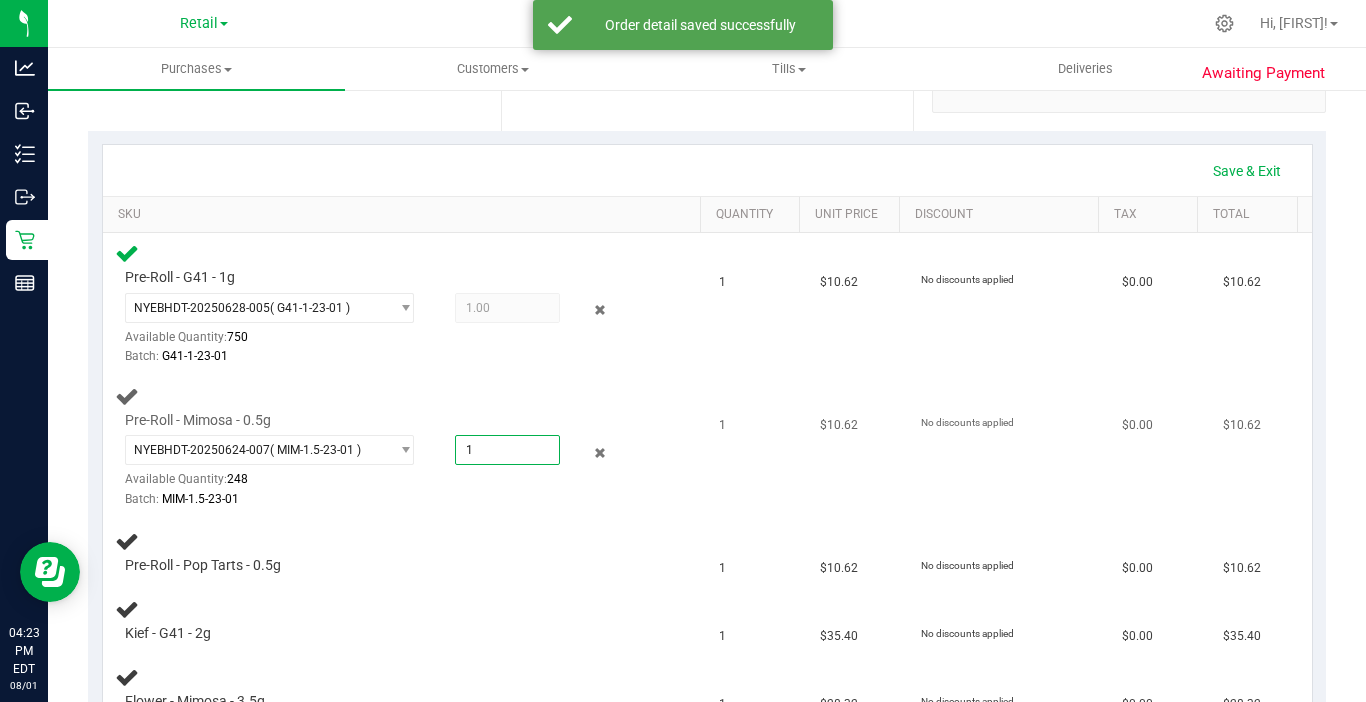 type on "1" 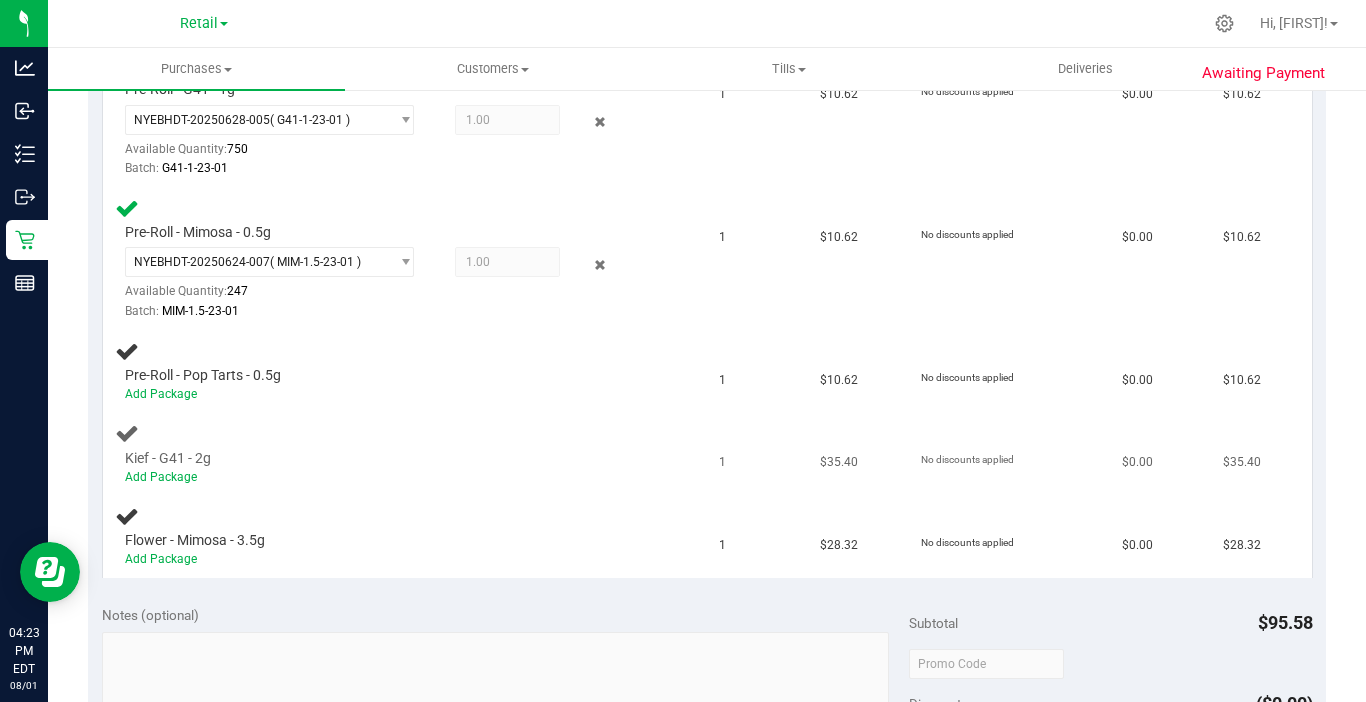 scroll, scrollTop: 600, scrollLeft: 0, axis: vertical 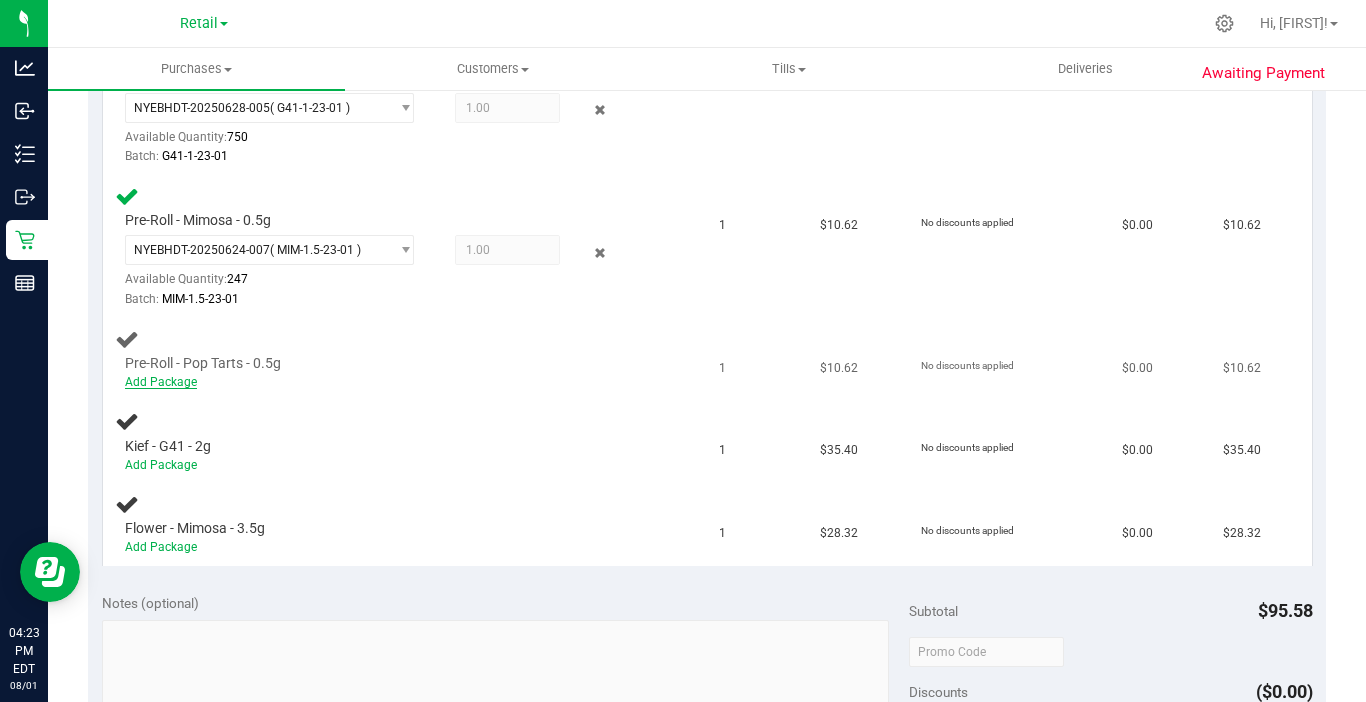 click on "Add Package" at bounding box center [161, 382] 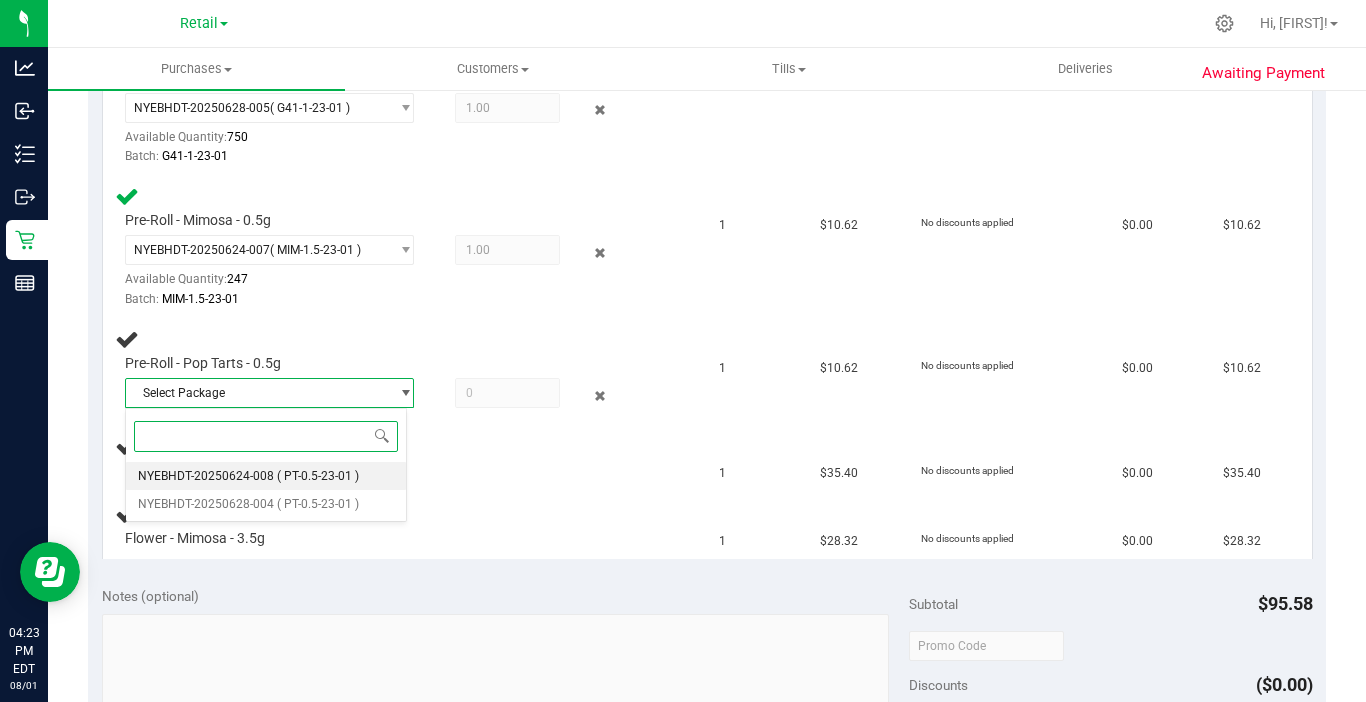 click on "NYEBHDT-20250624-008" at bounding box center [206, 476] 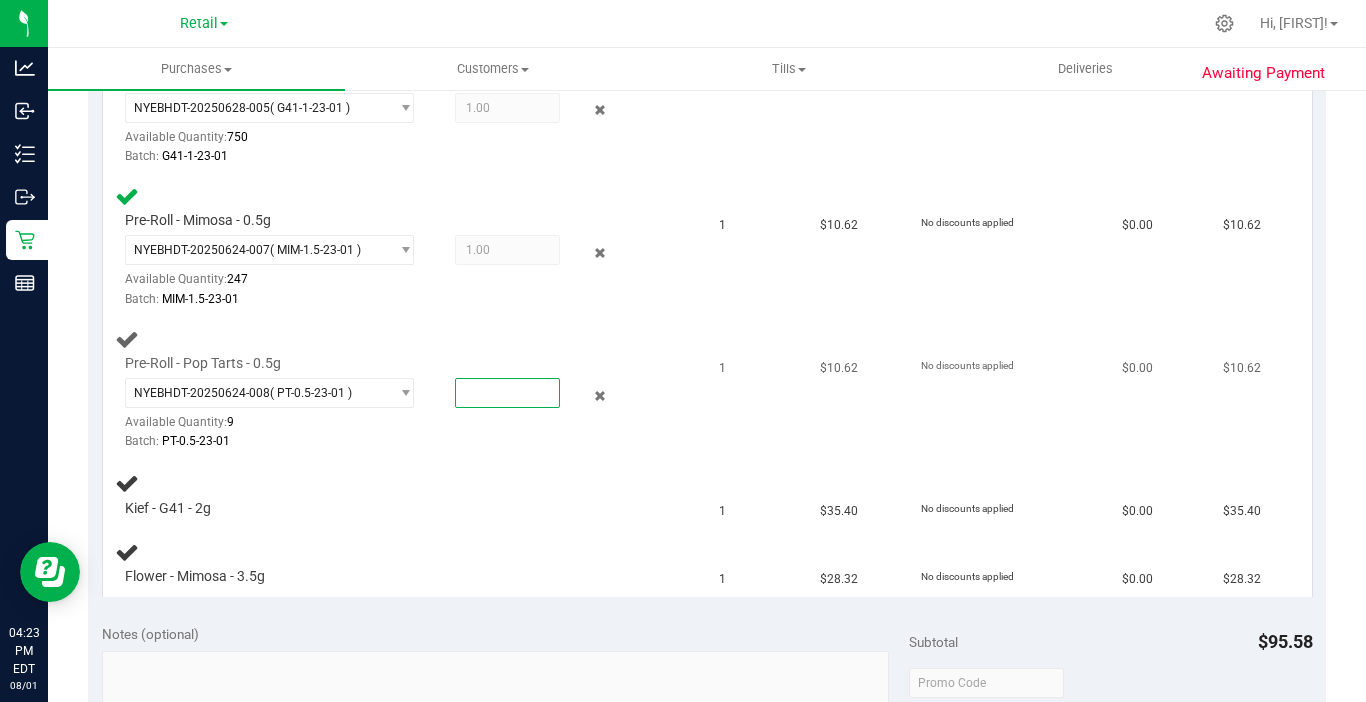 click at bounding box center (507, 393) 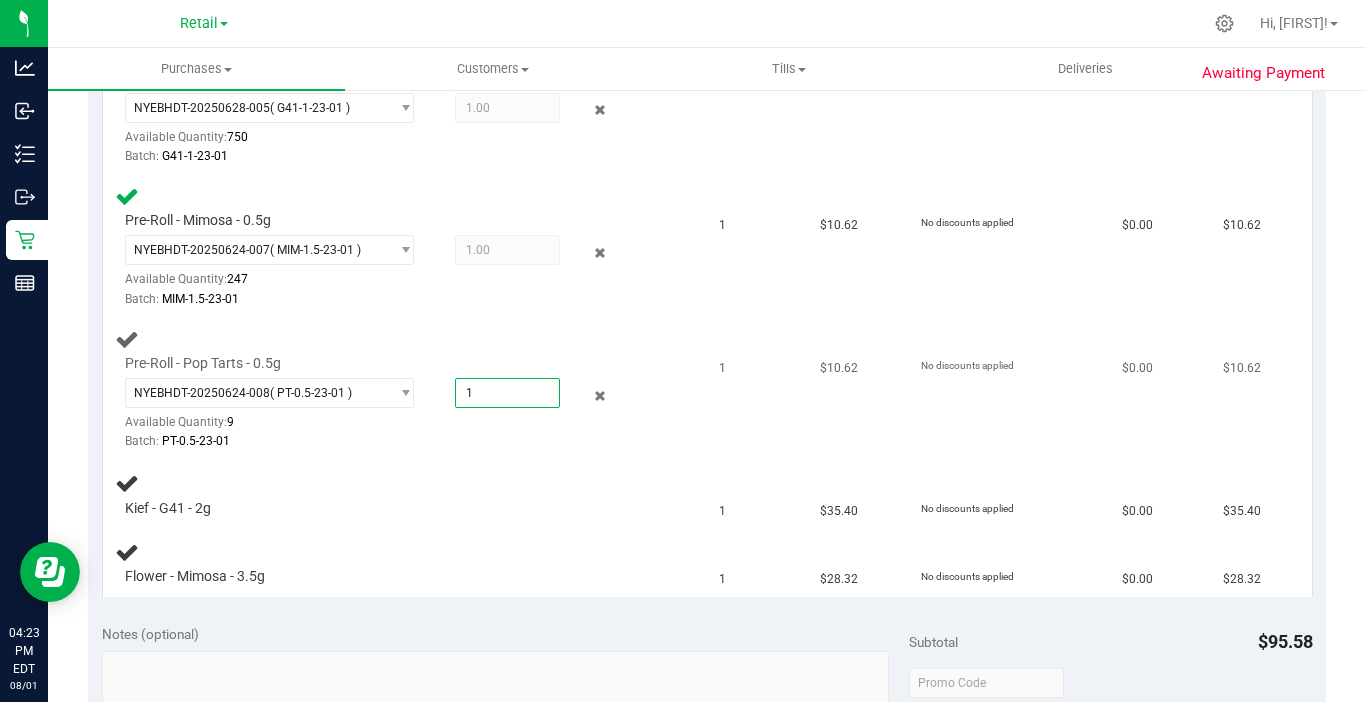 type on "1" 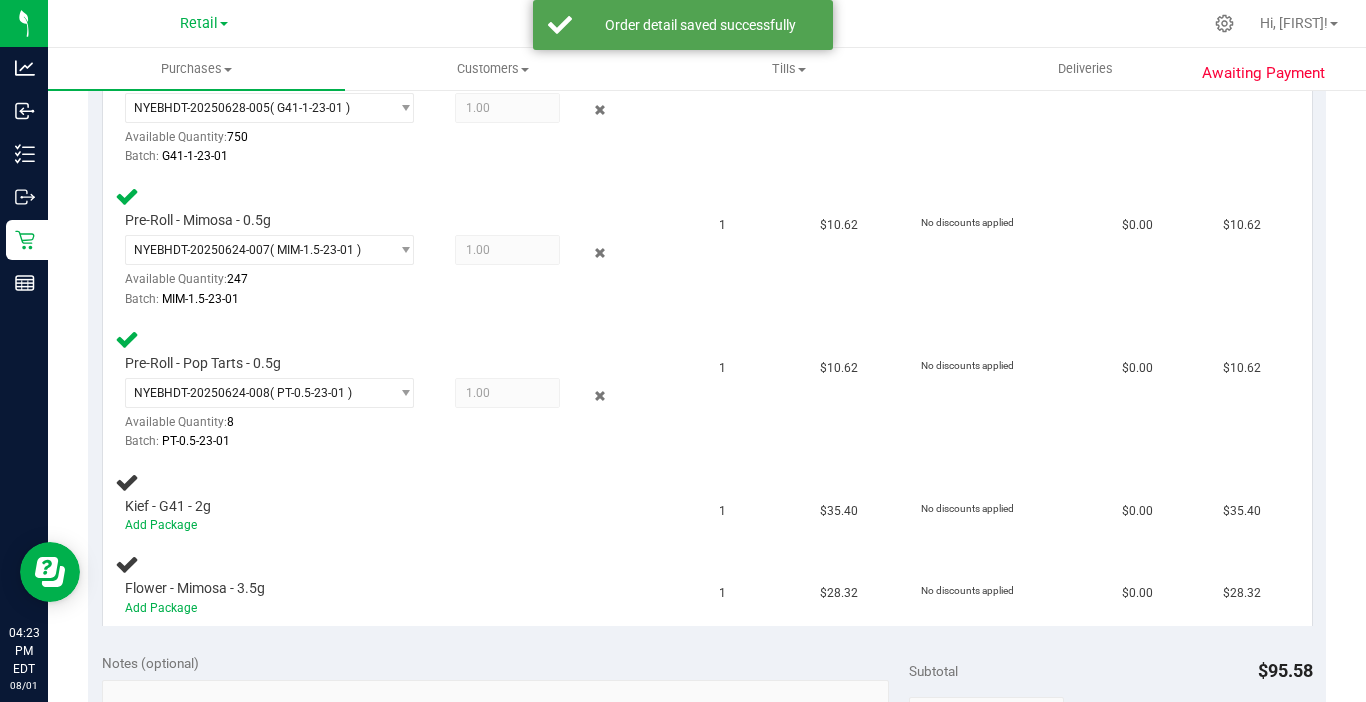 scroll, scrollTop: 700, scrollLeft: 0, axis: vertical 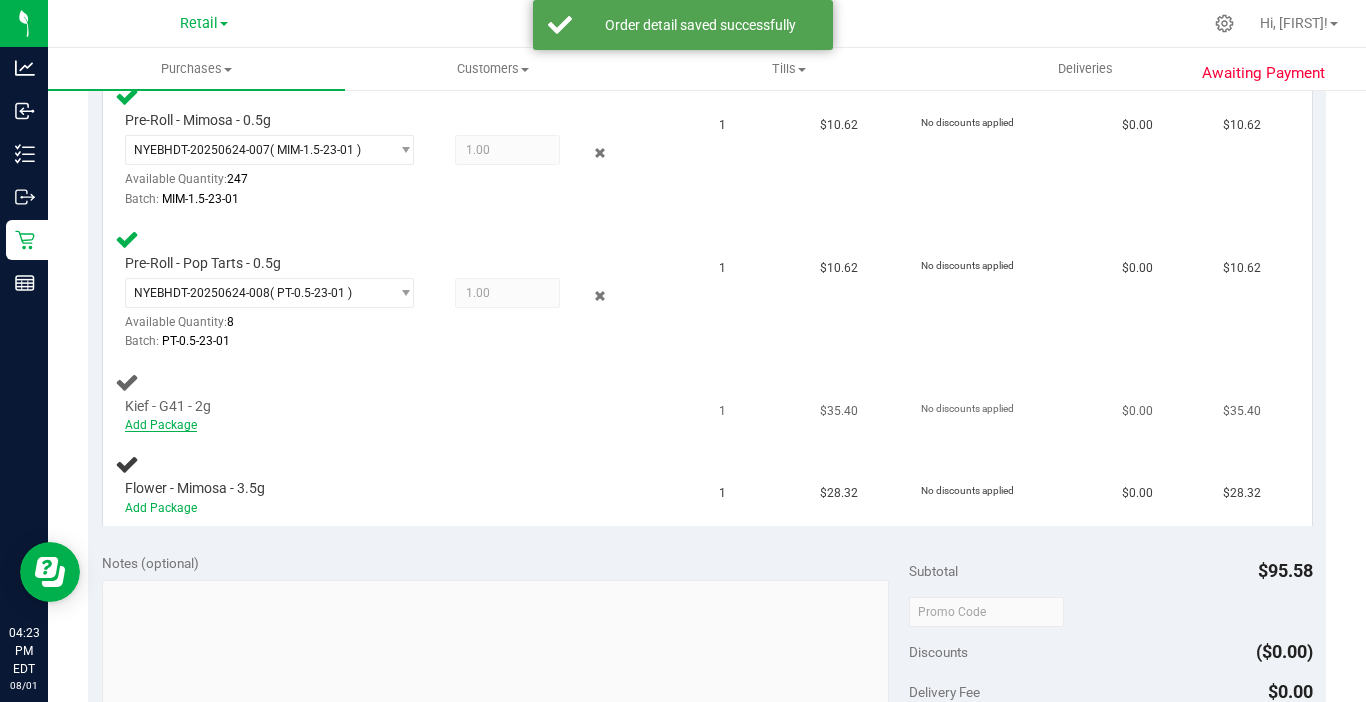 click on "Add Package" at bounding box center [161, 425] 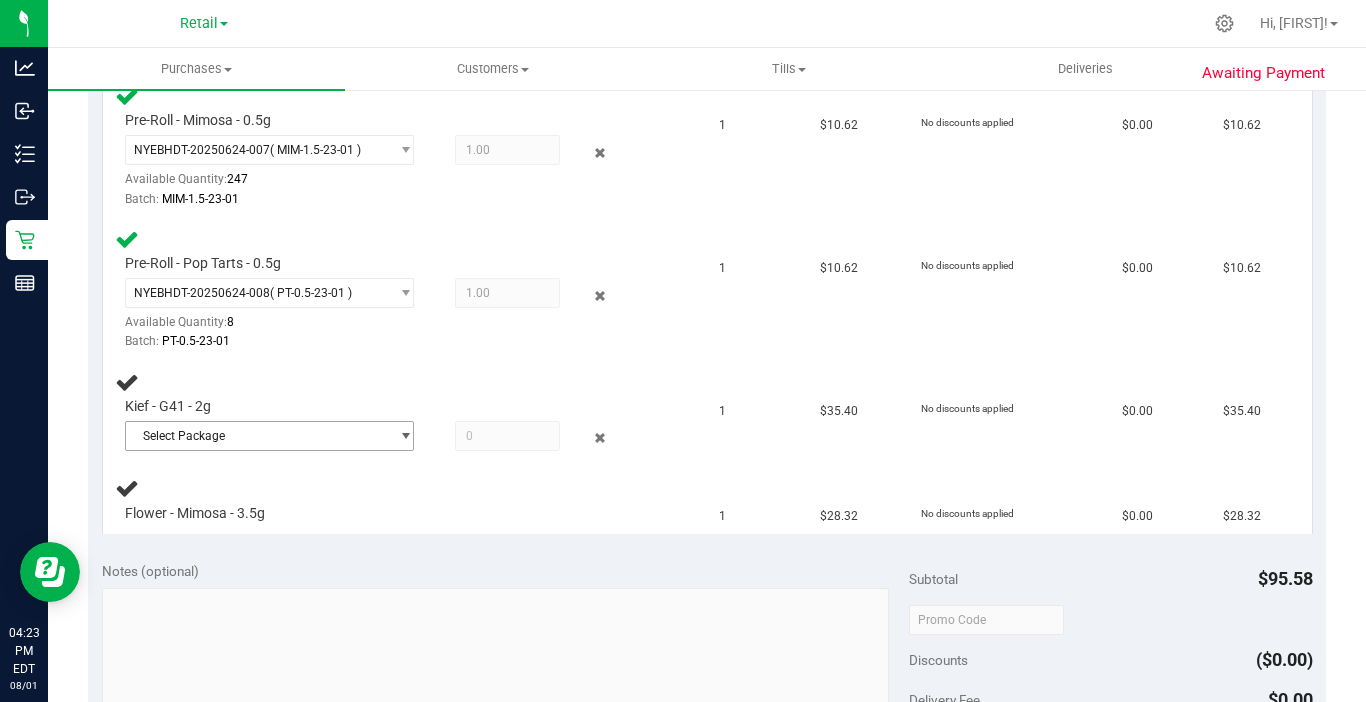click on "Select Package" at bounding box center [257, 436] 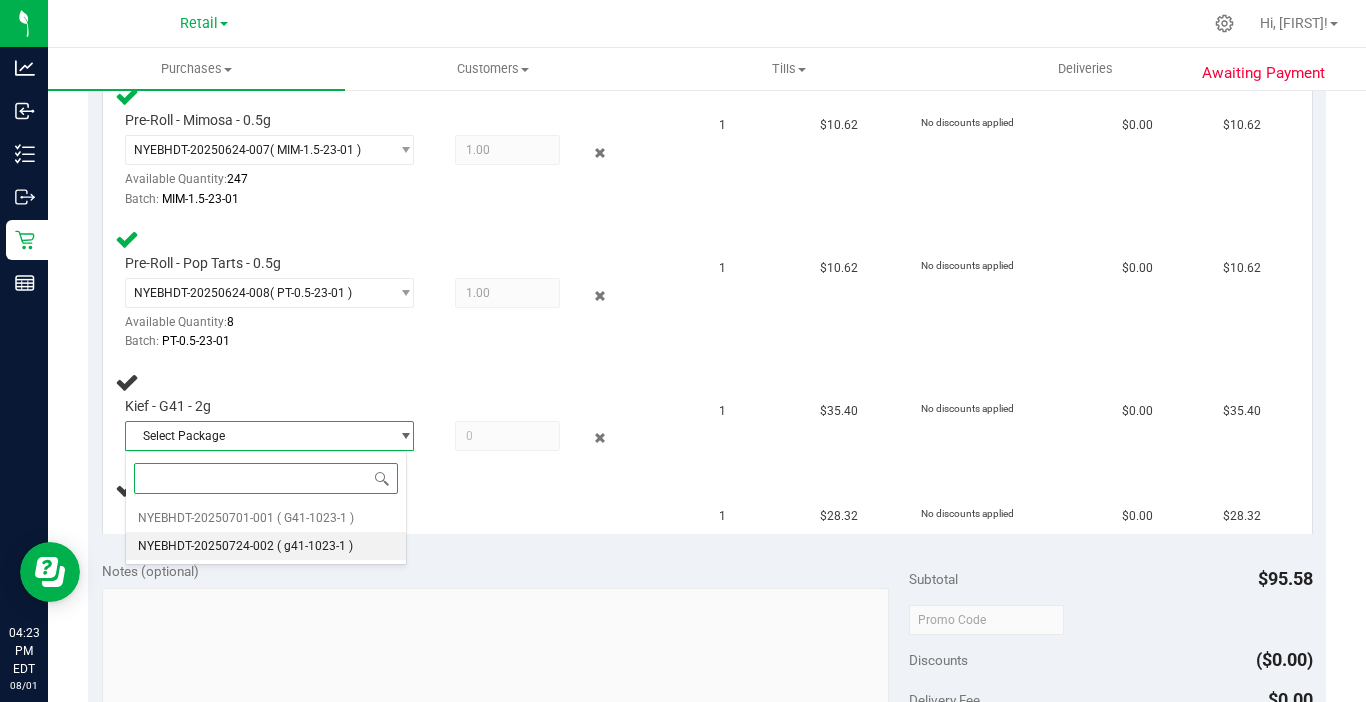 click on "NYEBHDT-20250724-002" at bounding box center [206, 546] 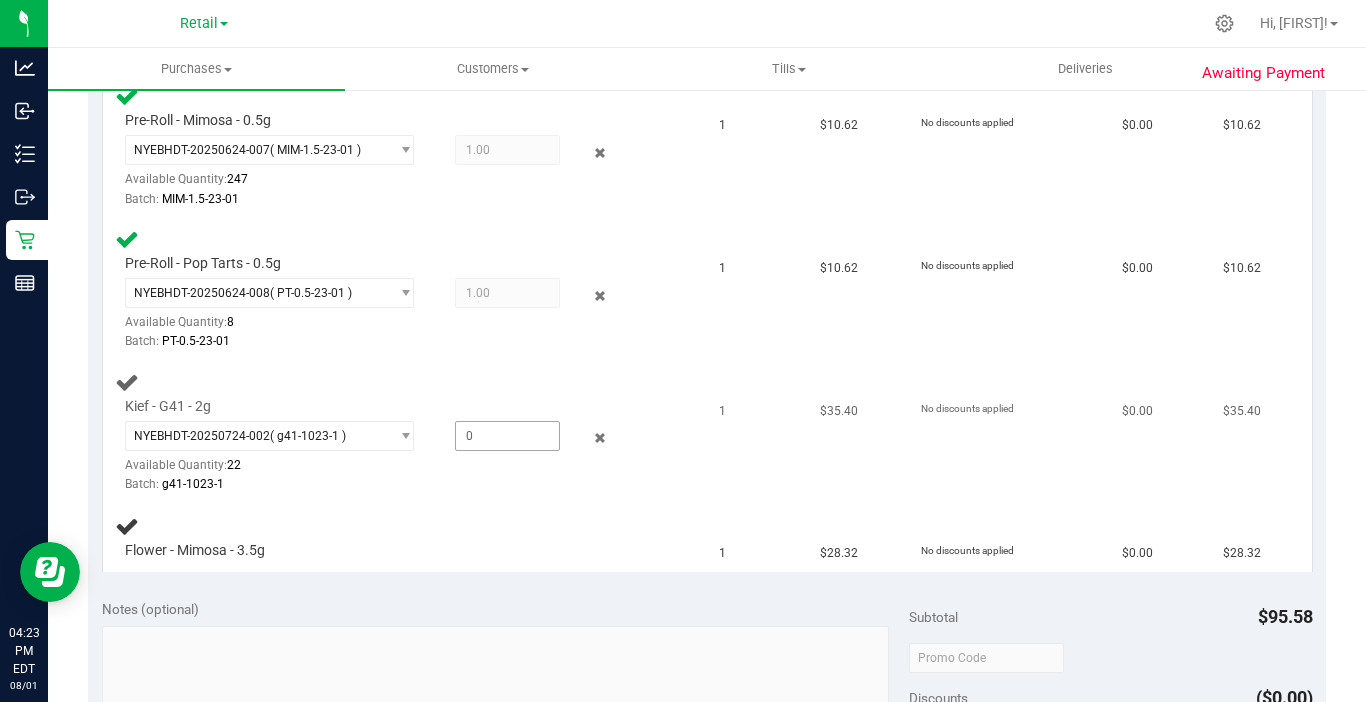 click at bounding box center [507, 436] 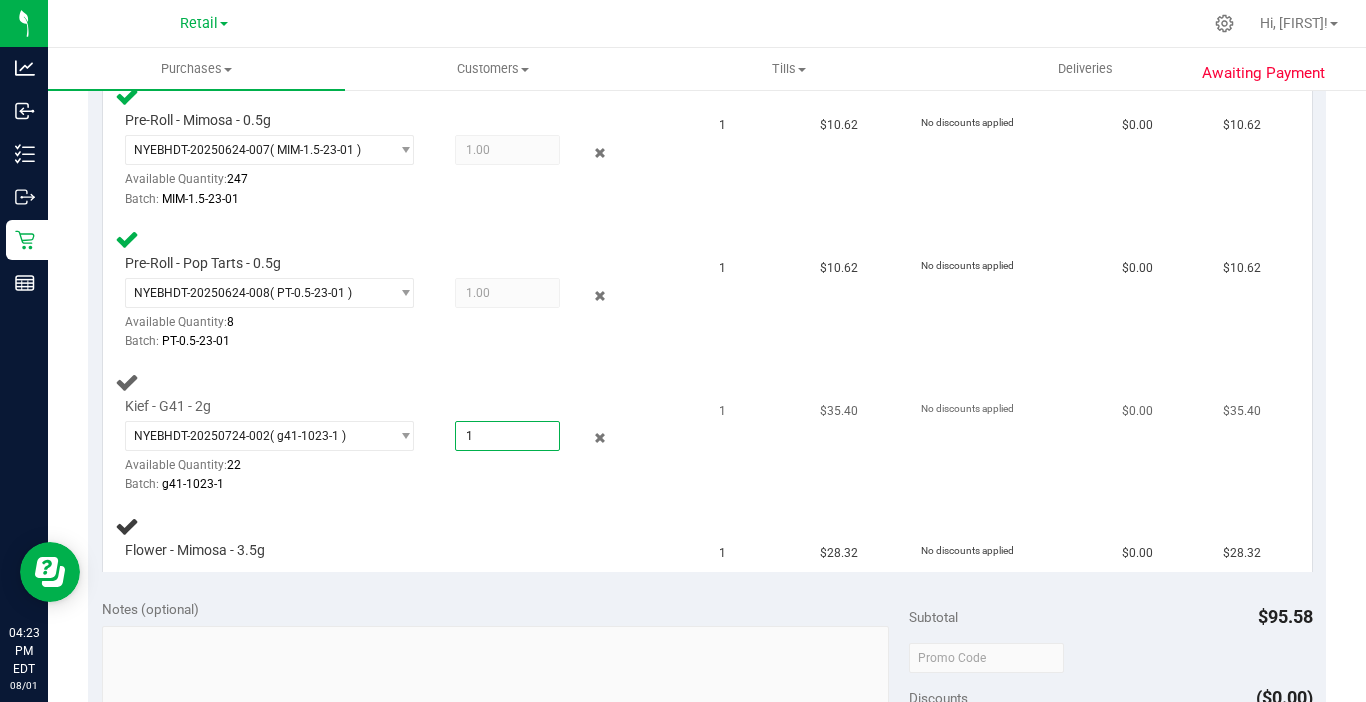 type on "1" 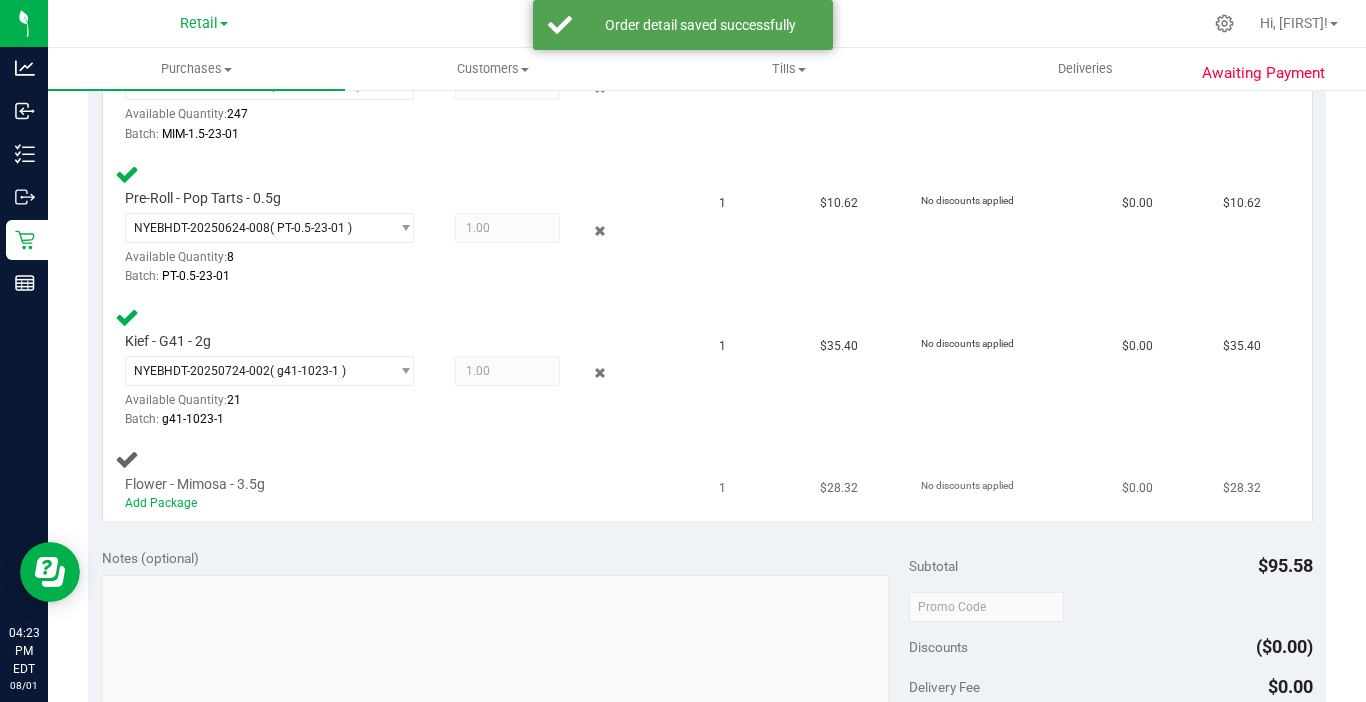 scroll, scrollTop: 800, scrollLeft: 0, axis: vertical 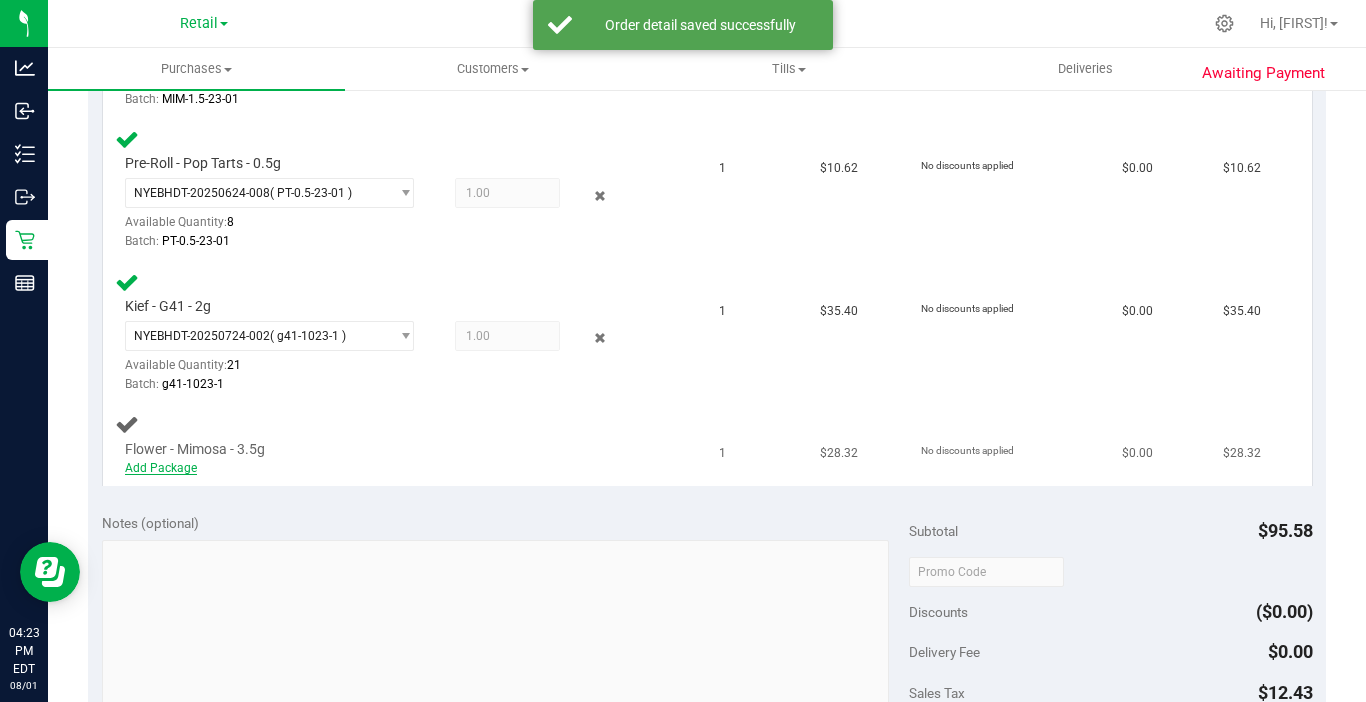 click on "Add Package" at bounding box center [161, 468] 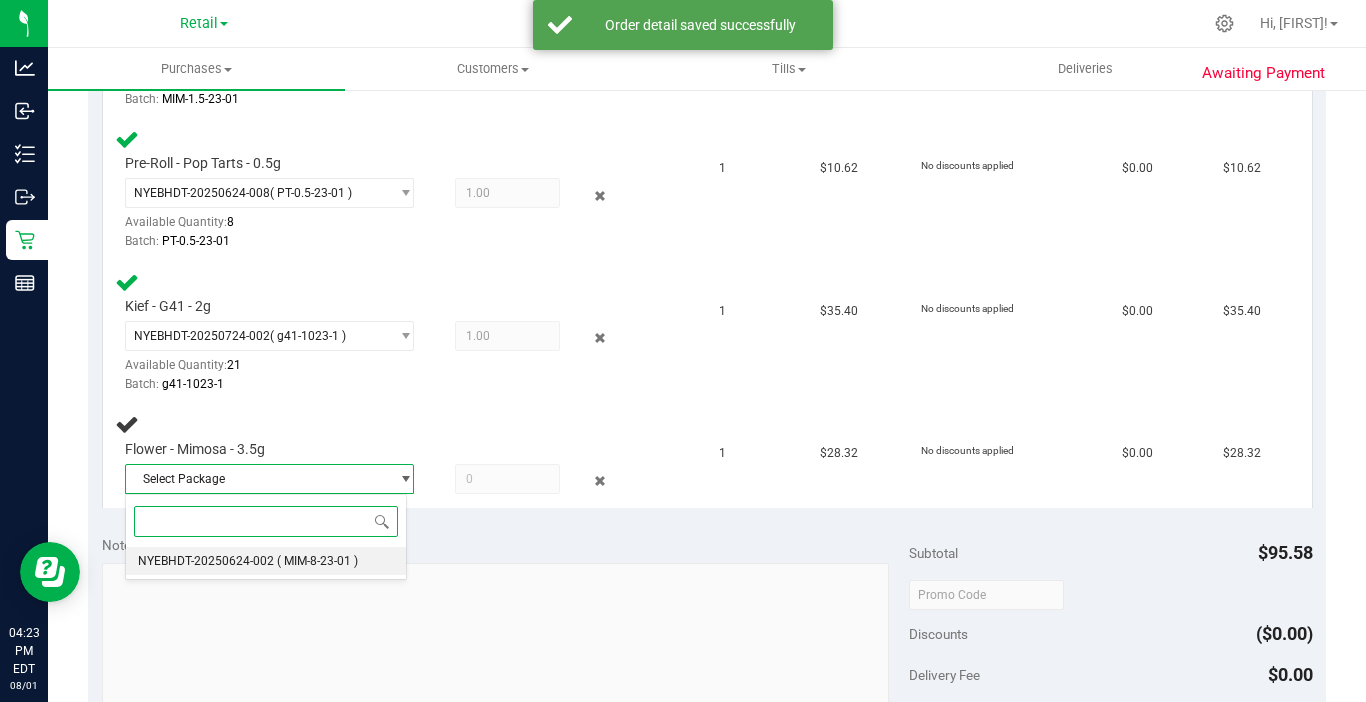 click on "NYEBHDT-20250624-002" at bounding box center [206, 561] 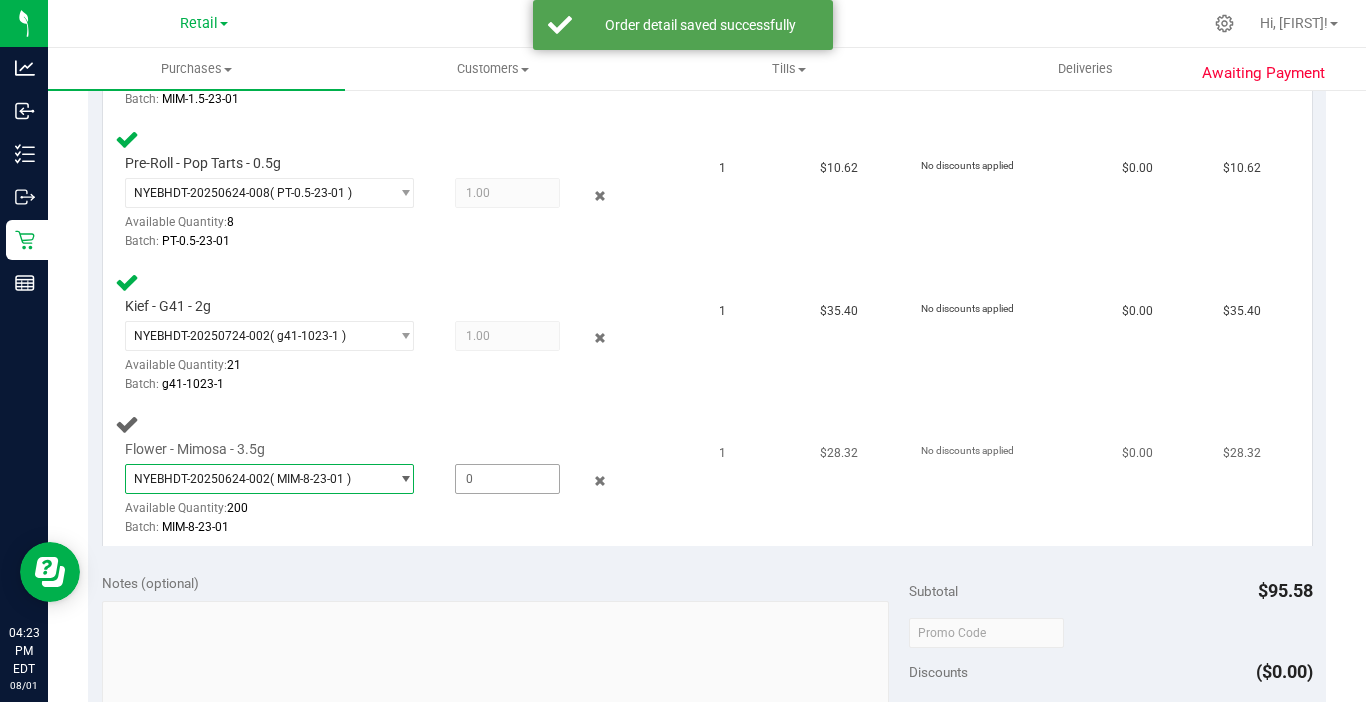 click at bounding box center (507, 479) 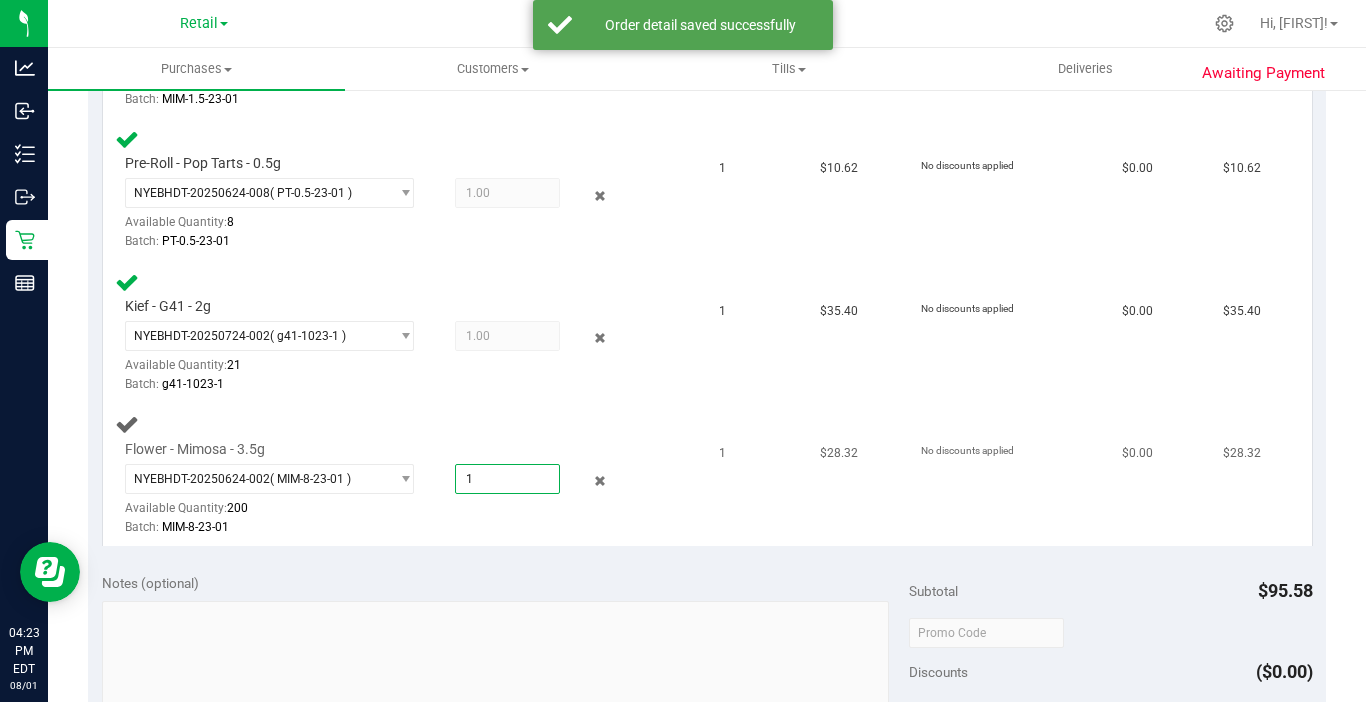 type on "1" 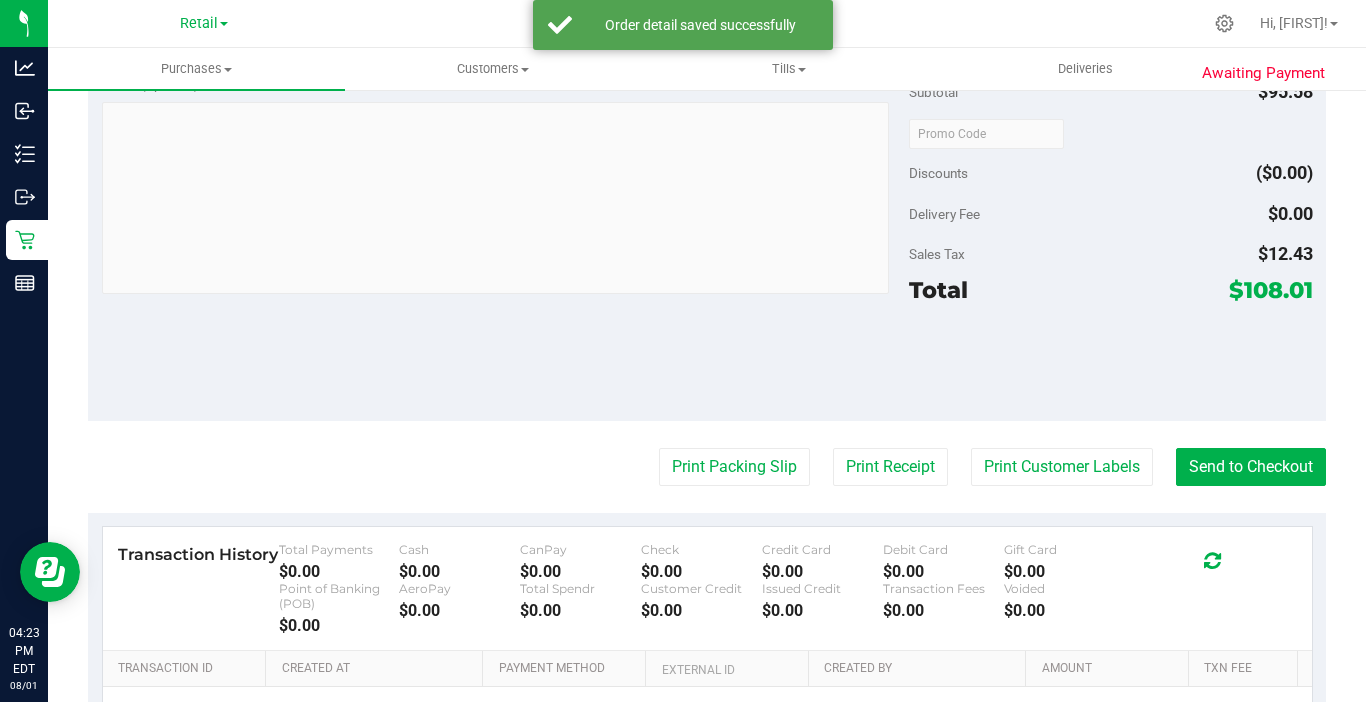 scroll, scrollTop: 1300, scrollLeft: 0, axis: vertical 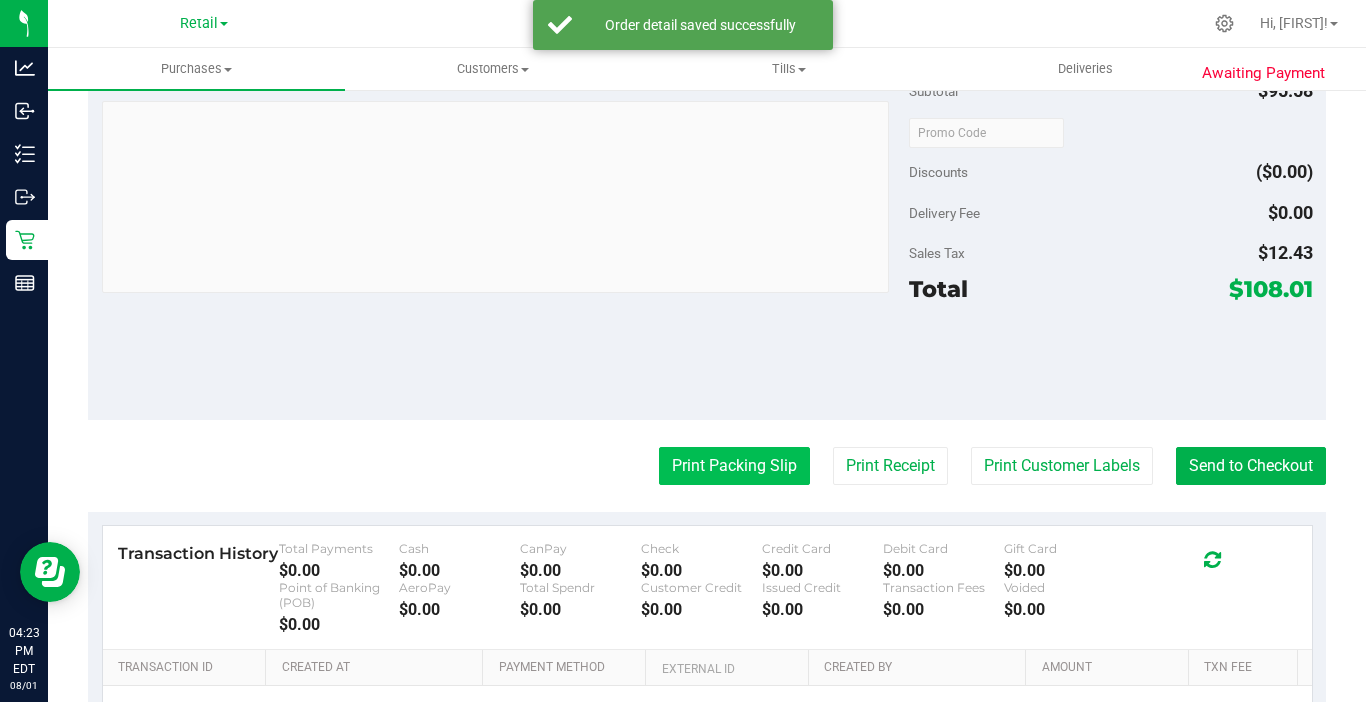 click on "Print Packing Slip" at bounding box center (734, 466) 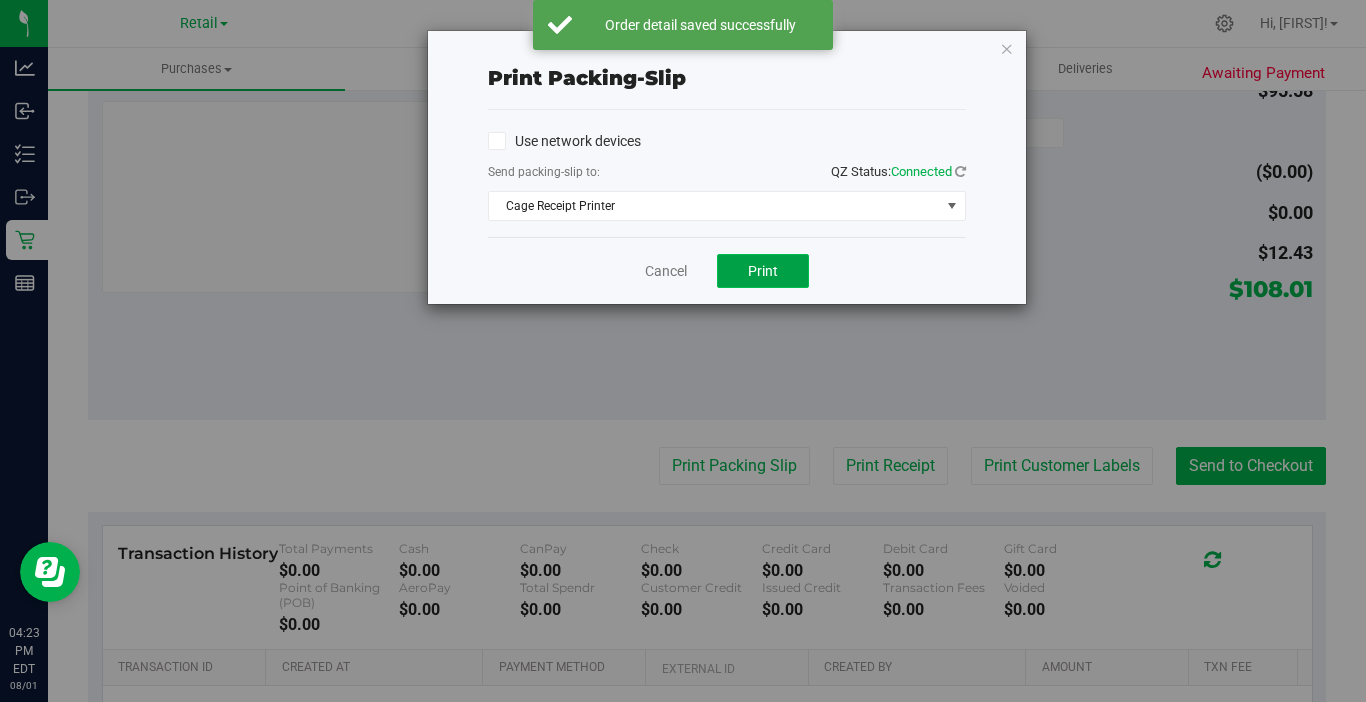 click on "Print" at bounding box center [763, 271] 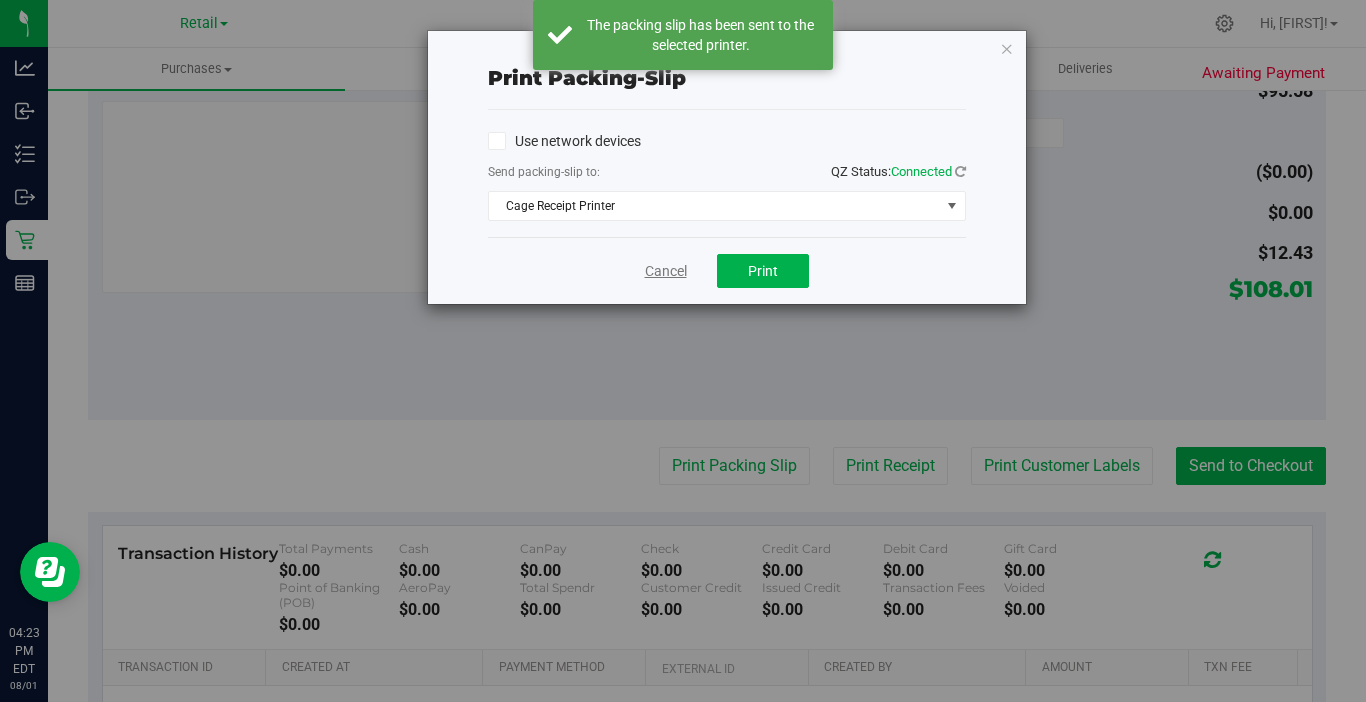click on "Cancel" at bounding box center [666, 271] 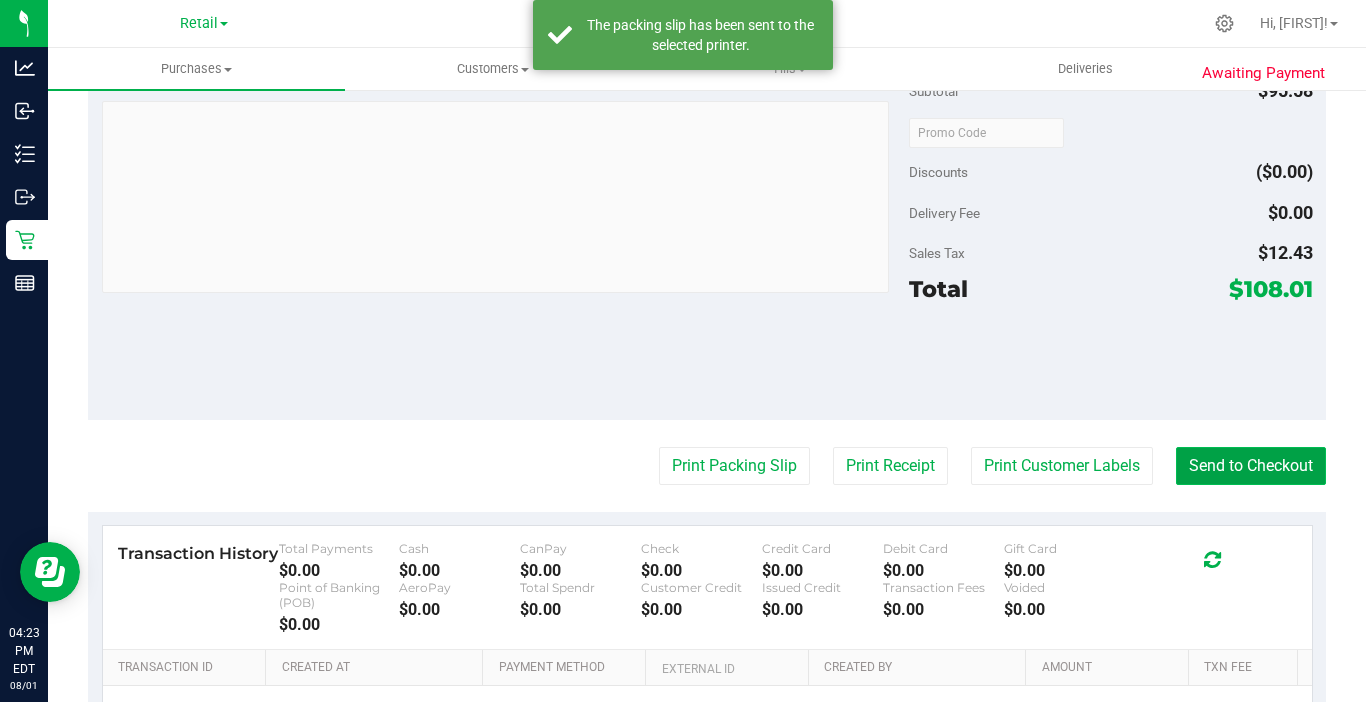 click on "Send to Checkout" at bounding box center [1251, 466] 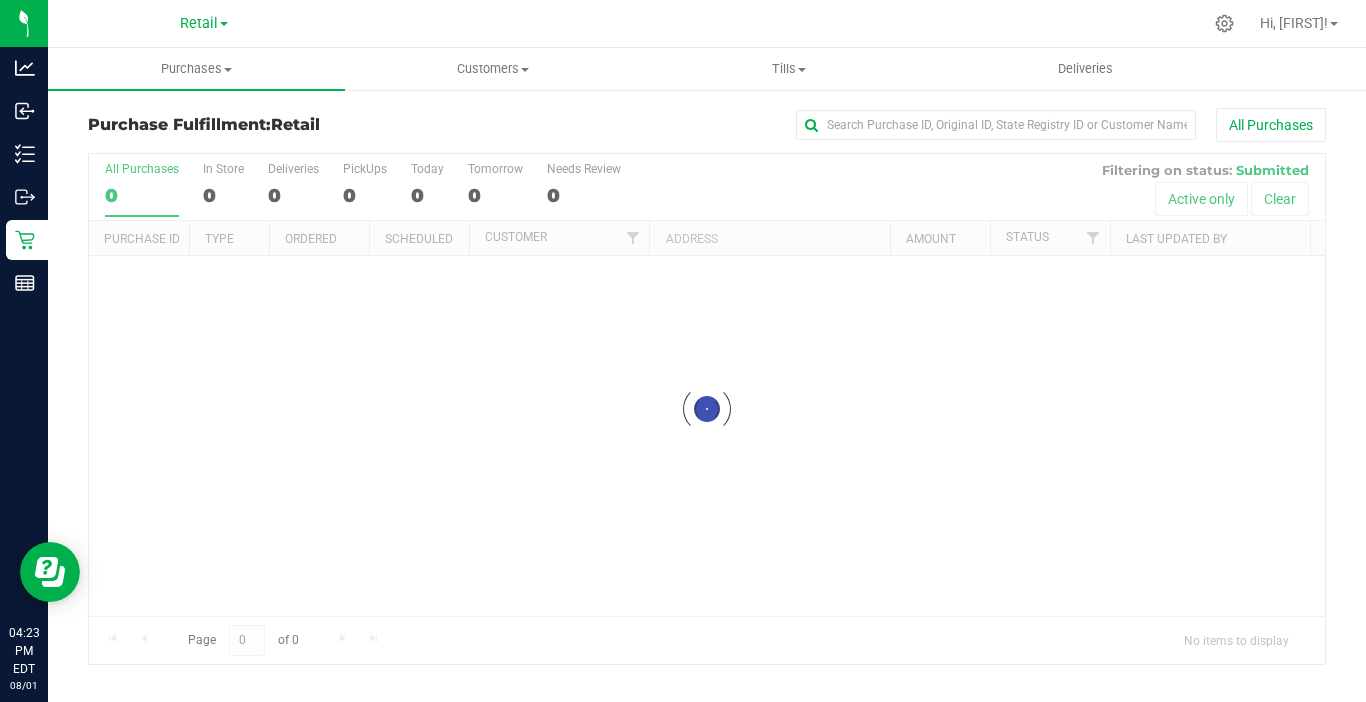scroll, scrollTop: 0, scrollLeft: 0, axis: both 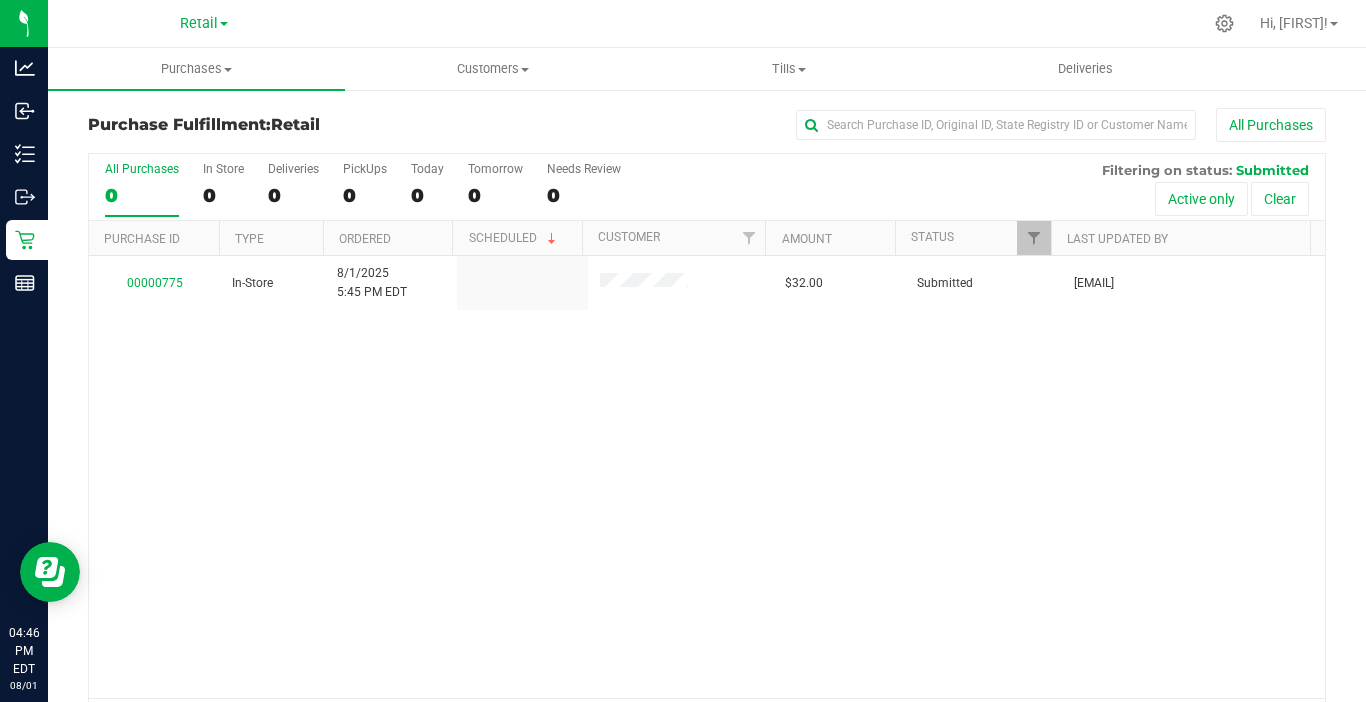 click on "Retail   Hi, Stephie!" at bounding box center [707, 24] 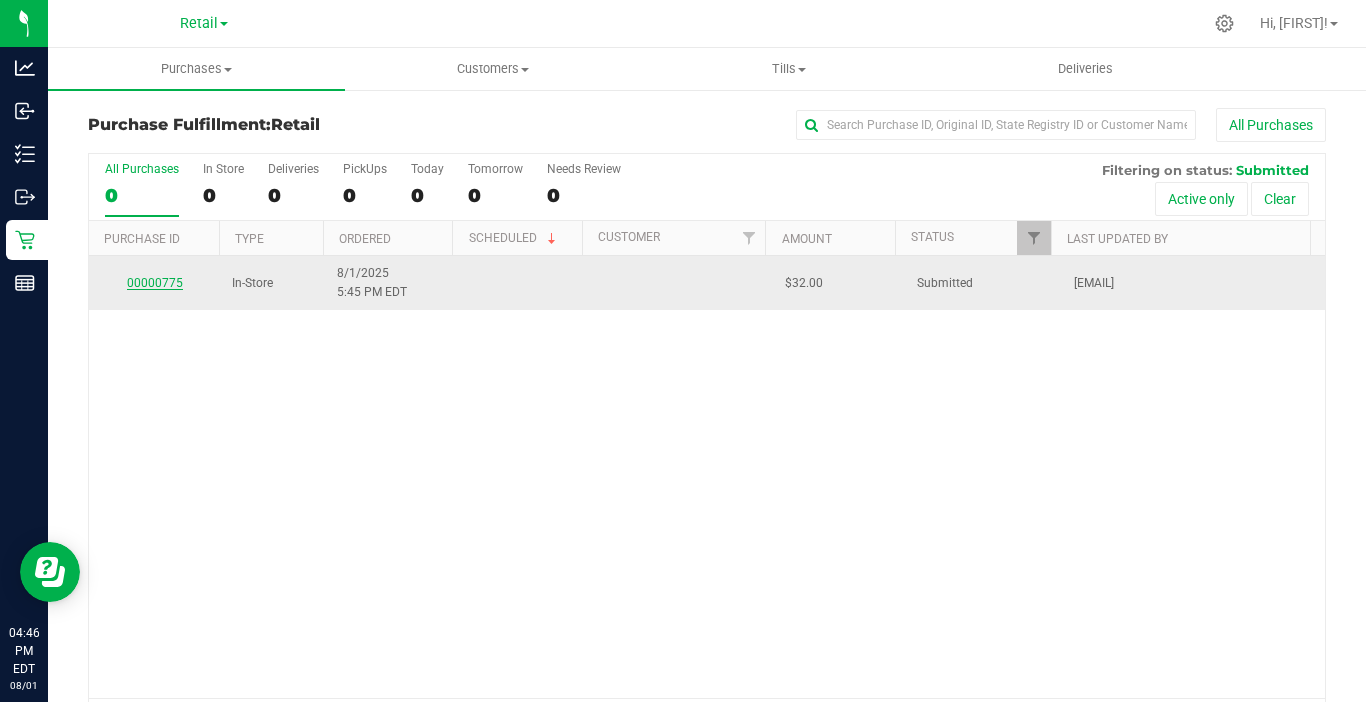 click on "00000775" at bounding box center [155, 283] 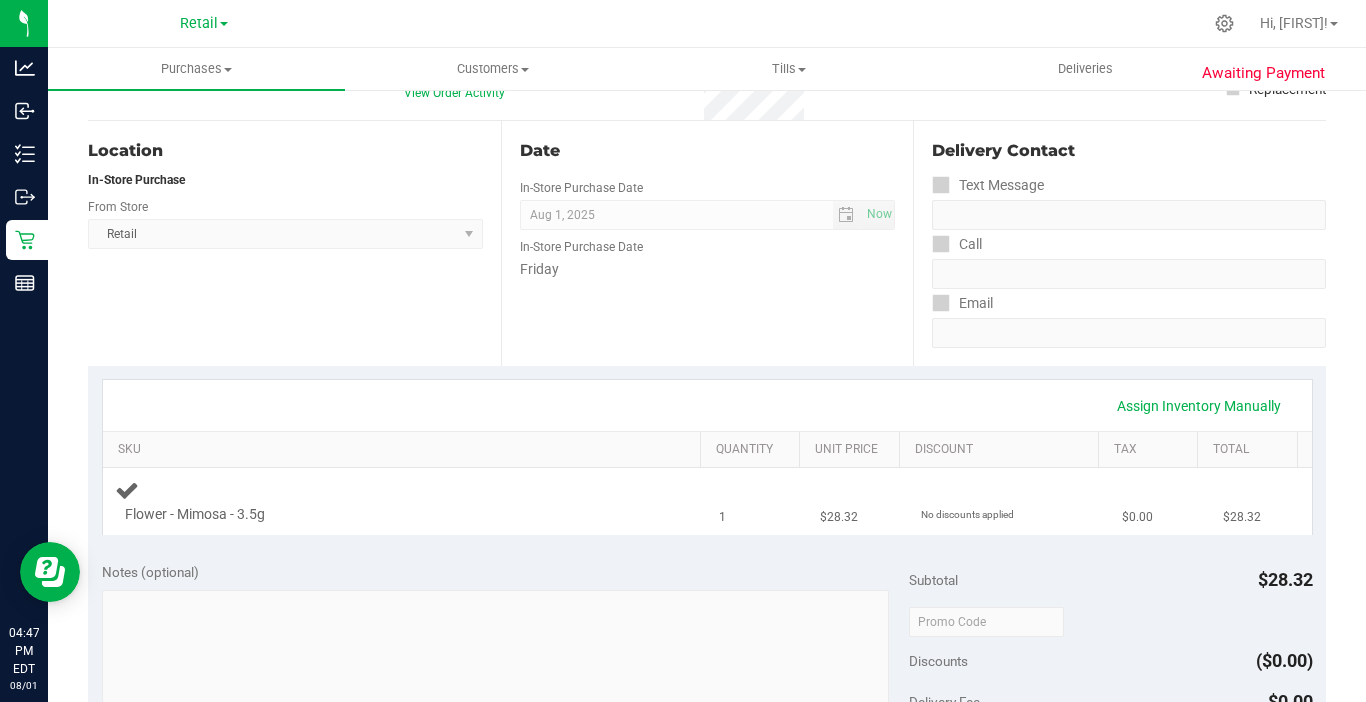 scroll, scrollTop: 200, scrollLeft: 0, axis: vertical 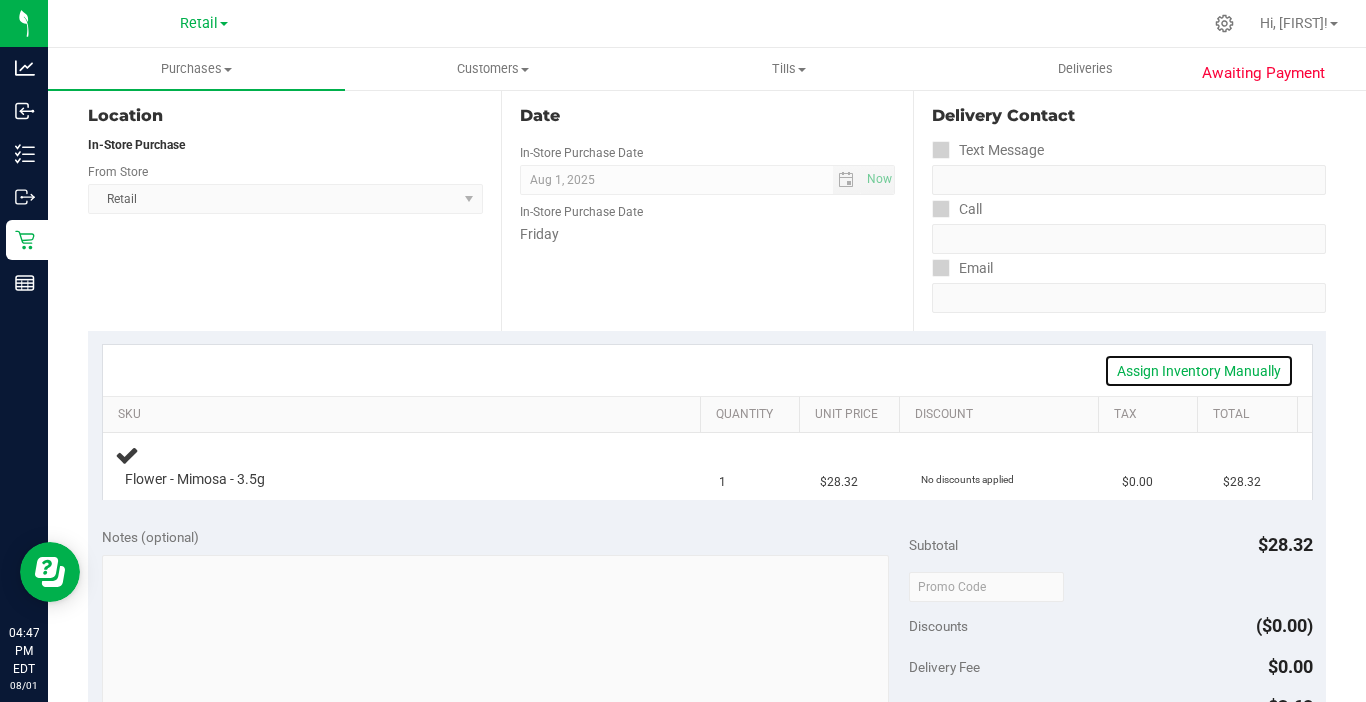 click on "Assign Inventory Manually" at bounding box center (1199, 371) 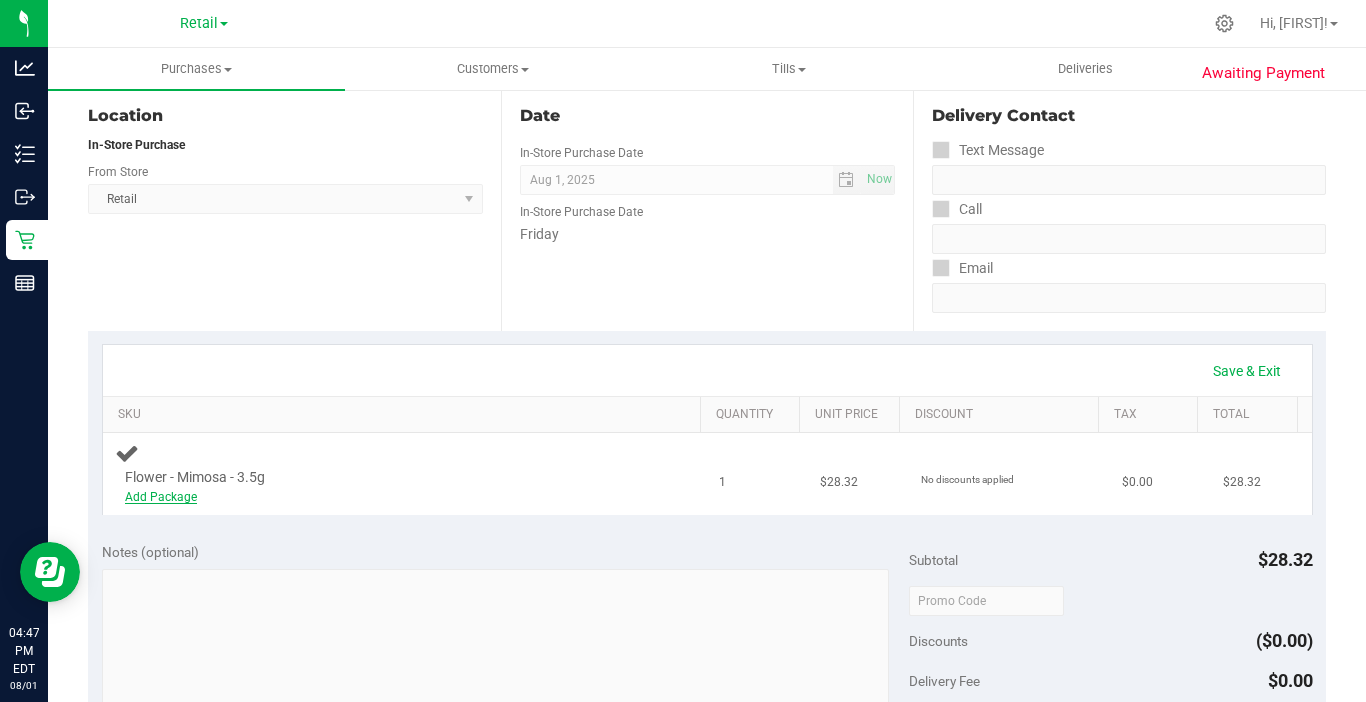 click on "Add Package" at bounding box center [161, 497] 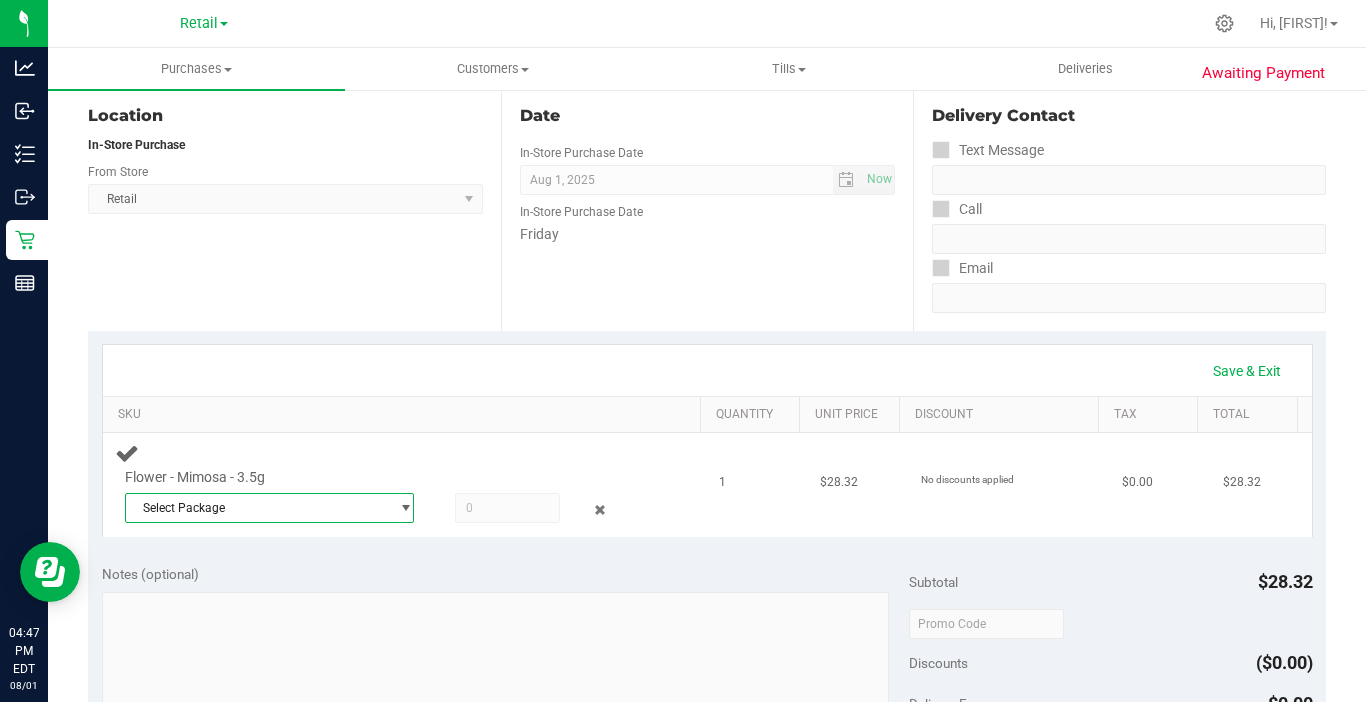 click on "Select Package" at bounding box center (257, 508) 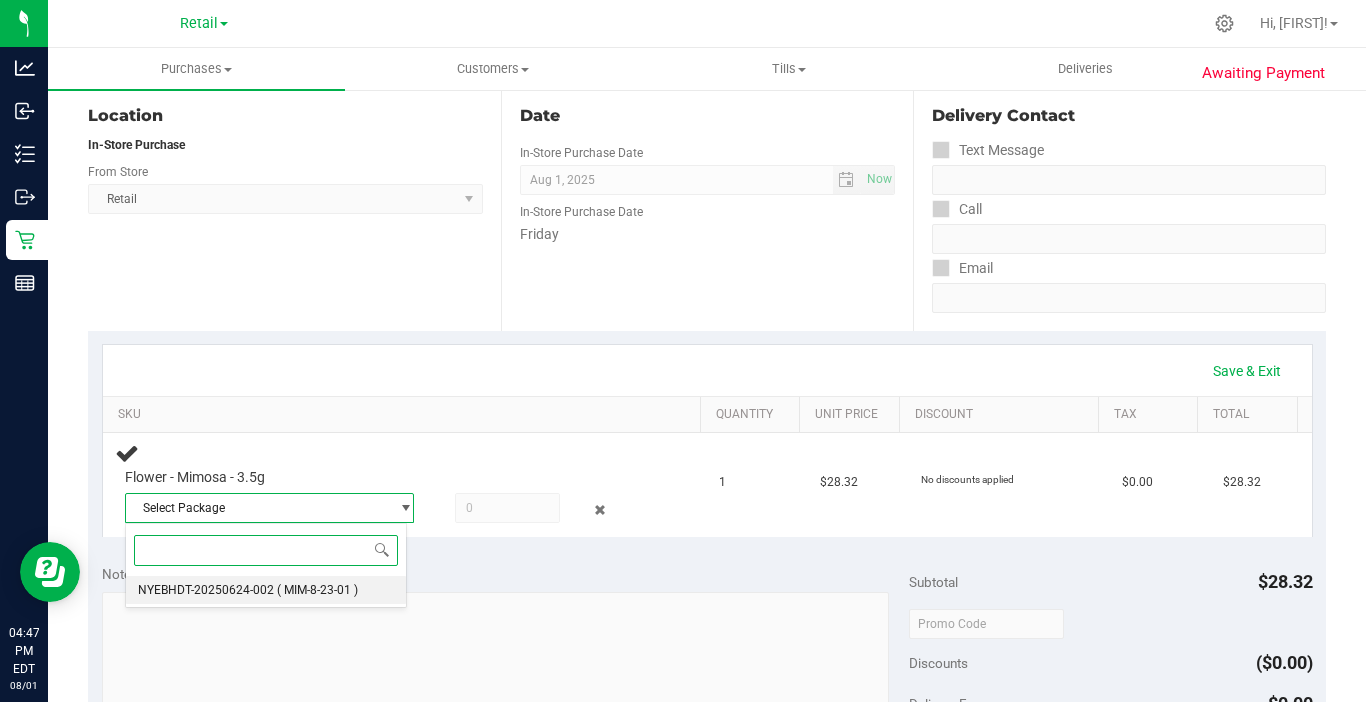 click on "NYEBHDT-20250624-002
(
MIM-8-23-01
)" at bounding box center (266, 590) 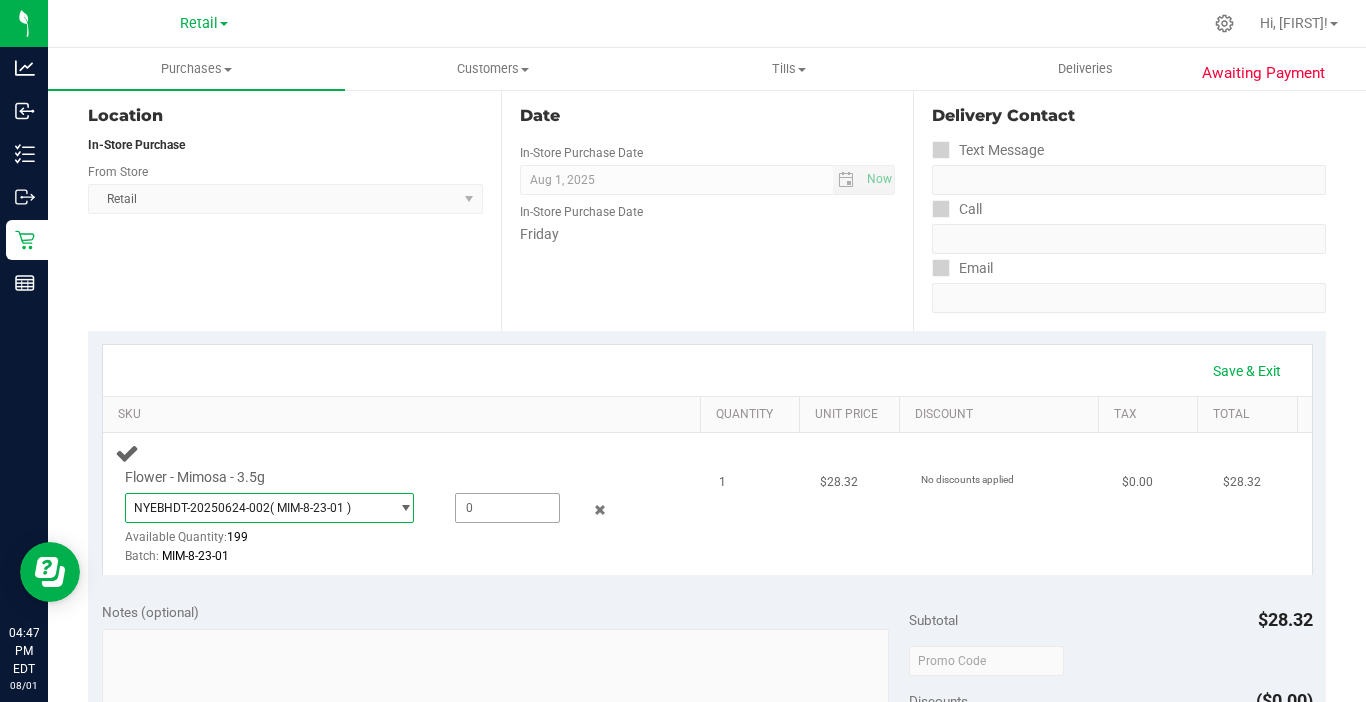 click at bounding box center [507, 508] 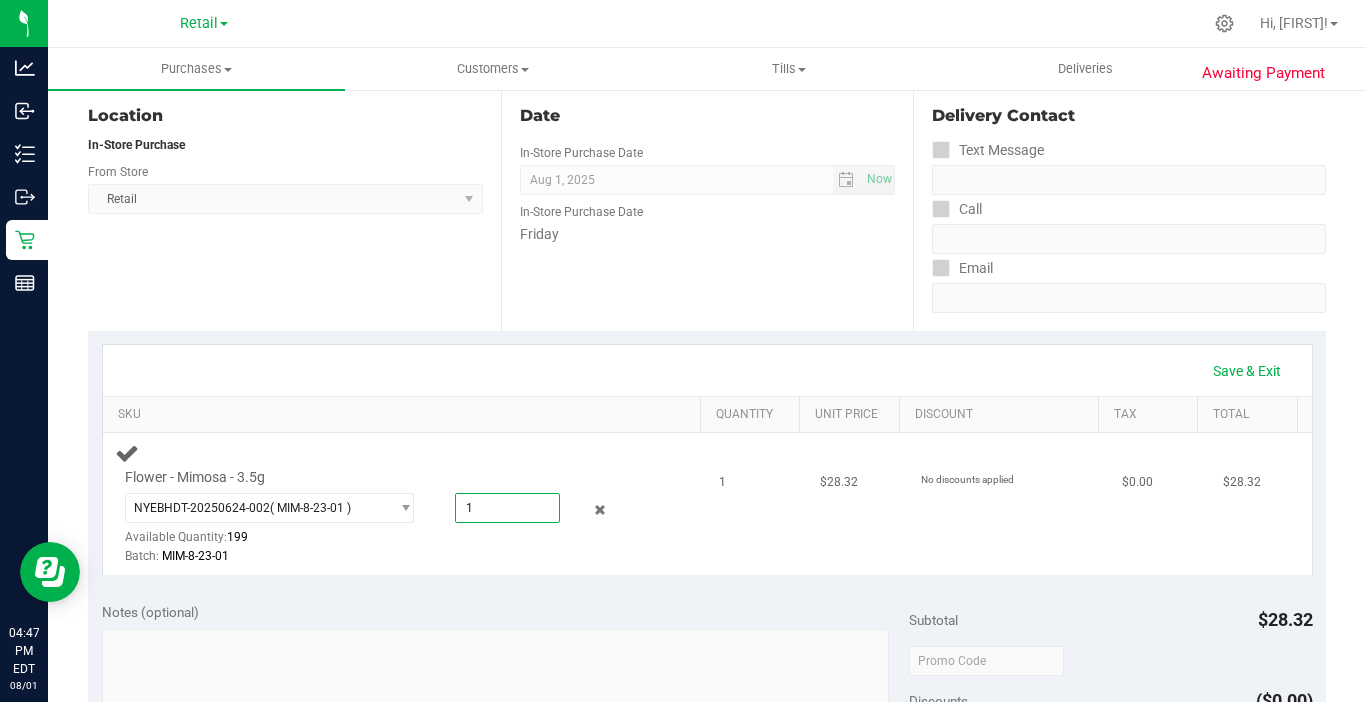 type on "1" 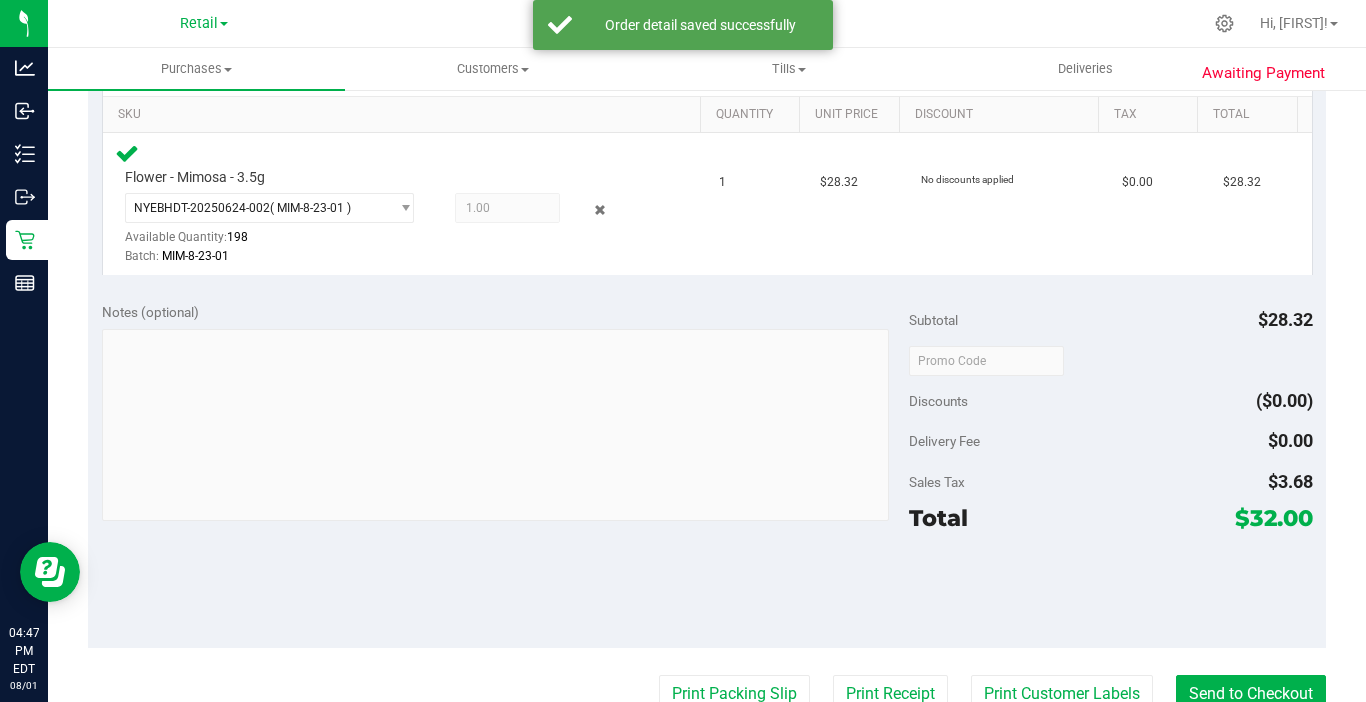 scroll, scrollTop: 600, scrollLeft: 0, axis: vertical 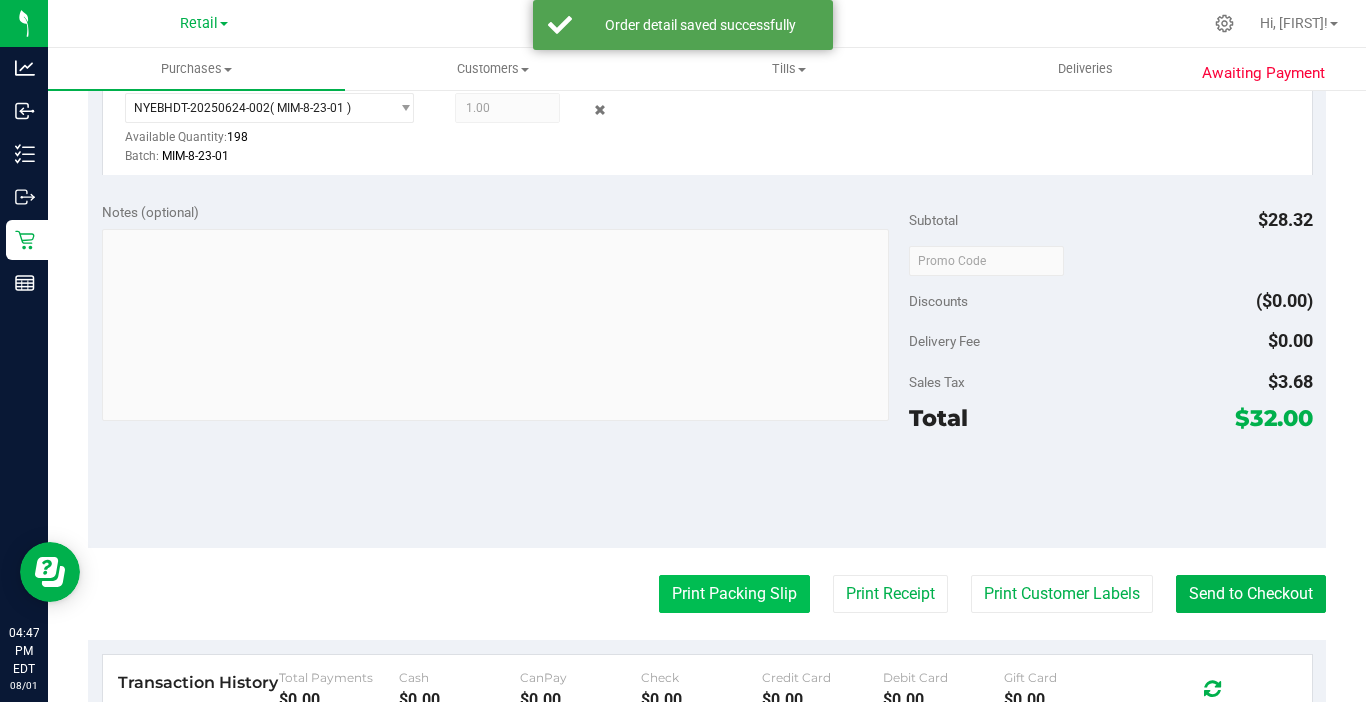 click on "Print Packing Slip" at bounding box center [734, 594] 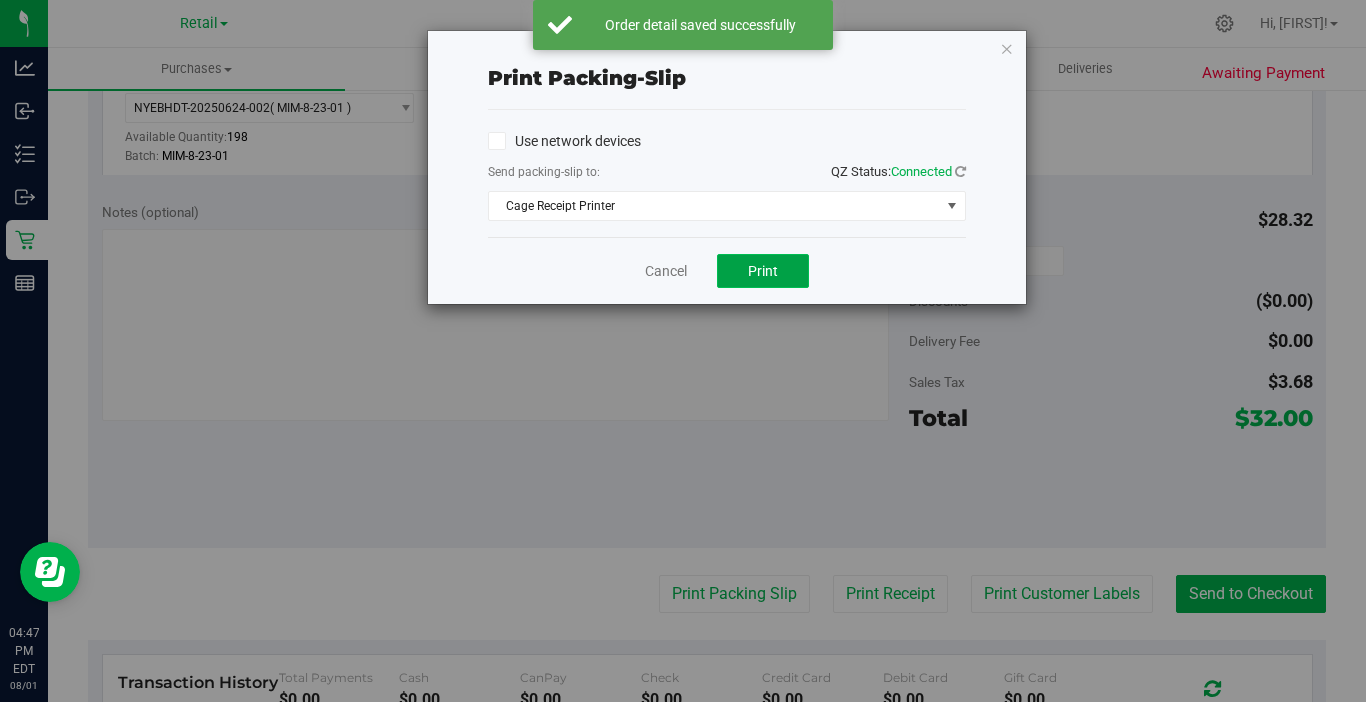 click on "Print" at bounding box center [763, 271] 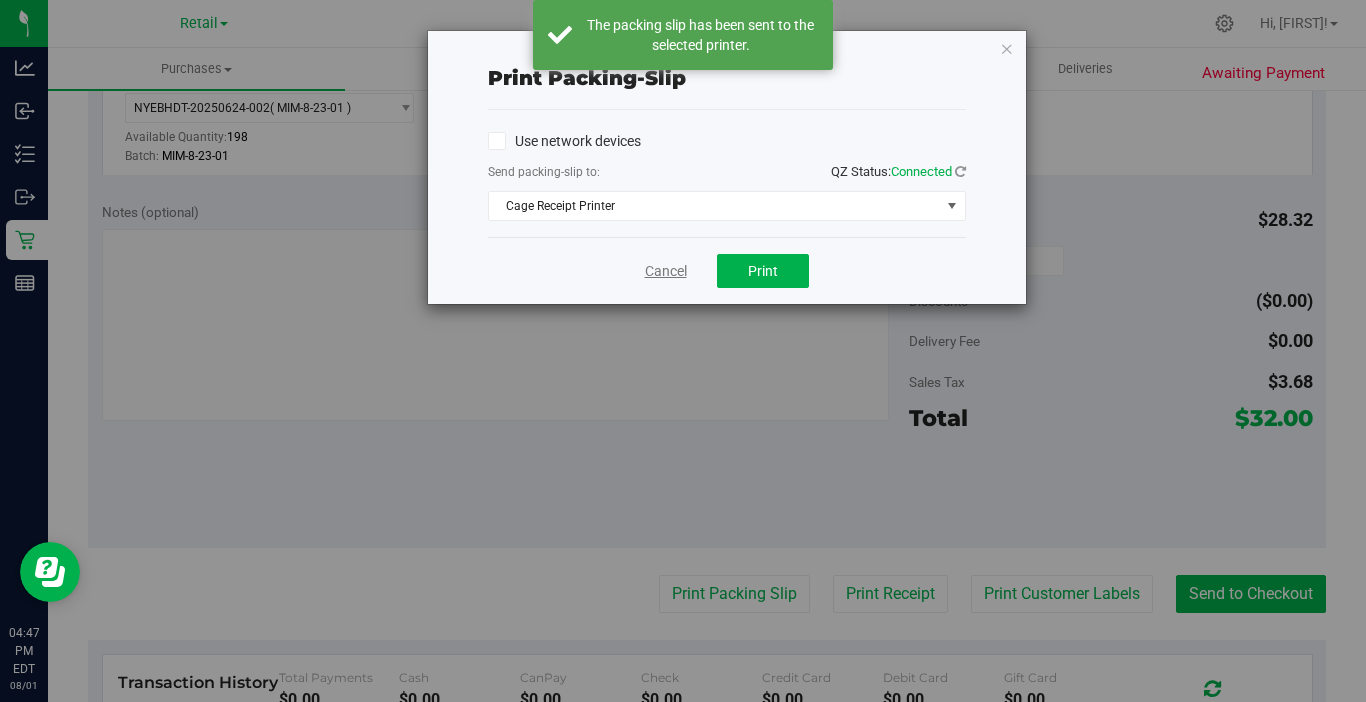 click on "Cancel" at bounding box center [666, 271] 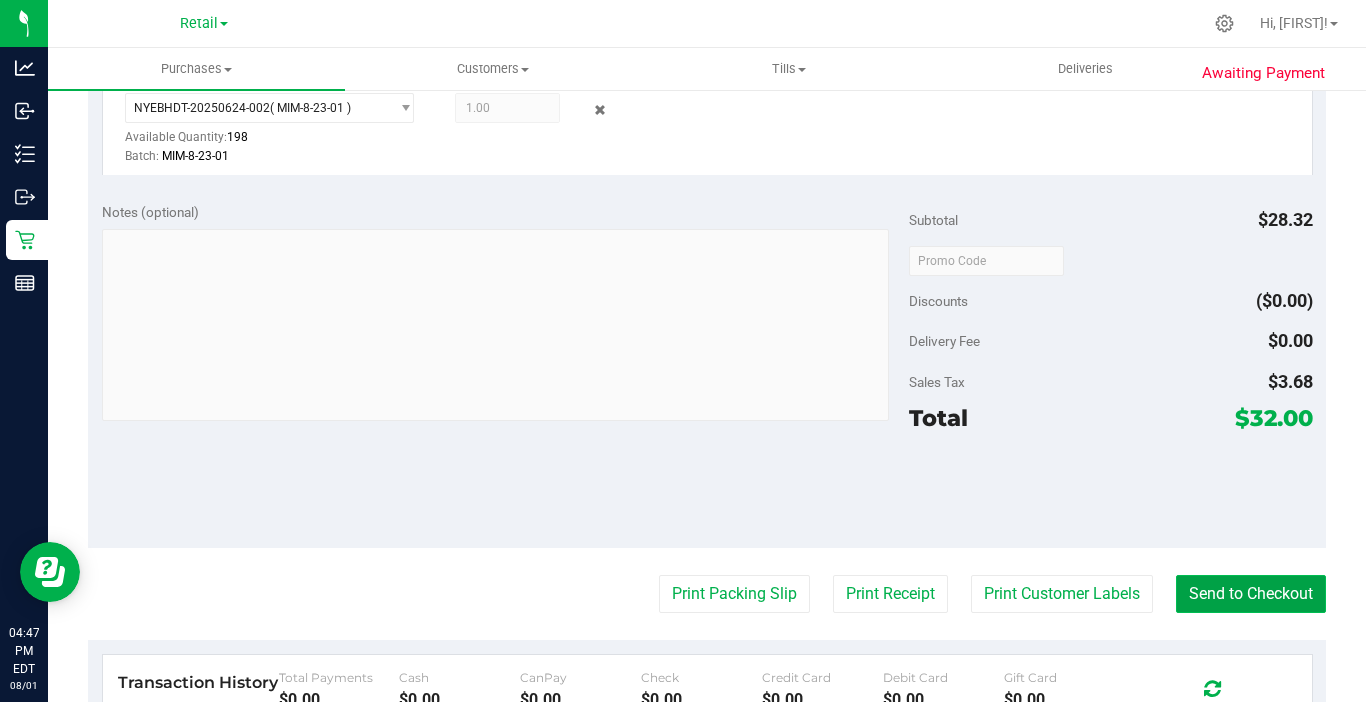 click on "Send to Checkout" at bounding box center (1251, 594) 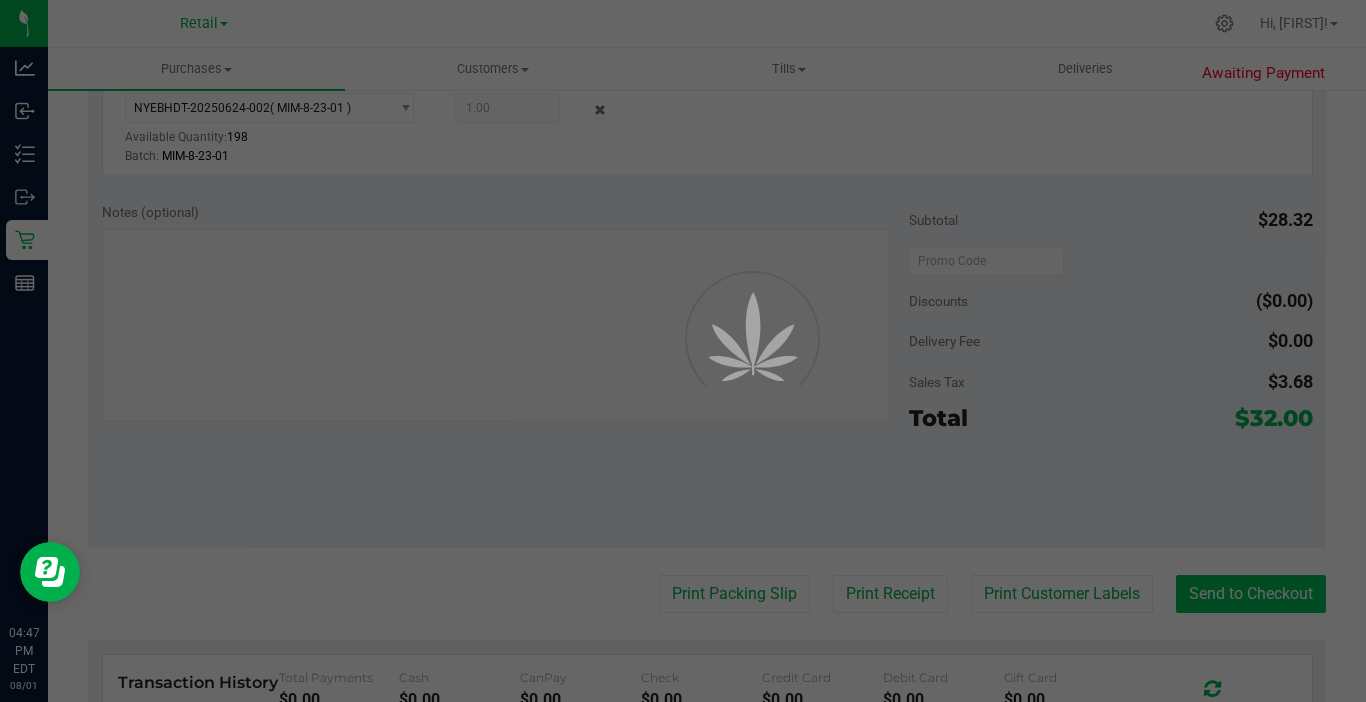 scroll, scrollTop: 0, scrollLeft: 0, axis: both 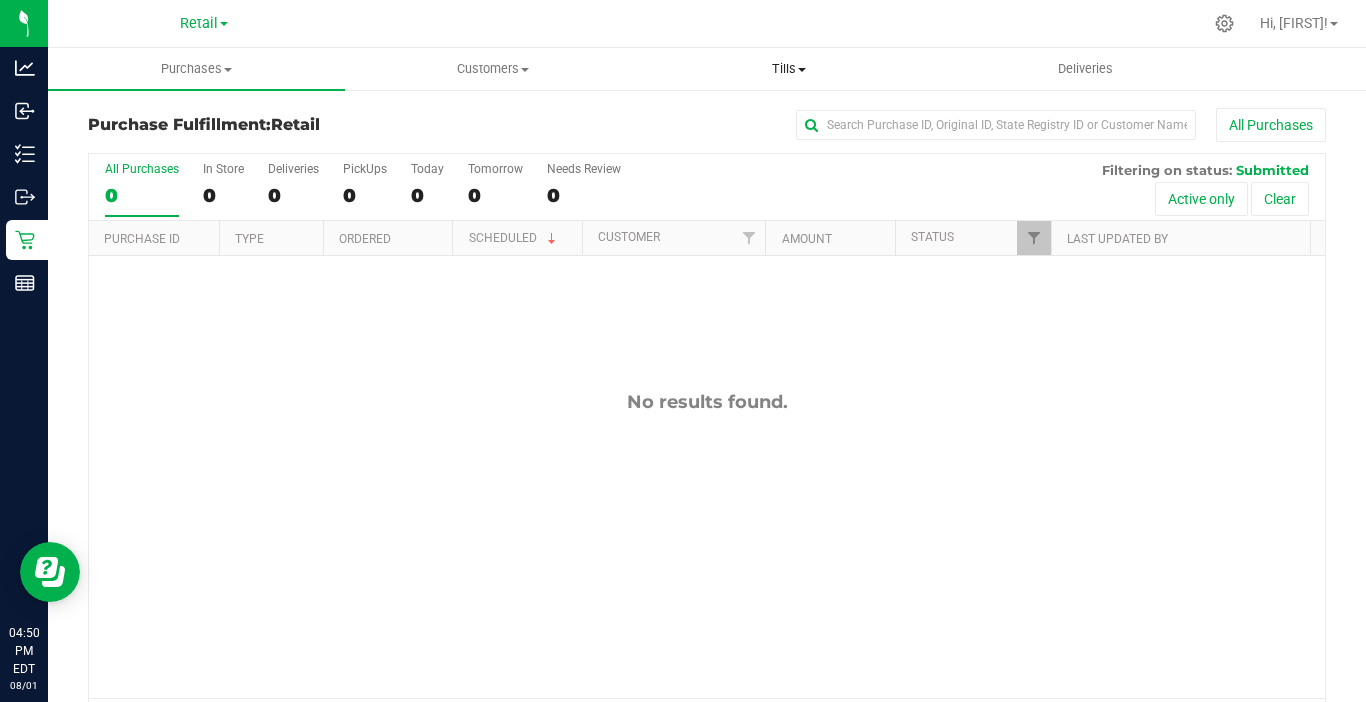 click at bounding box center (802, 70) 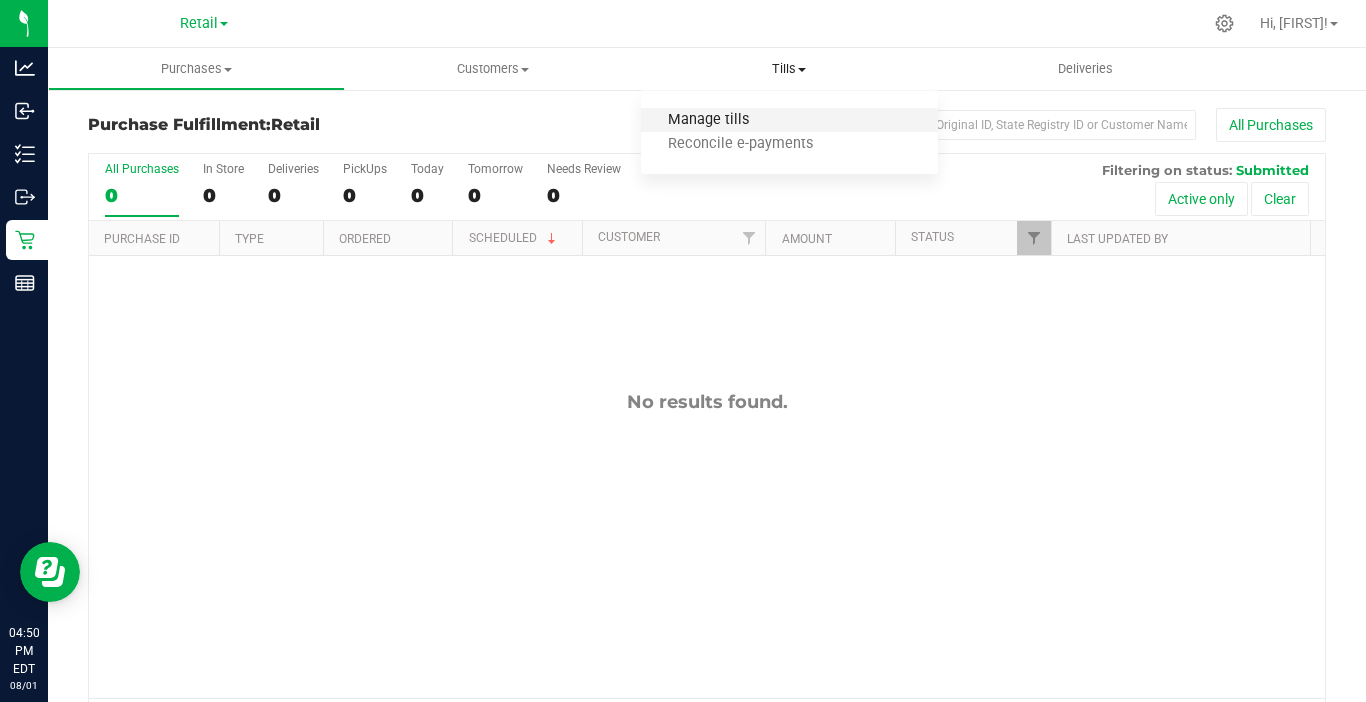 click on "Manage tills" at bounding box center (708, 120) 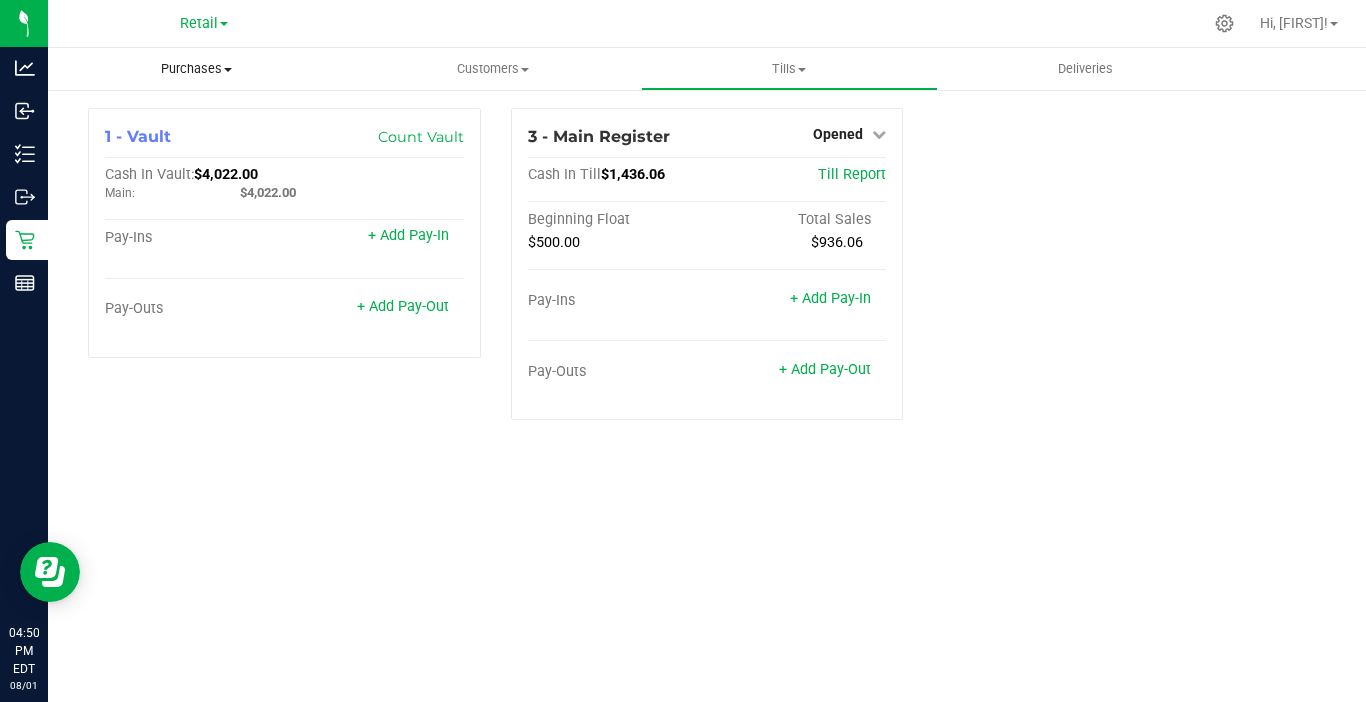 click on "Purchases
Summary of purchases
Fulfillment
All purchases" at bounding box center [196, 69] 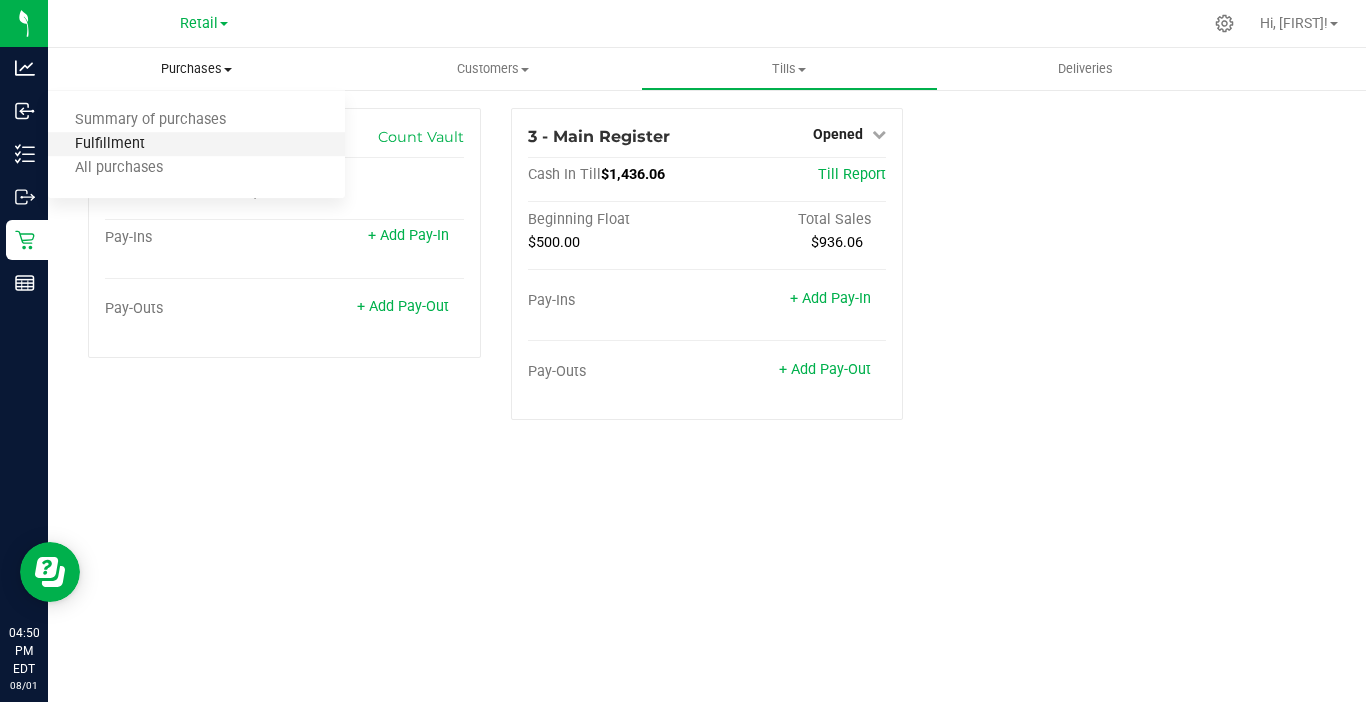 click on "Fulfillment" at bounding box center [110, 144] 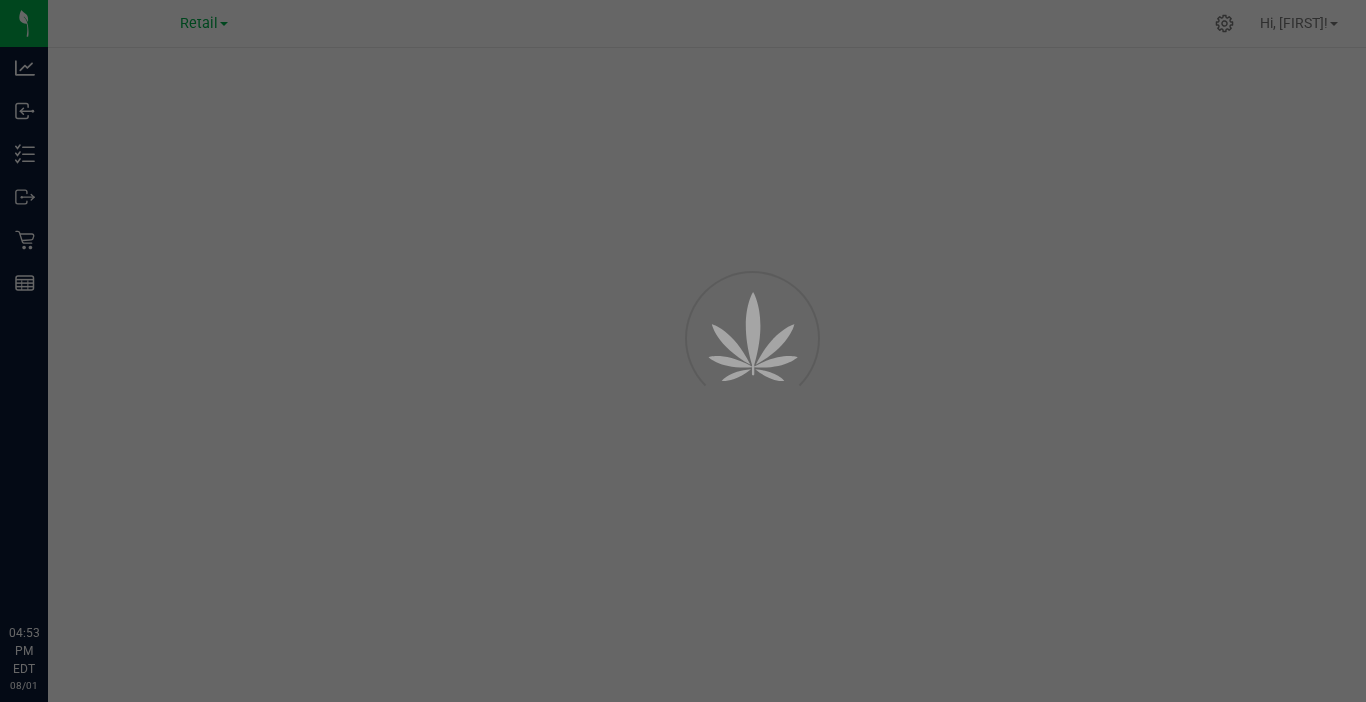 scroll, scrollTop: 0, scrollLeft: 0, axis: both 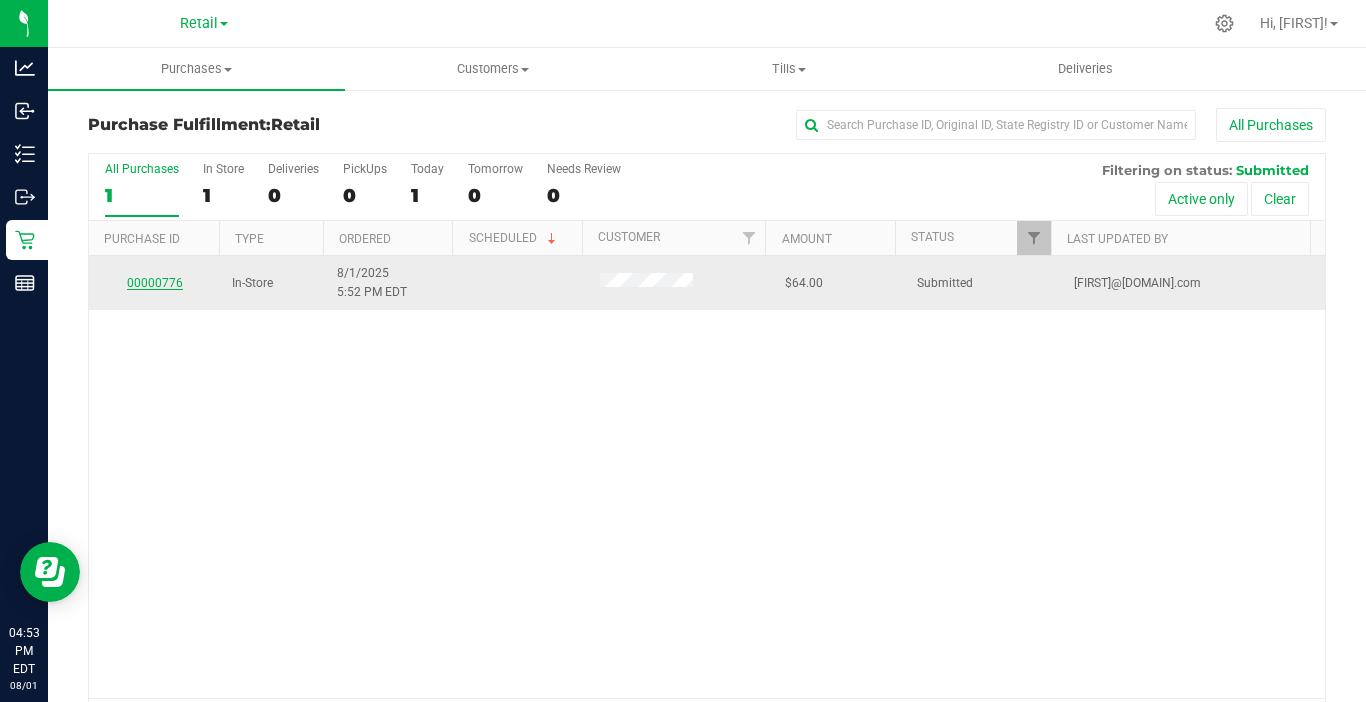 click on "00000776" at bounding box center (155, 283) 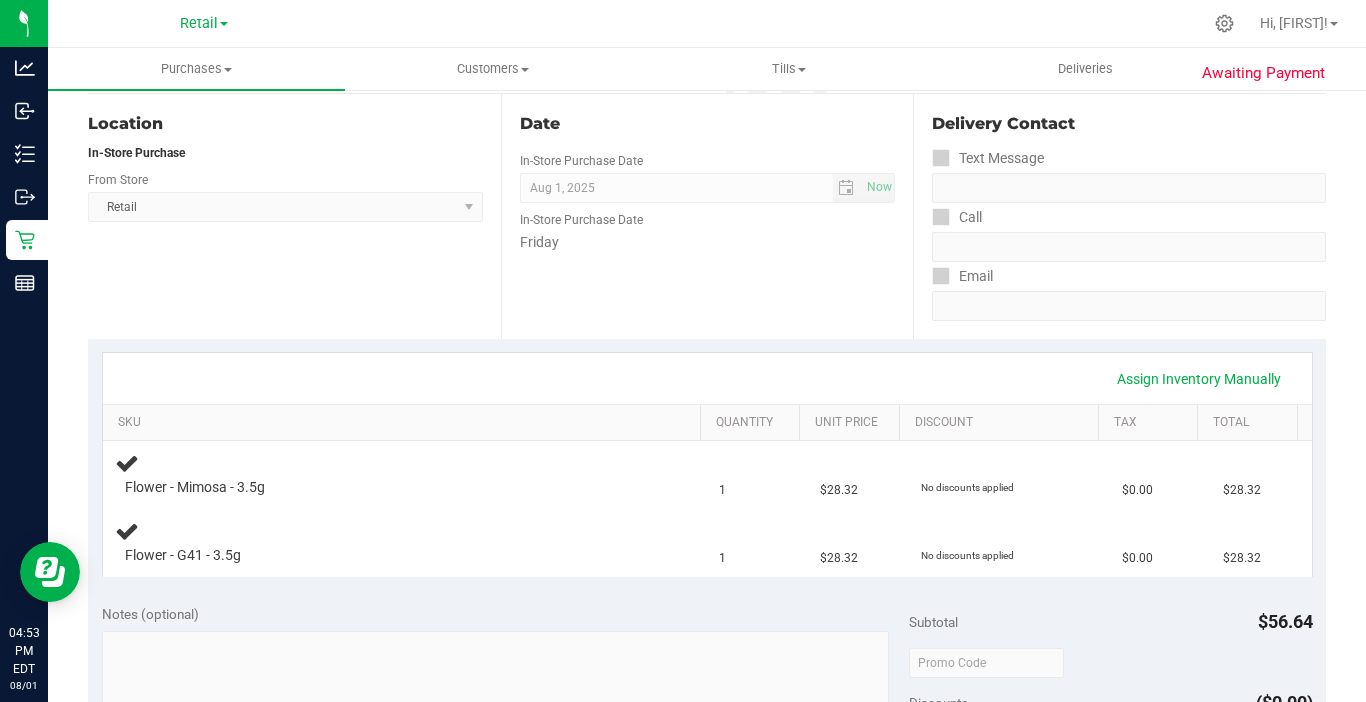scroll, scrollTop: 200, scrollLeft: 0, axis: vertical 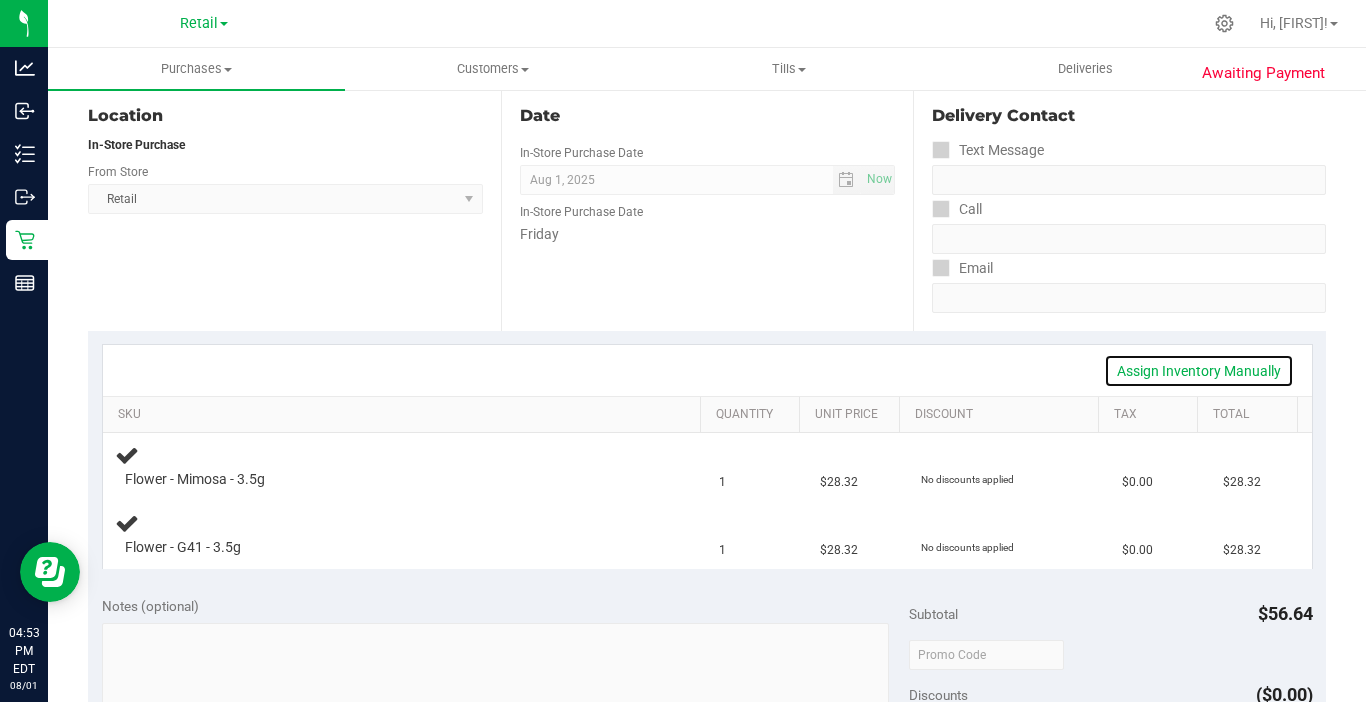 click on "Assign Inventory Manually" at bounding box center (1199, 371) 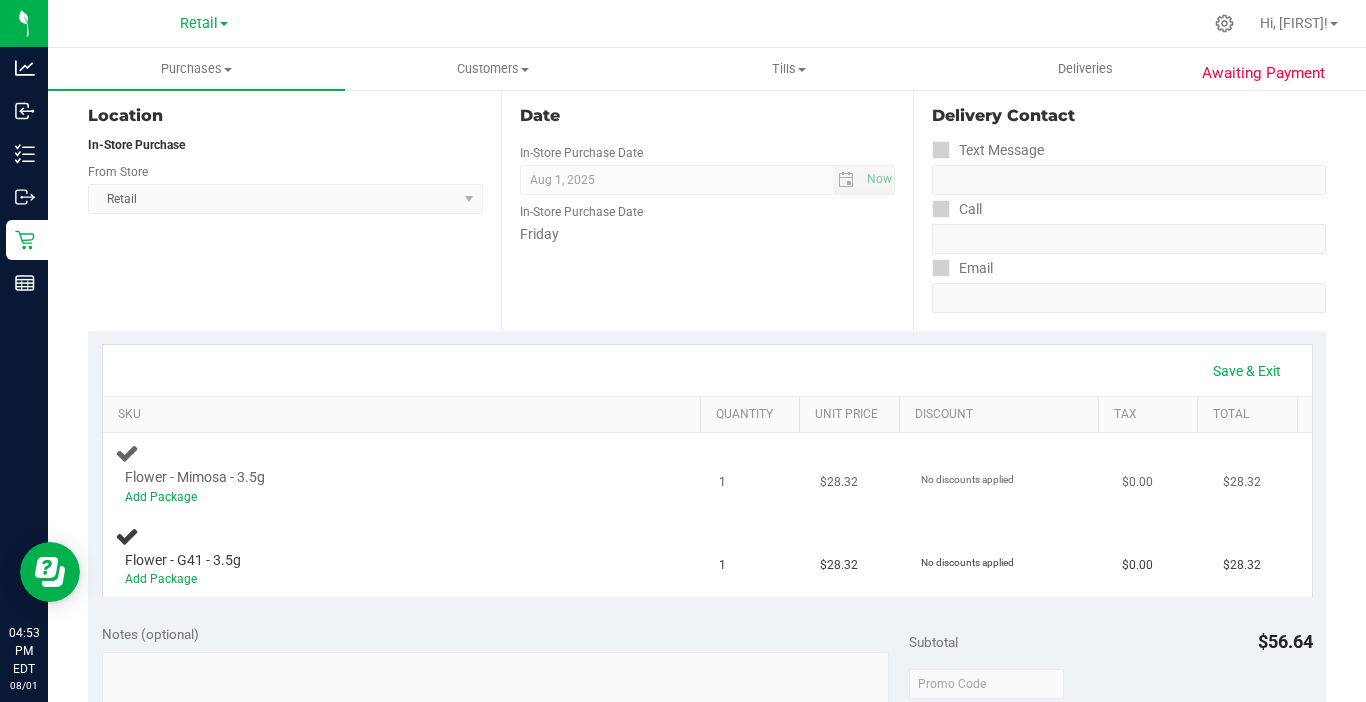 click on "Flower - Mimosa - 3.5g" at bounding box center (195, 477) 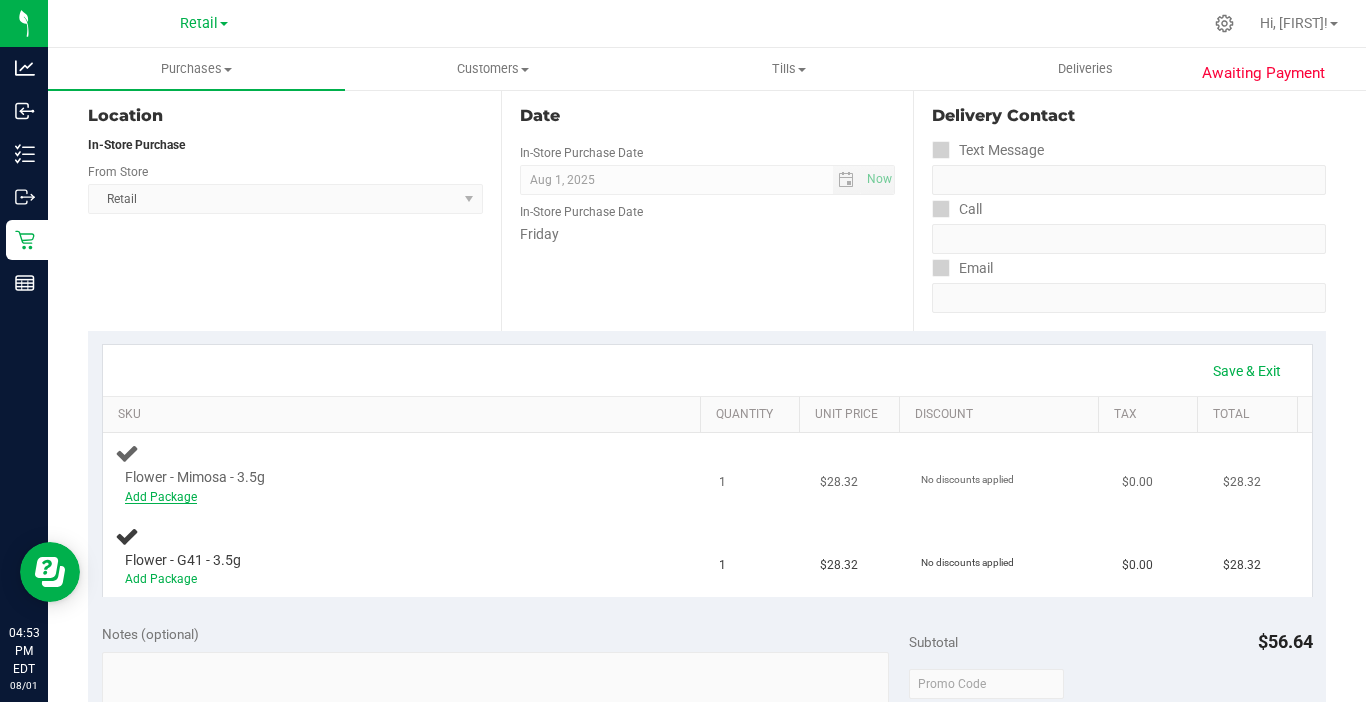 click on "Add Package" at bounding box center [161, 497] 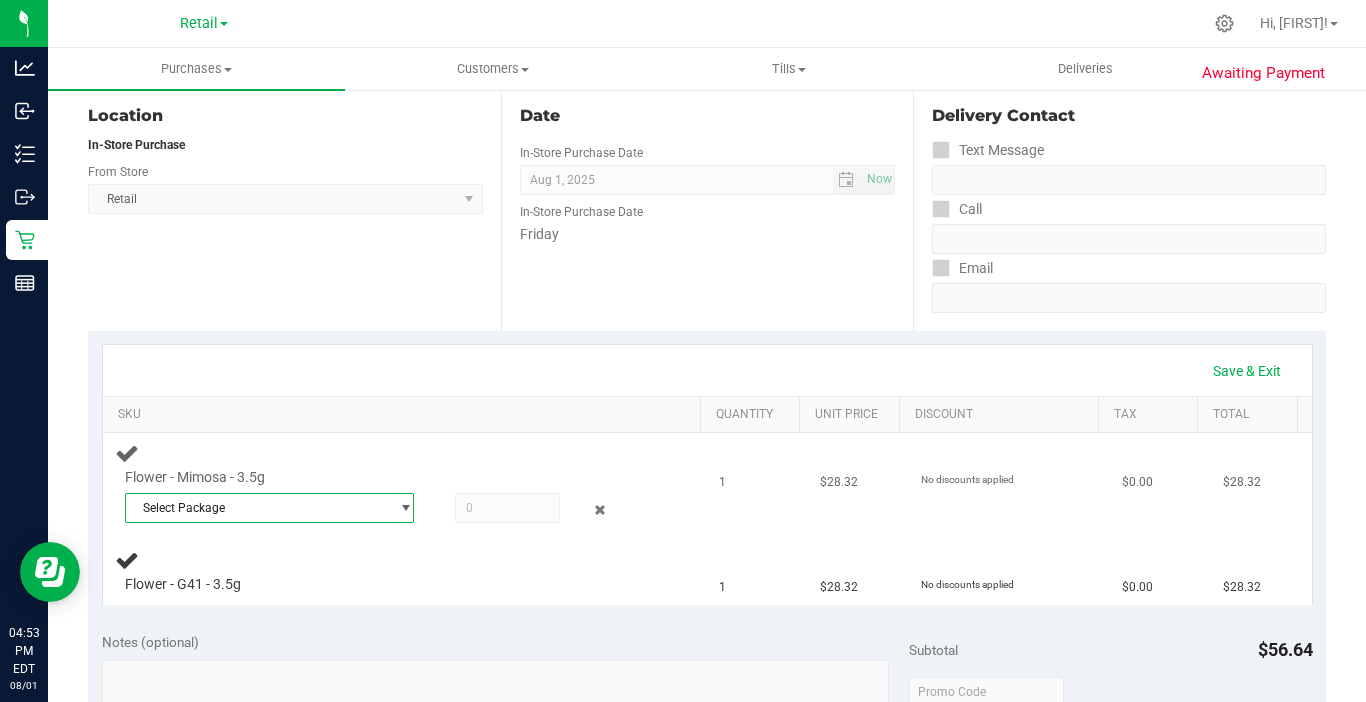 click on "Select Package" at bounding box center (257, 508) 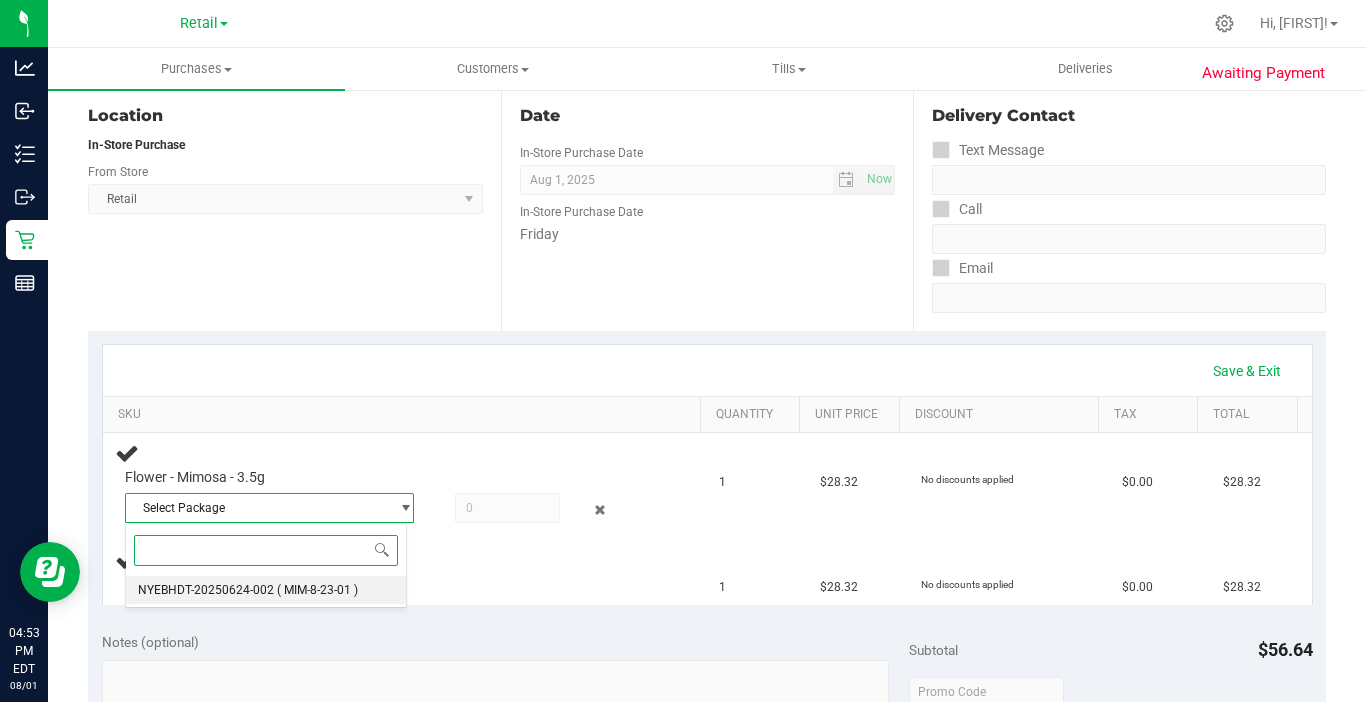 click on "NYEBHDT-20250624-002" at bounding box center [206, 590] 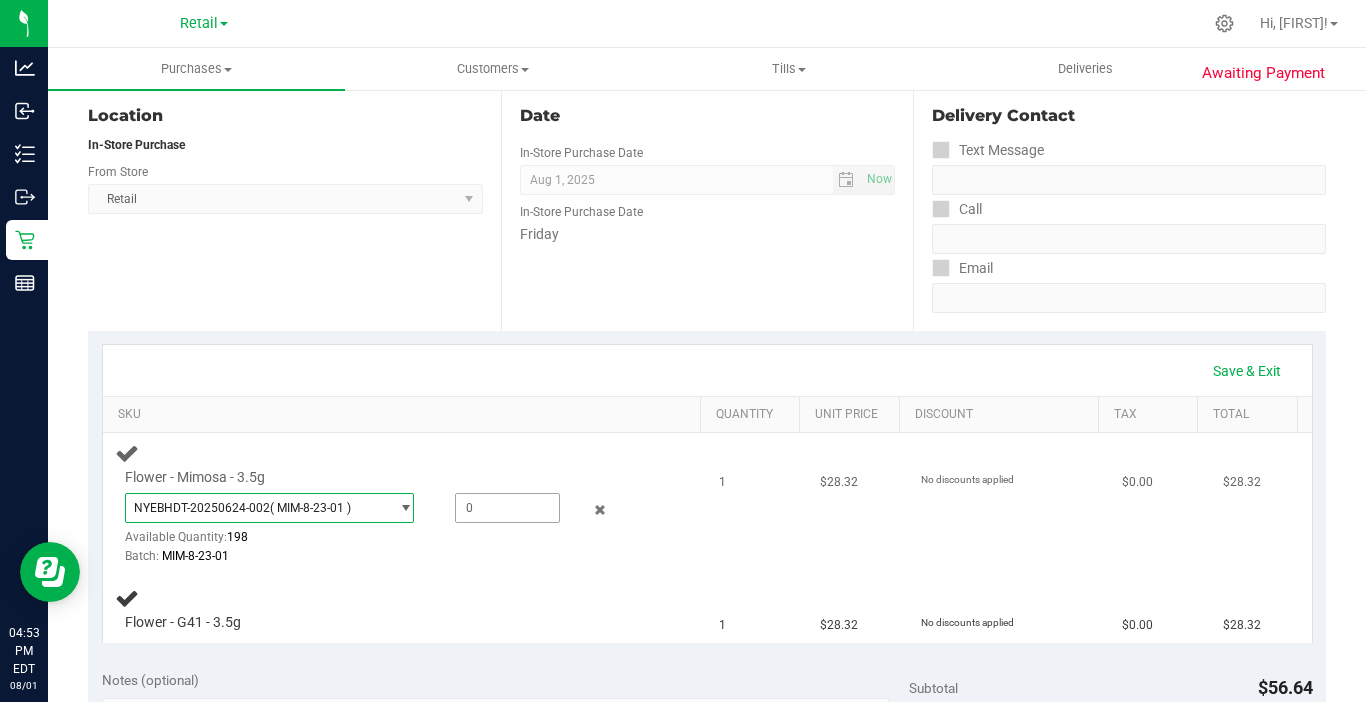 click at bounding box center (507, 508) 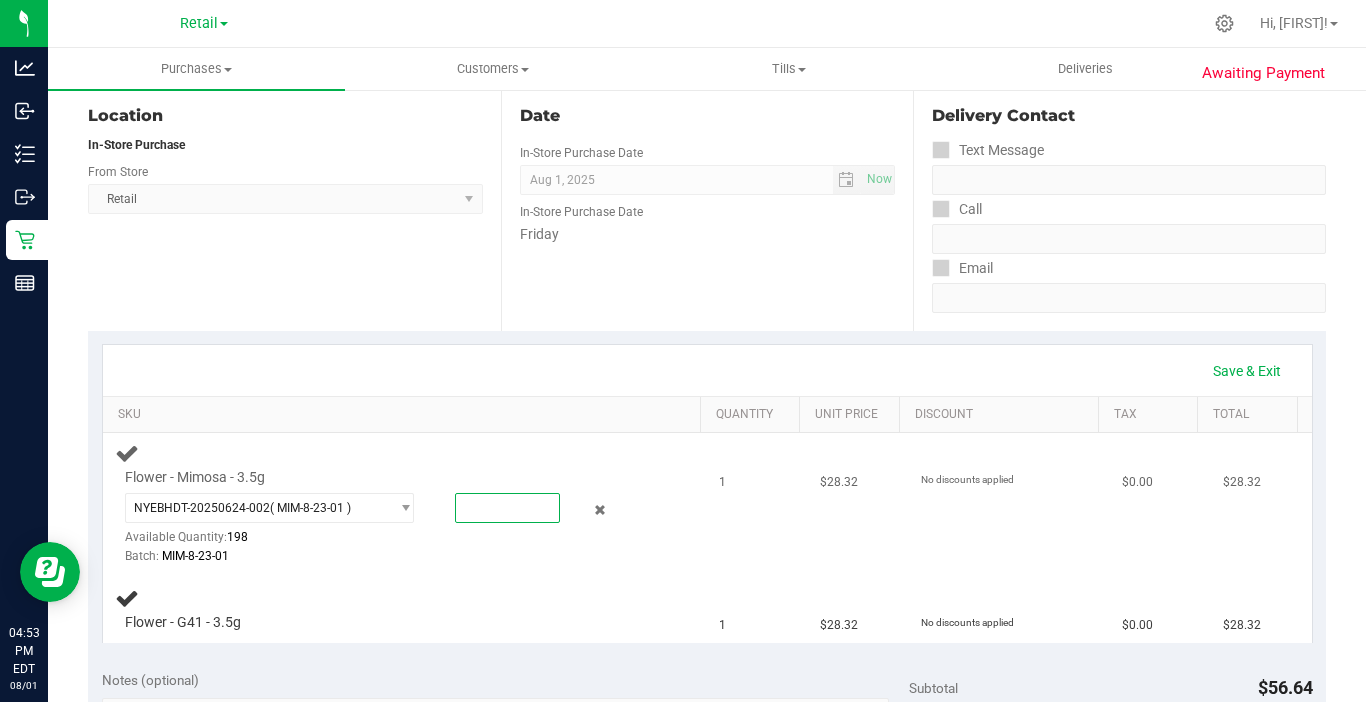 type on "1" 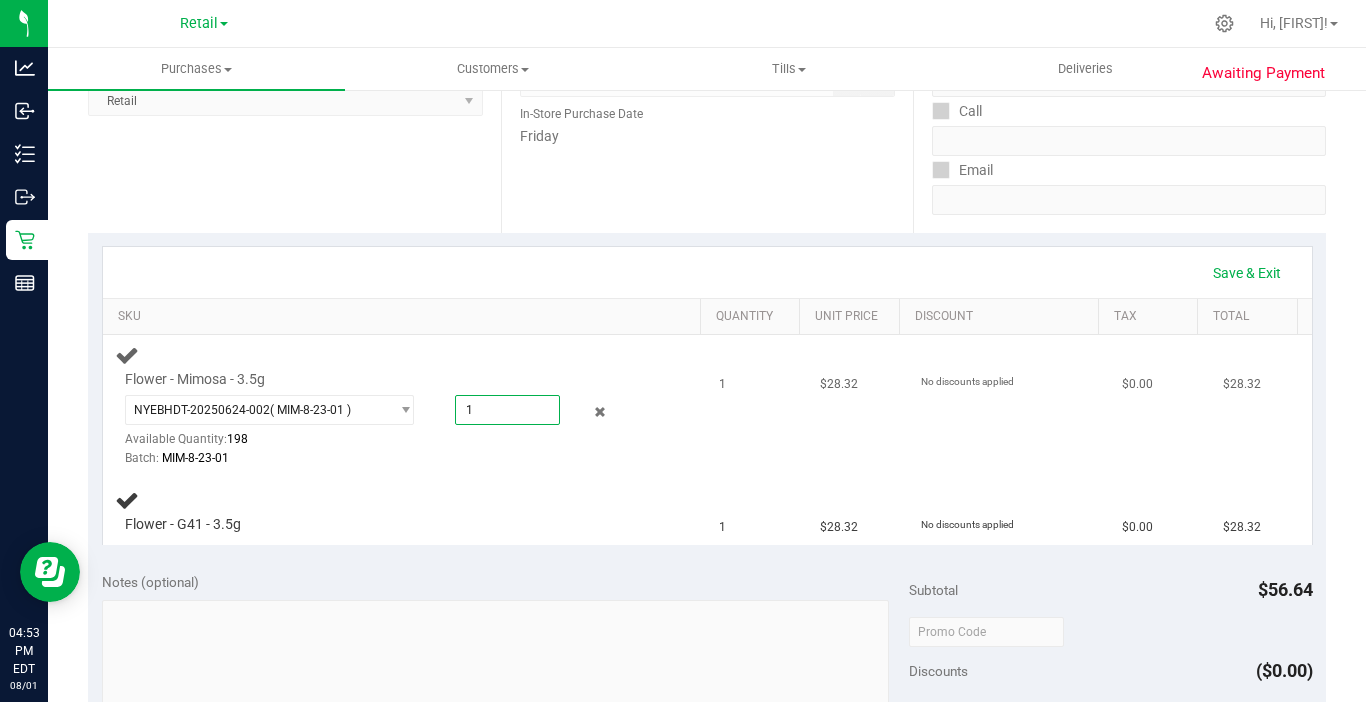 scroll, scrollTop: 500, scrollLeft: 0, axis: vertical 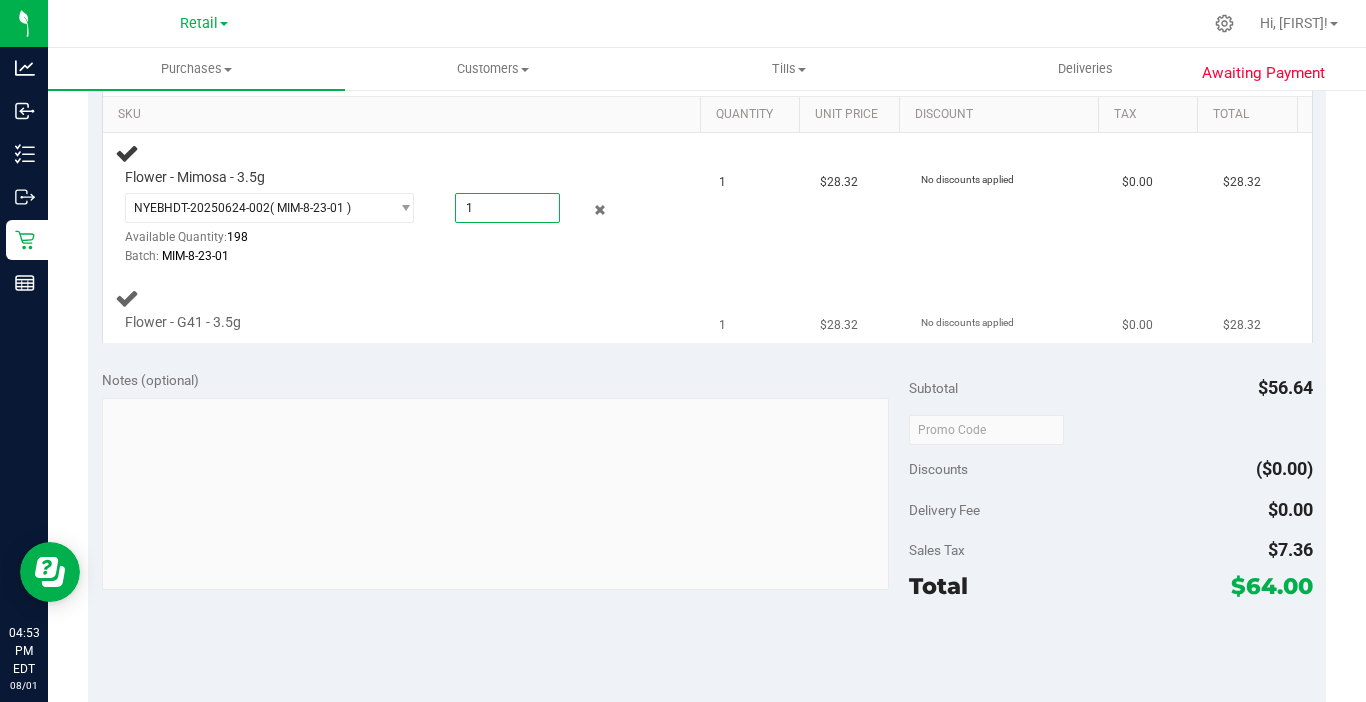 type on "1.0000" 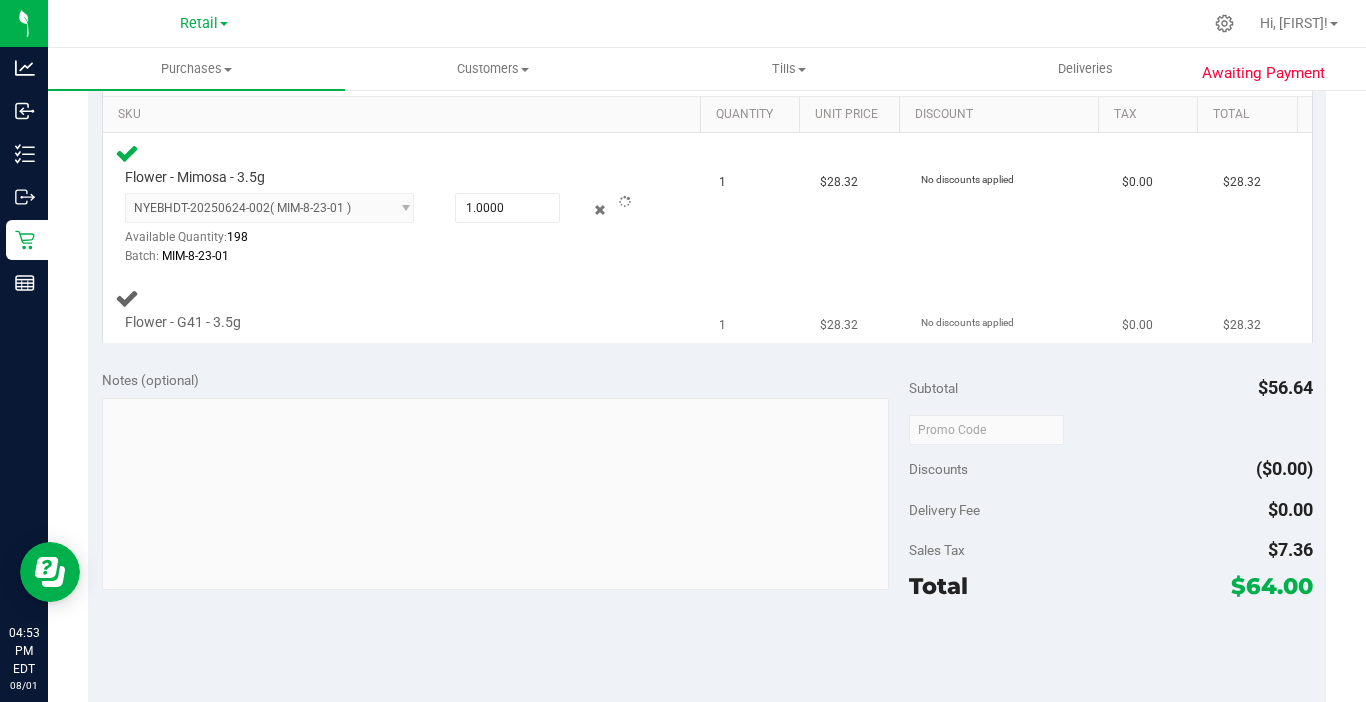 click on "Flower - G41 - 3.5g" at bounding box center (183, 322) 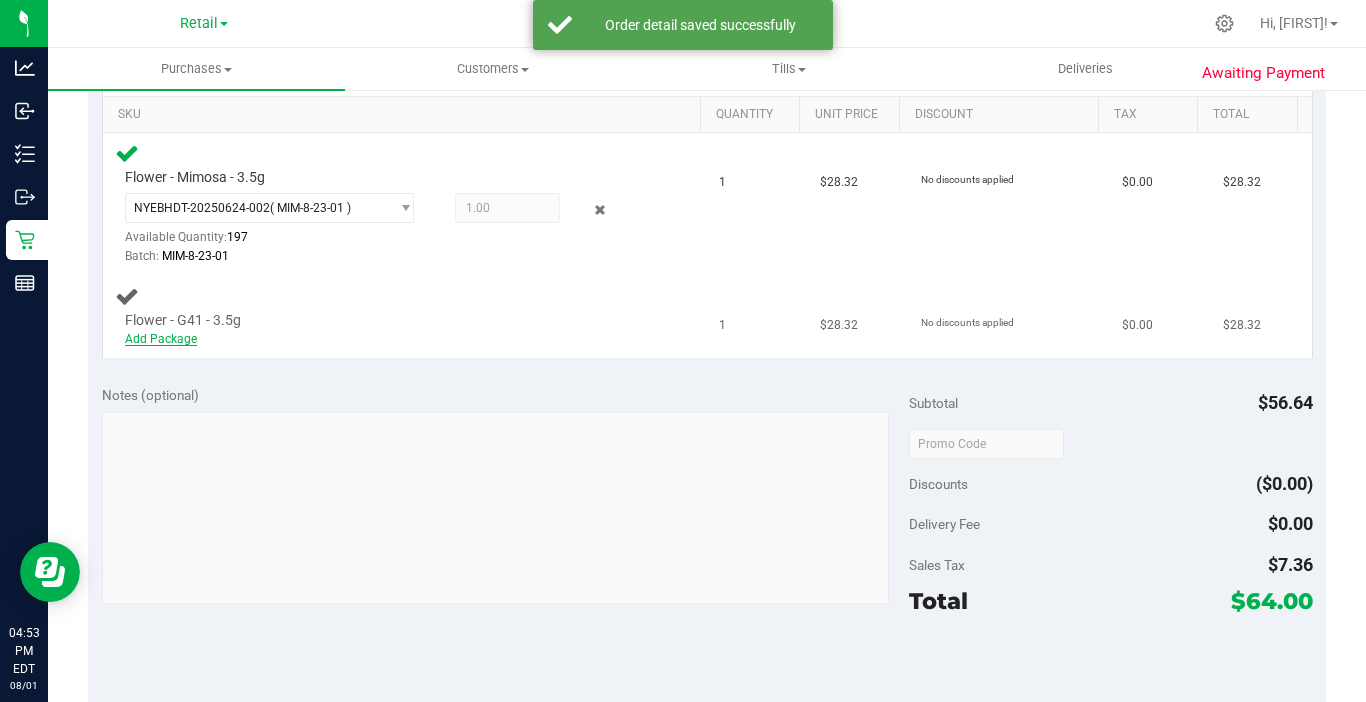 click on "Add Package" at bounding box center (161, 339) 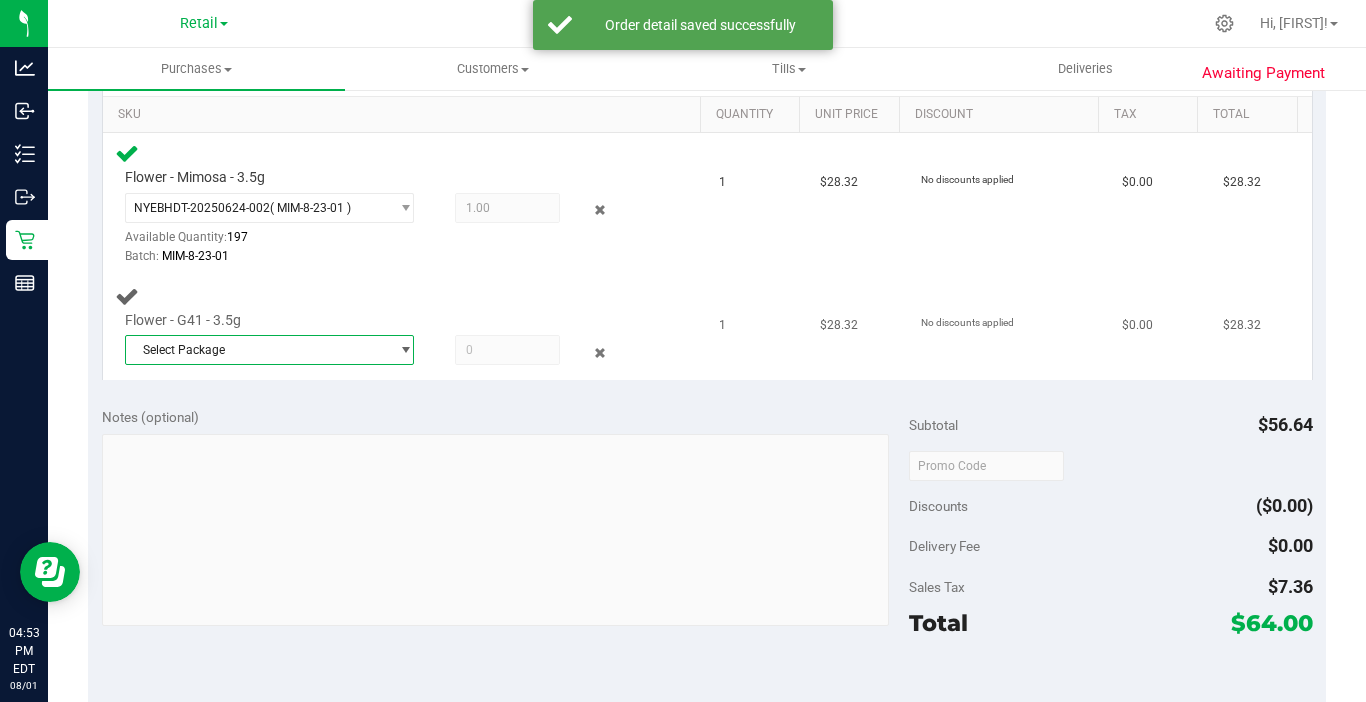 click on "Select Package" at bounding box center (257, 350) 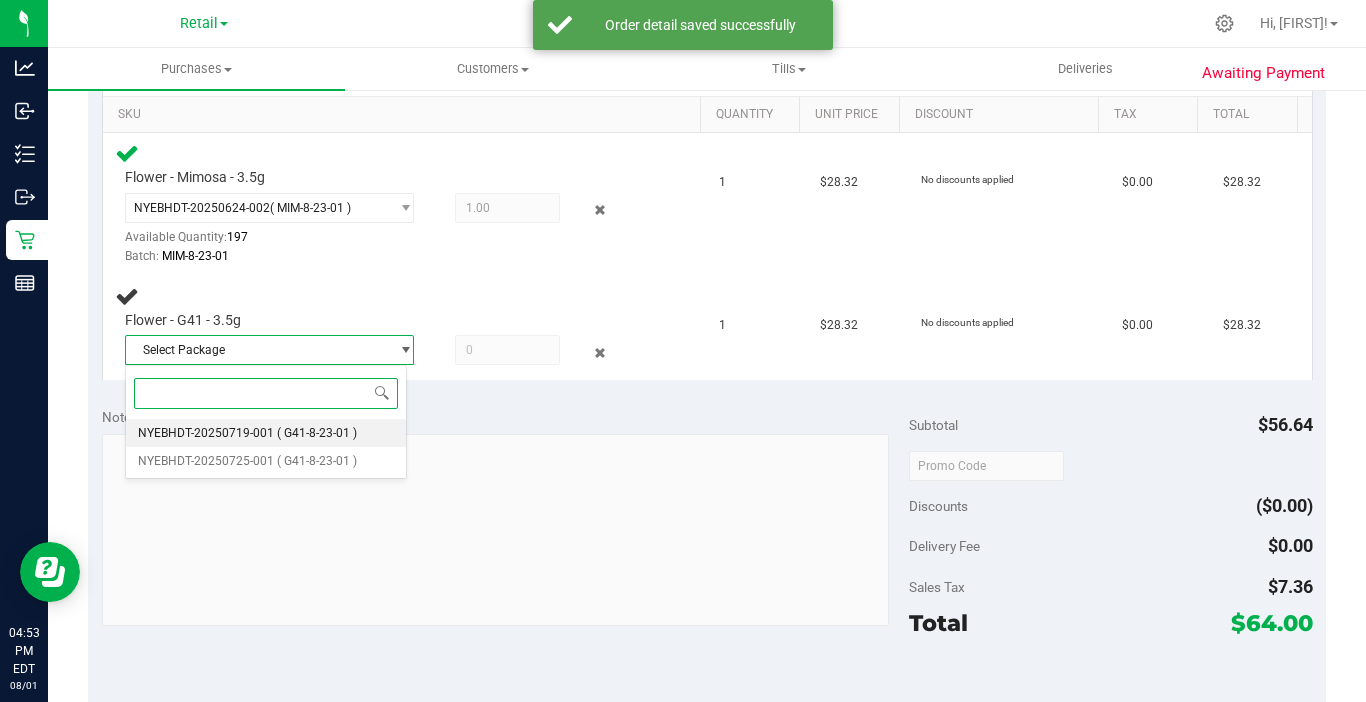 click on "(
G41-8-23-01
)" at bounding box center (317, 433) 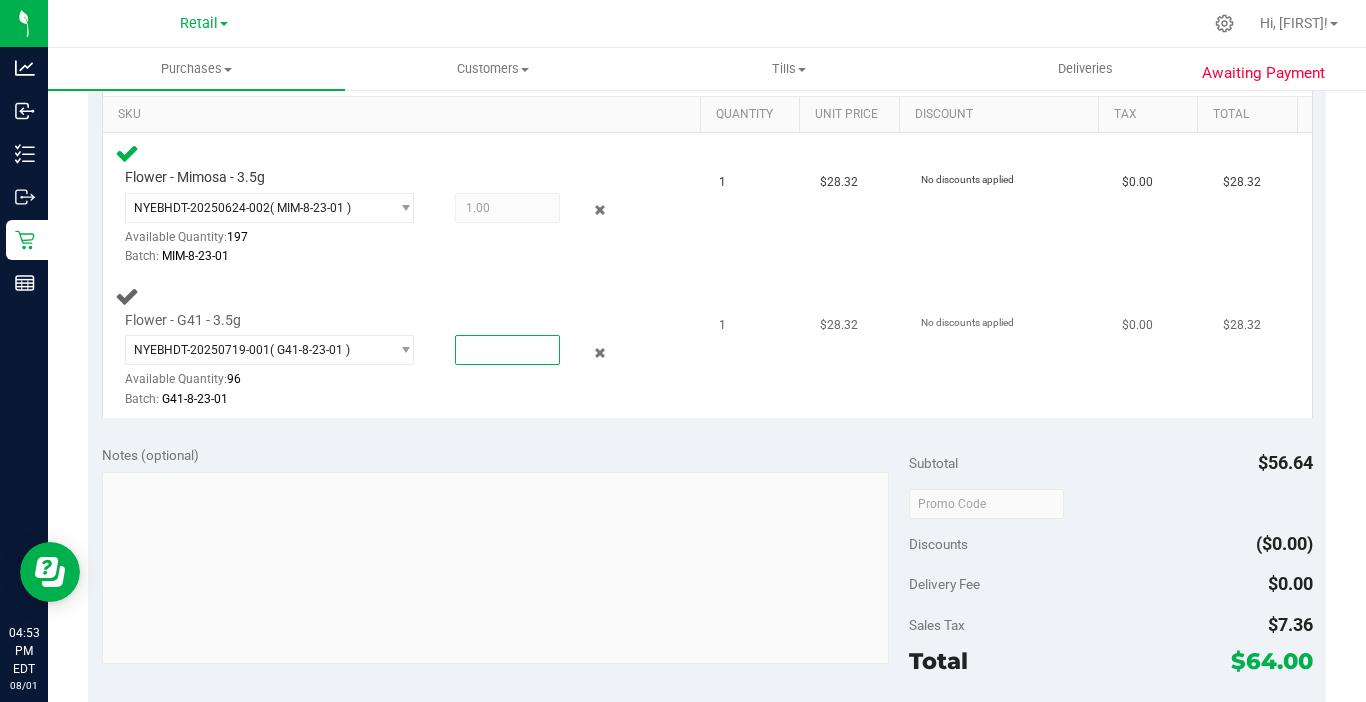click at bounding box center (507, 350) 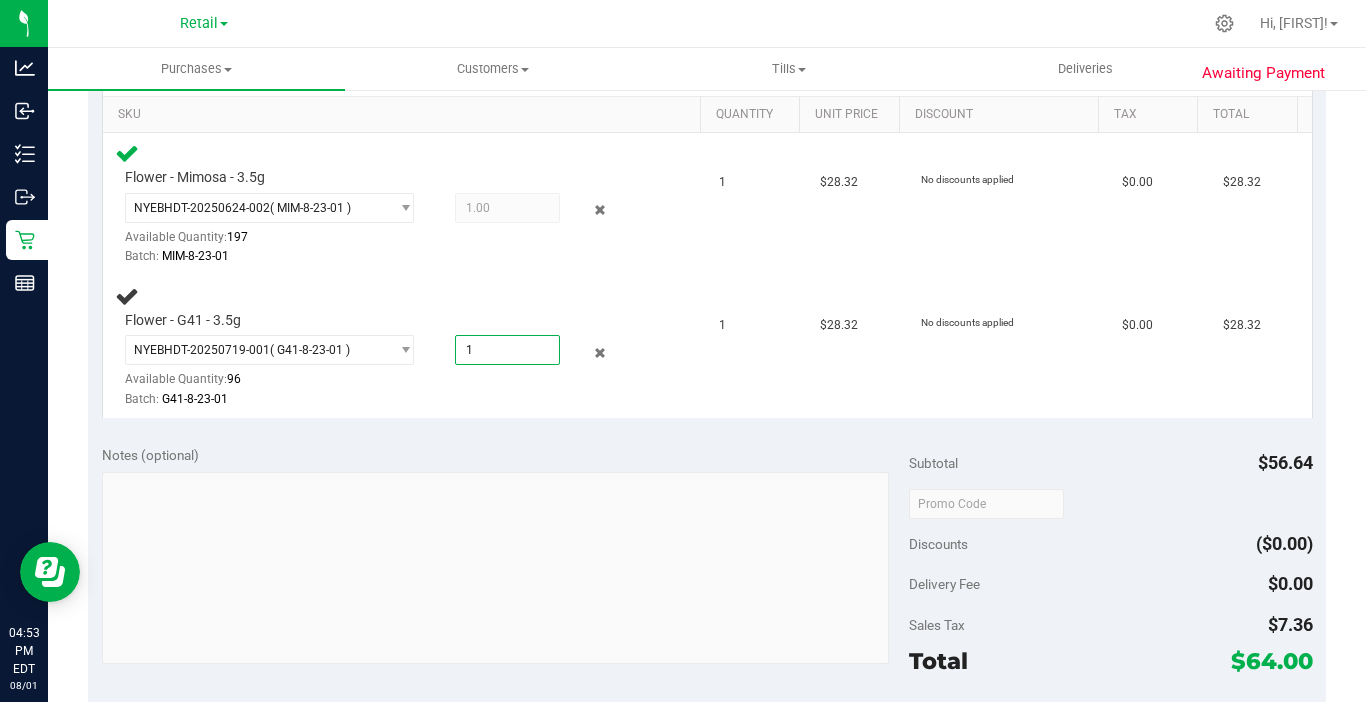 type on "1.0000" 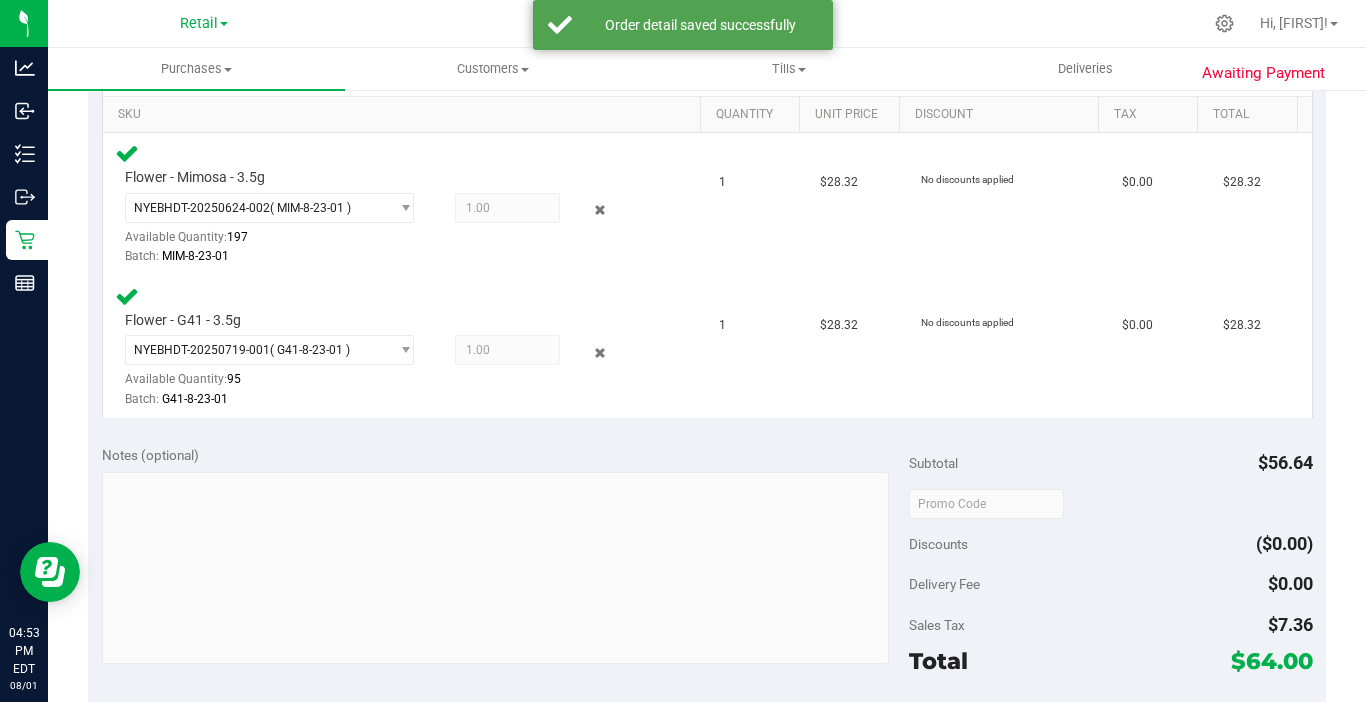 scroll, scrollTop: 800, scrollLeft: 0, axis: vertical 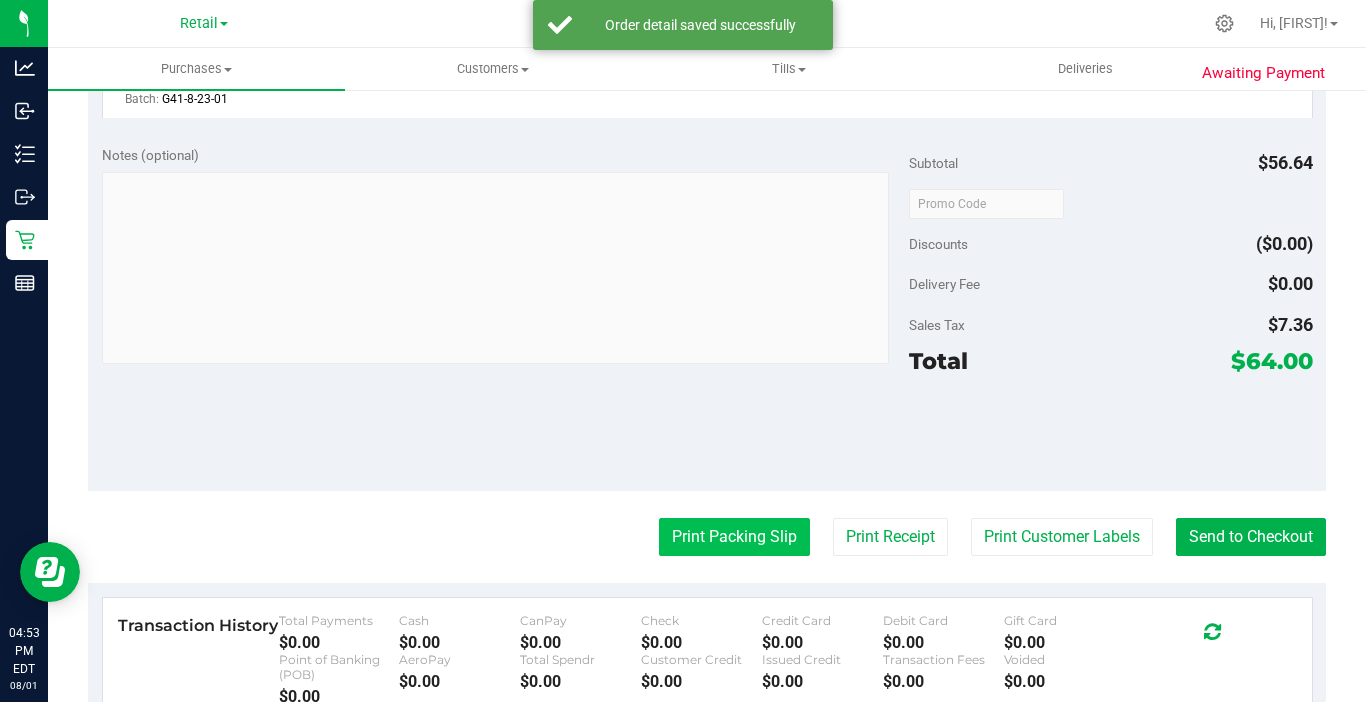 click on "Print Packing Slip" at bounding box center [734, 537] 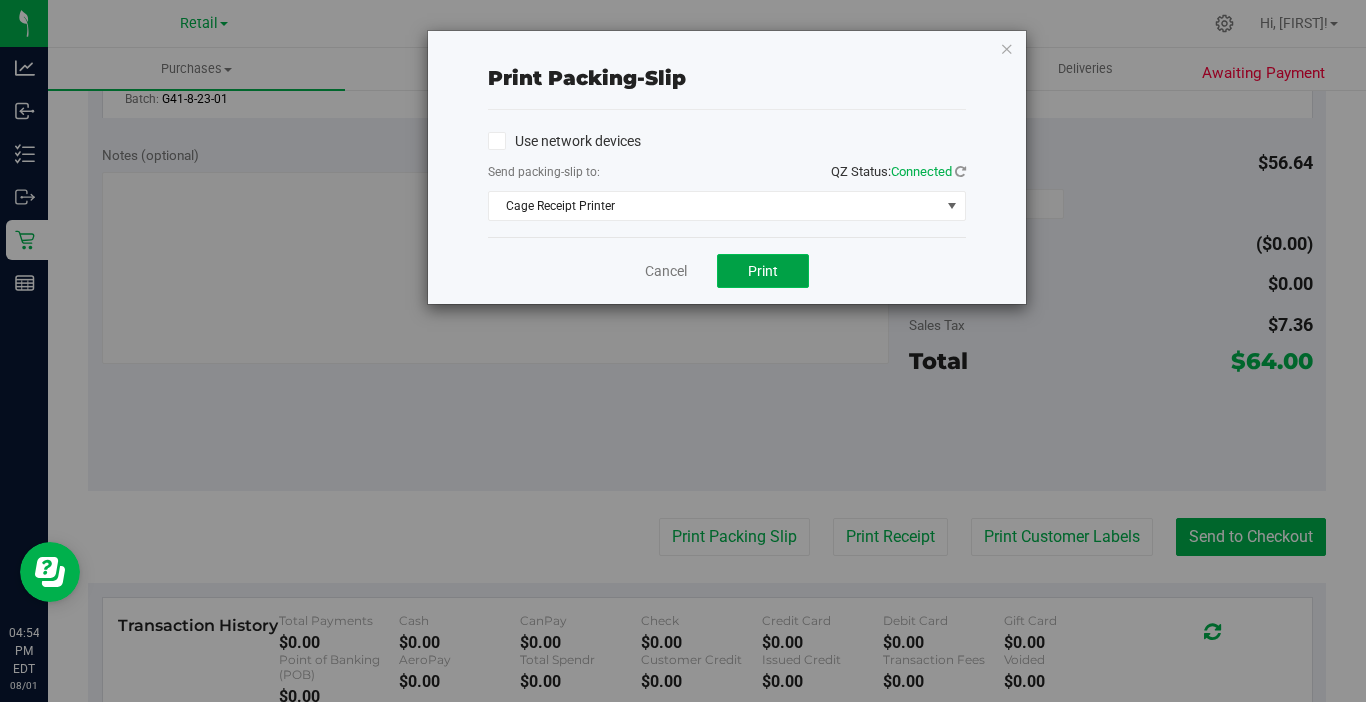 click on "Print" at bounding box center (763, 271) 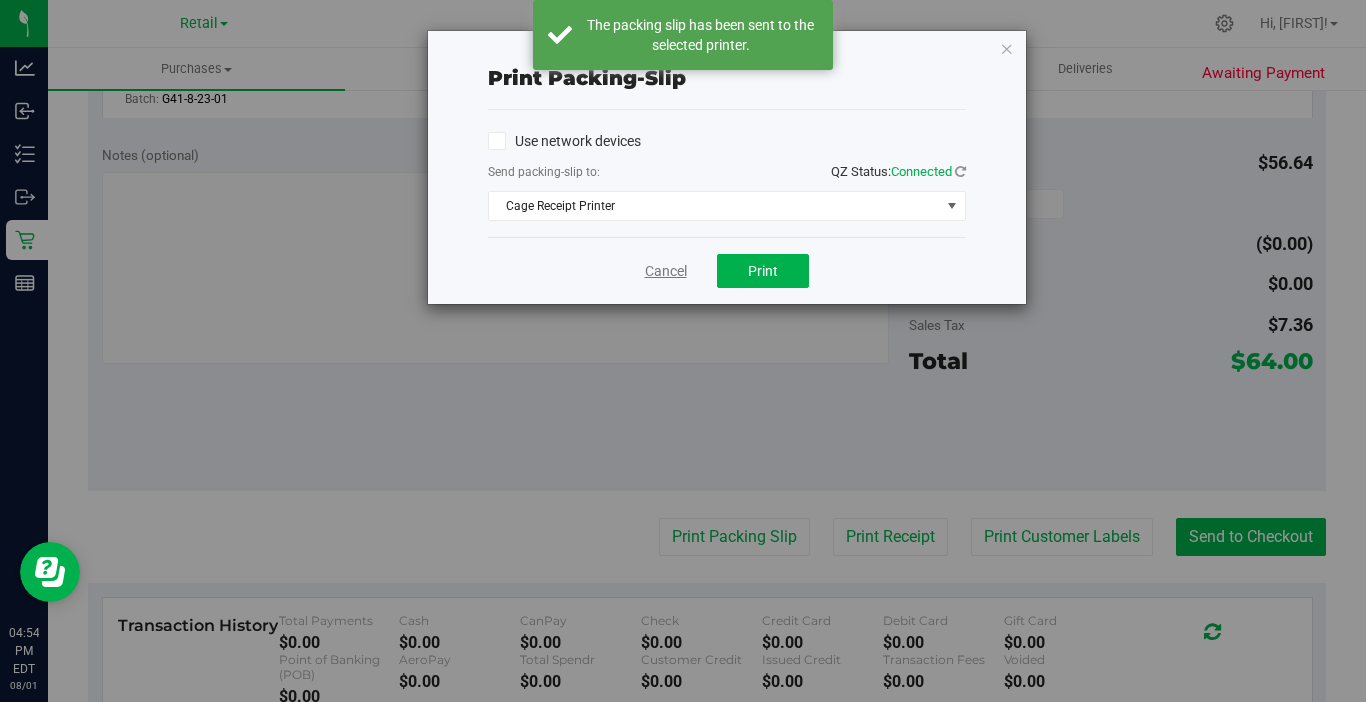 click on "Cancel" at bounding box center (666, 271) 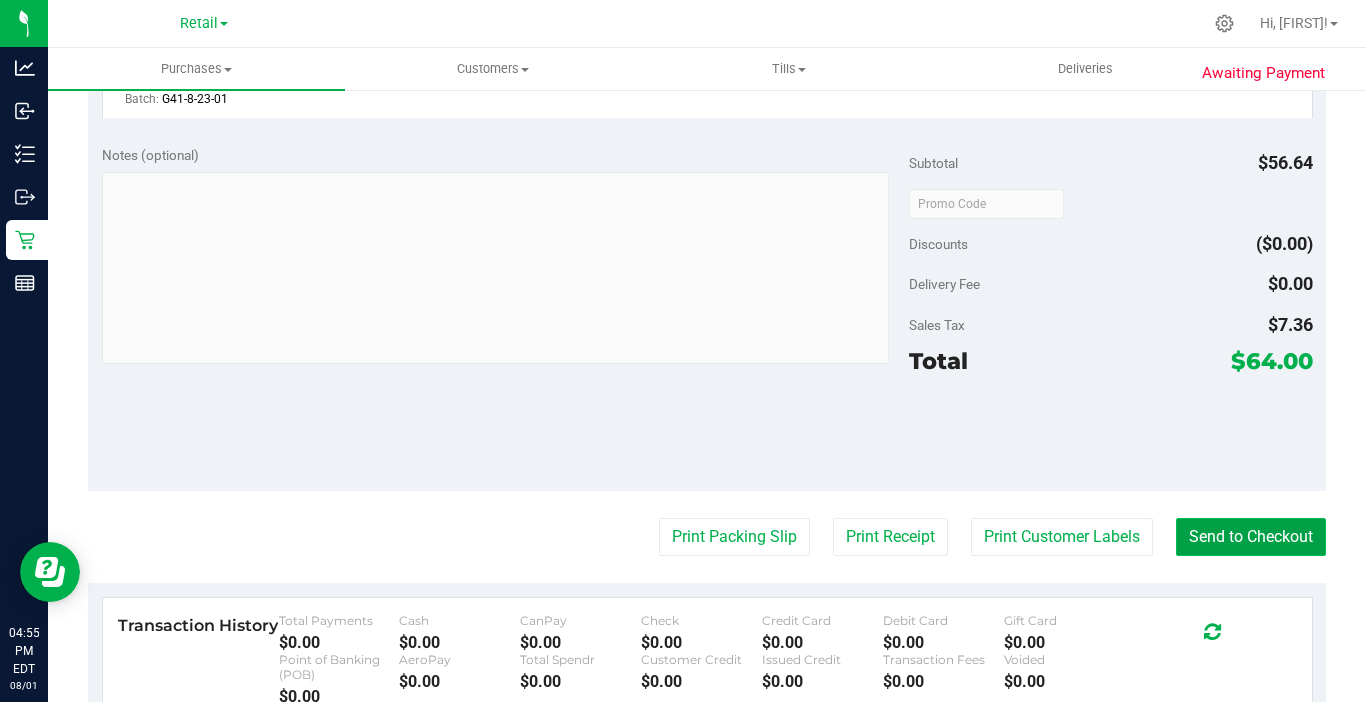 click on "Send to Checkout" at bounding box center [1251, 537] 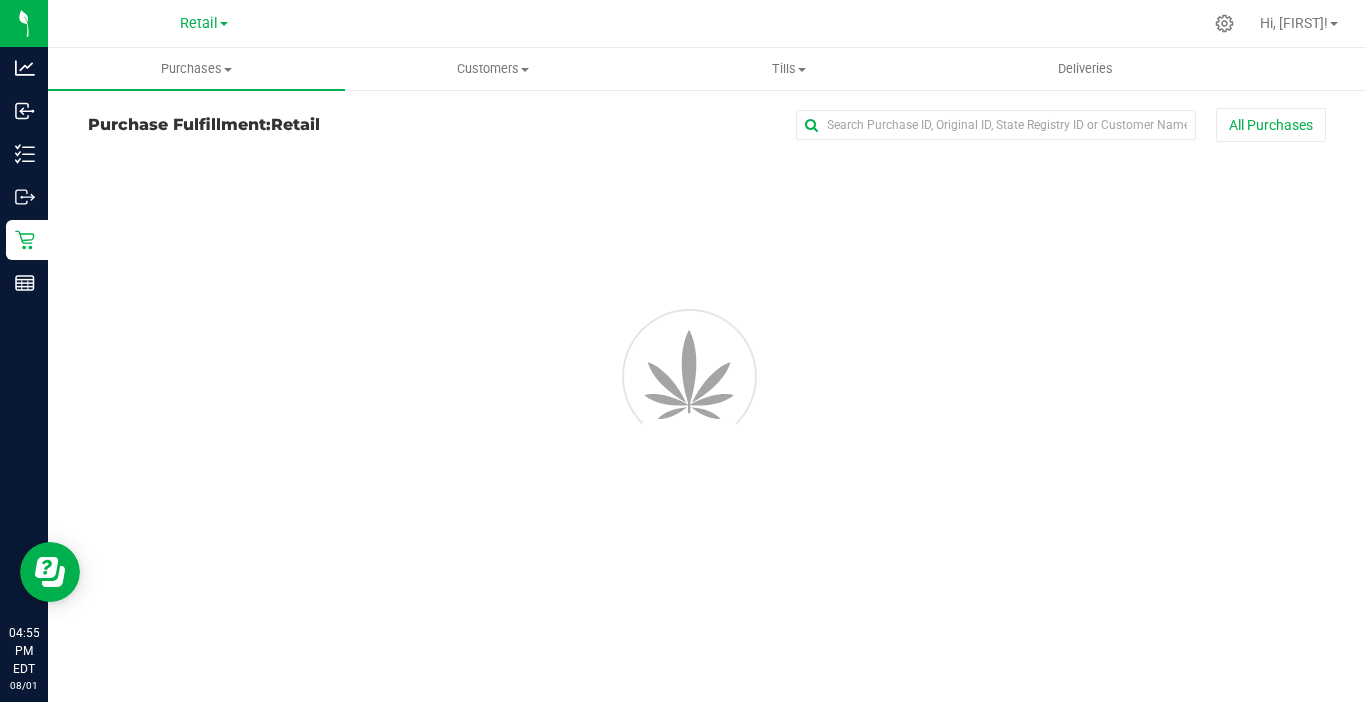 scroll, scrollTop: 0, scrollLeft: 0, axis: both 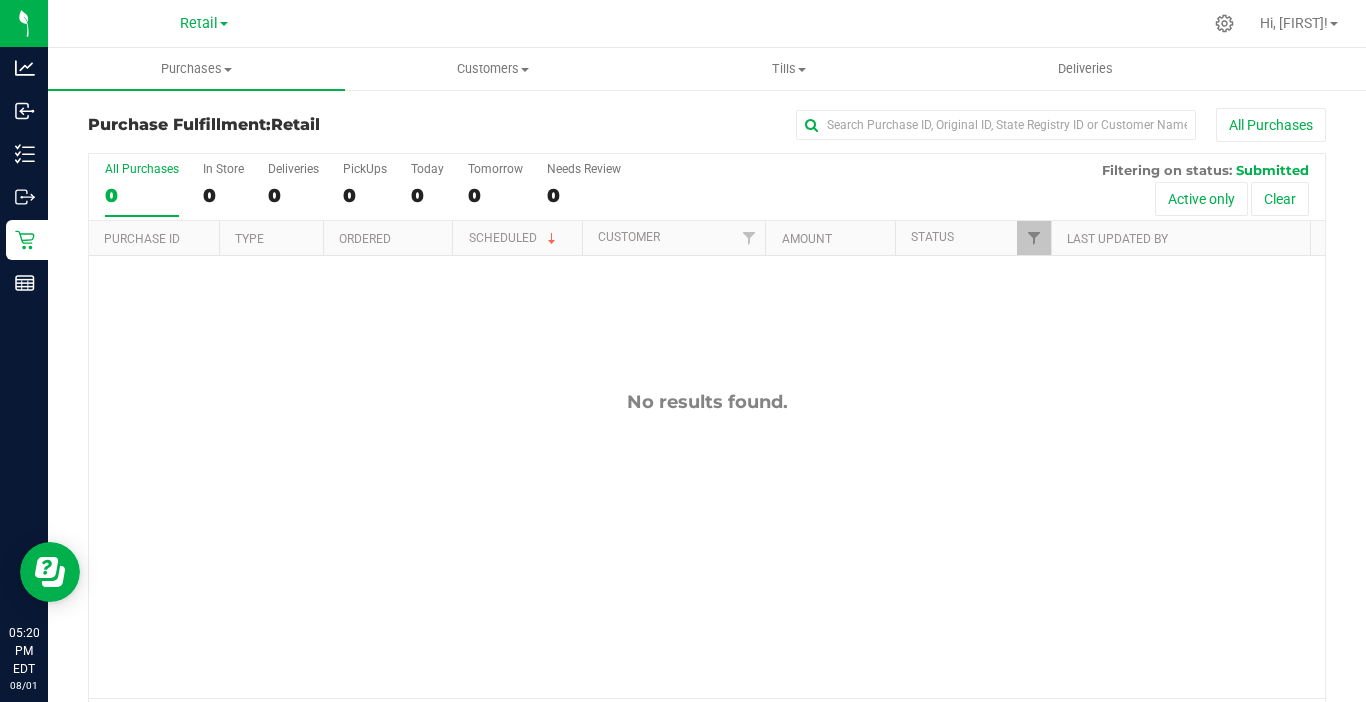 click on "Type" at bounding box center (271, 238) 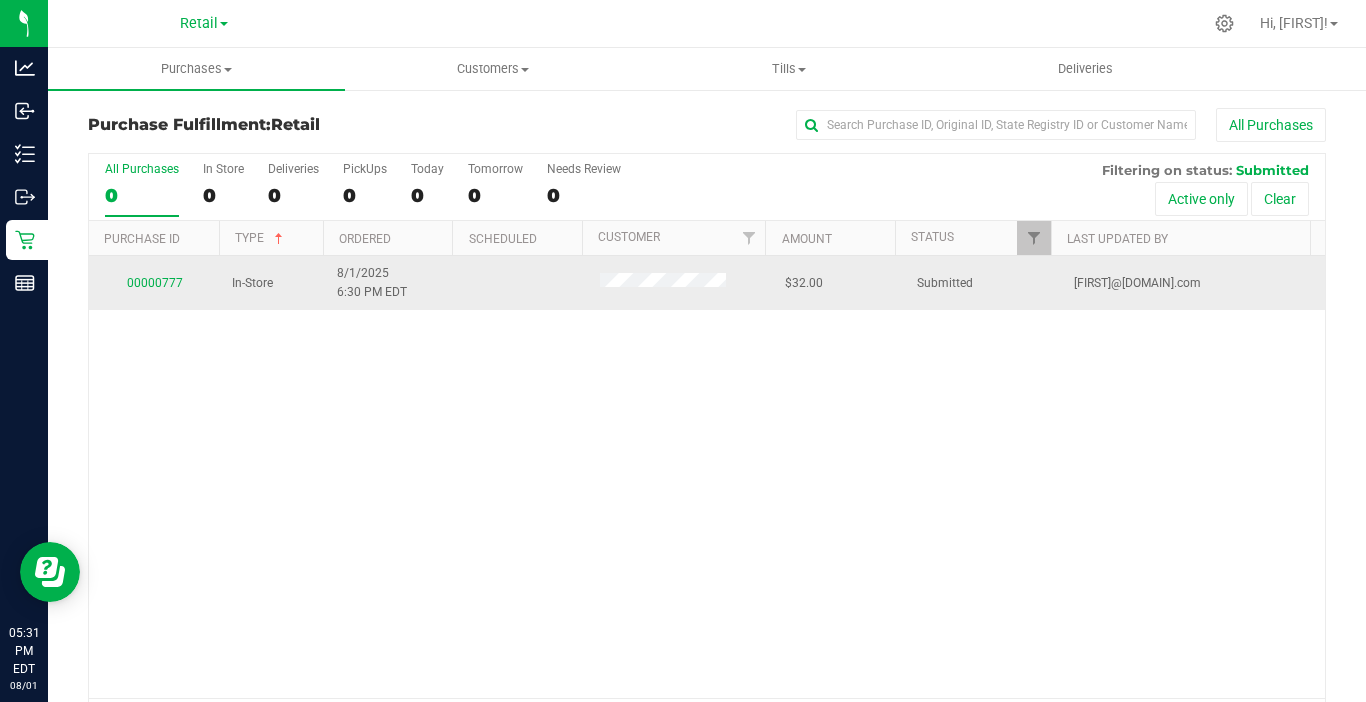click on "00000777" at bounding box center (154, 283) 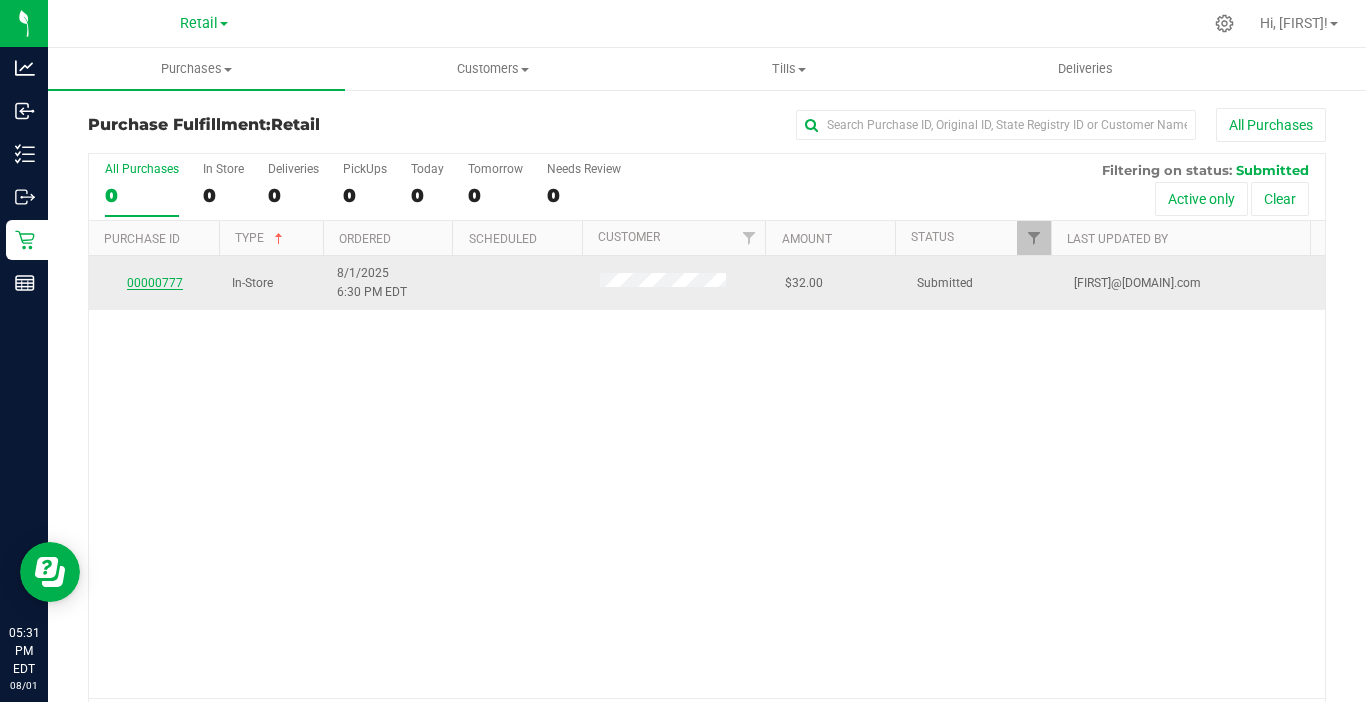 click on "00000777" at bounding box center [155, 283] 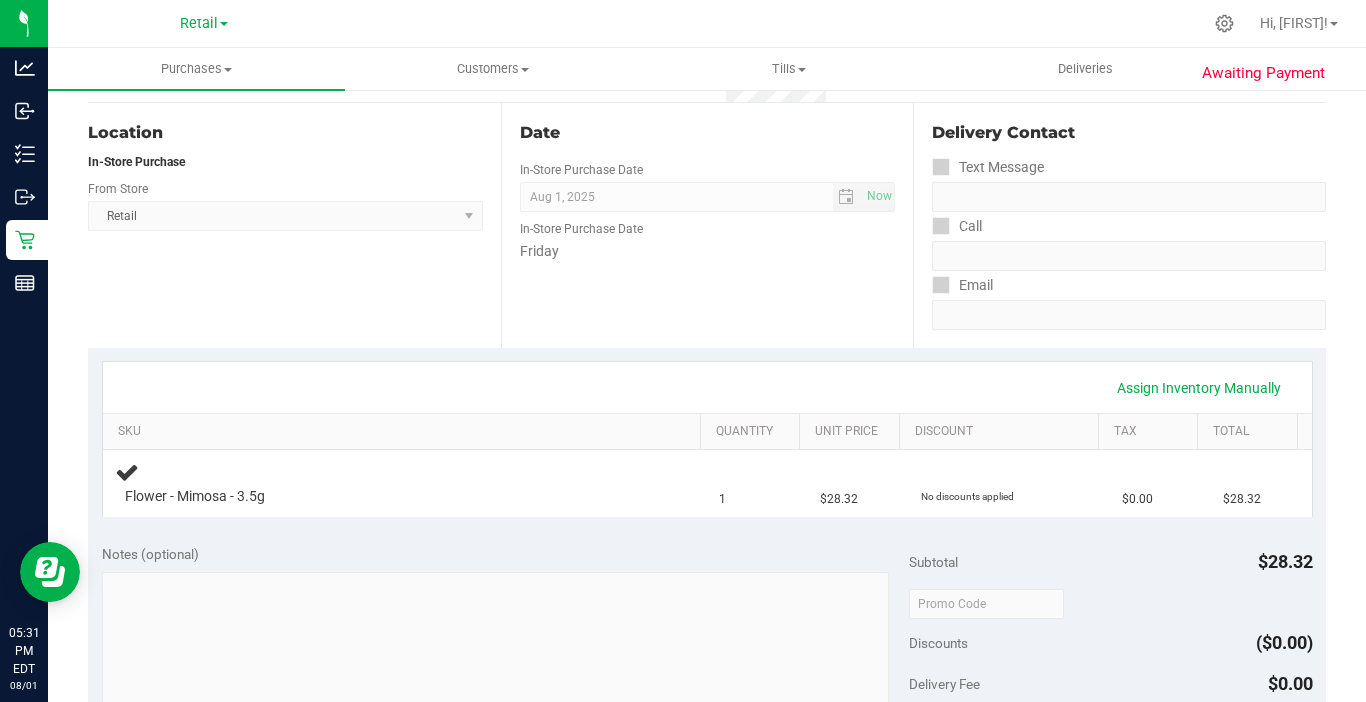 scroll, scrollTop: 200, scrollLeft: 0, axis: vertical 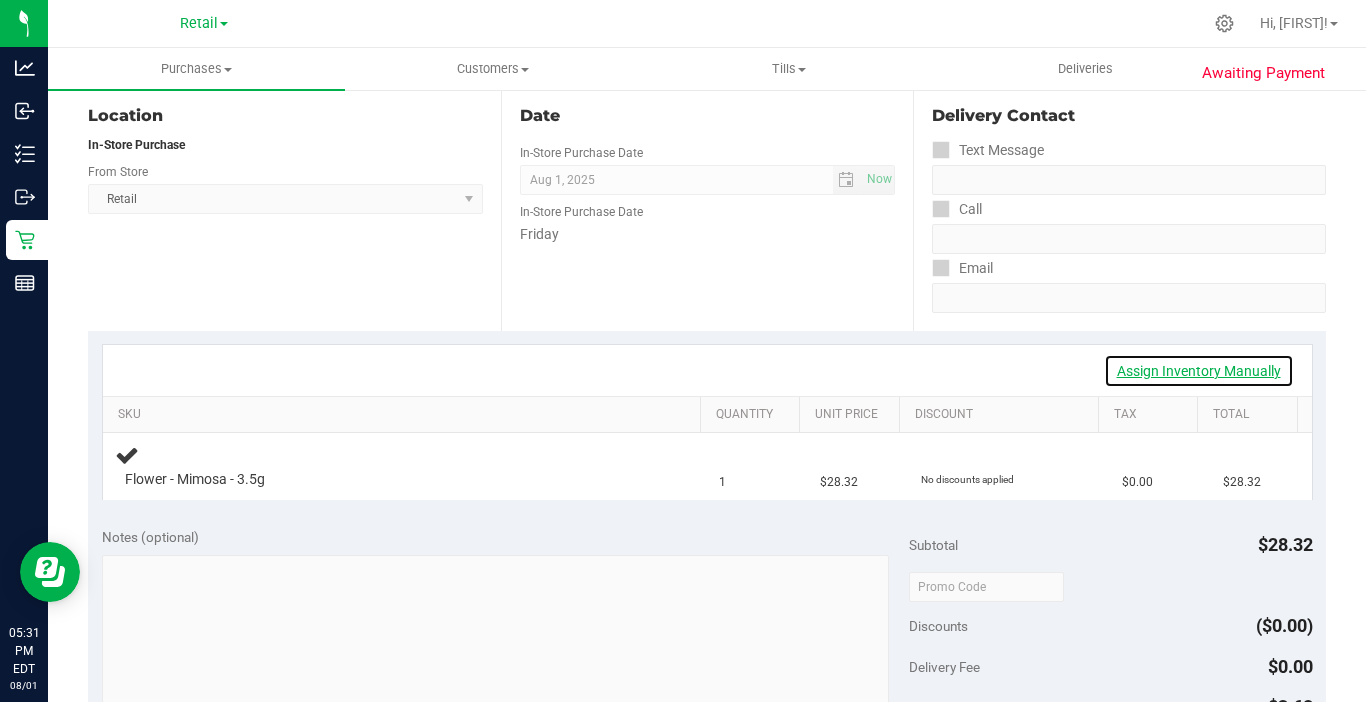 drag, startPoint x: 1215, startPoint y: 371, endPoint x: 1163, endPoint y: 380, distance: 52.773098 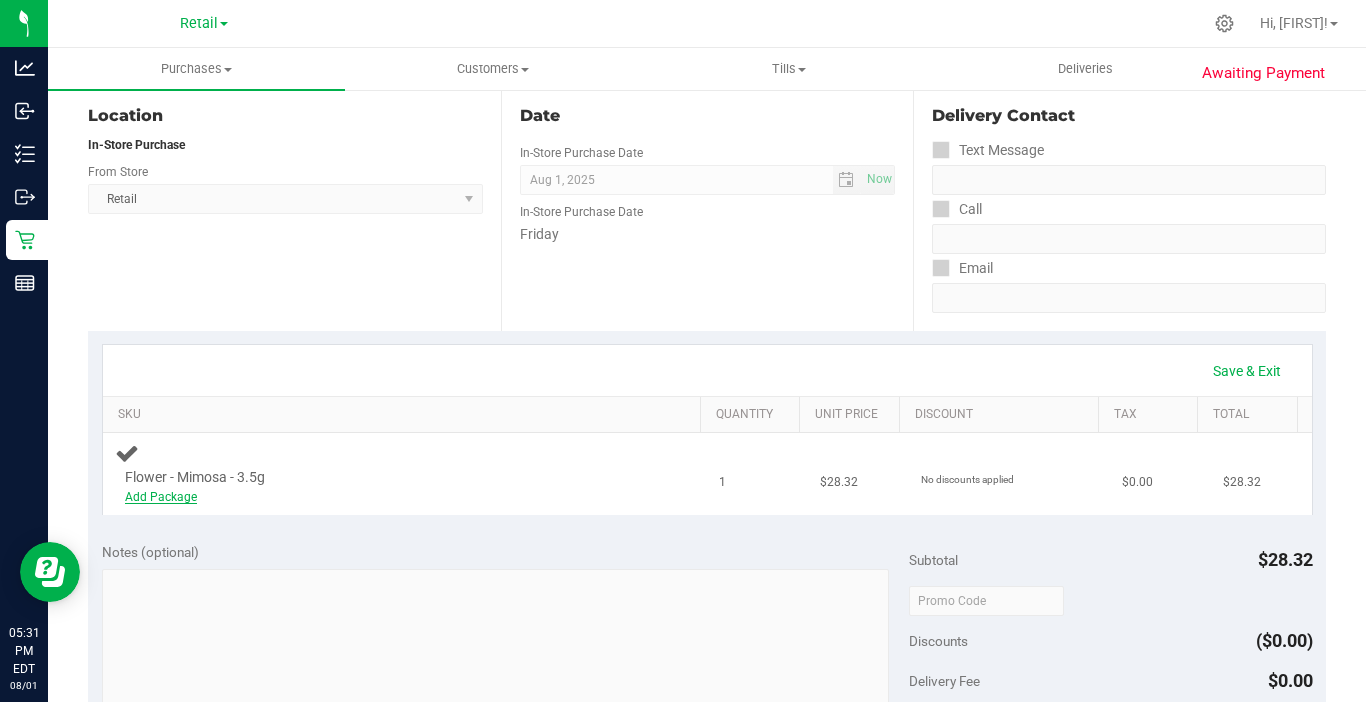 click on "Add Package" at bounding box center [161, 497] 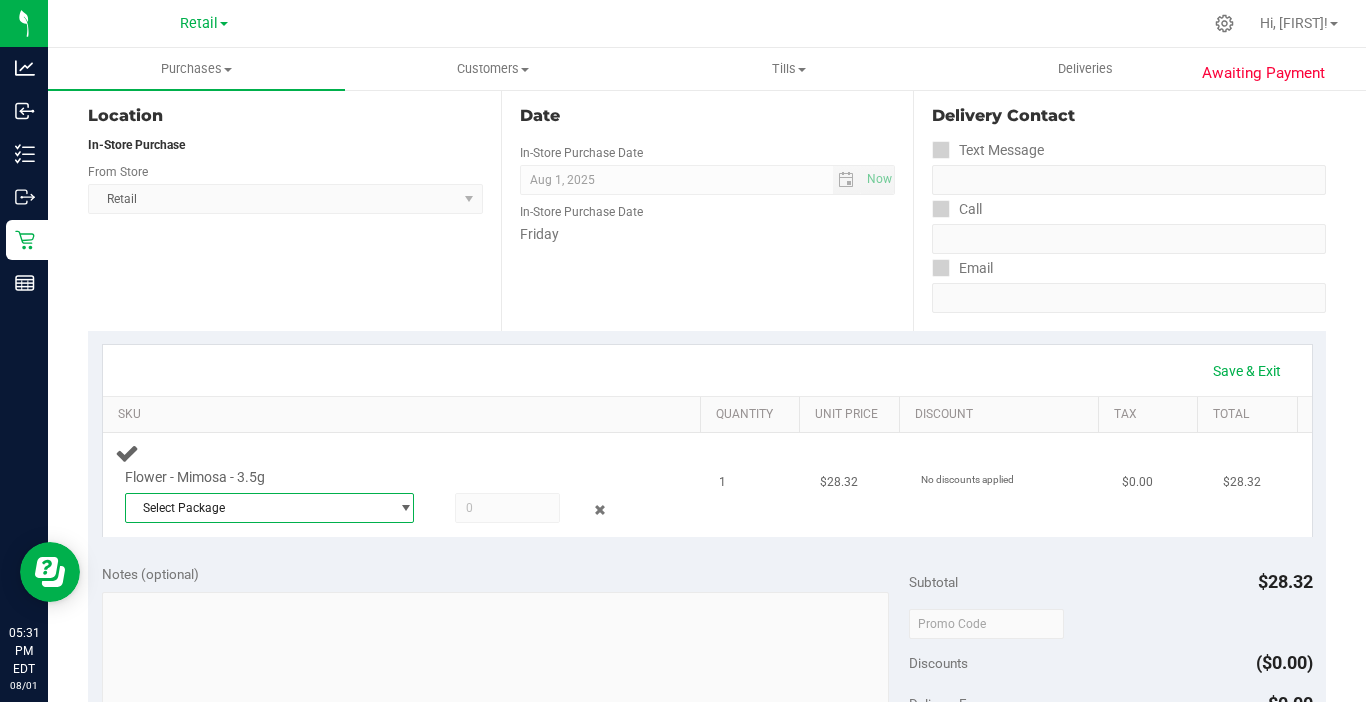 drag, startPoint x: 250, startPoint y: 501, endPoint x: 252, endPoint y: 511, distance: 10.198039 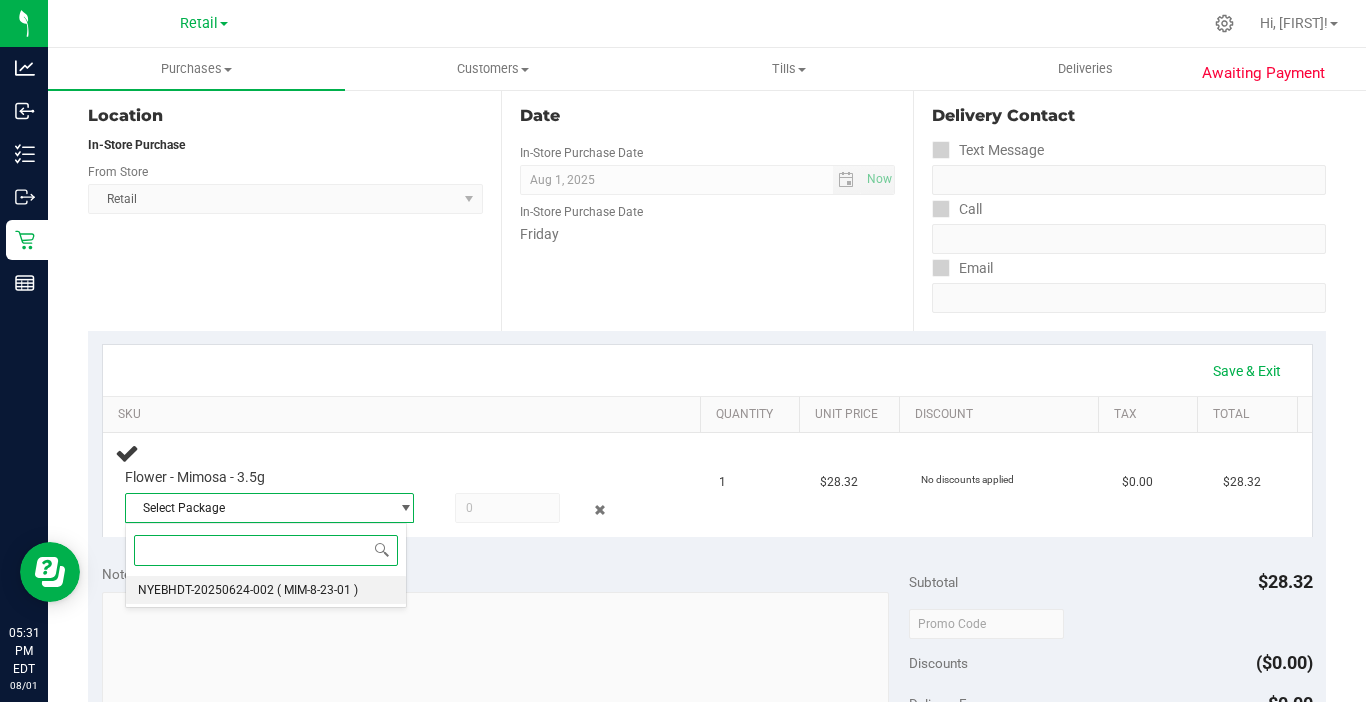 click on "NYEBHDT-20250624-002
(
MIM-8-23-01
)" at bounding box center [266, 590] 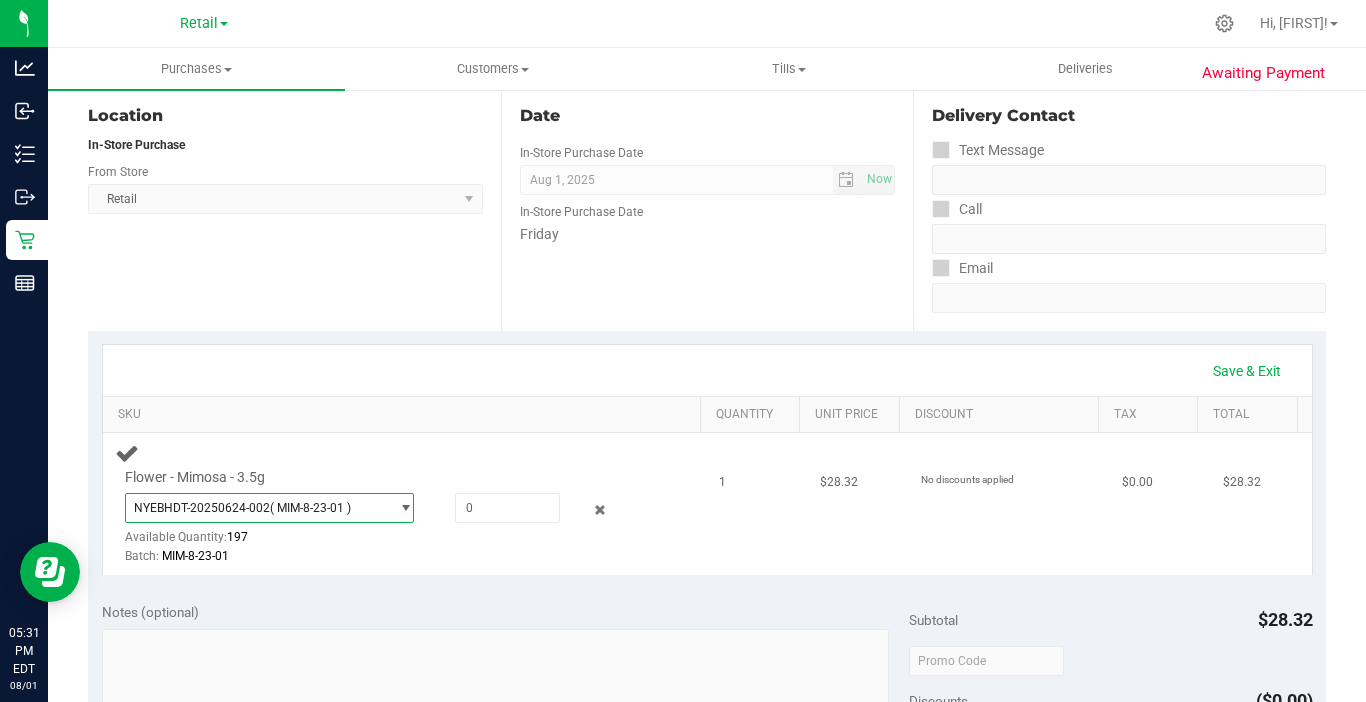 click at bounding box center (582, 510) 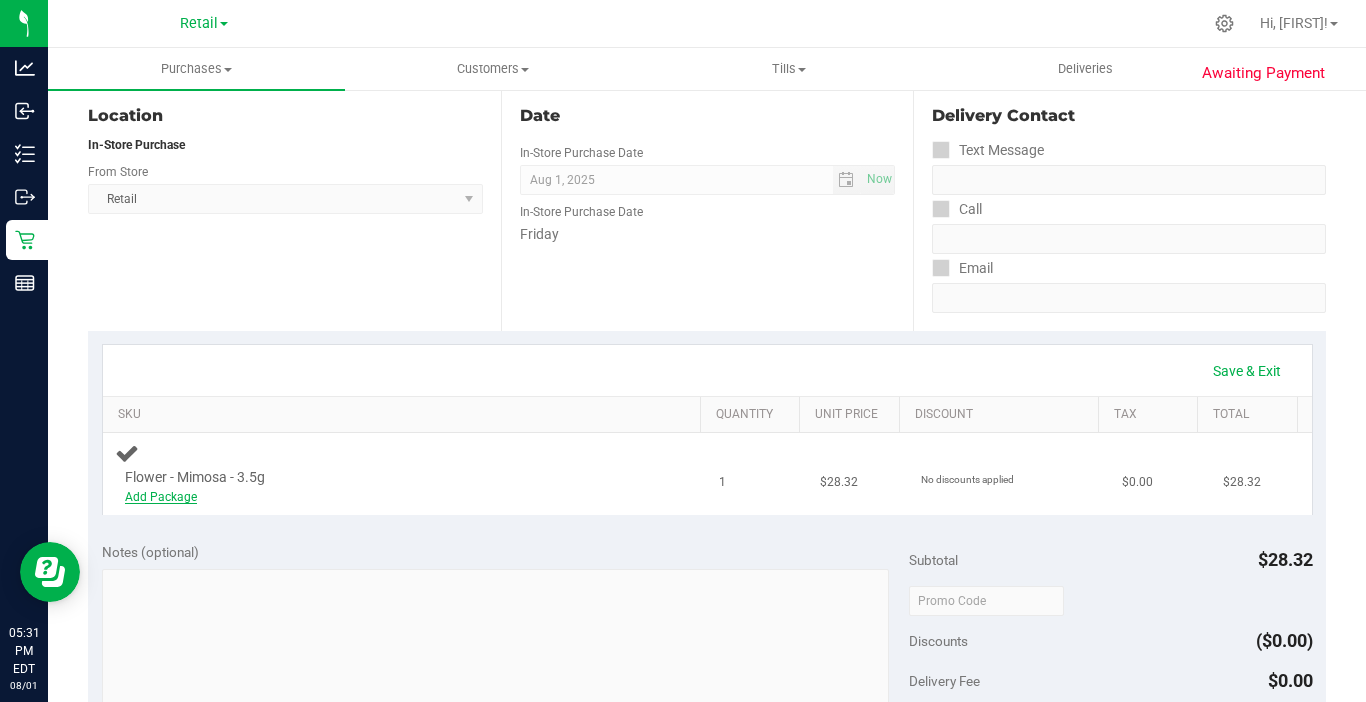 click on "Add Package" at bounding box center (161, 497) 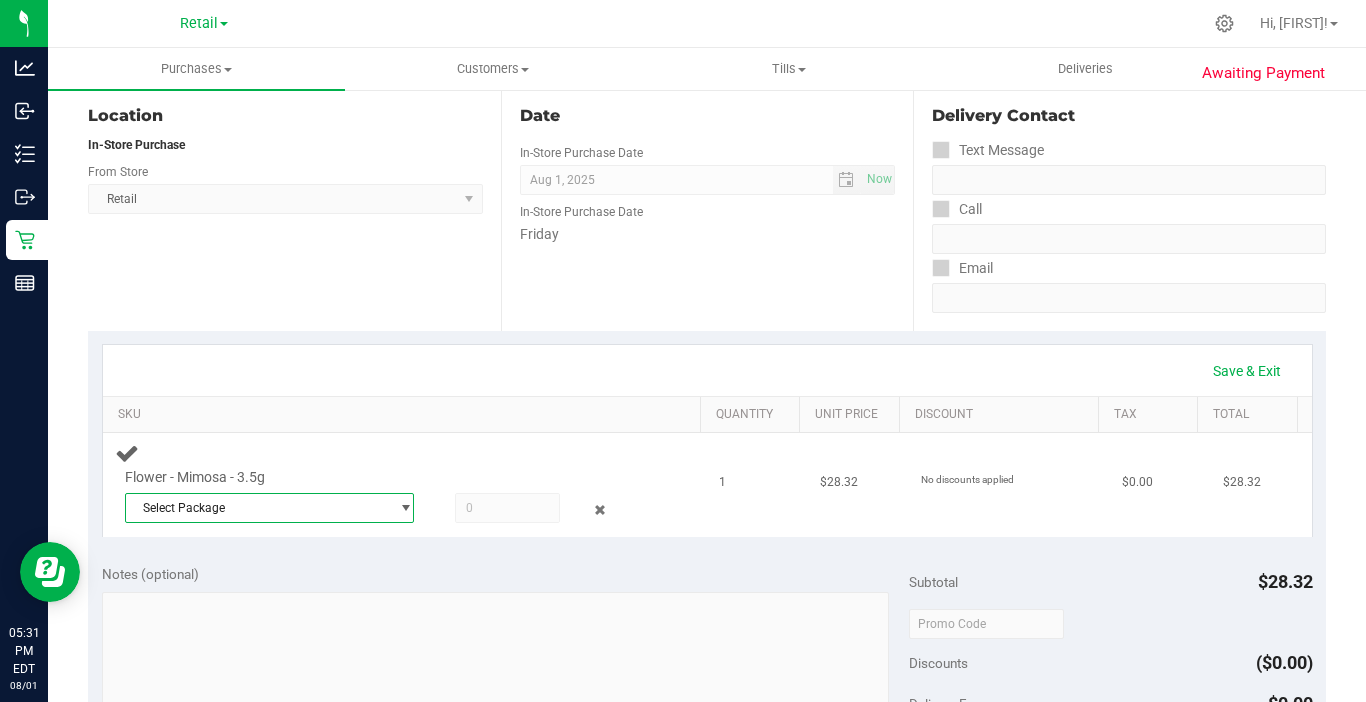 click on "Select Package" at bounding box center [257, 508] 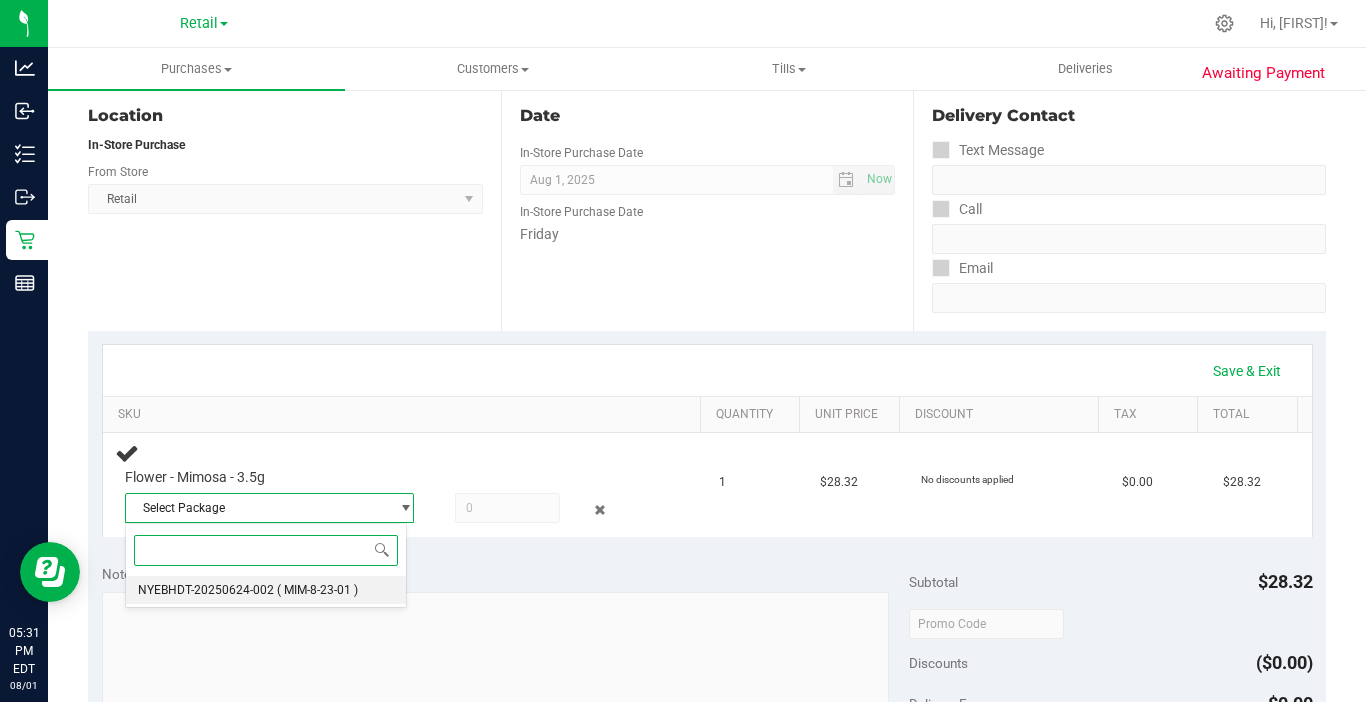 drag, startPoint x: 250, startPoint y: 590, endPoint x: 268, endPoint y: 582, distance: 19.697716 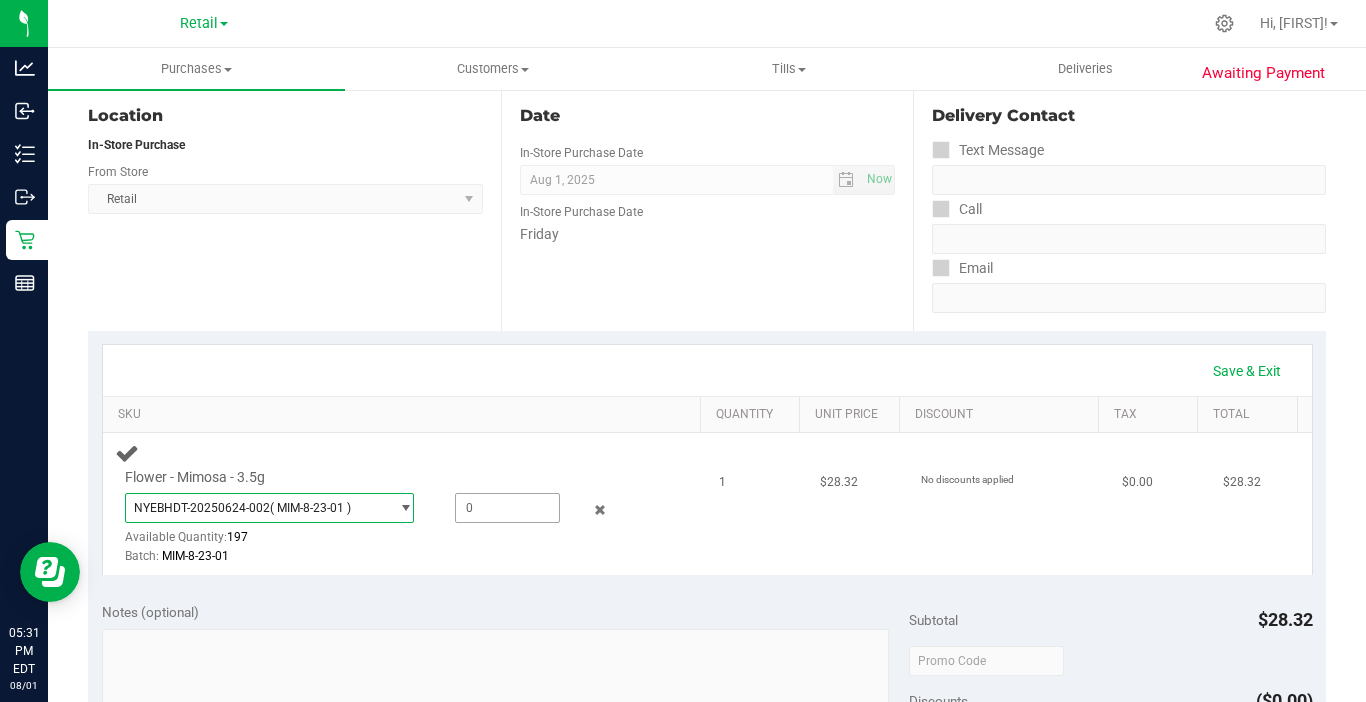 click at bounding box center (507, 508) 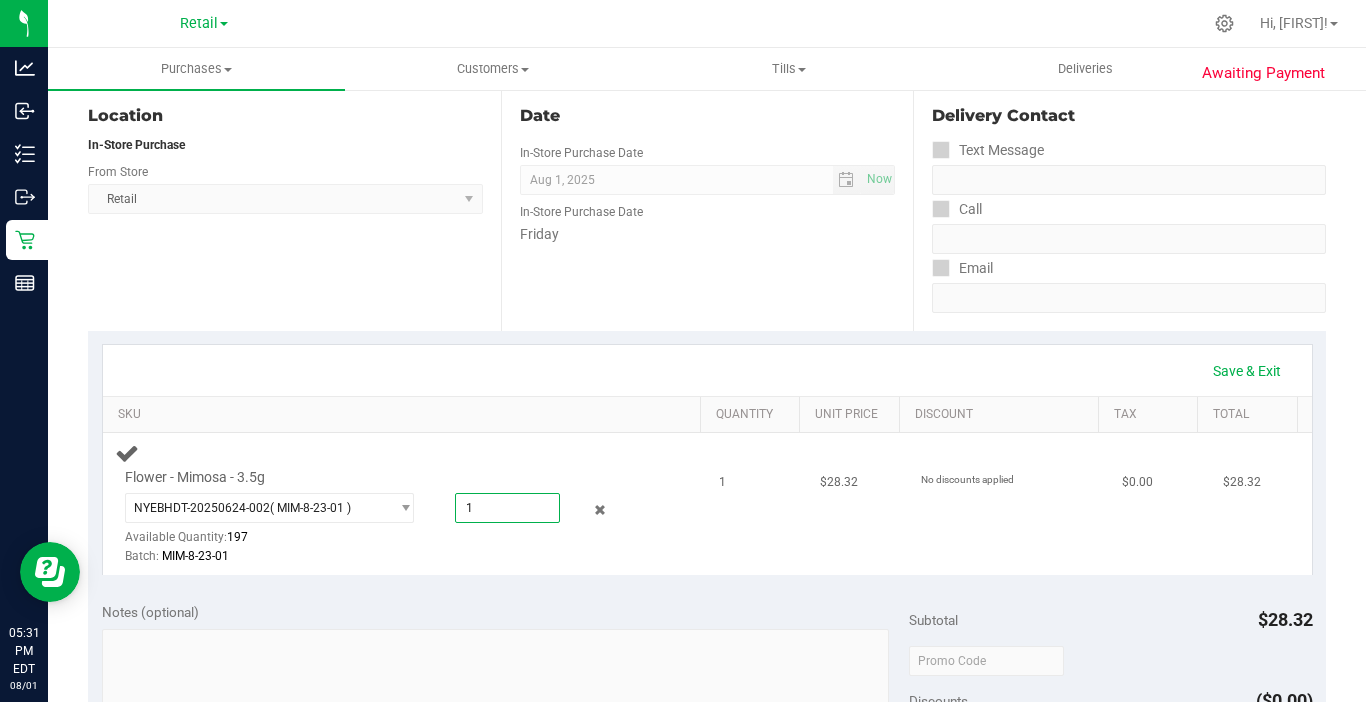 type on "1" 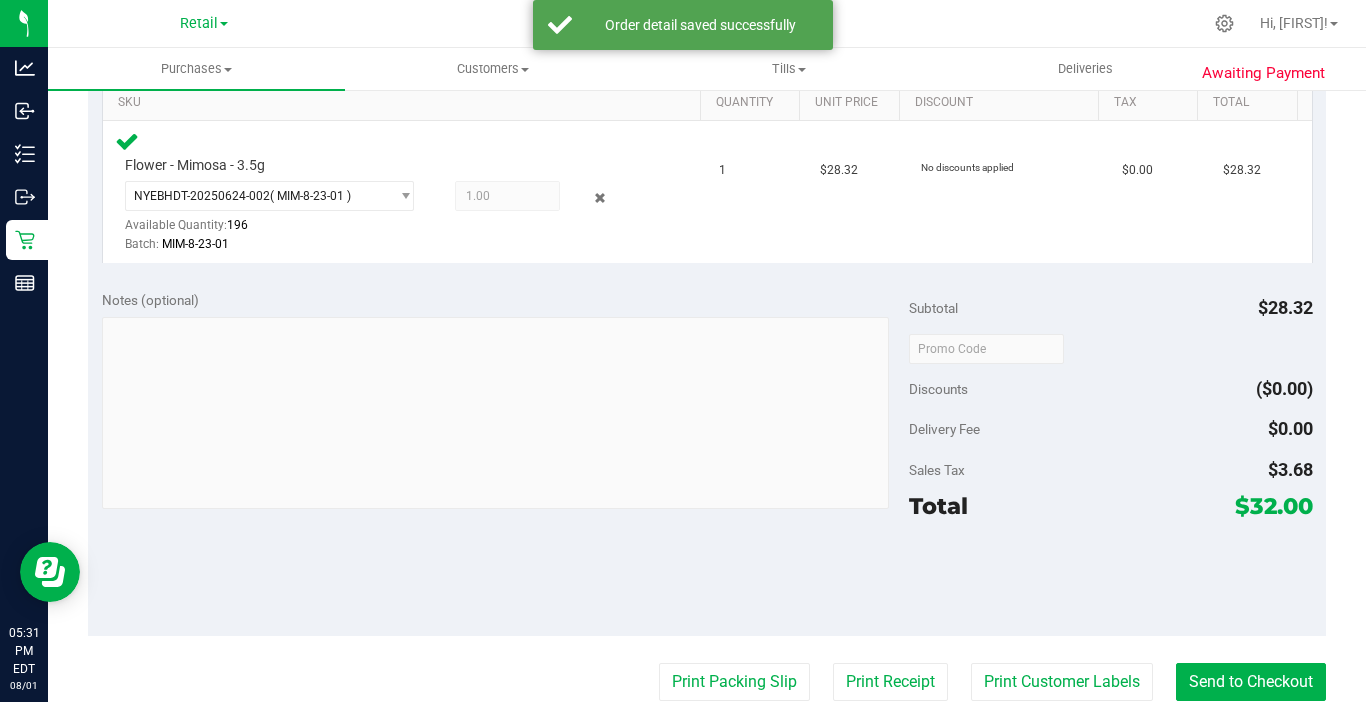 scroll, scrollTop: 600, scrollLeft: 0, axis: vertical 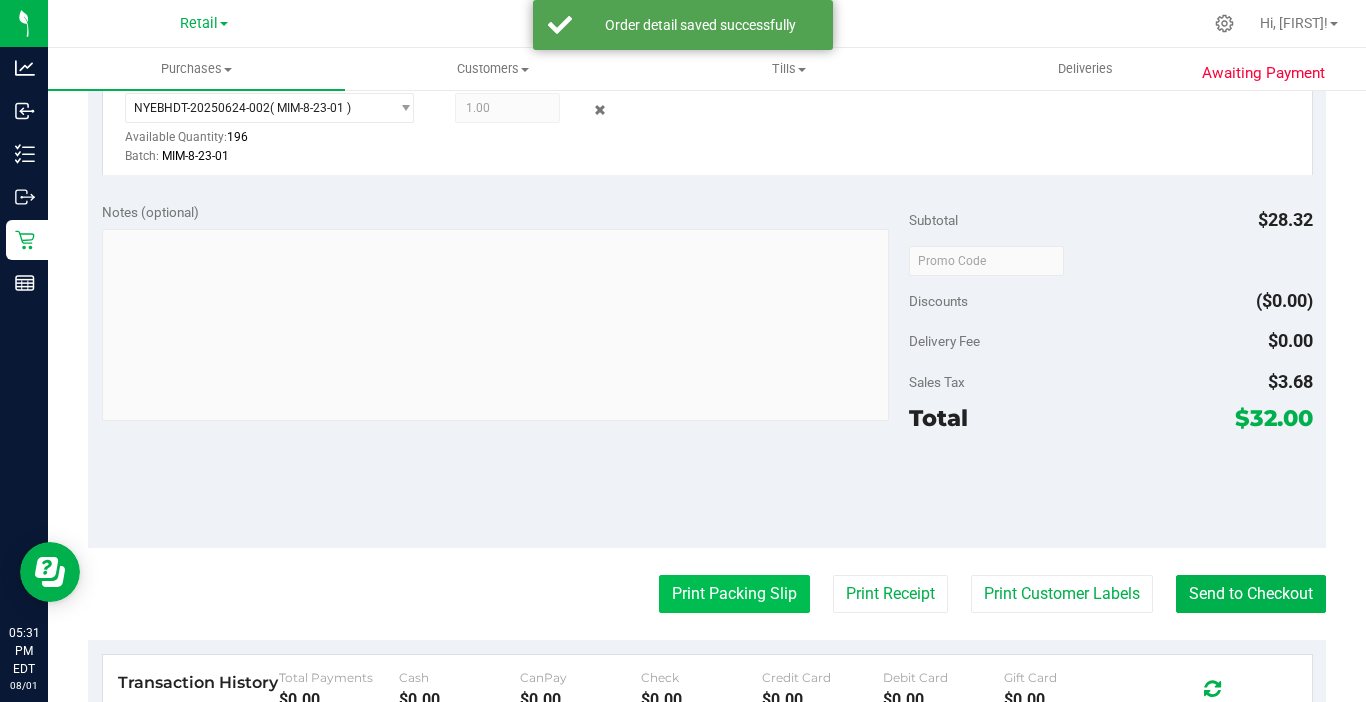 click on "Print Packing Slip" at bounding box center (734, 594) 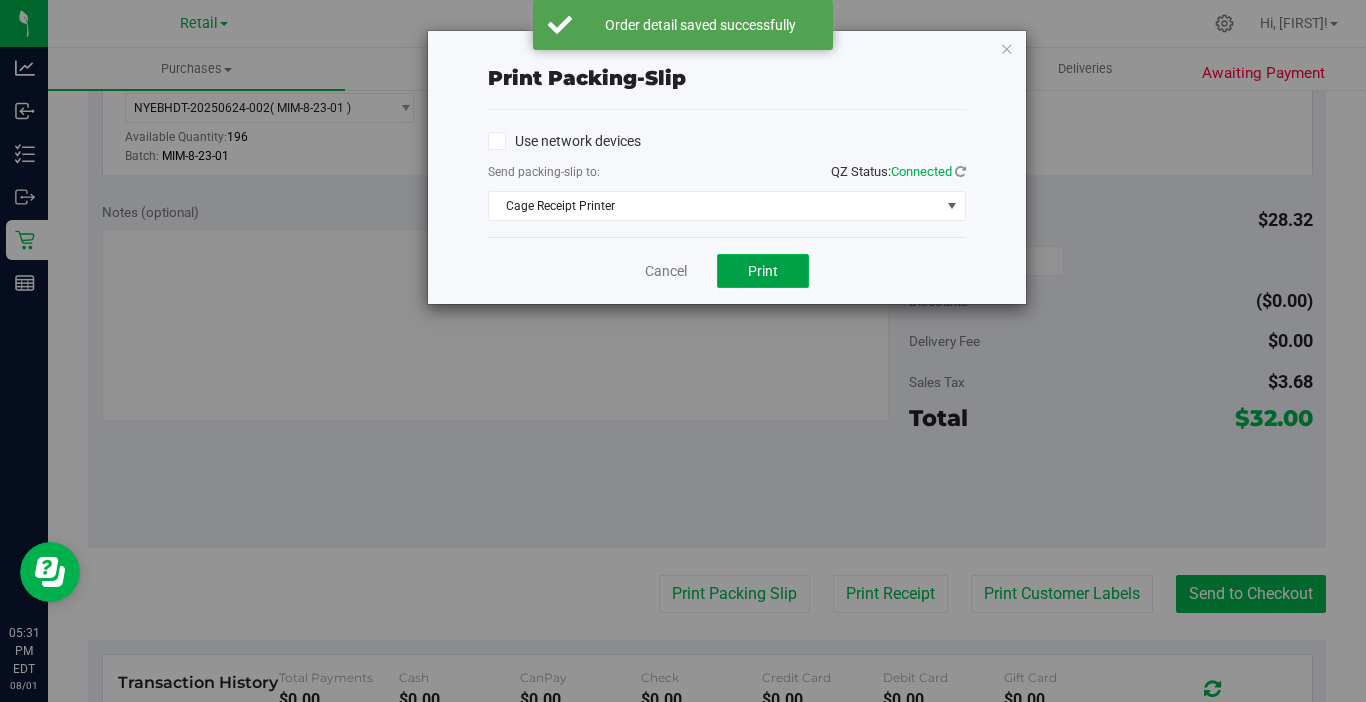 click on "Print" at bounding box center (763, 271) 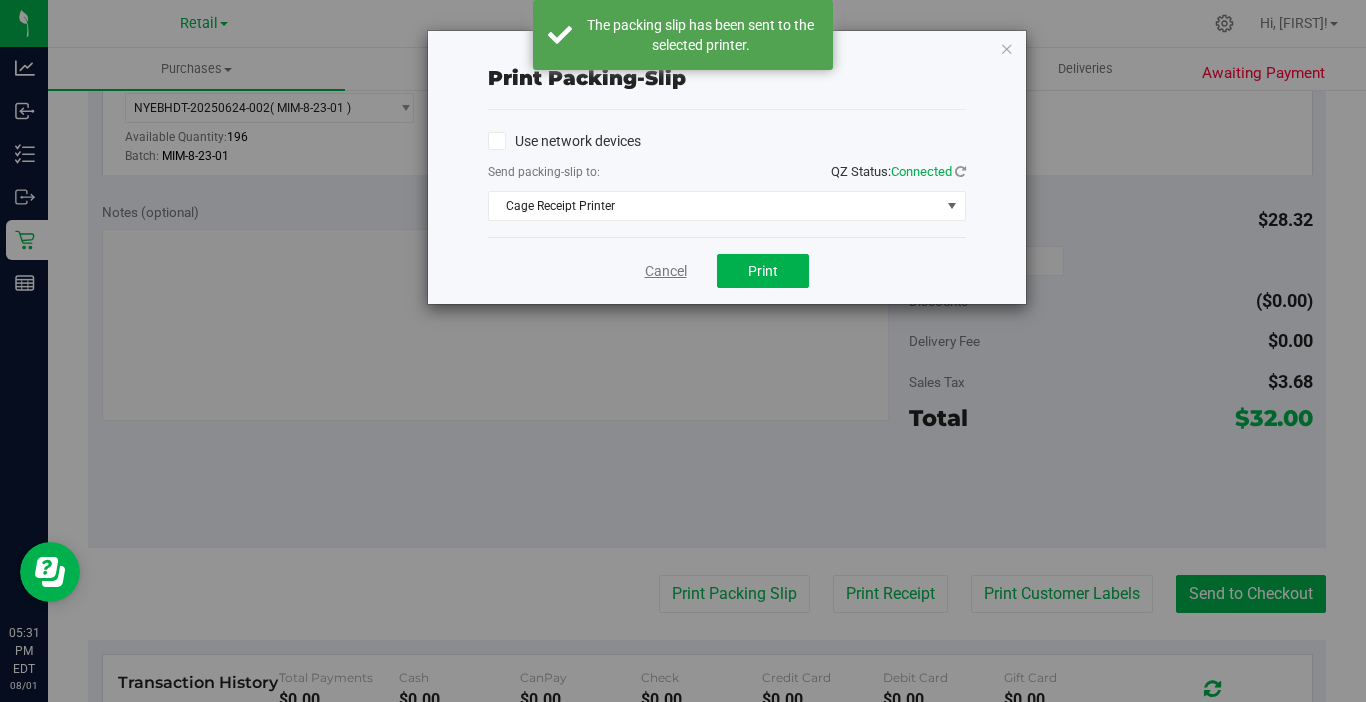 click on "Cancel" at bounding box center (666, 271) 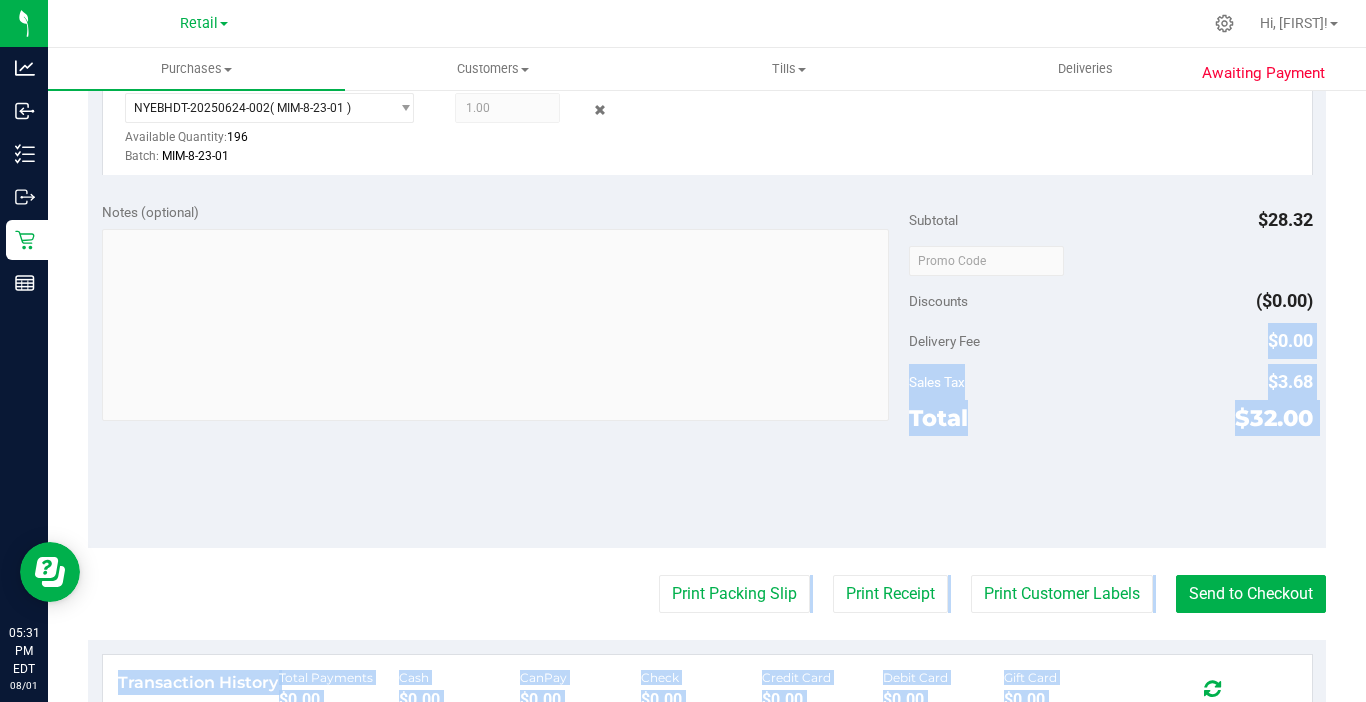 scroll, scrollTop: 798, scrollLeft: 0, axis: vertical 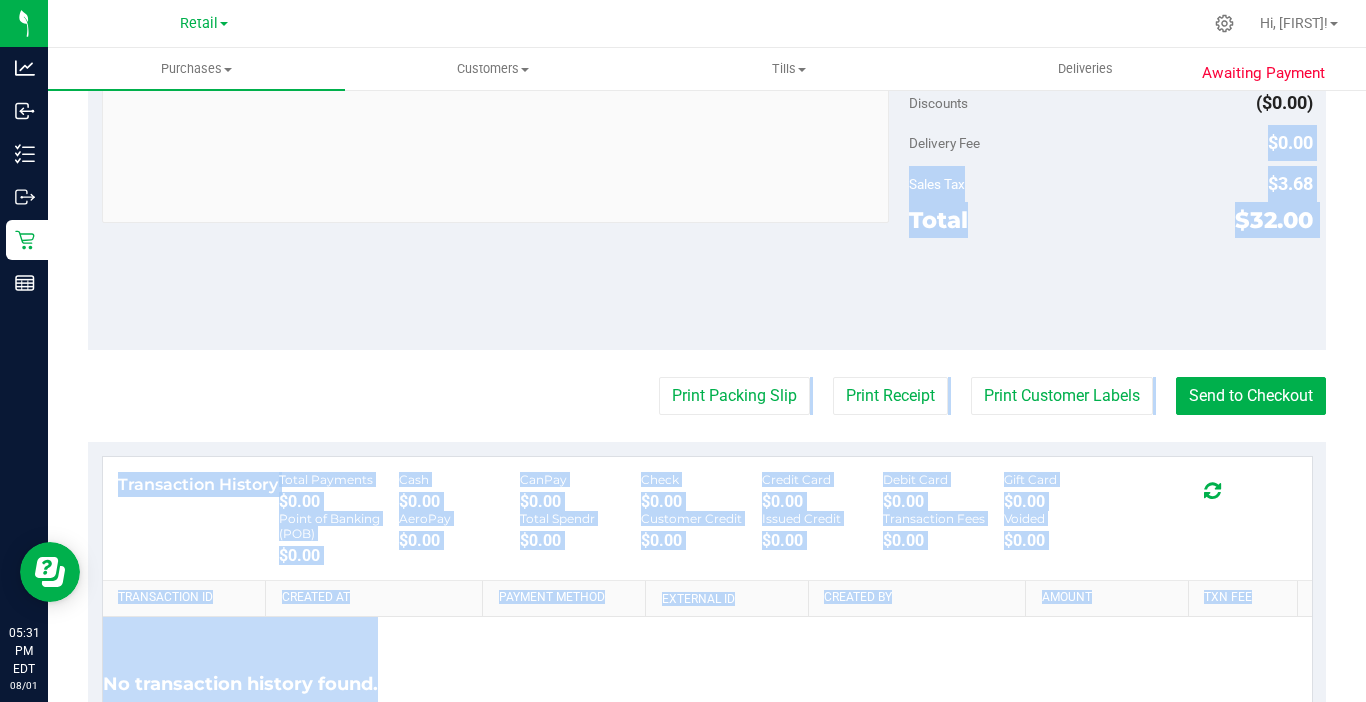 drag, startPoint x: 1337, startPoint y: 327, endPoint x: 1359, endPoint y: 714, distance: 387.62482 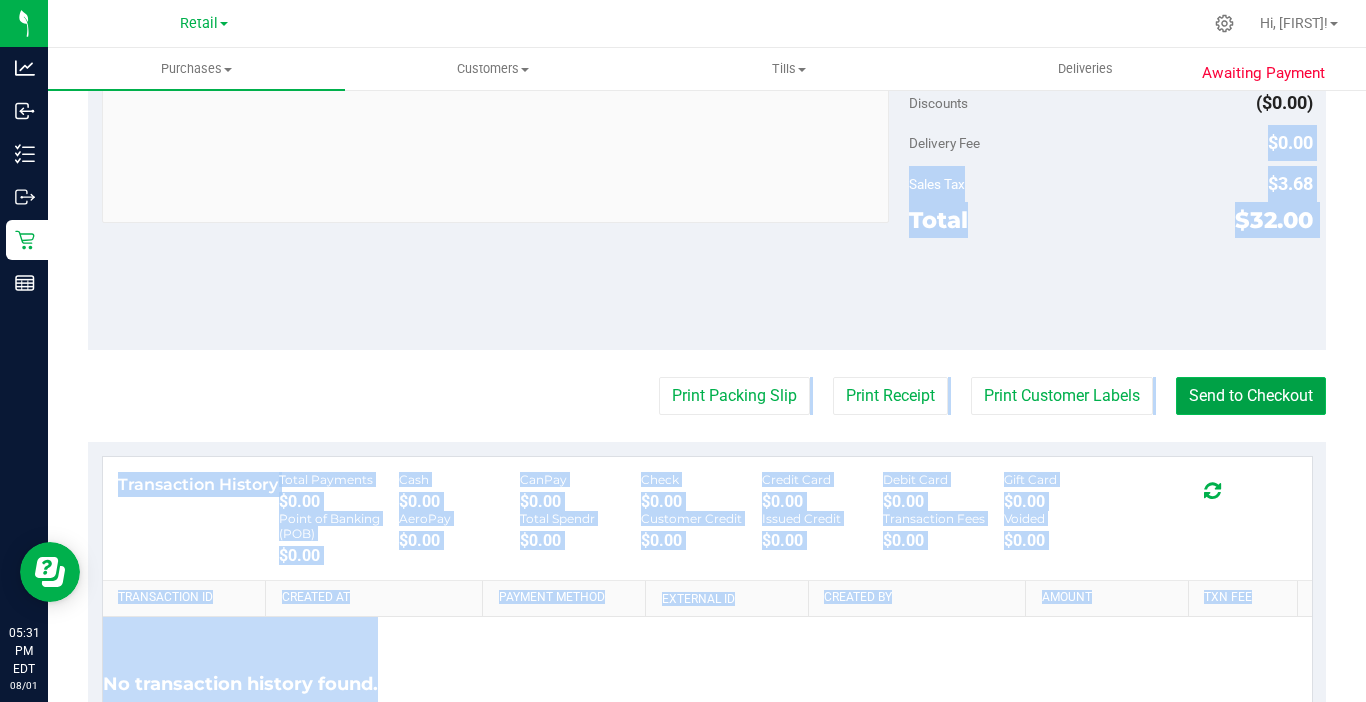 click on "Send to Checkout" at bounding box center [1251, 396] 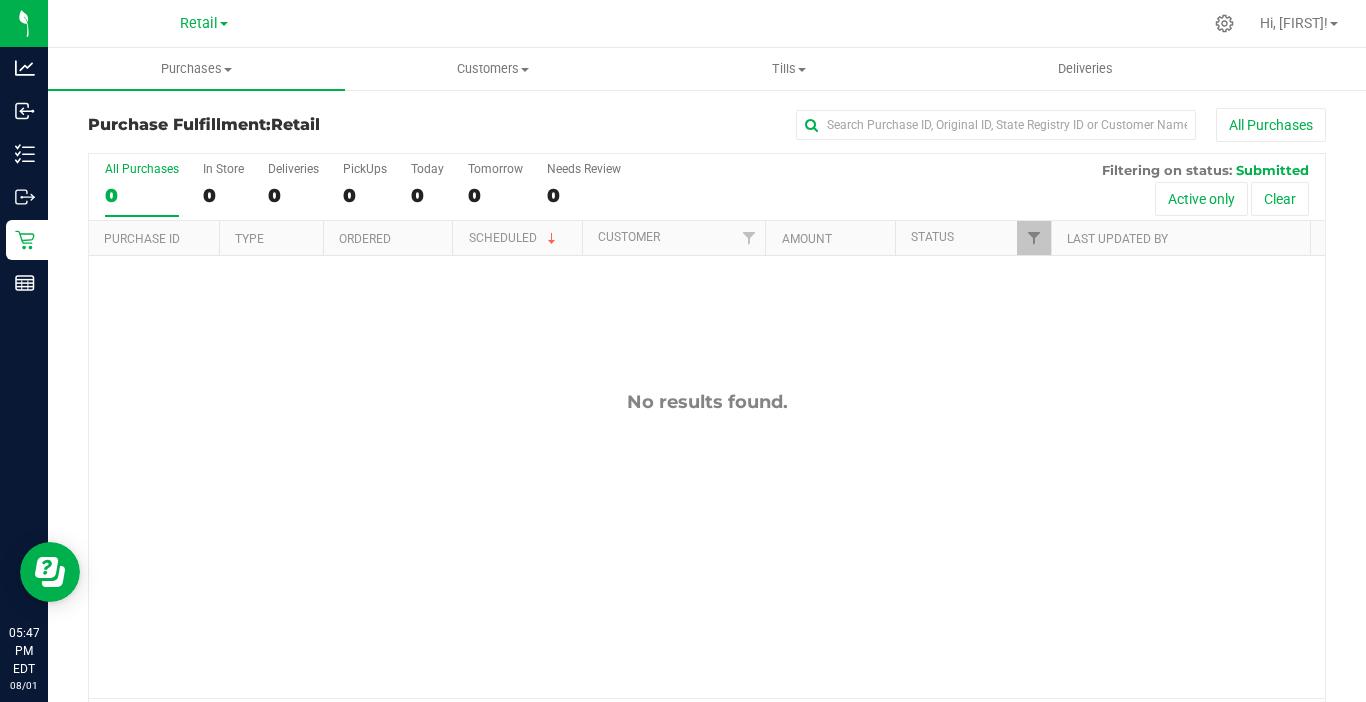 scroll, scrollTop: 65, scrollLeft: 0, axis: vertical 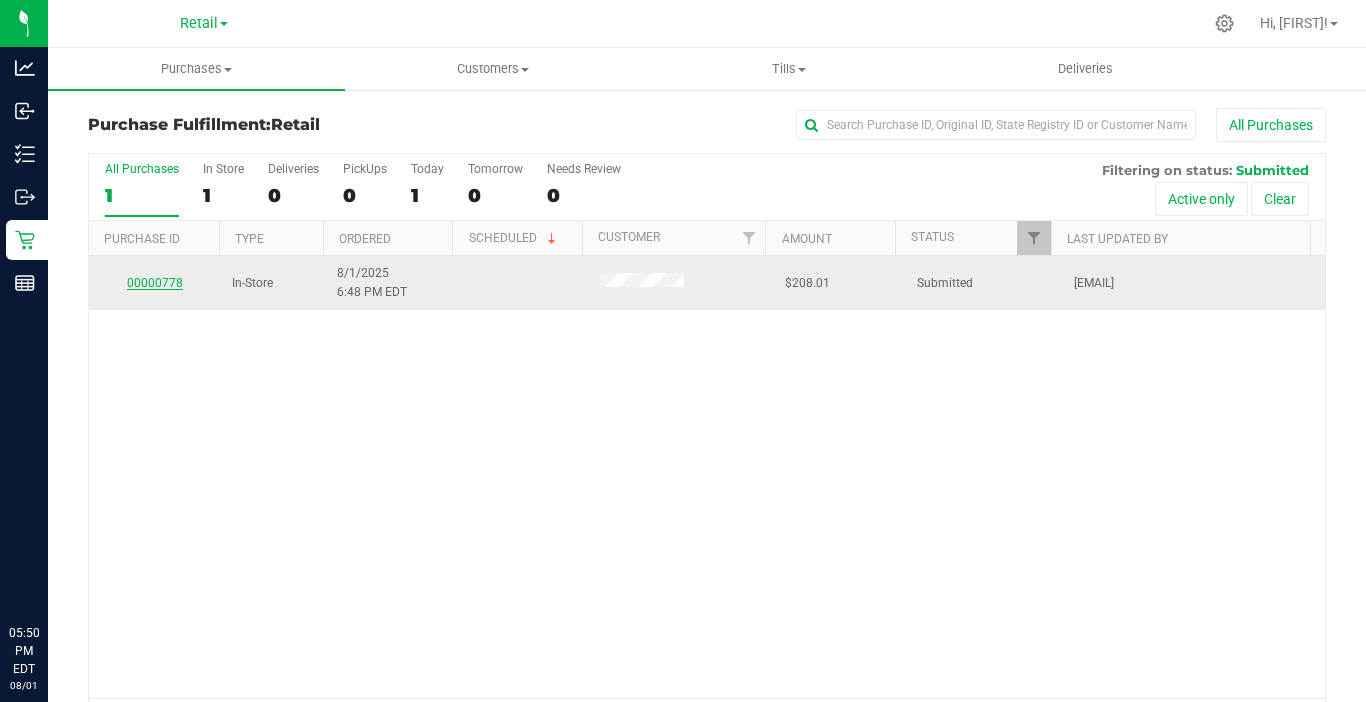click on "00000778" at bounding box center [155, 283] 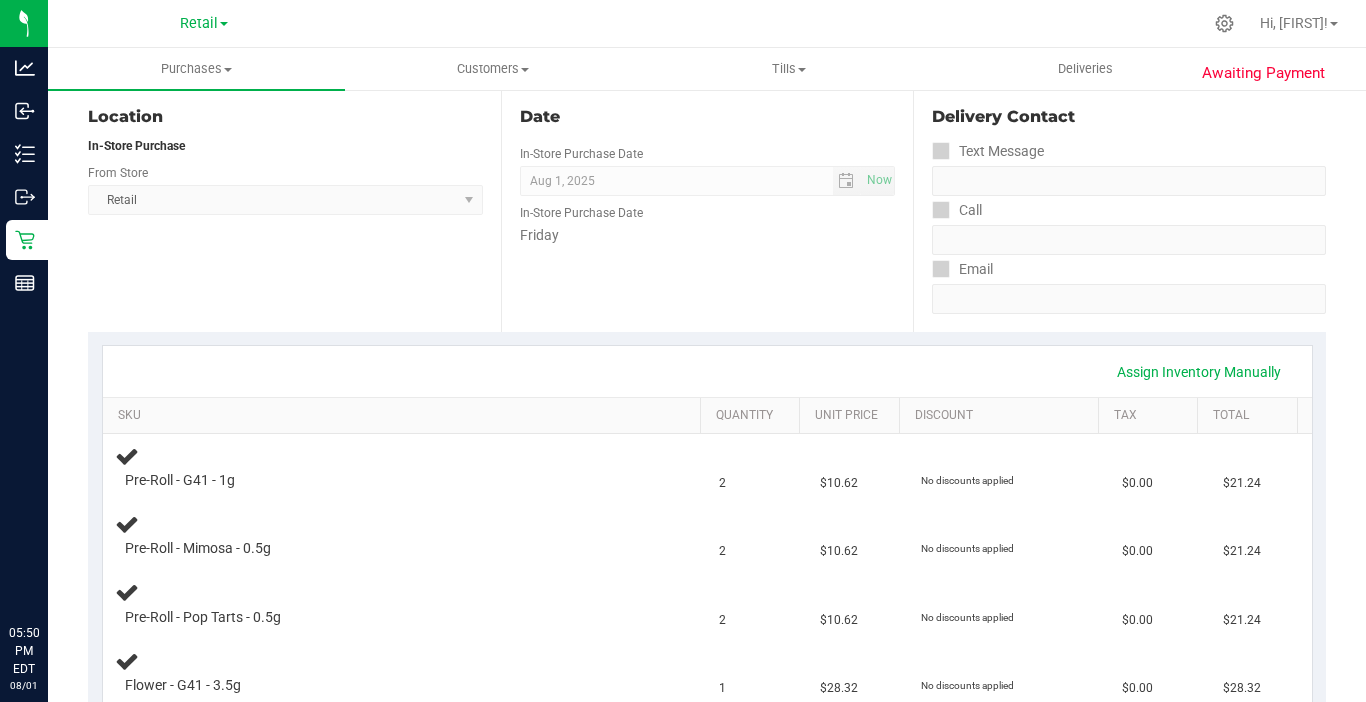 scroll, scrollTop: 200, scrollLeft: 0, axis: vertical 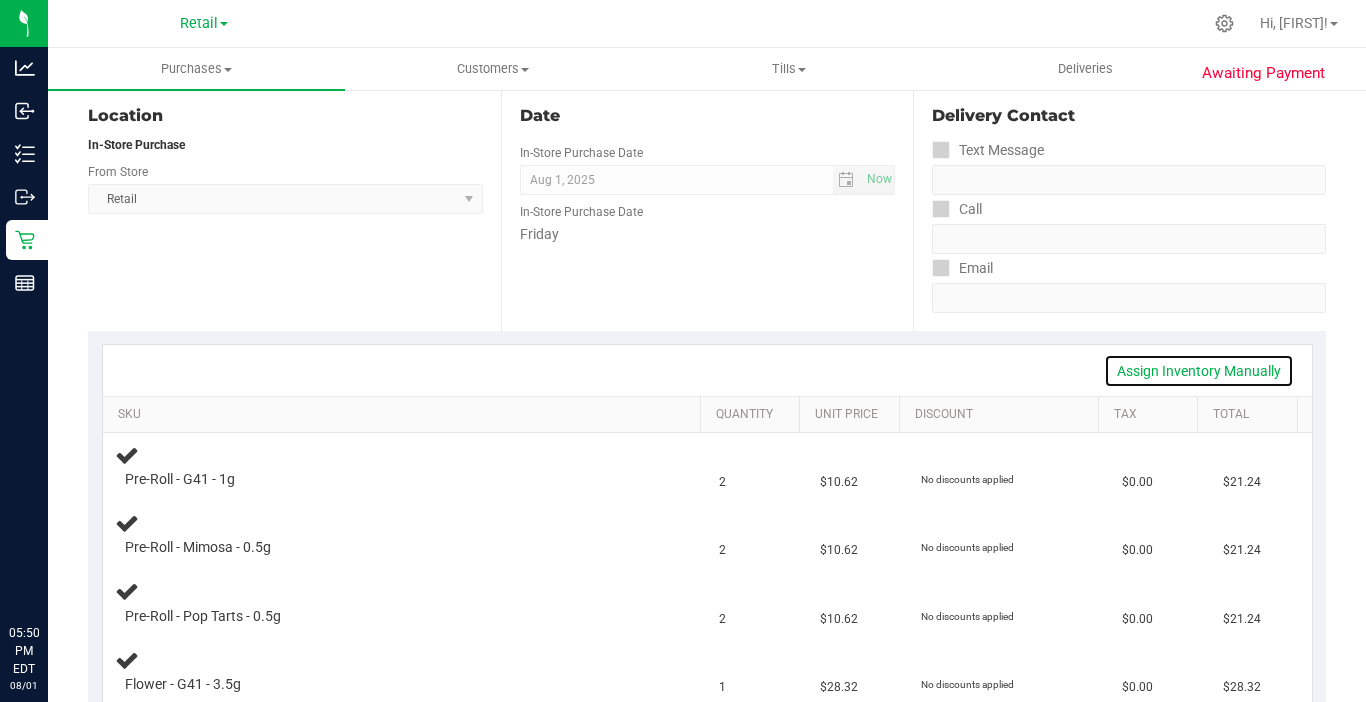 click on "Assign Inventory Manually" at bounding box center (1199, 371) 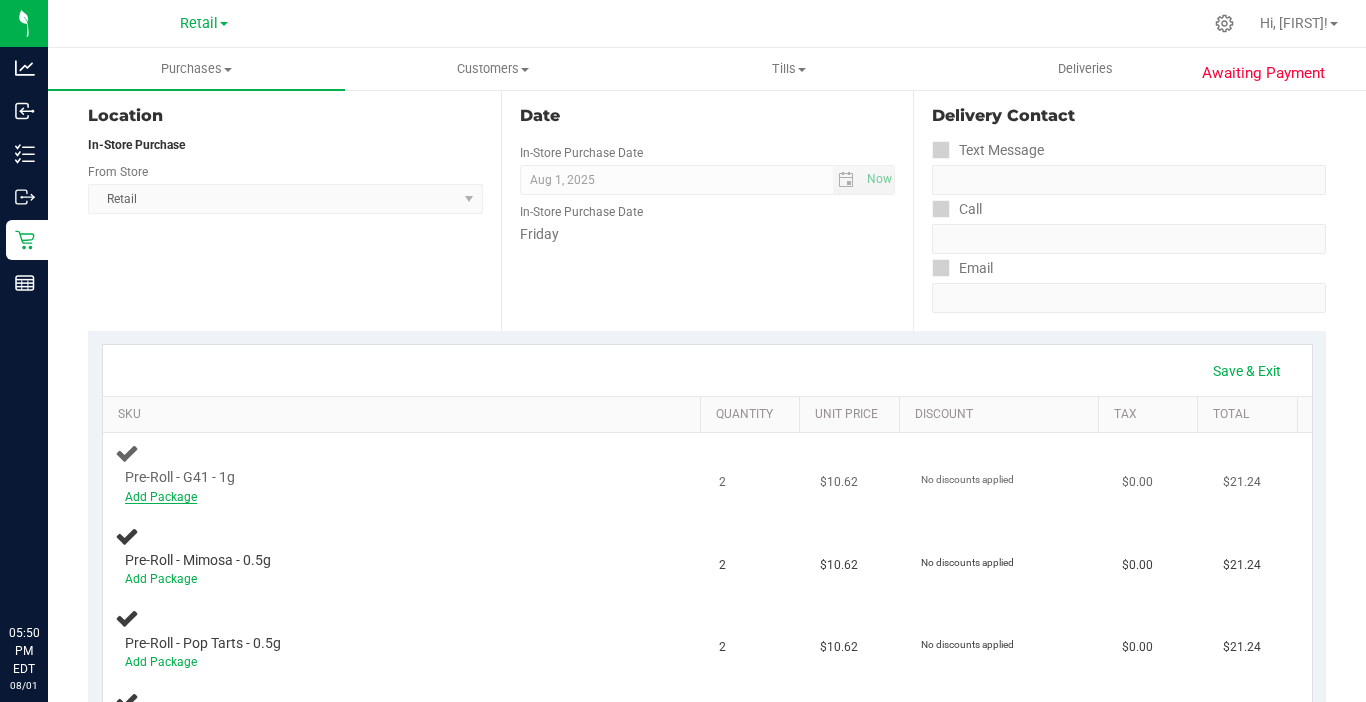 click on "Add Package" at bounding box center (161, 497) 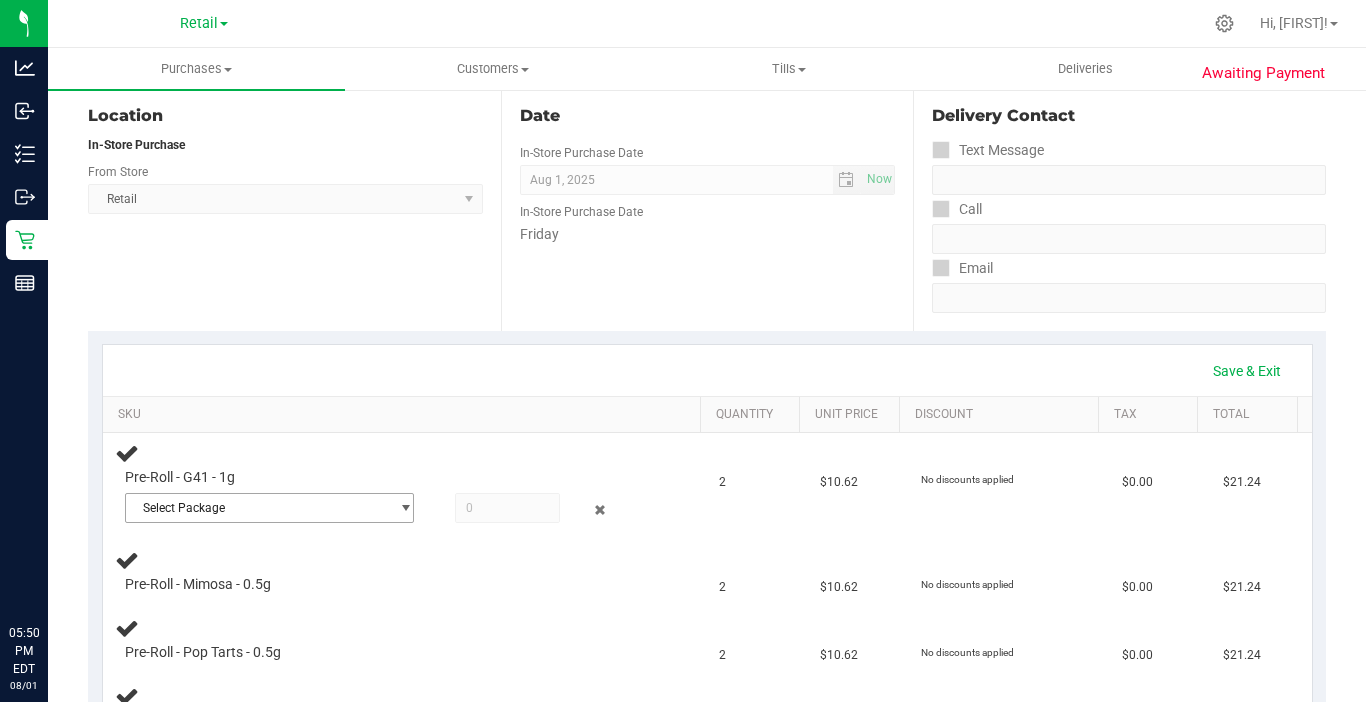 click on "Select Package" at bounding box center (257, 508) 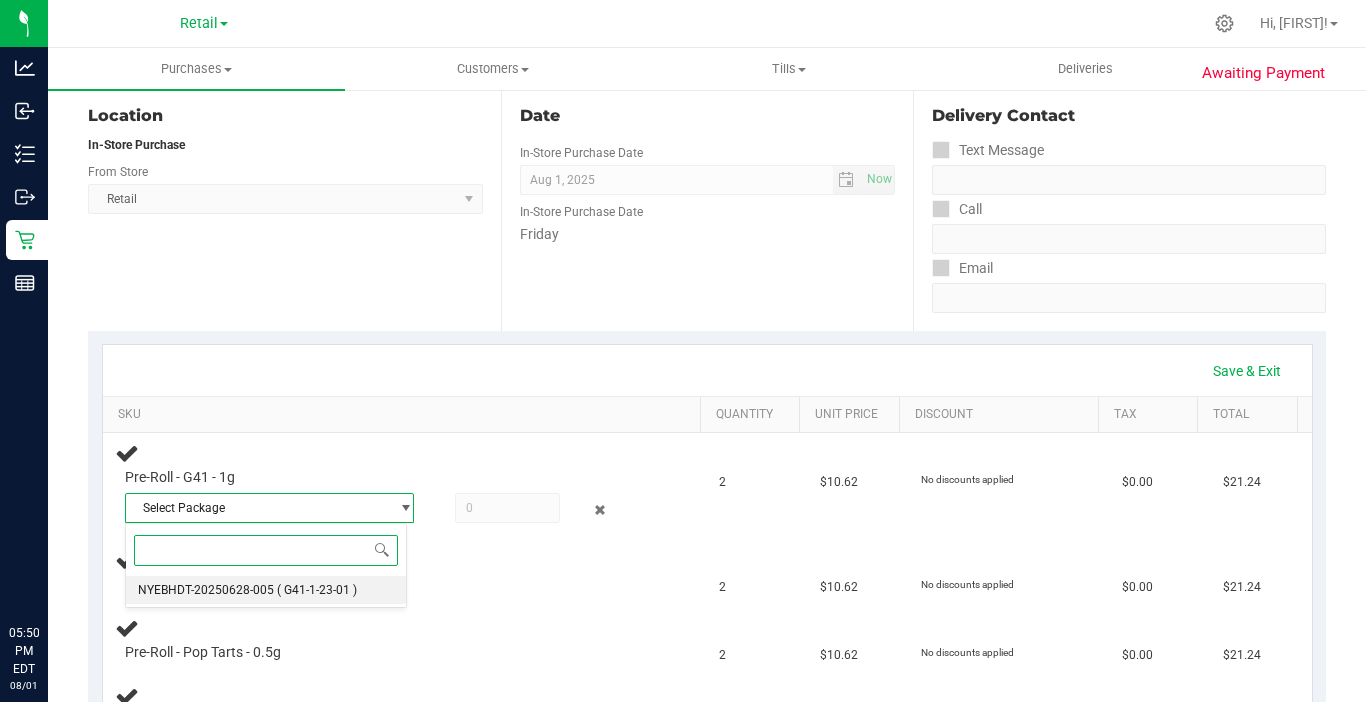 drag, startPoint x: 229, startPoint y: 593, endPoint x: 403, endPoint y: 551, distance: 178.99721 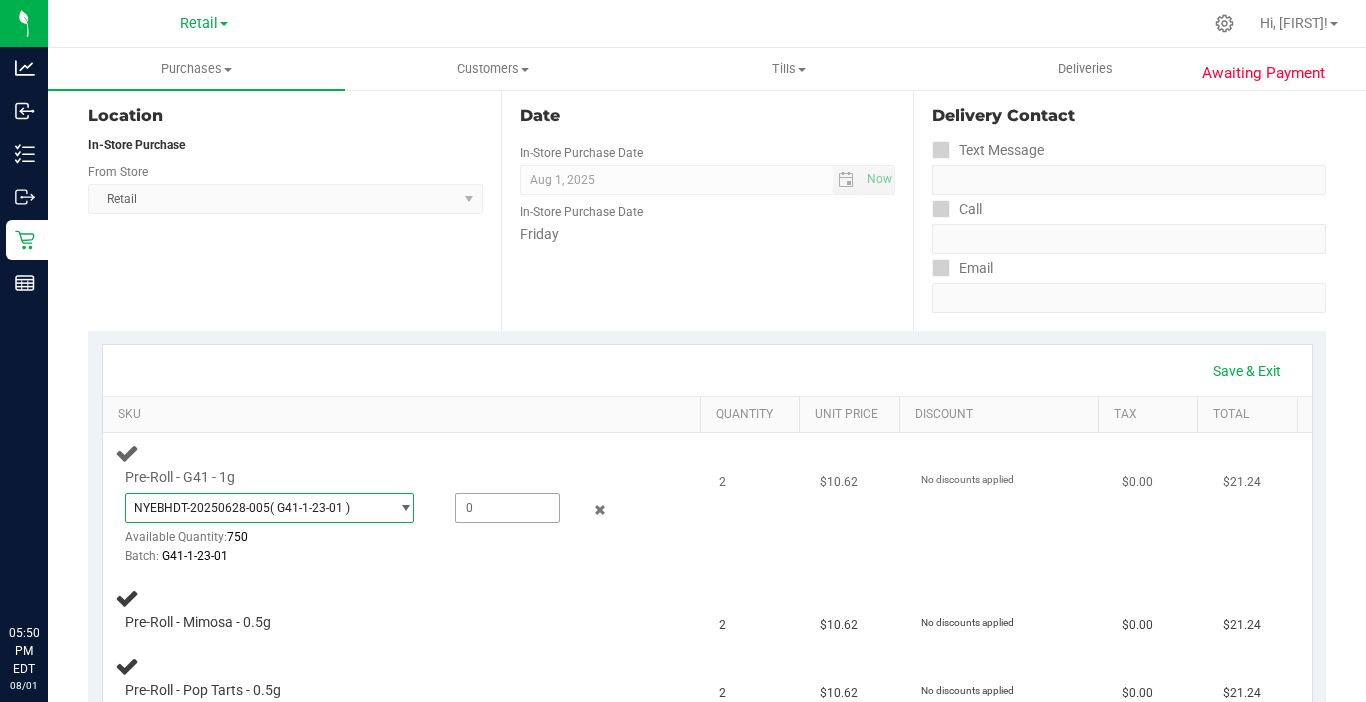 click at bounding box center [507, 508] 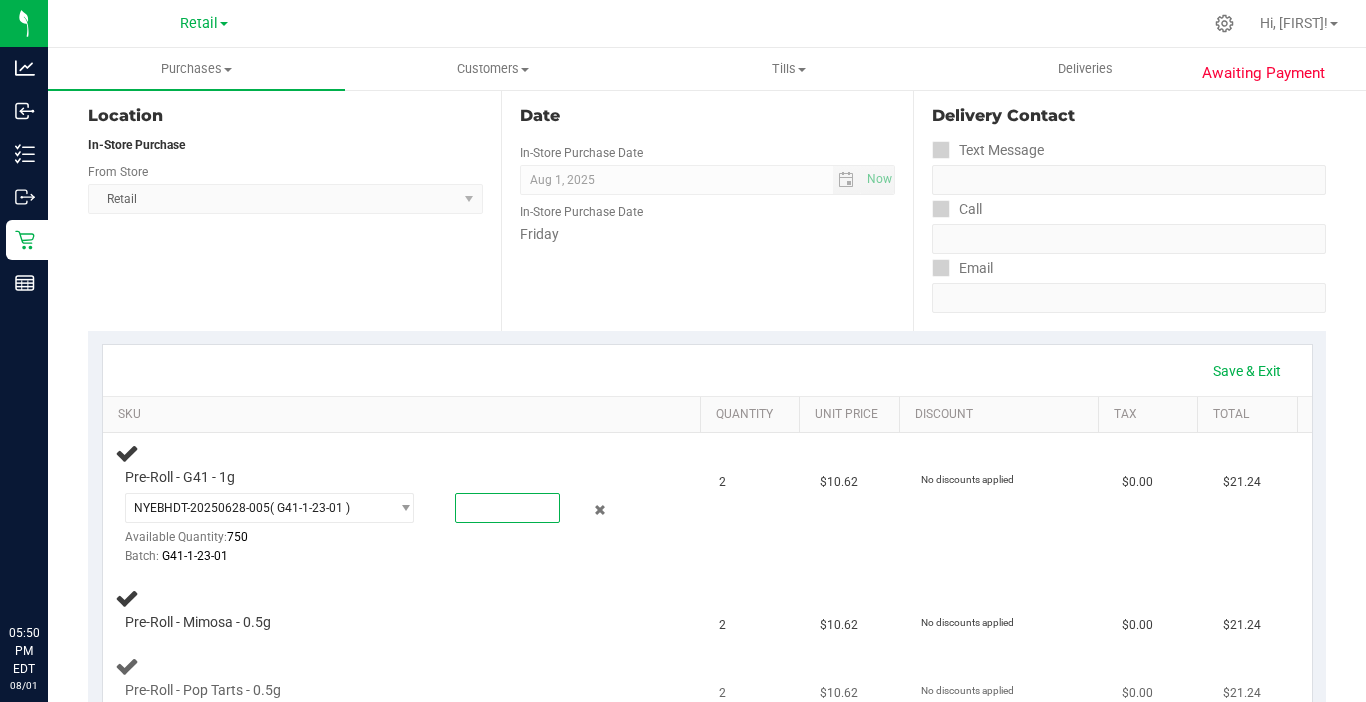 type on "2" 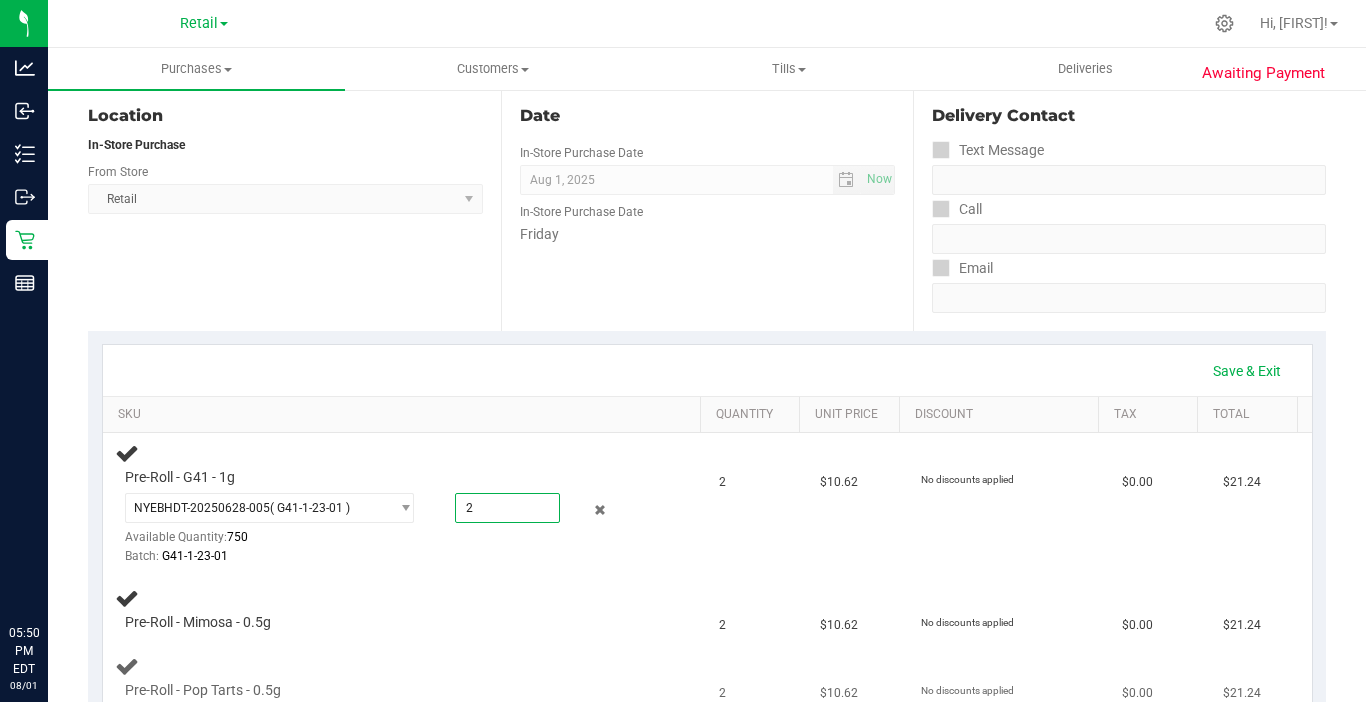 type on "2.0000" 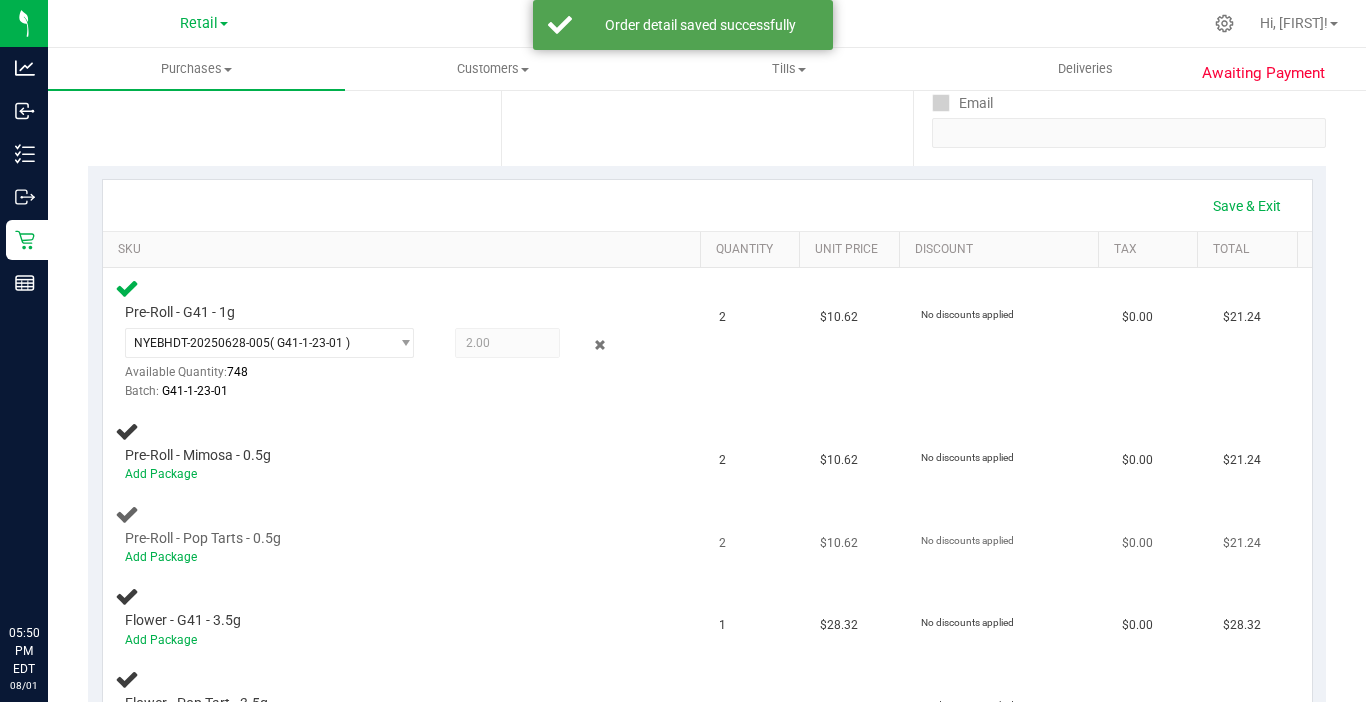 scroll, scrollTop: 400, scrollLeft: 0, axis: vertical 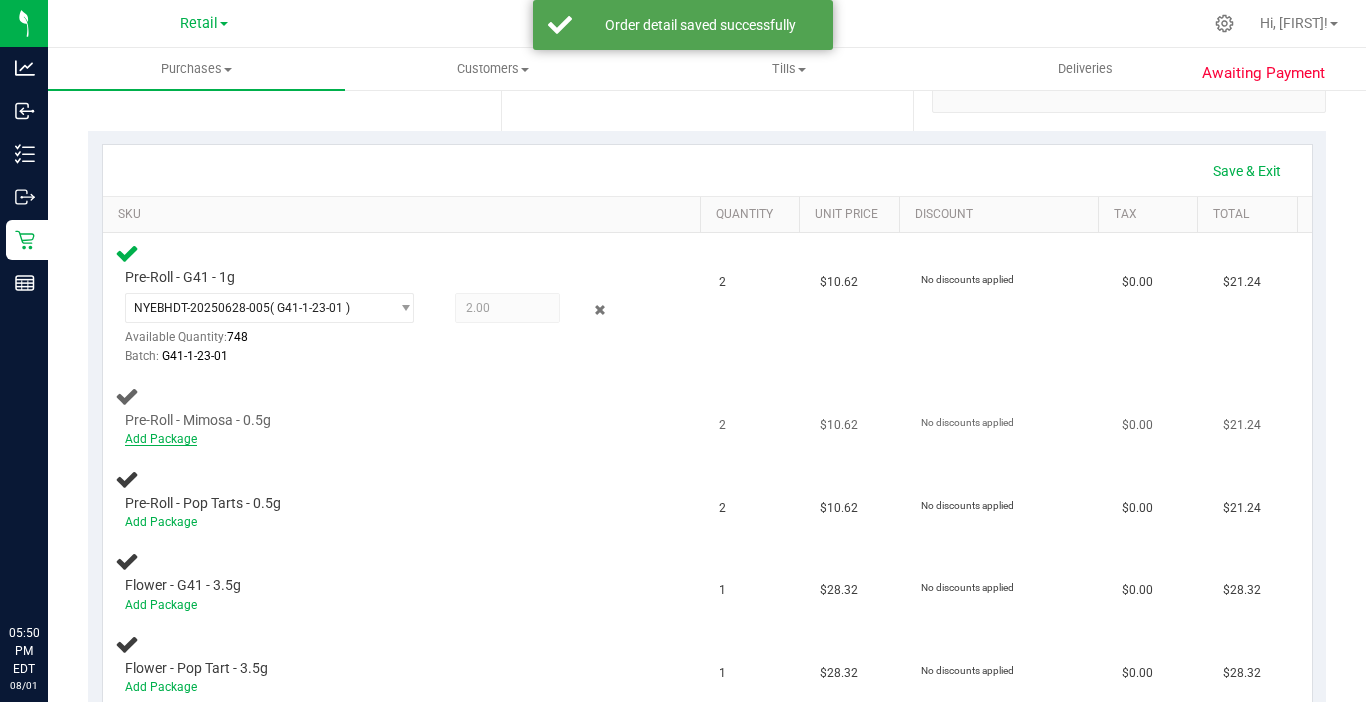 click on "Add Package" at bounding box center [161, 439] 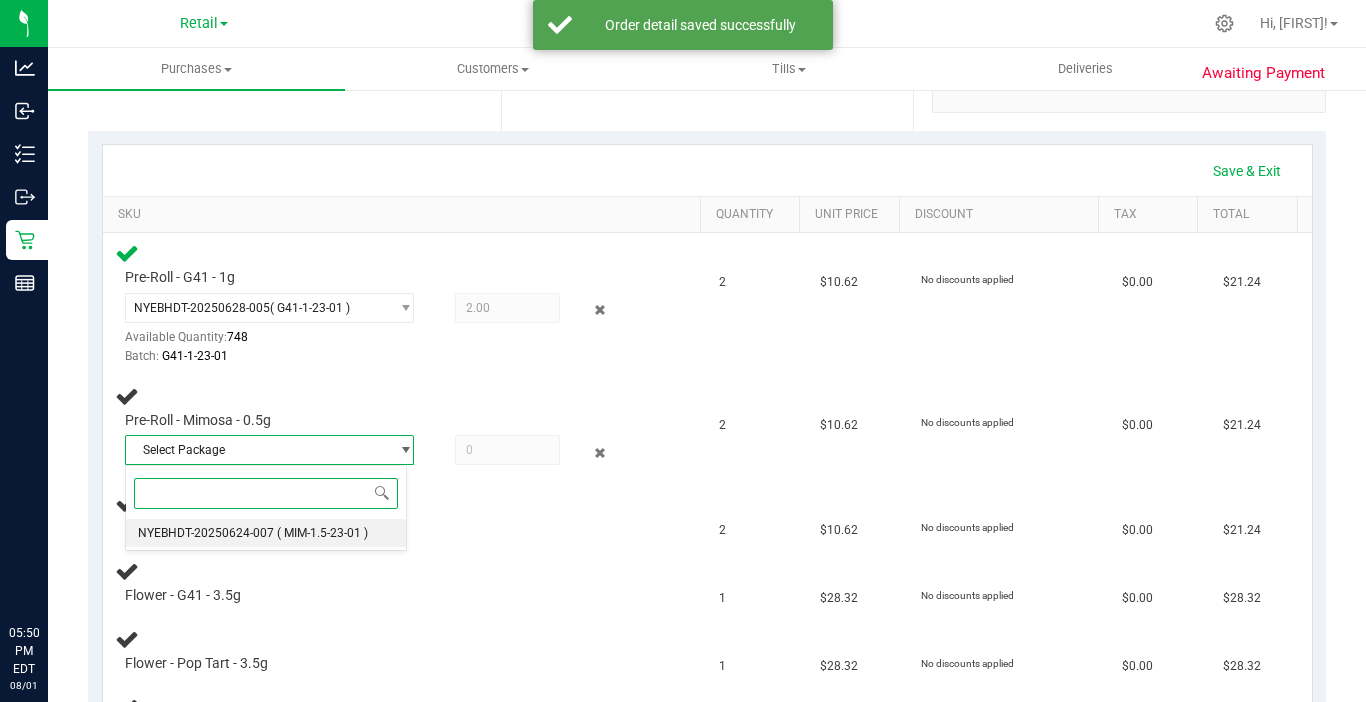 click on "NYEBHDT-20250624-007" at bounding box center (206, 533) 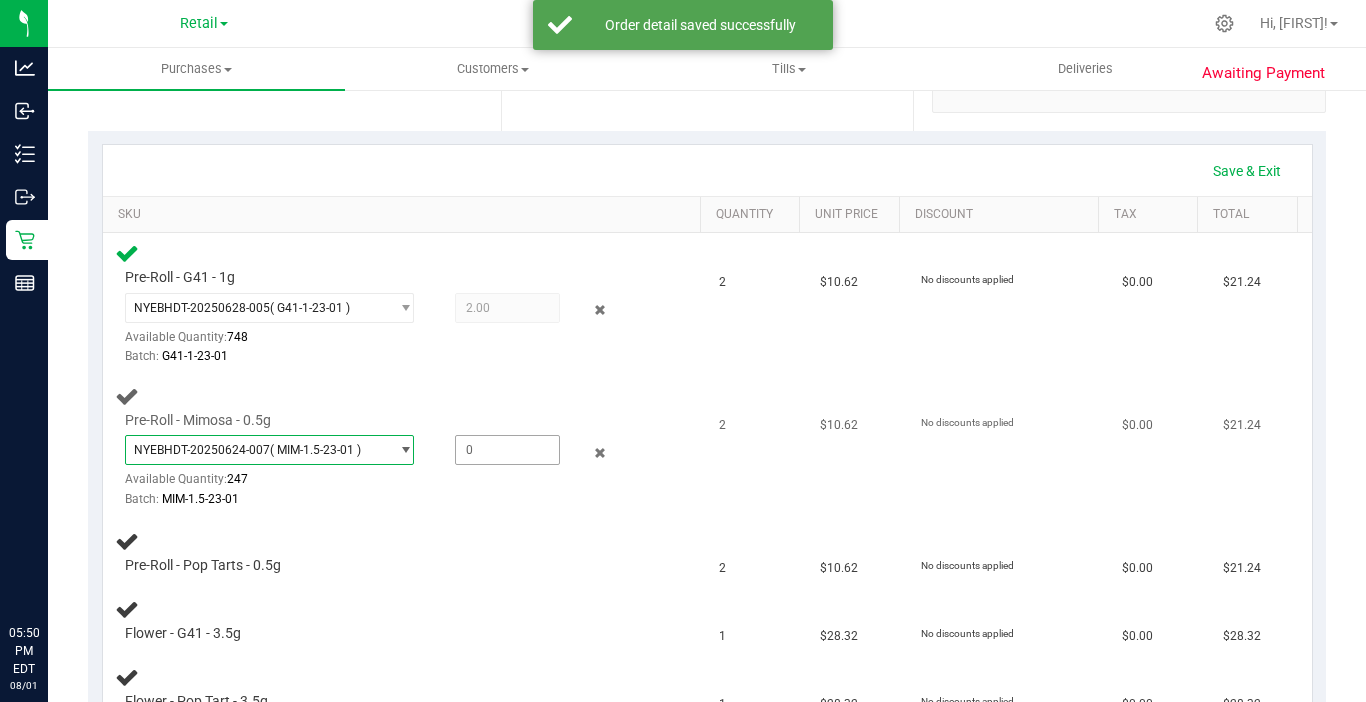 click at bounding box center (507, 450) 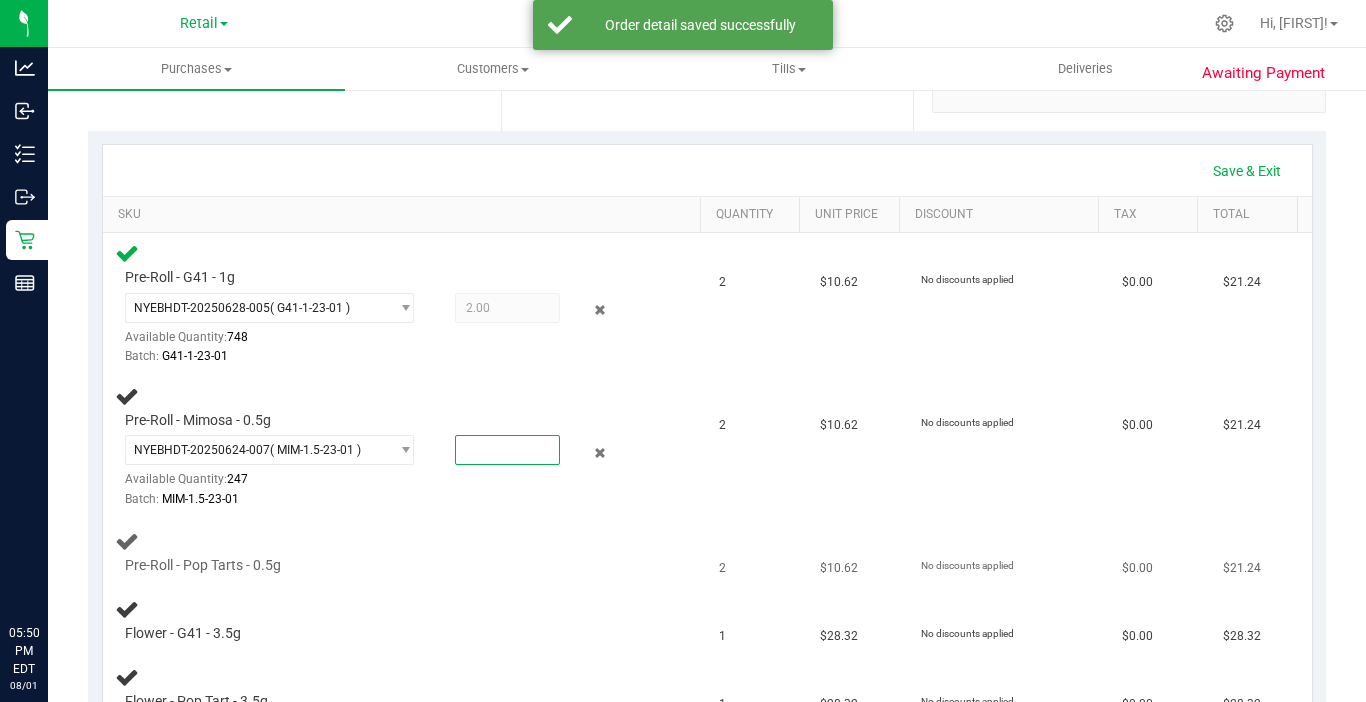 type on "2" 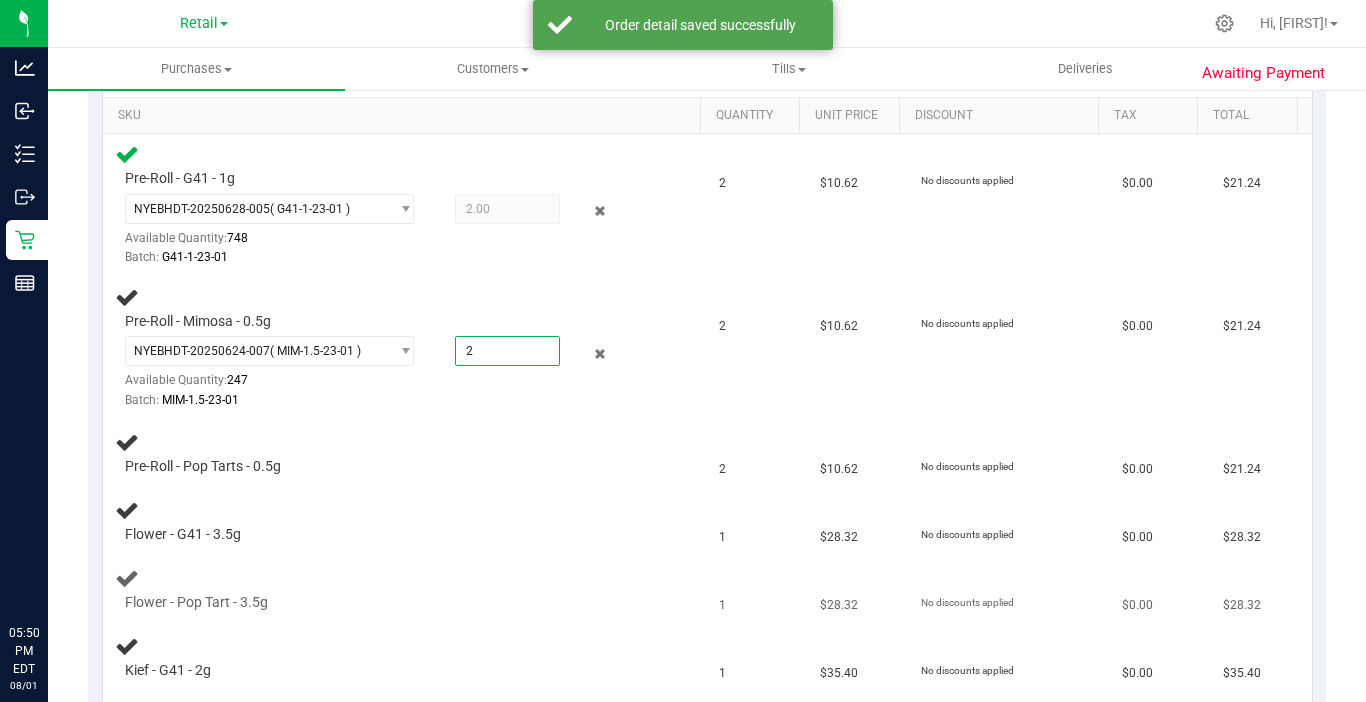 scroll, scrollTop: 500, scrollLeft: 0, axis: vertical 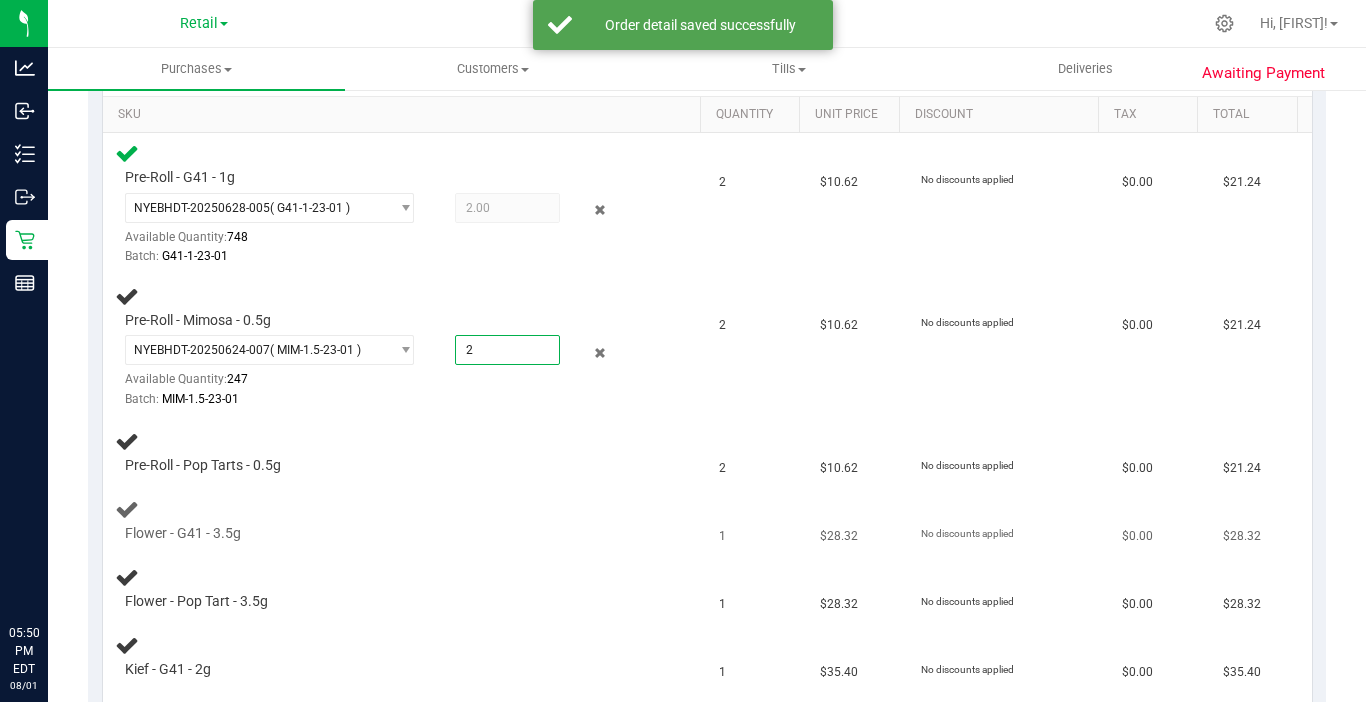 type on "2.0000" 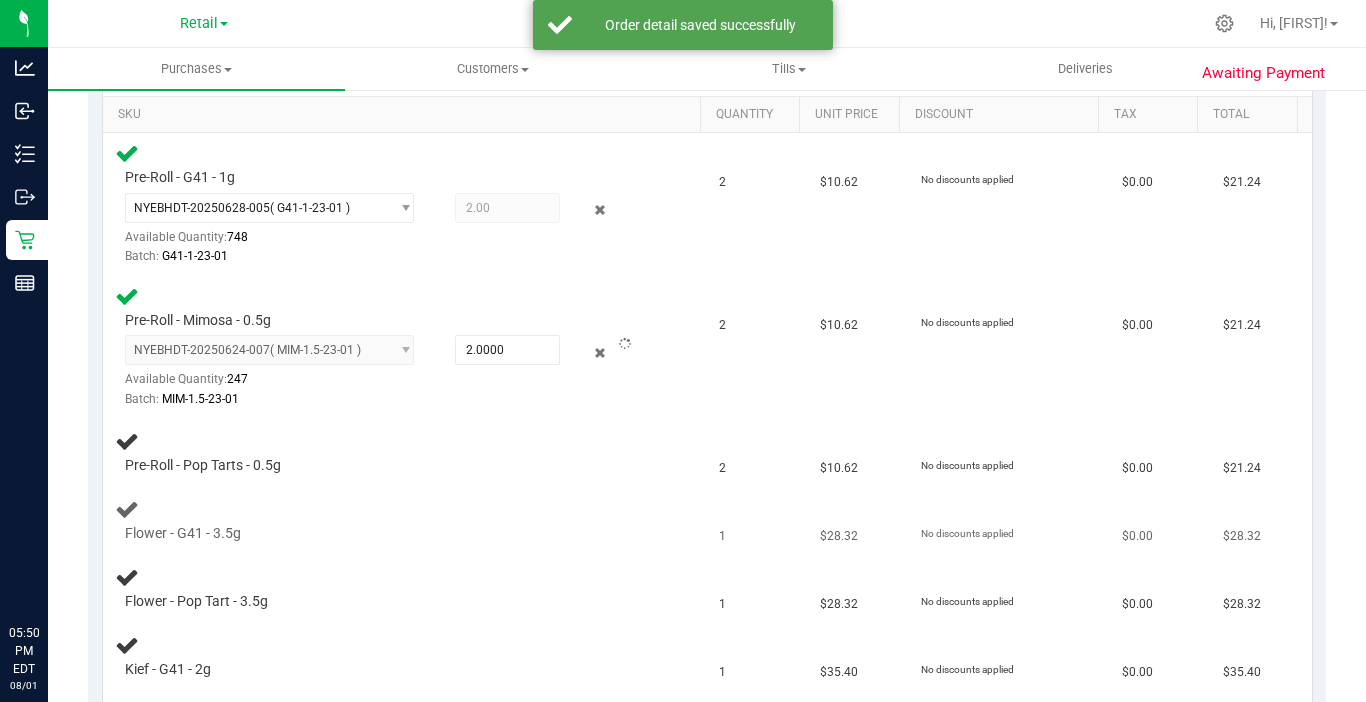 click on "Flower - G41 - 3.5g" at bounding box center [405, 520] 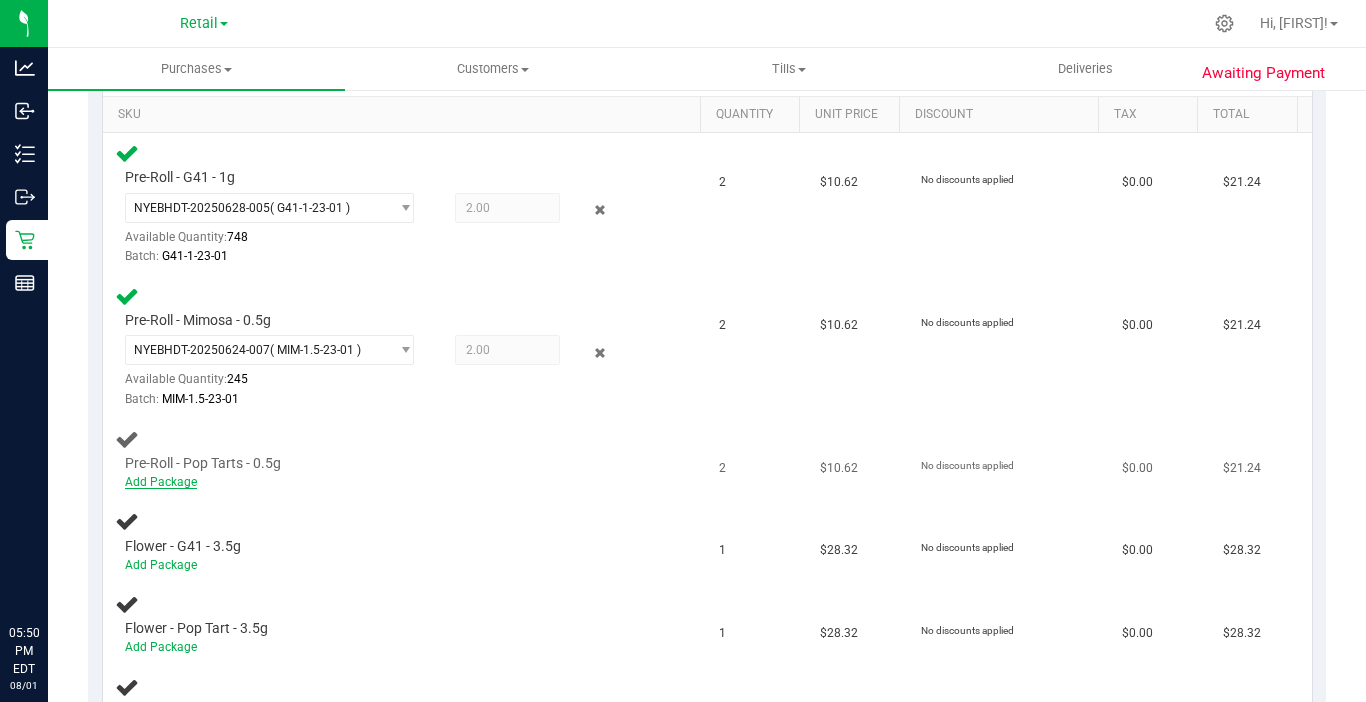 click on "Add Package" at bounding box center (161, 482) 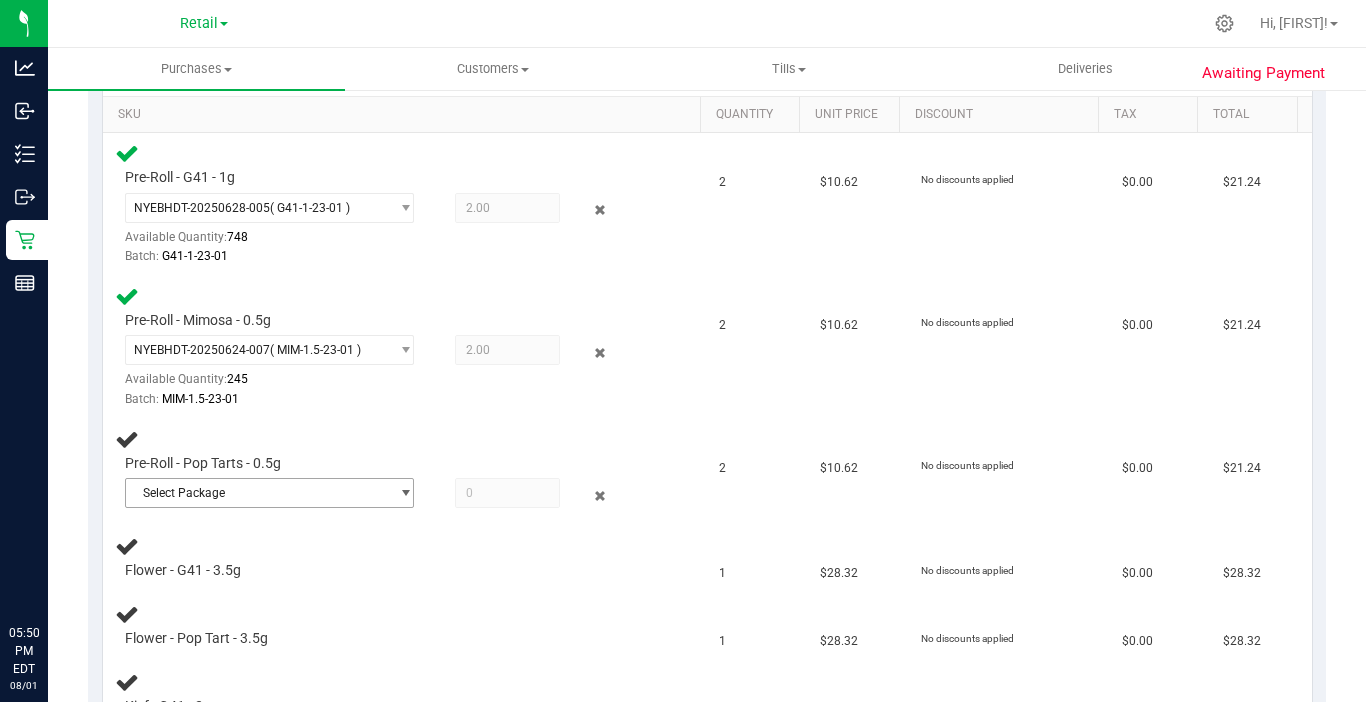 click on "Select Package" at bounding box center (257, 493) 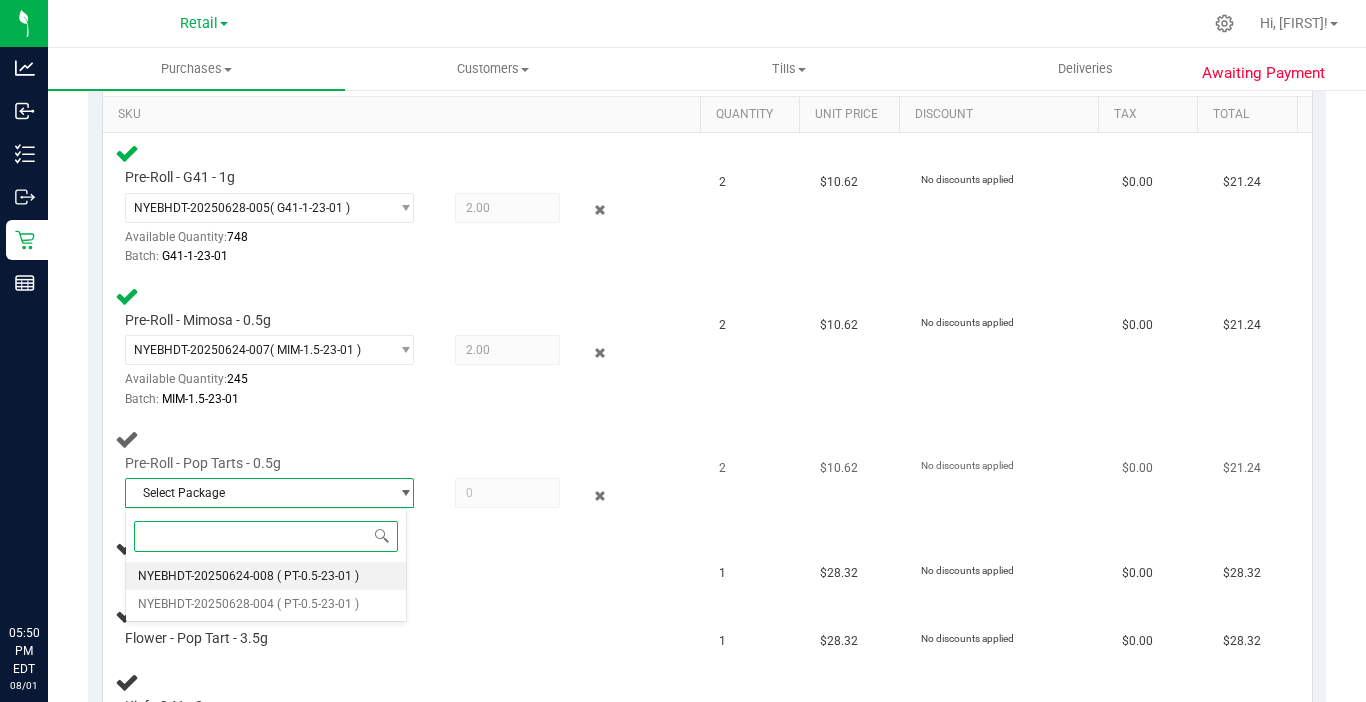 drag, startPoint x: 232, startPoint y: 580, endPoint x: 311, endPoint y: 553, distance: 83.48653 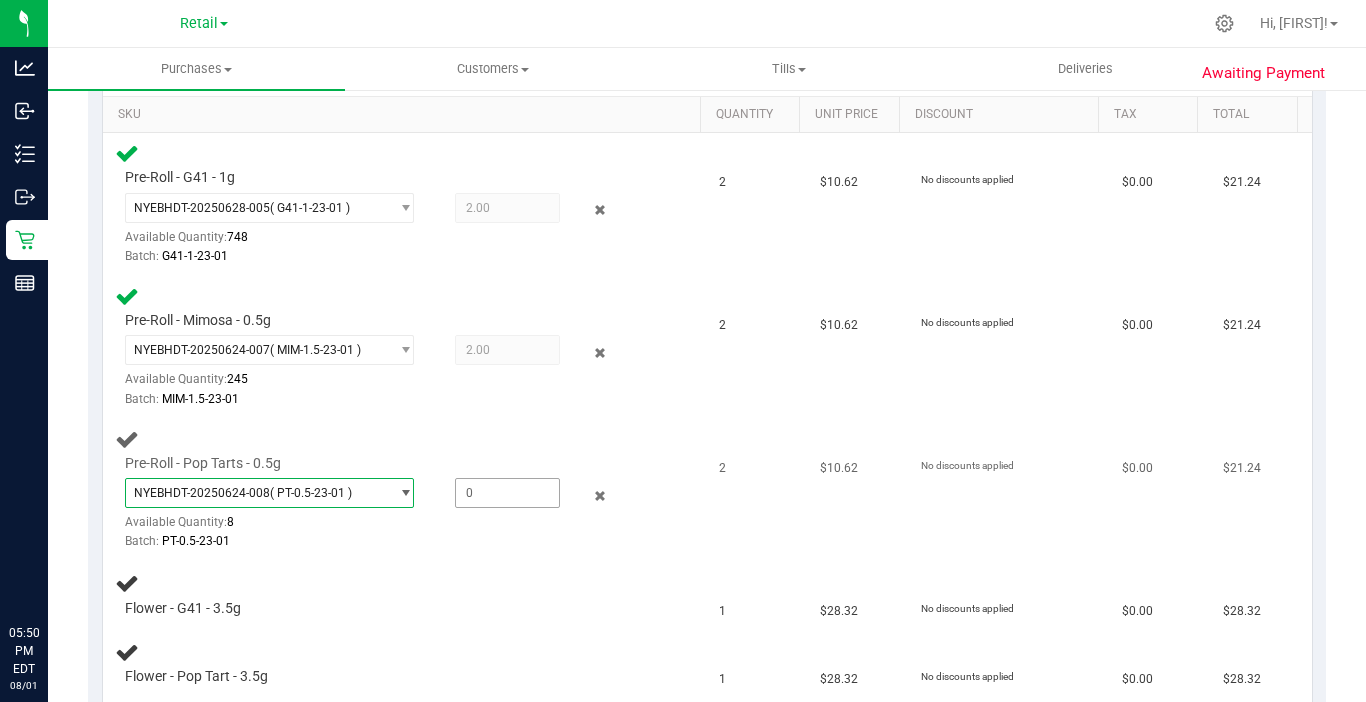click at bounding box center (507, 493) 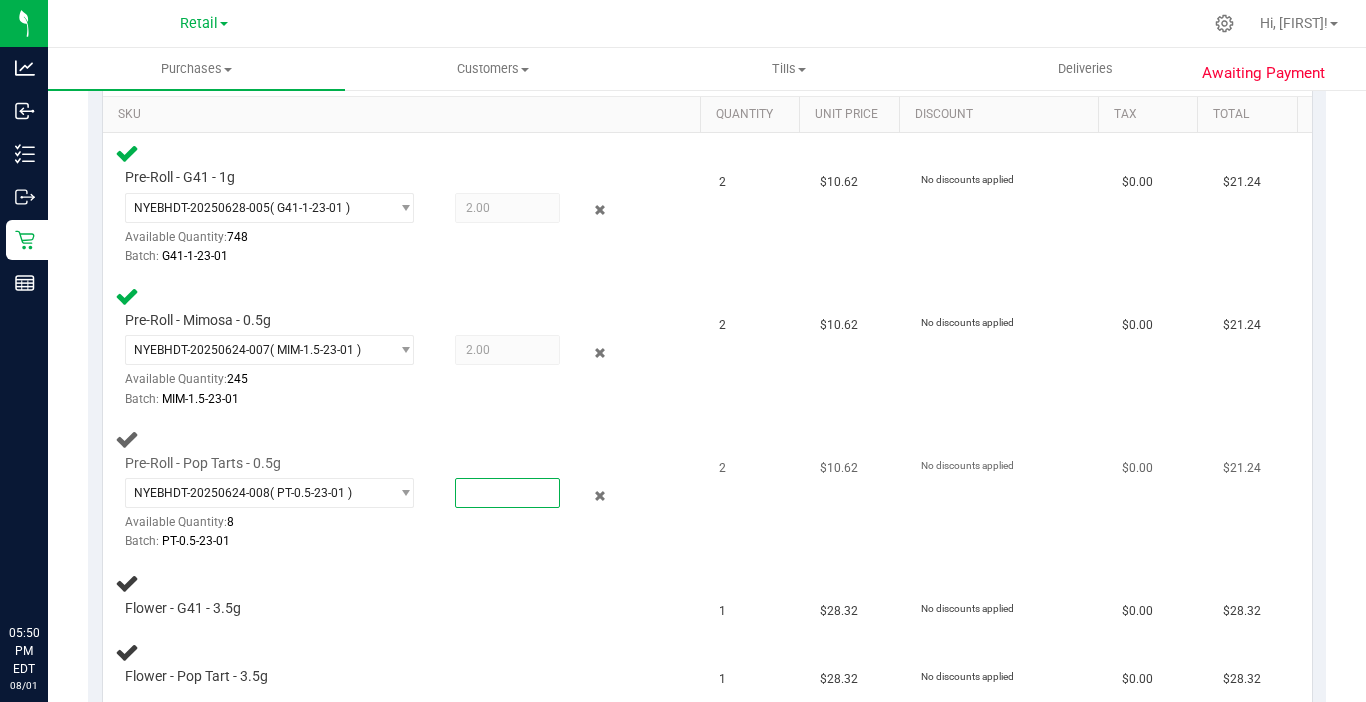 type on "2" 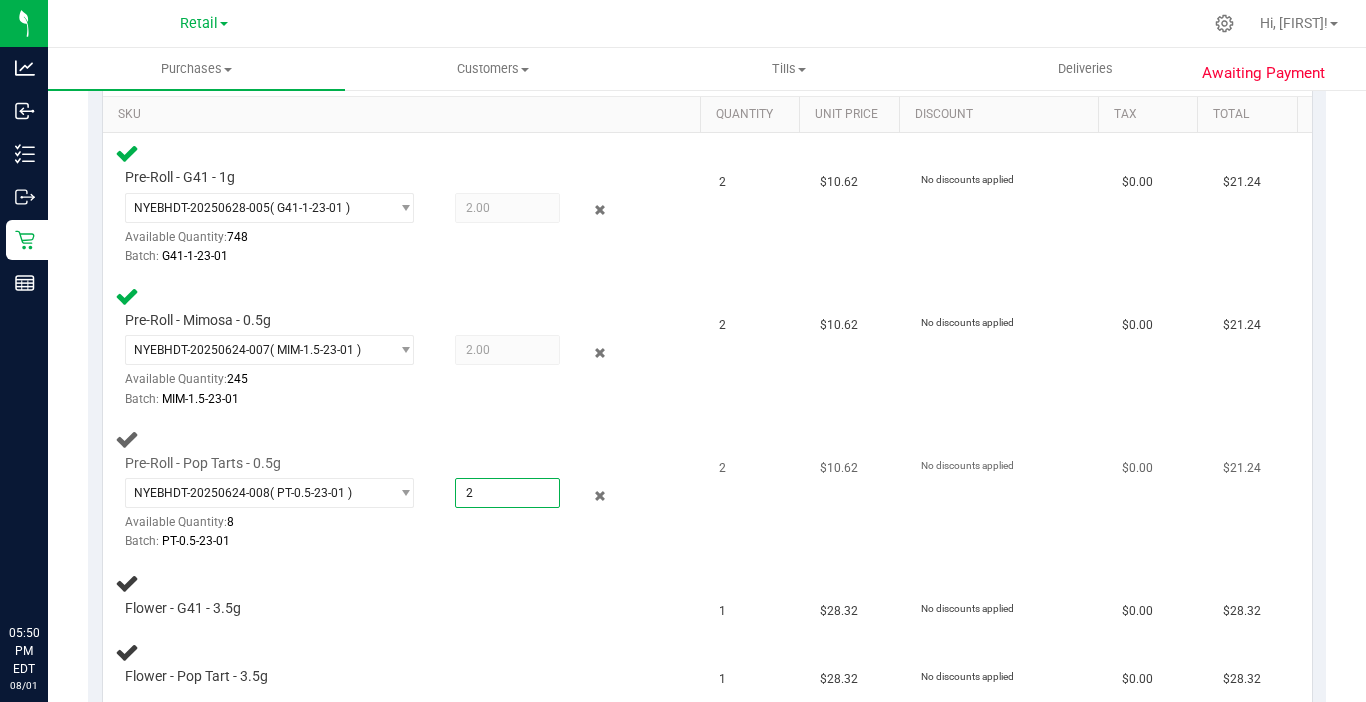 scroll, scrollTop: 600, scrollLeft: 0, axis: vertical 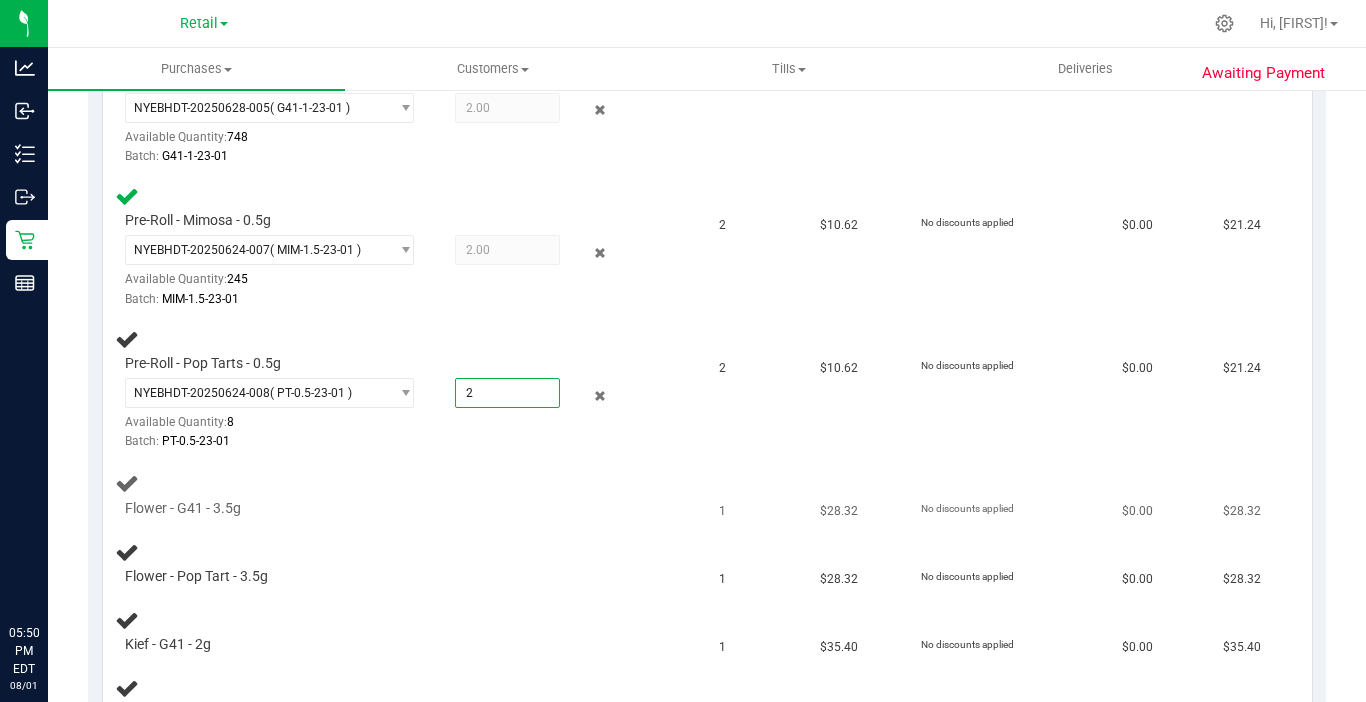 type on "2.0000" 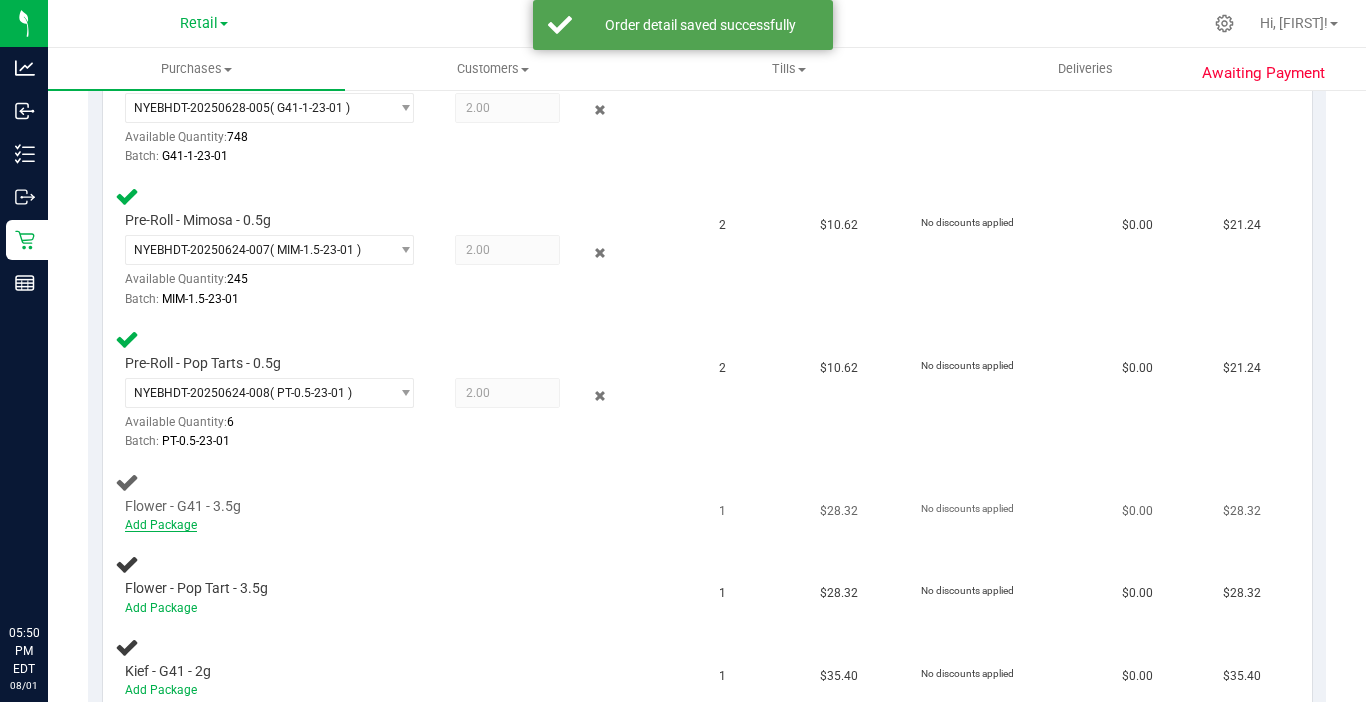 click on "Add Package" at bounding box center [161, 525] 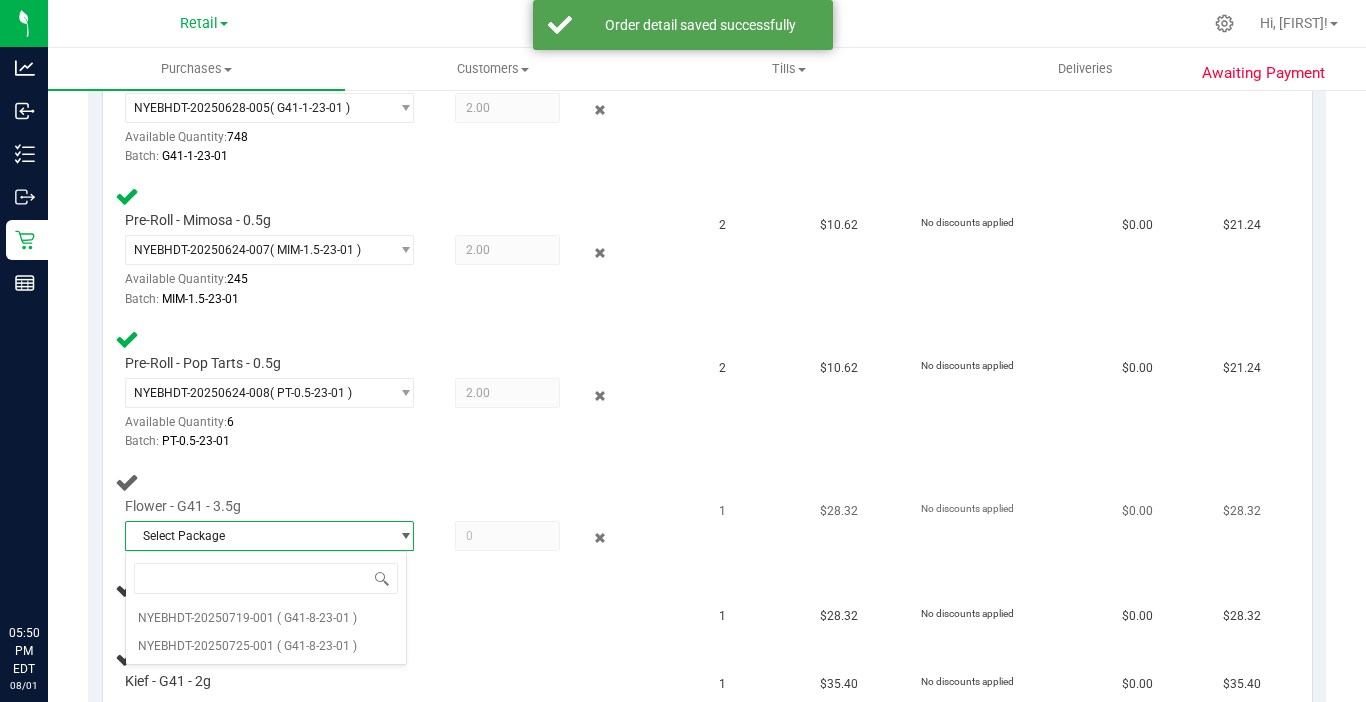 click on "Select Package" at bounding box center [257, 536] 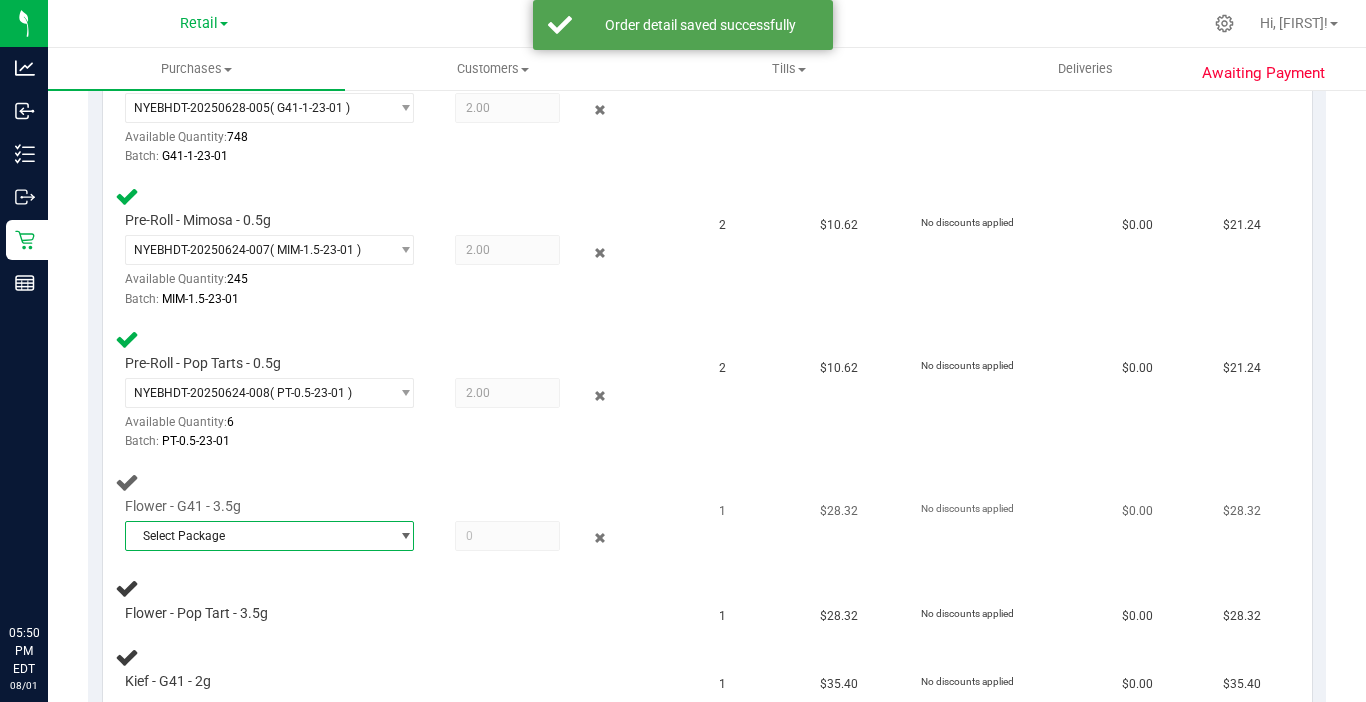 click on "Select Package" at bounding box center (257, 536) 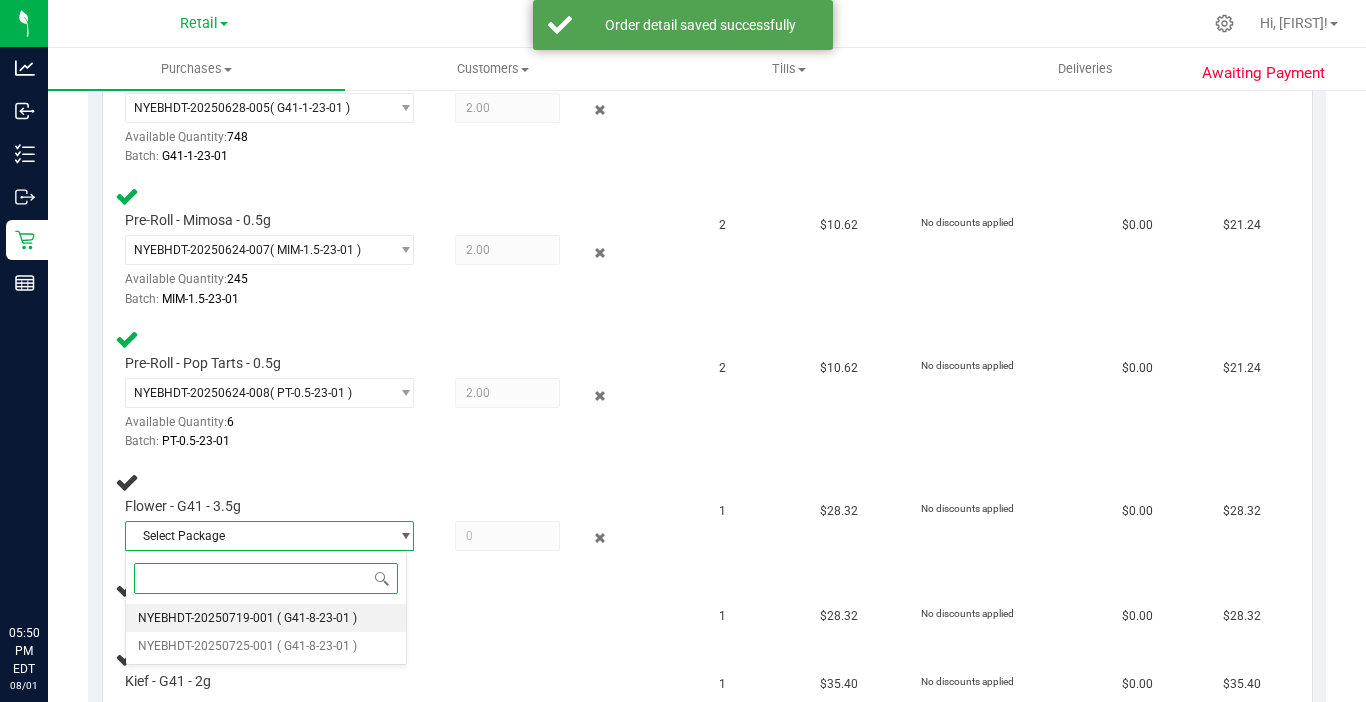 drag, startPoint x: 252, startPoint y: 616, endPoint x: 341, endPoint y: 587, distance: 93.60555 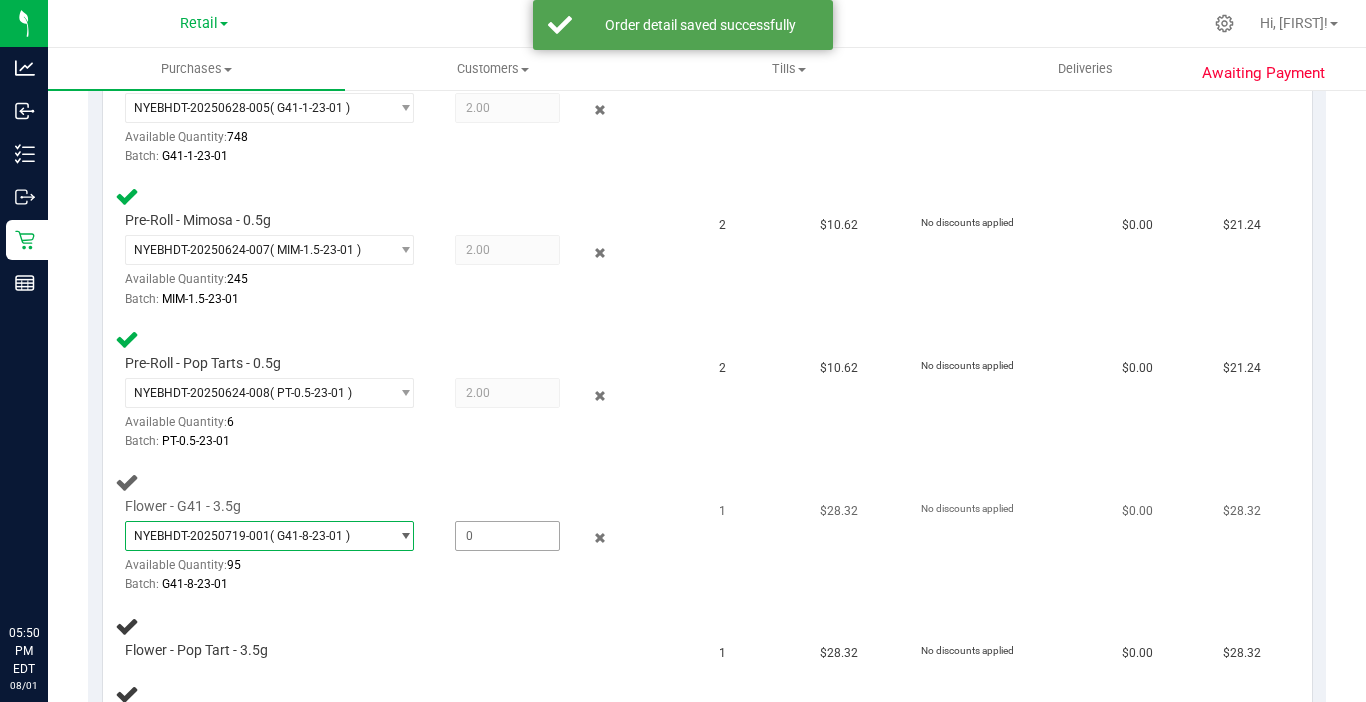 click at bounding box center [507, 536] 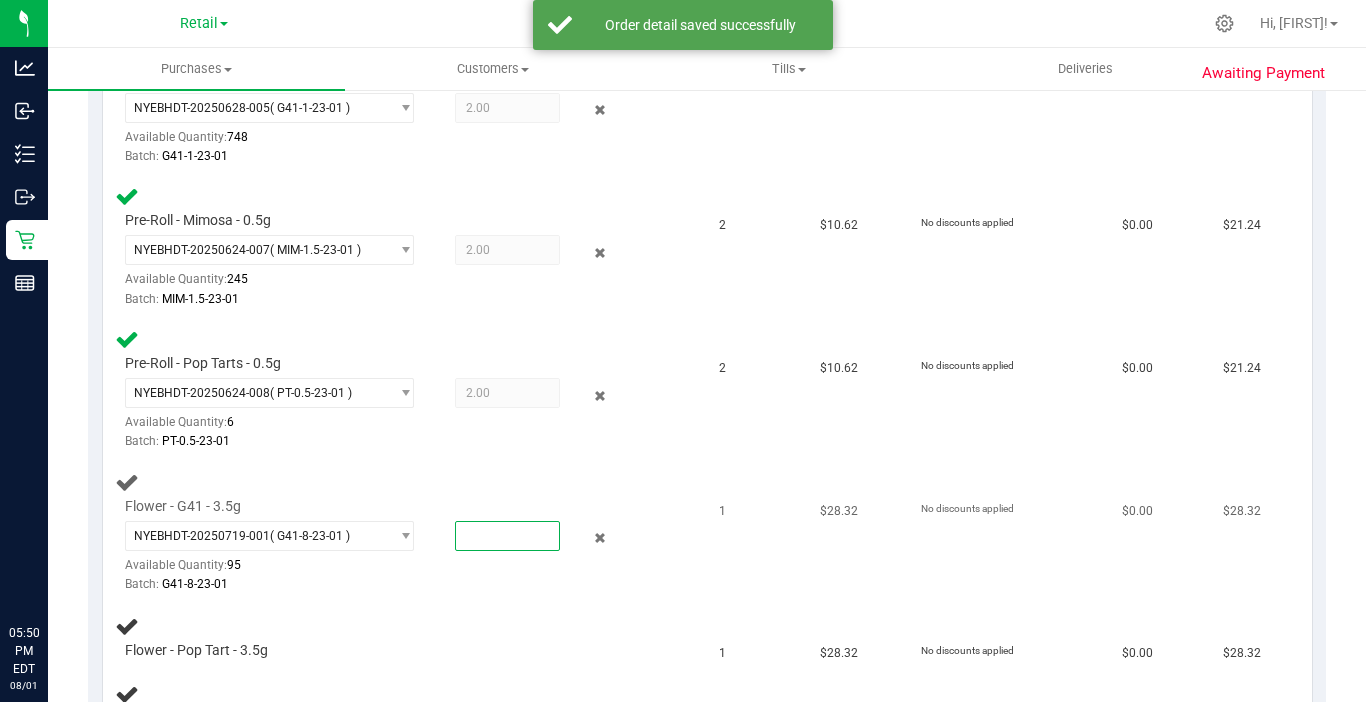 type on "2" 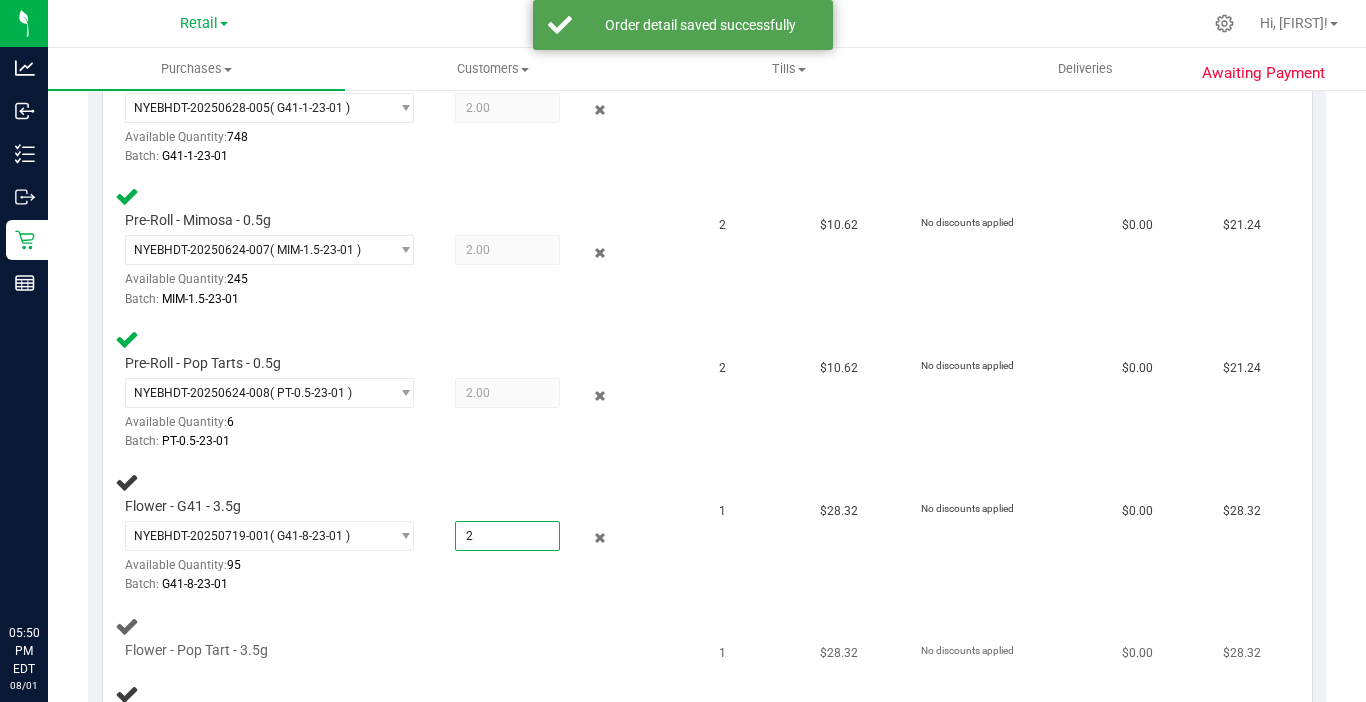 type on "1.0000" 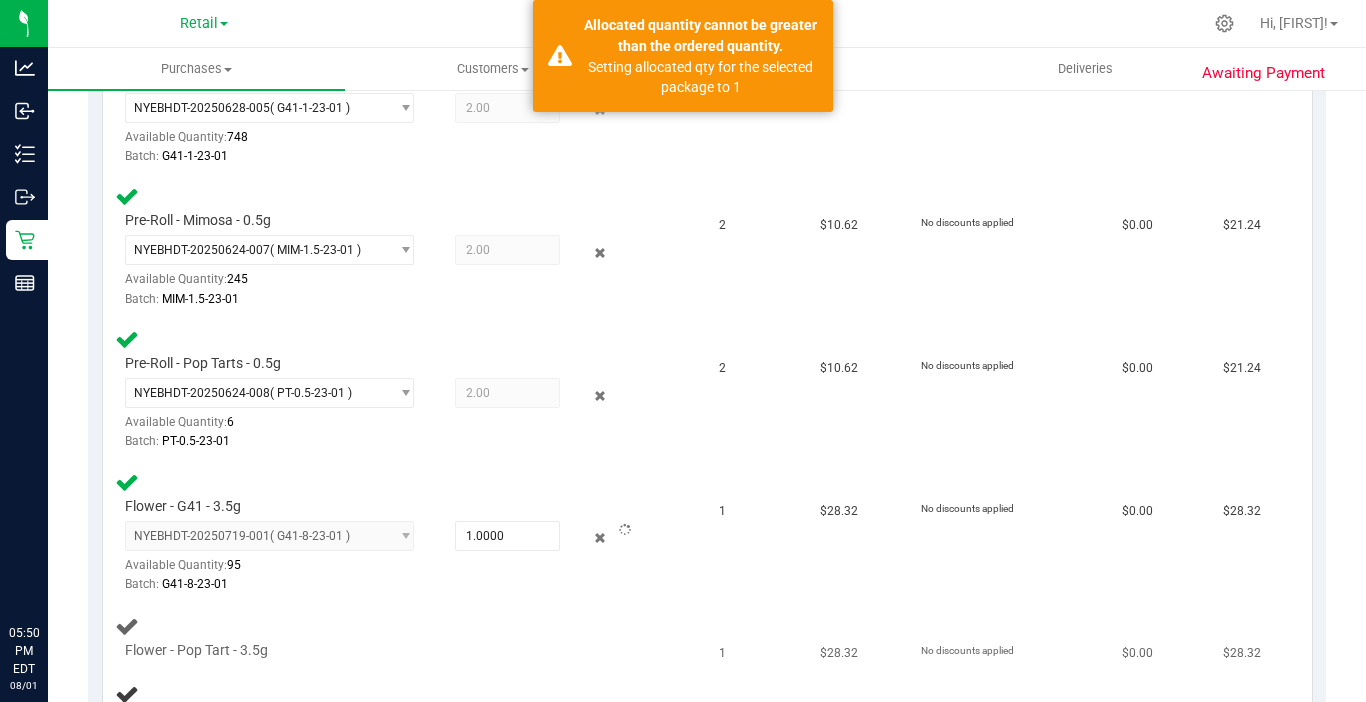 click on "Flower - Pop Tart - 3.5g" at bounding box center [405, 638] 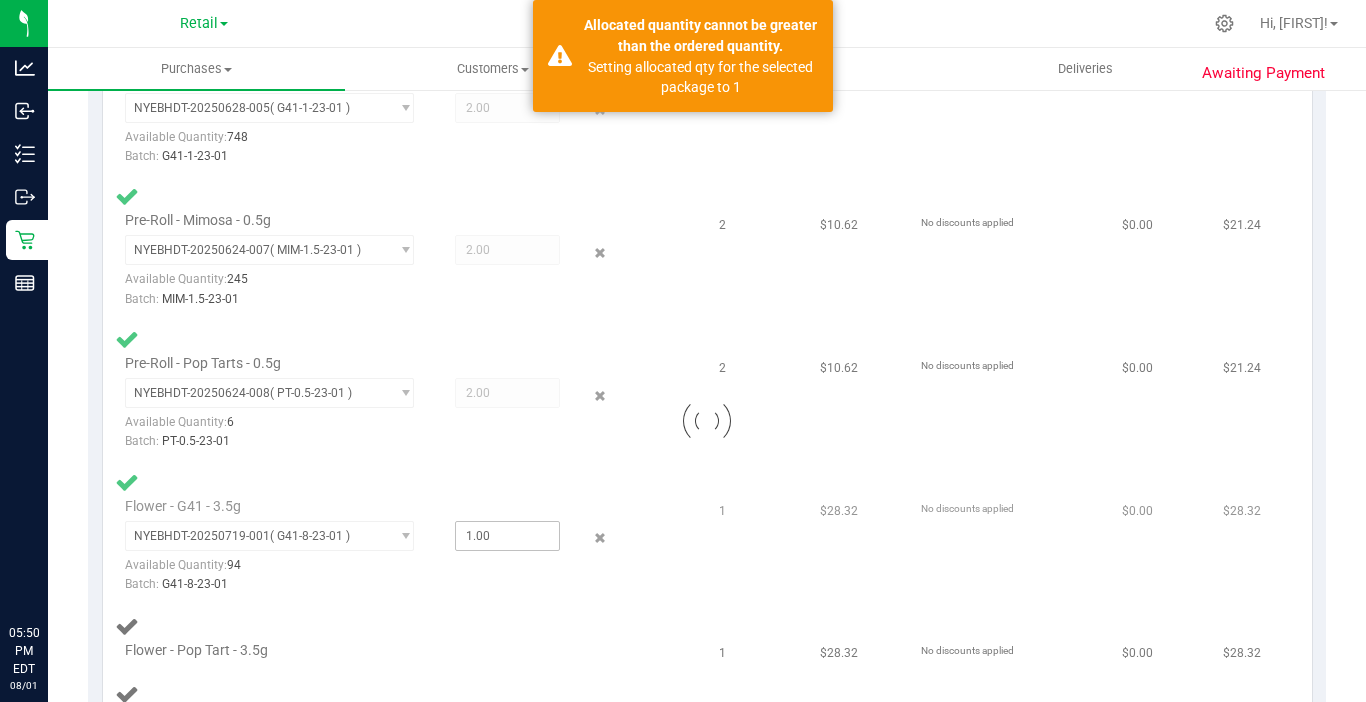 click at bounding box center [707, 420] 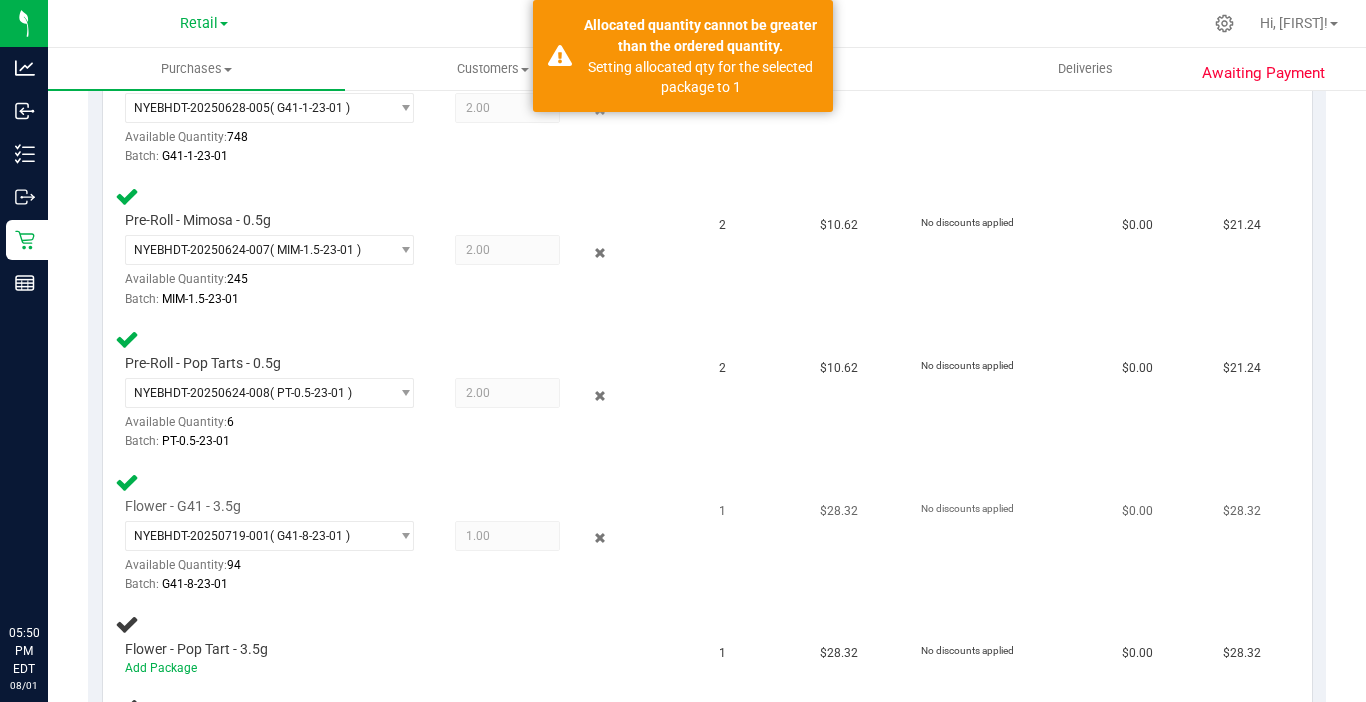 click on "Flower - G41 - 3.5g
NYEBHDT-20250719-001
(
G41-8-23-01
)
NYEBHDT-20250719-001 NYEBHDT-20250725-001
Available Quantity:  94
1.00 1
Batch:" at bounding box center [405, 533] 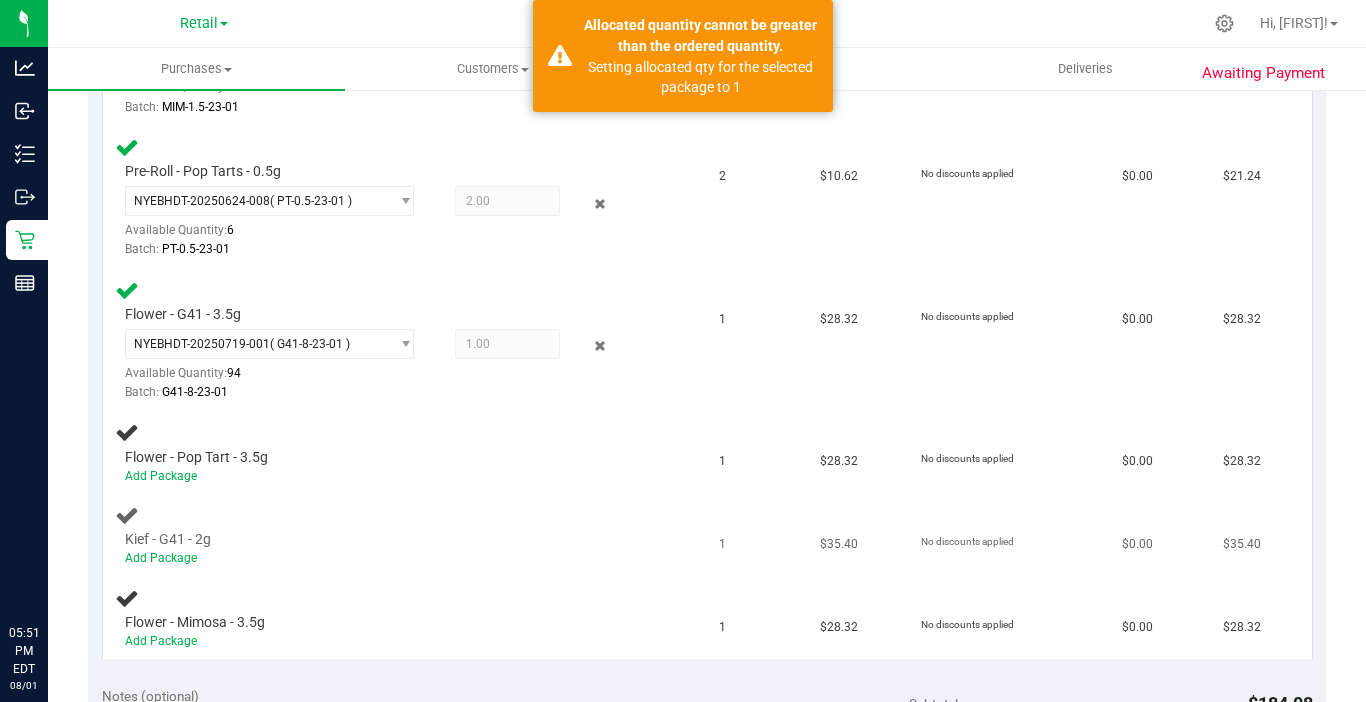 scroll, scrollTop: 800, scrollLeft: 0, axis: vertical 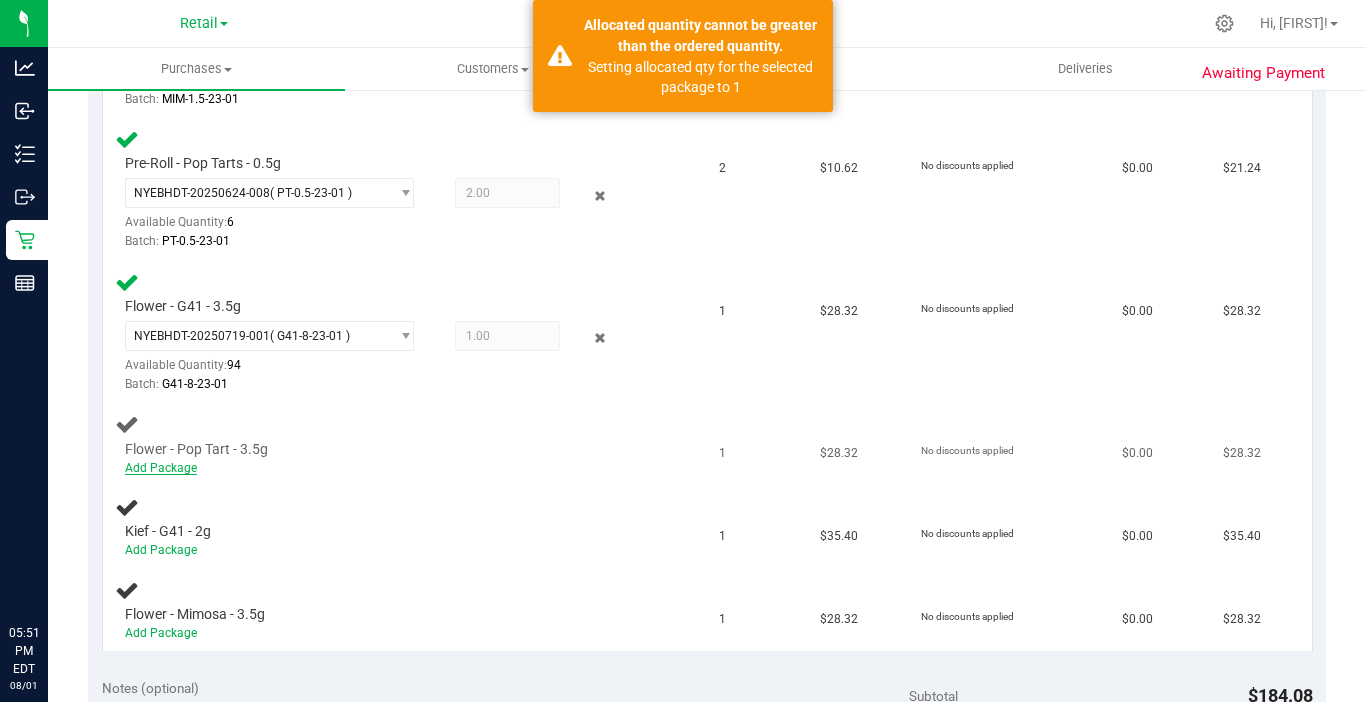 click on "Add Package" at bounding box center [161, 468] 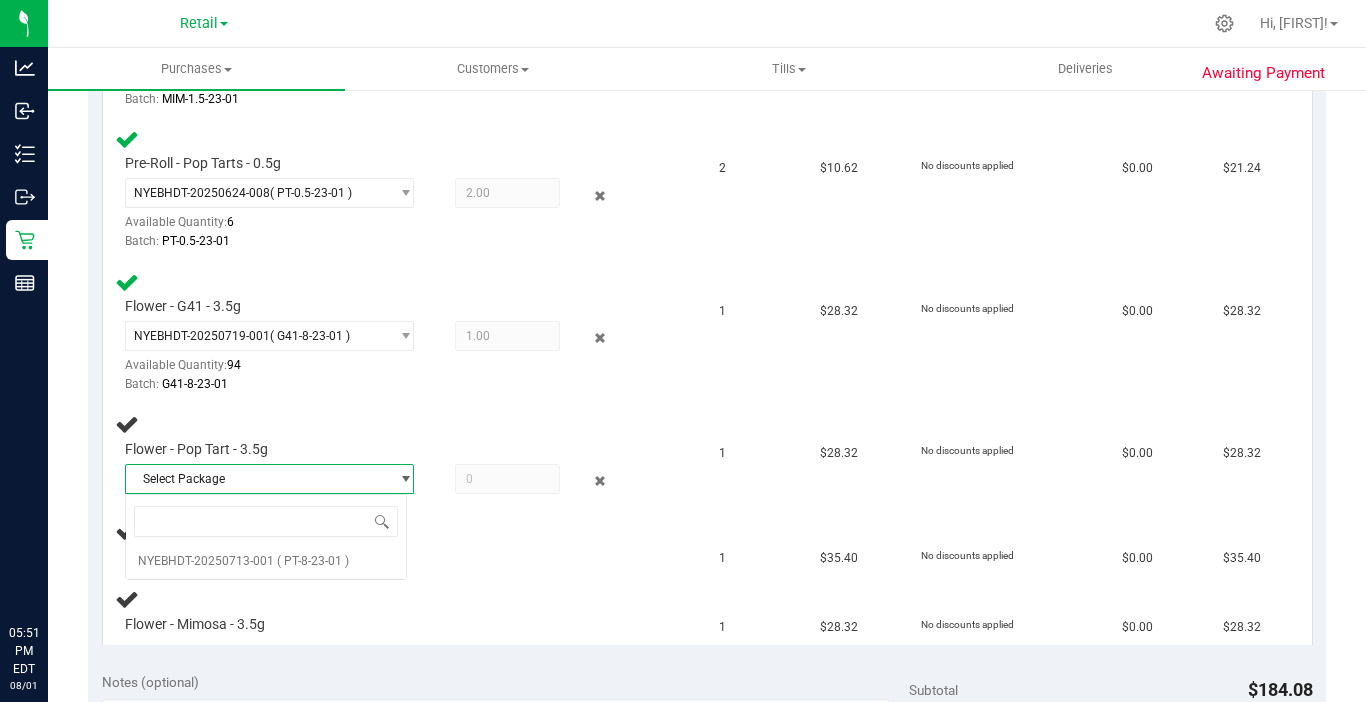 click on "Select Package" at bounding box center (257, 479) 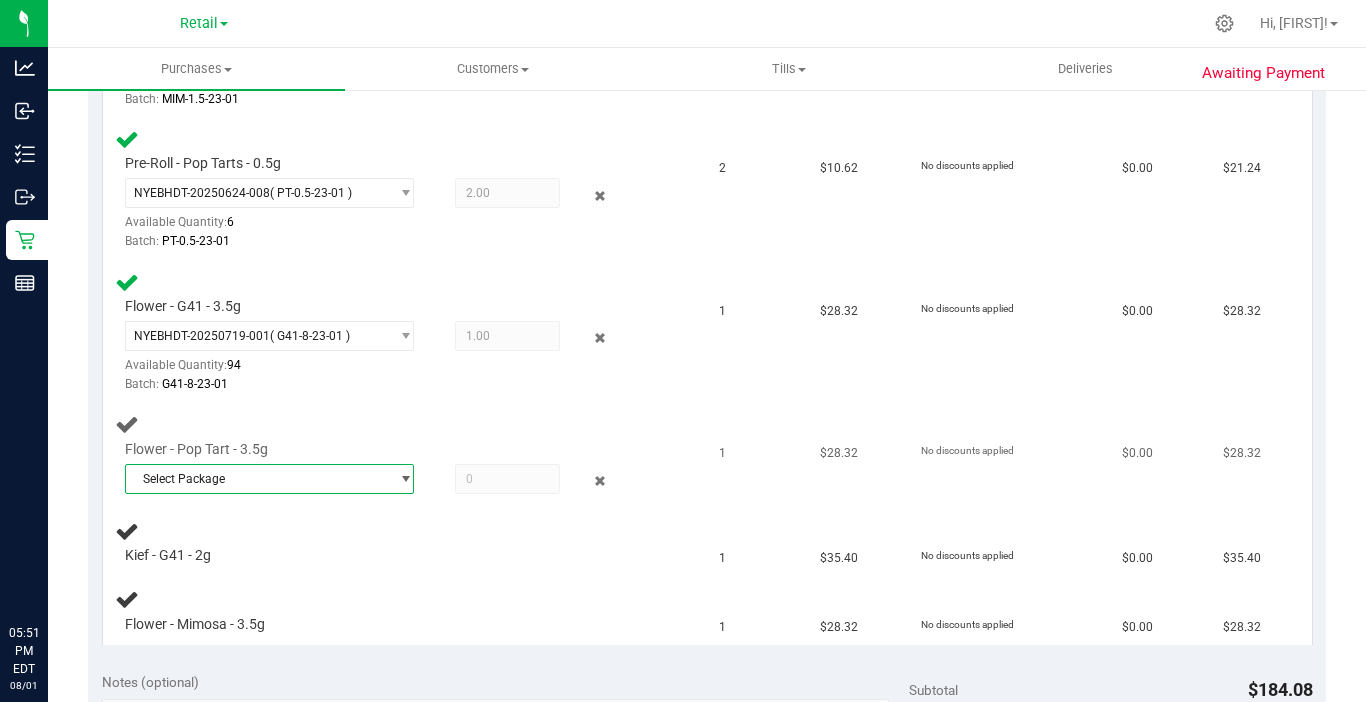 click on "Select Package" at bounding box center (257, 479) 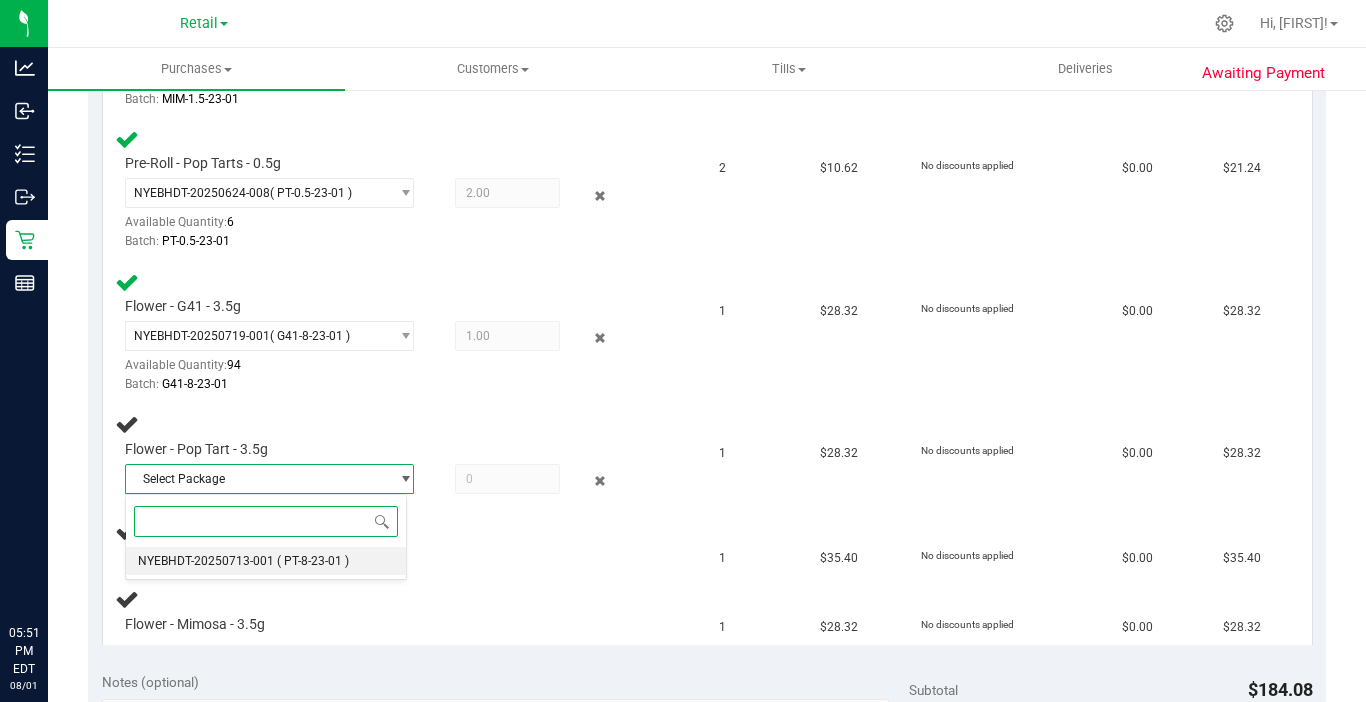 drag, startPoint x: 240, startPoint y: 558, endPoint x: 427, endPoint y: 487, distance: 200.025 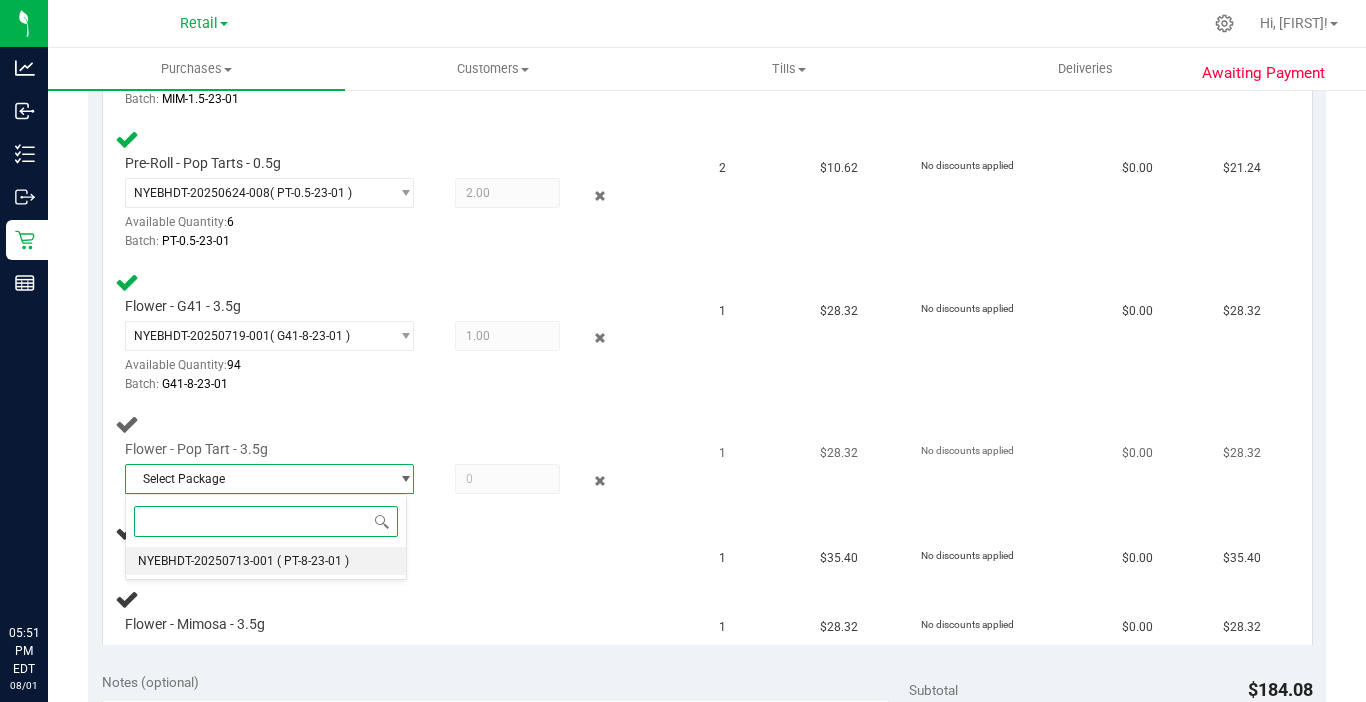 click on "NYEBHDT-20250713-001" at bounding box center [206, 561] 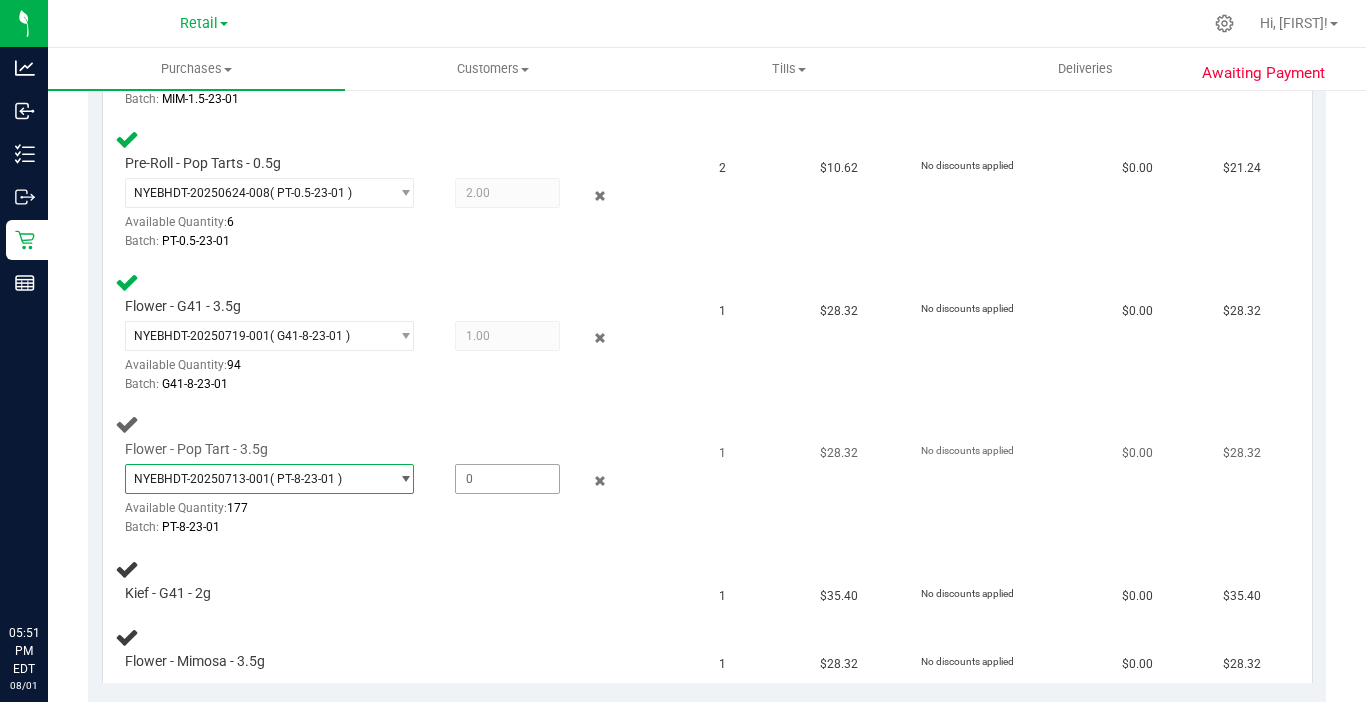 click at bounding box center [507, 479] 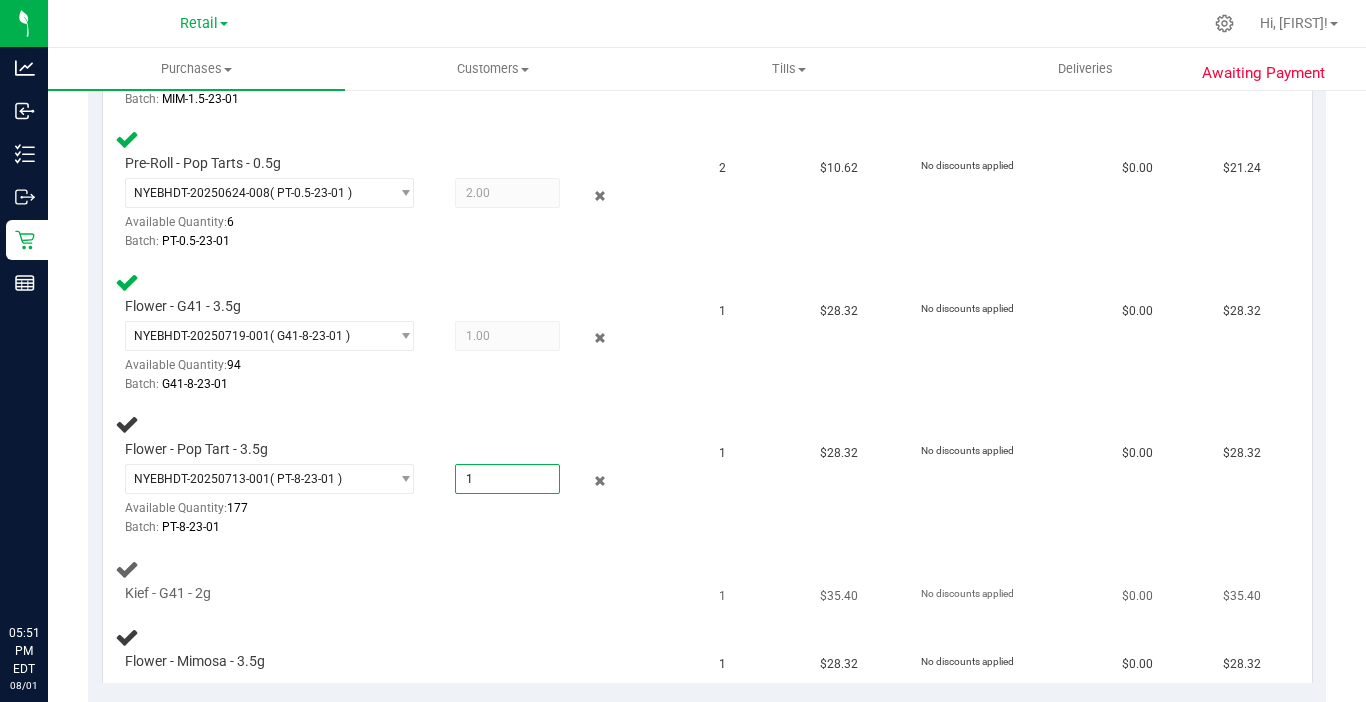 type on "1.0000" 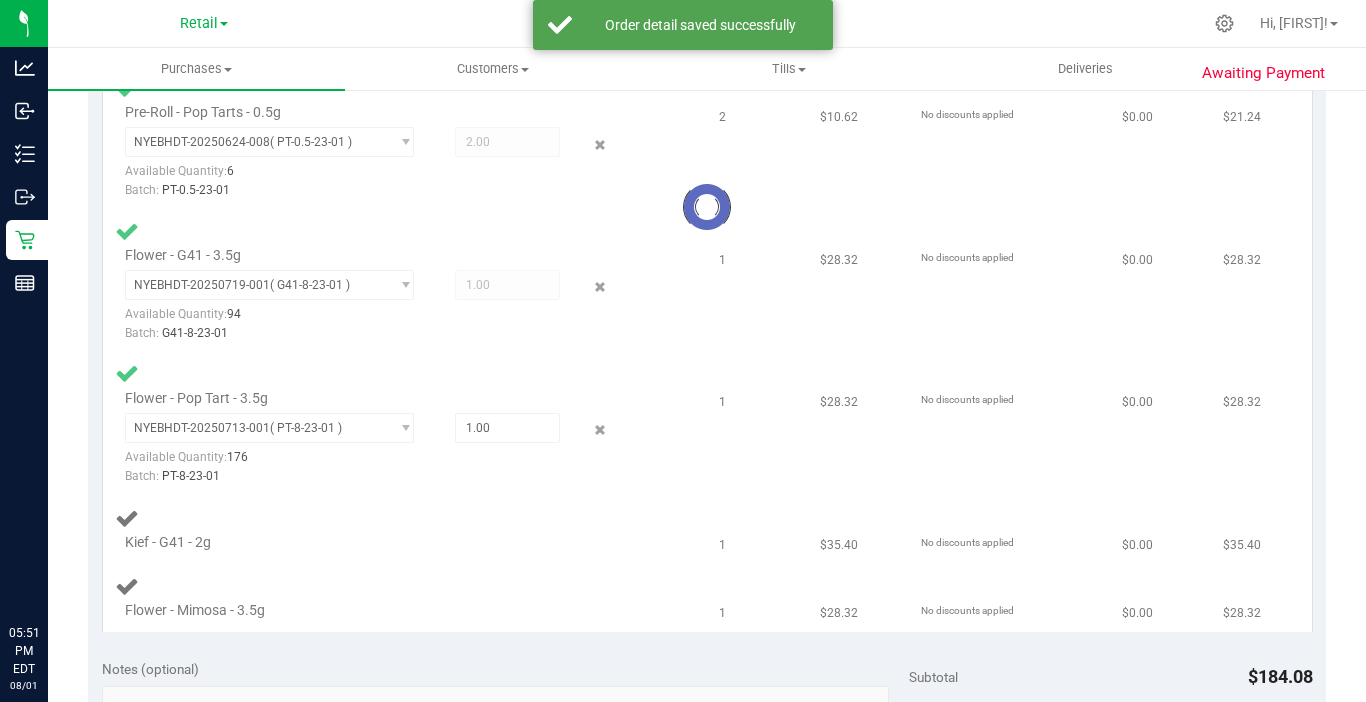 scroll, scrollTop: 900, scrollLeft: 0, axis: vertical 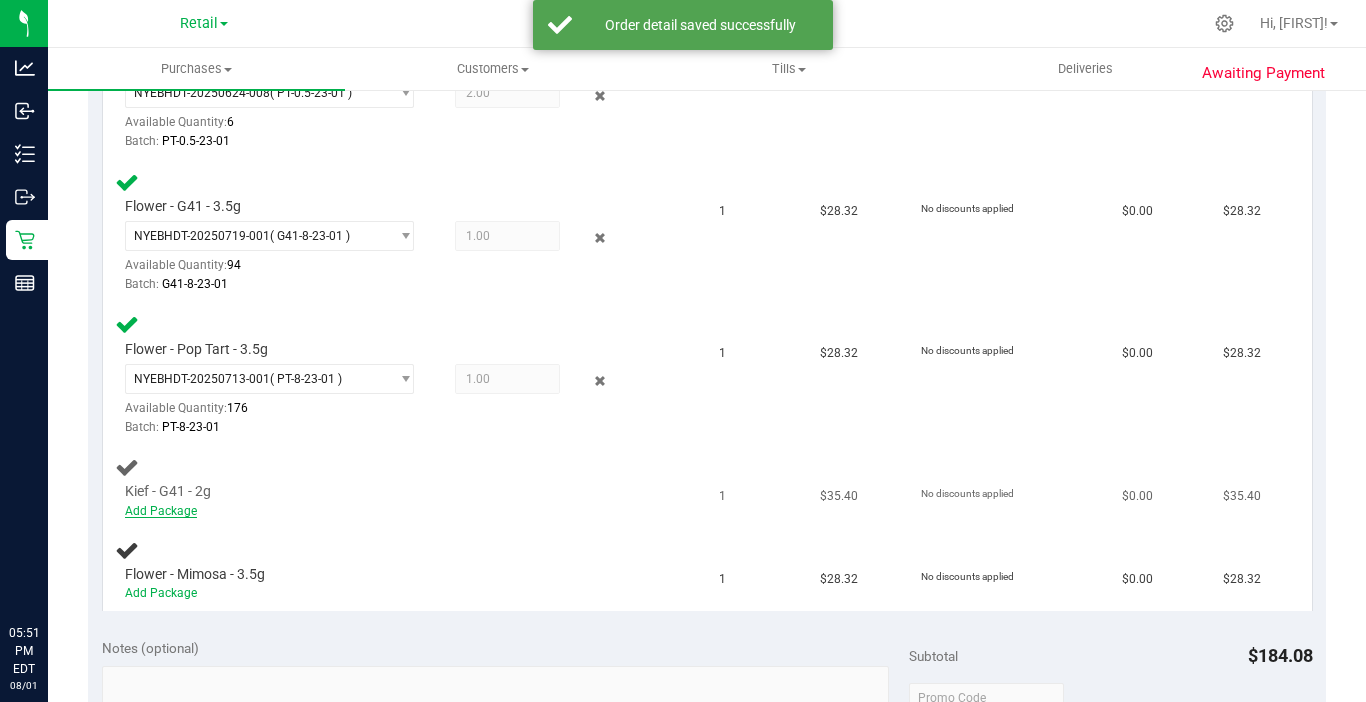 click on "Add Package" at bounding box center [161, 511] 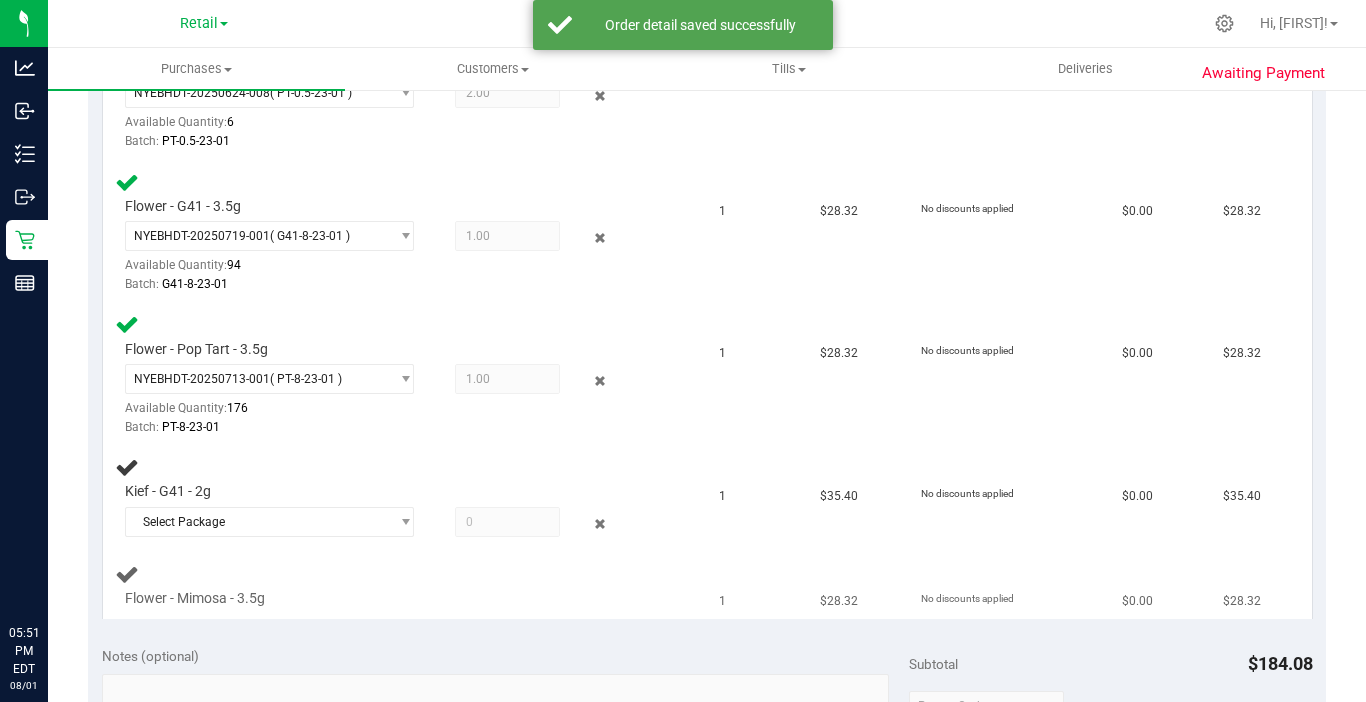 click on "Flower - Mimosa - 3.5g" at bounding box center (405, 585) 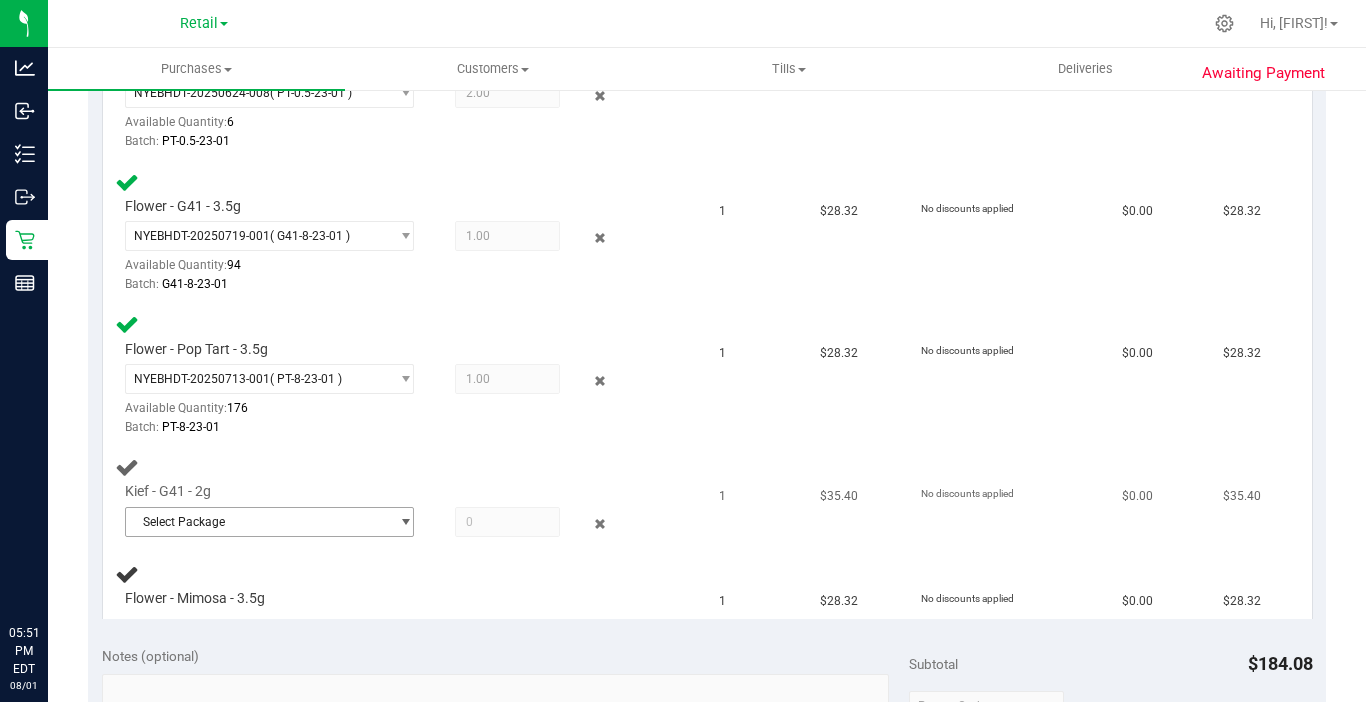 click on "Select Package" at bounding box center (257, 522) 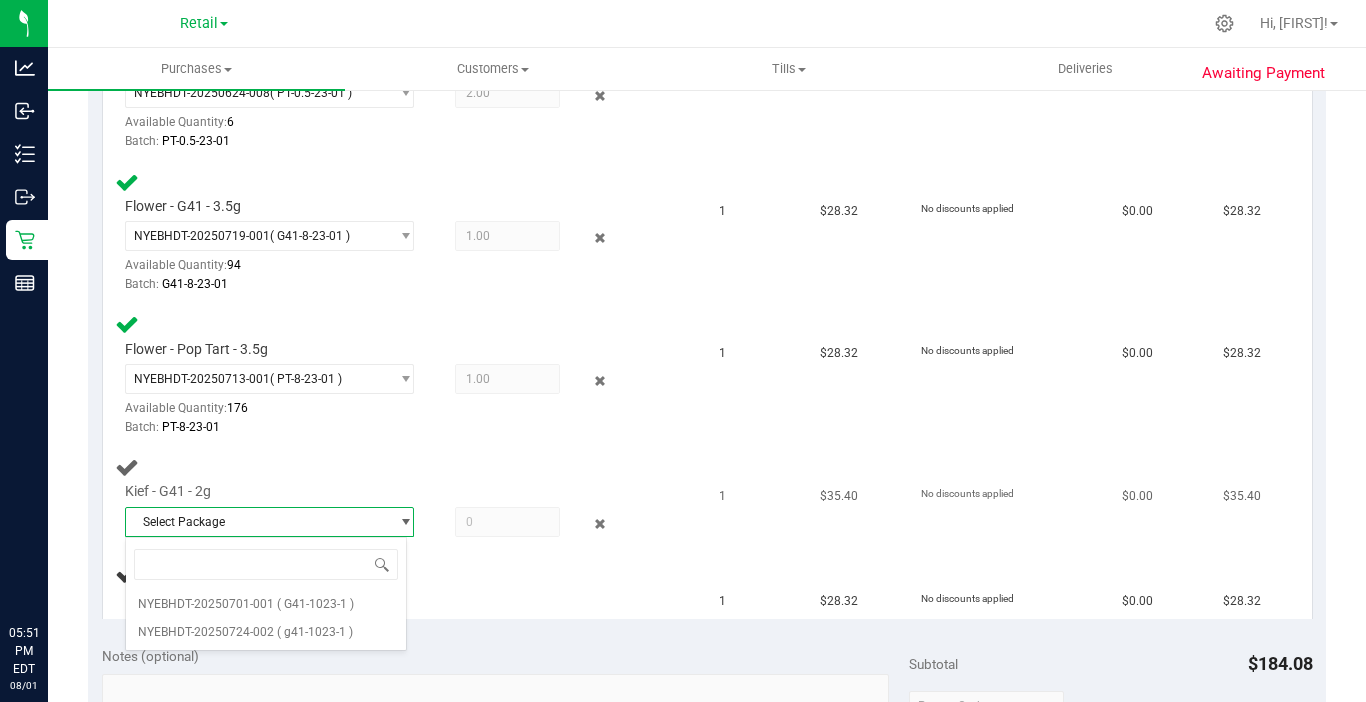 click on "Kief - G41 - 2g
Select Package NYEBHDT-20250701-001 NYEBHDT-20250724-002" at bounding box center (405, 499) 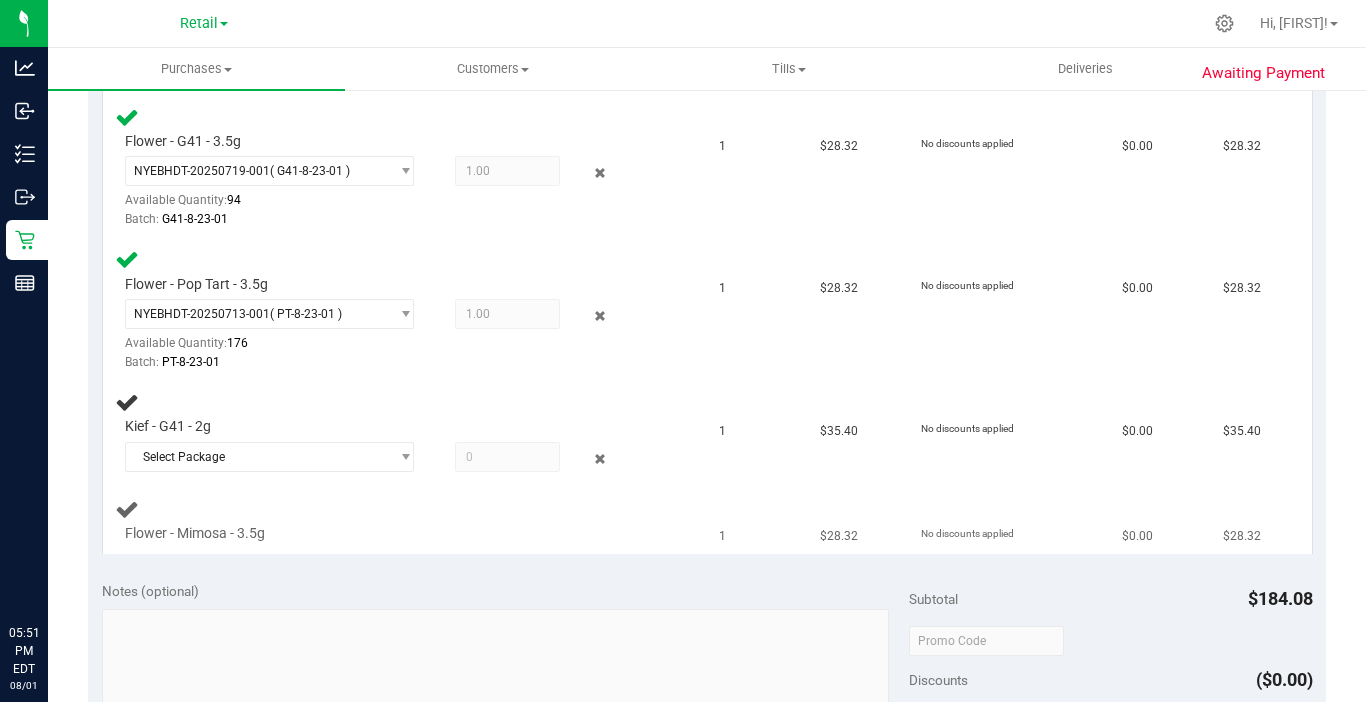 scroll, scrollTop: 1000, scrollLeft: 0, axis: vertical 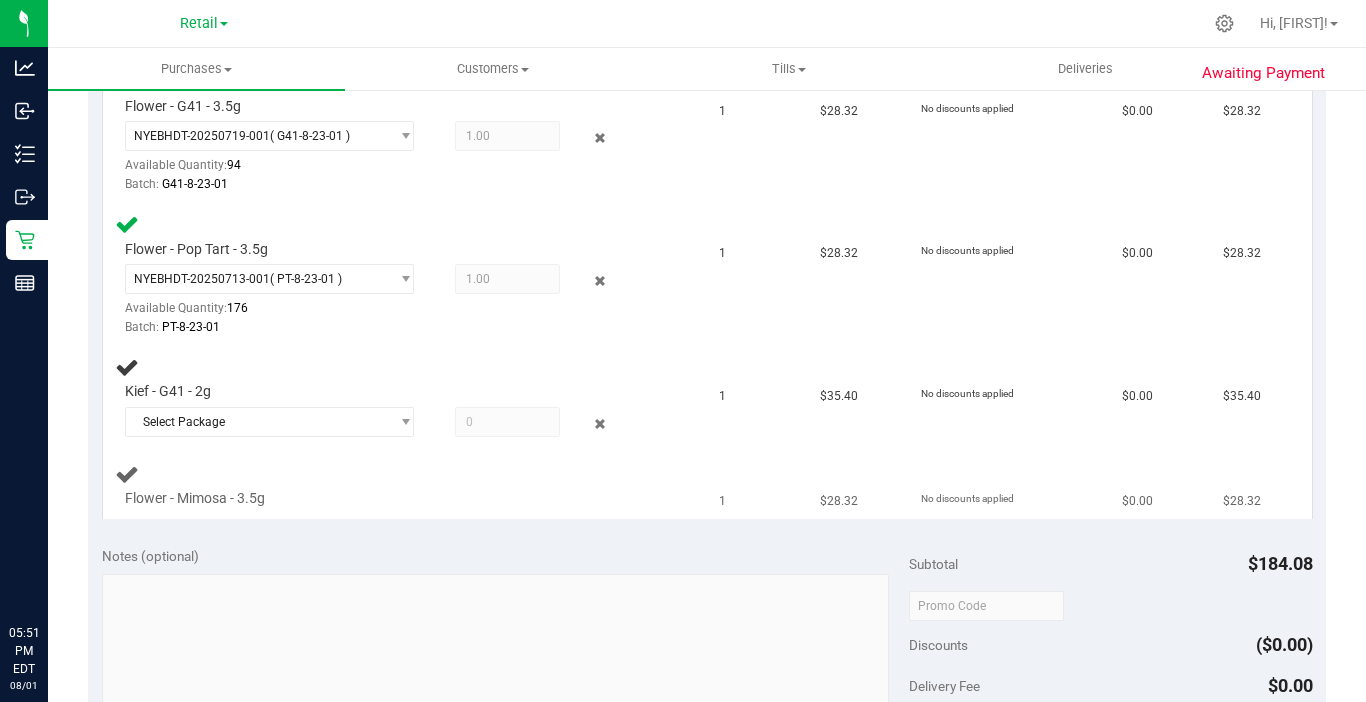 click on "Flower - Mimosa - 3.5g" at bounding box center [405, 485] 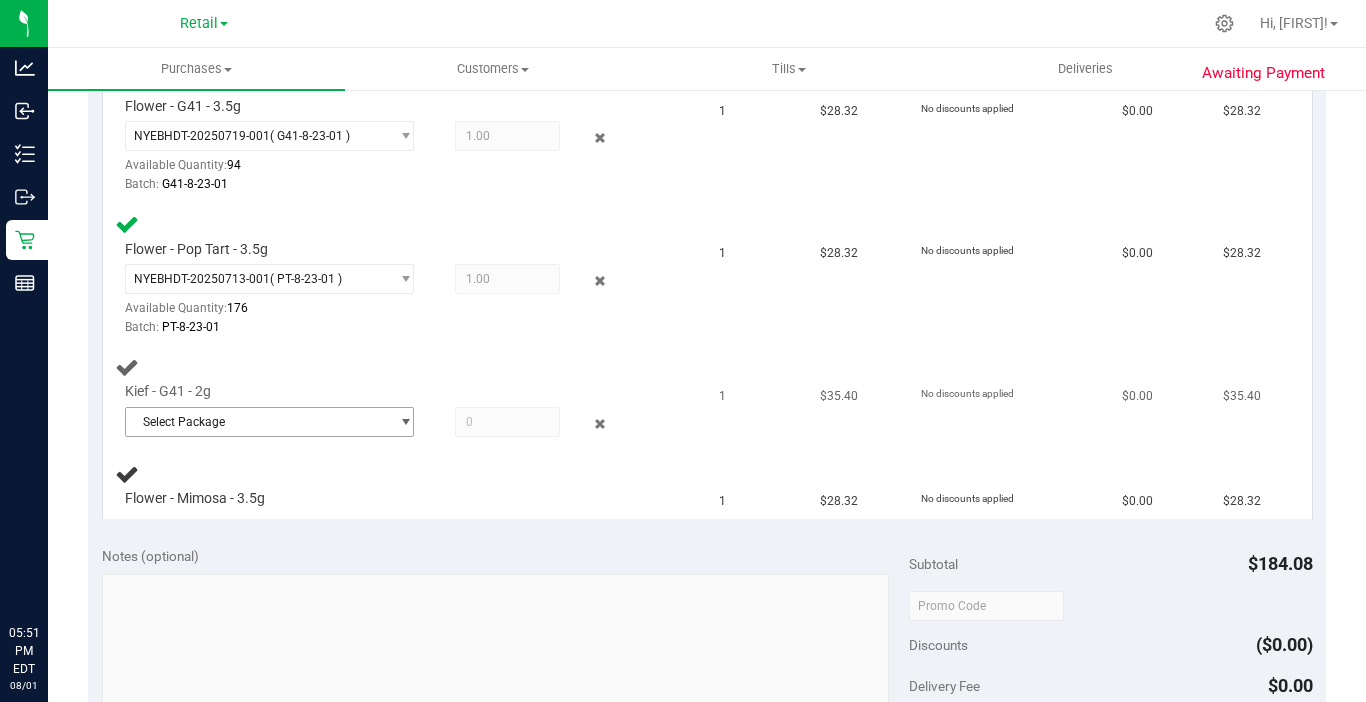 click on "Select Package" at bounding box center [257, 422] 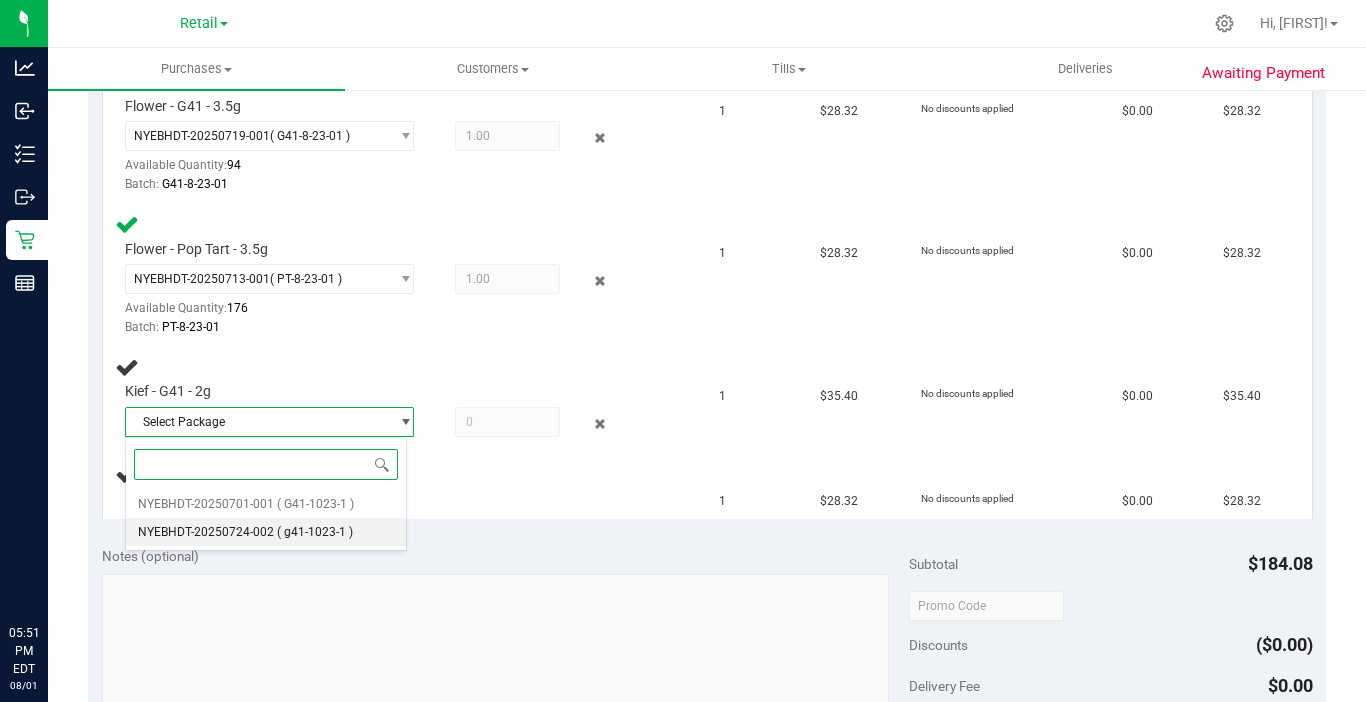 click on "NYEBHDT-20250724-002
(
g41-1023-1
)" at bounding box center (266, 532) 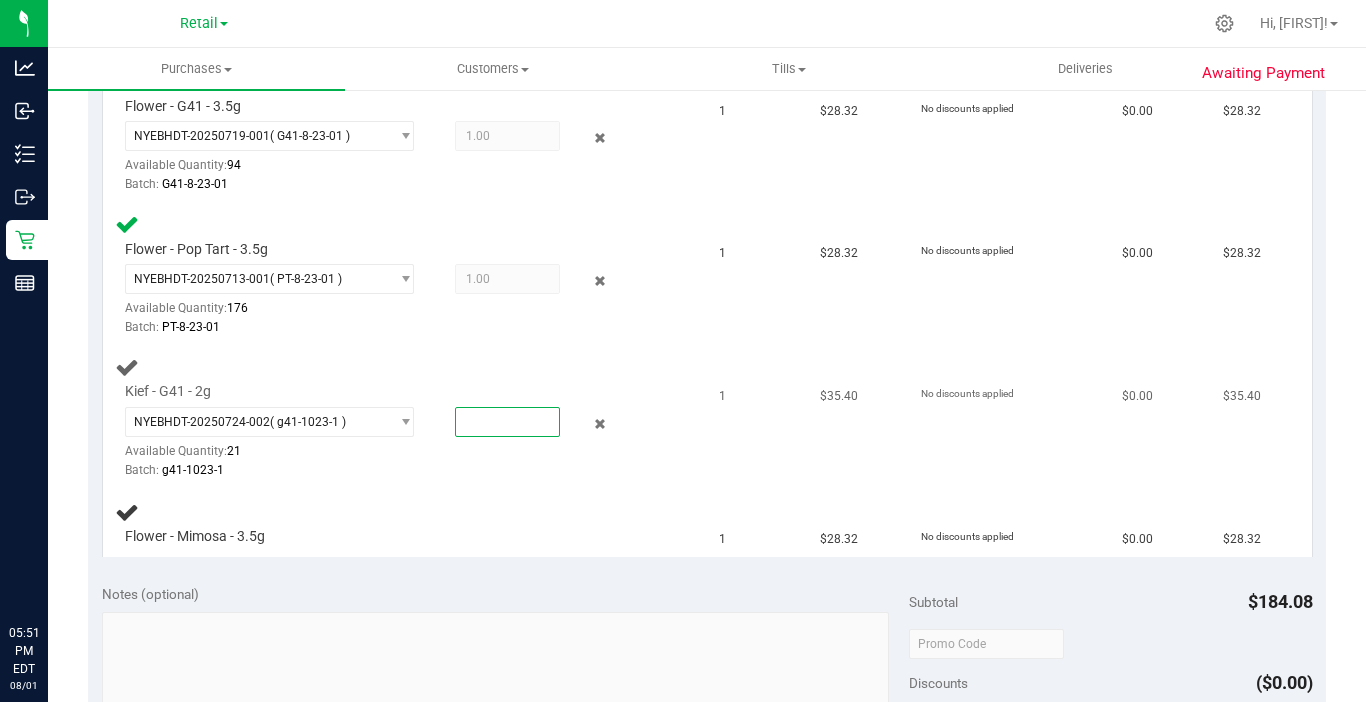 click at bounding box center [507, 422] 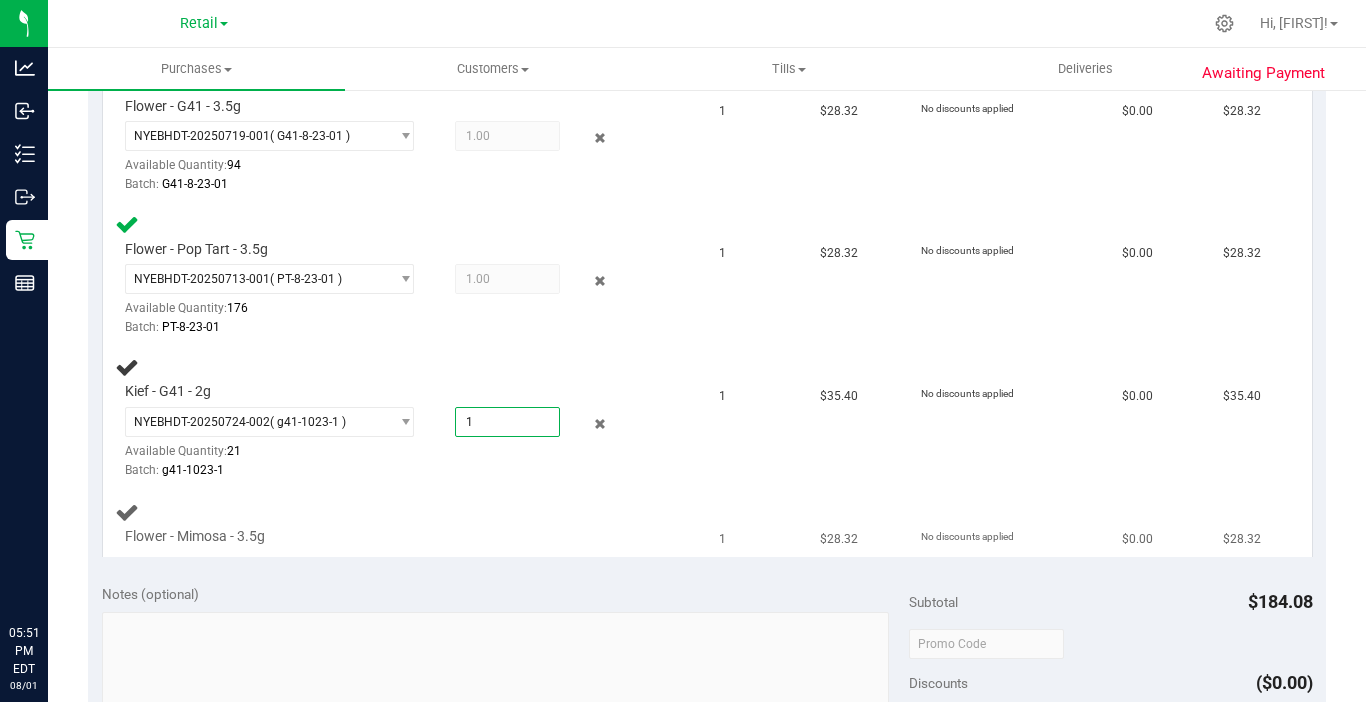 type on "1.0000" 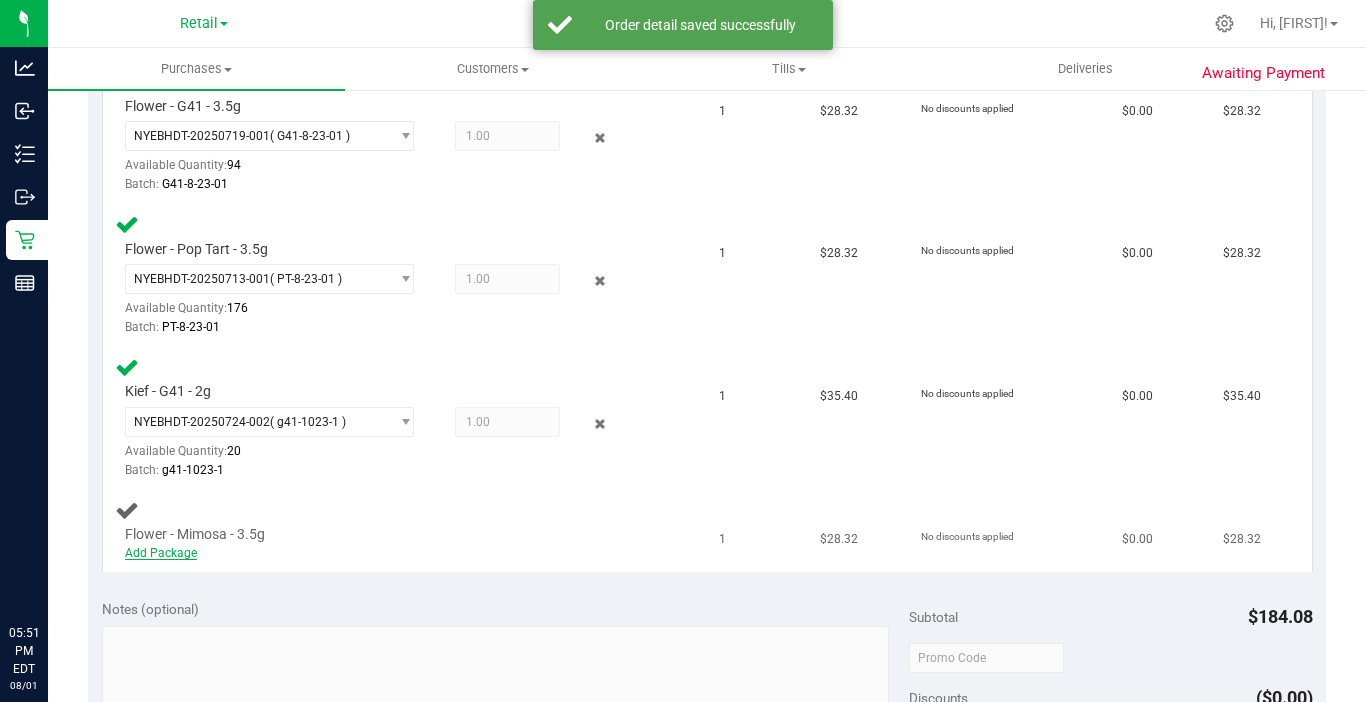 click on "Add Package" at bounding box center (161, 553) 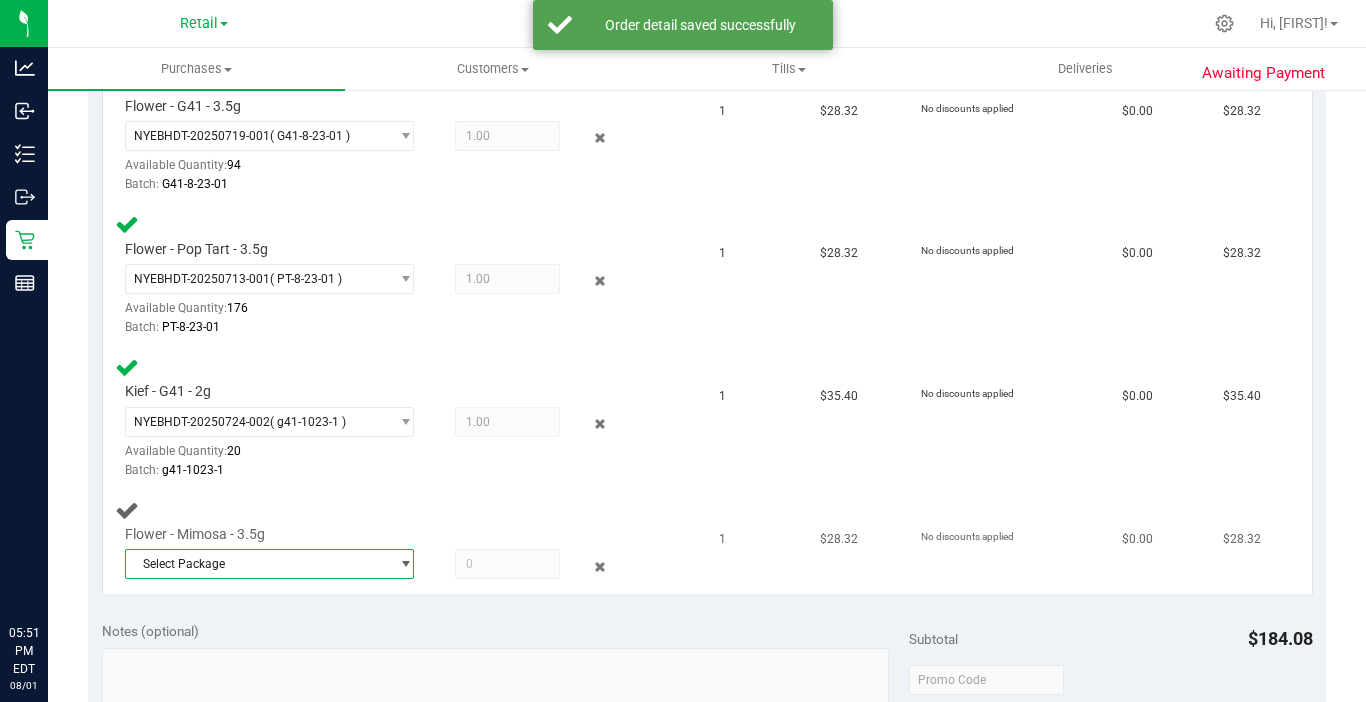 click on "Select Package" at bounding box center [257, 564] 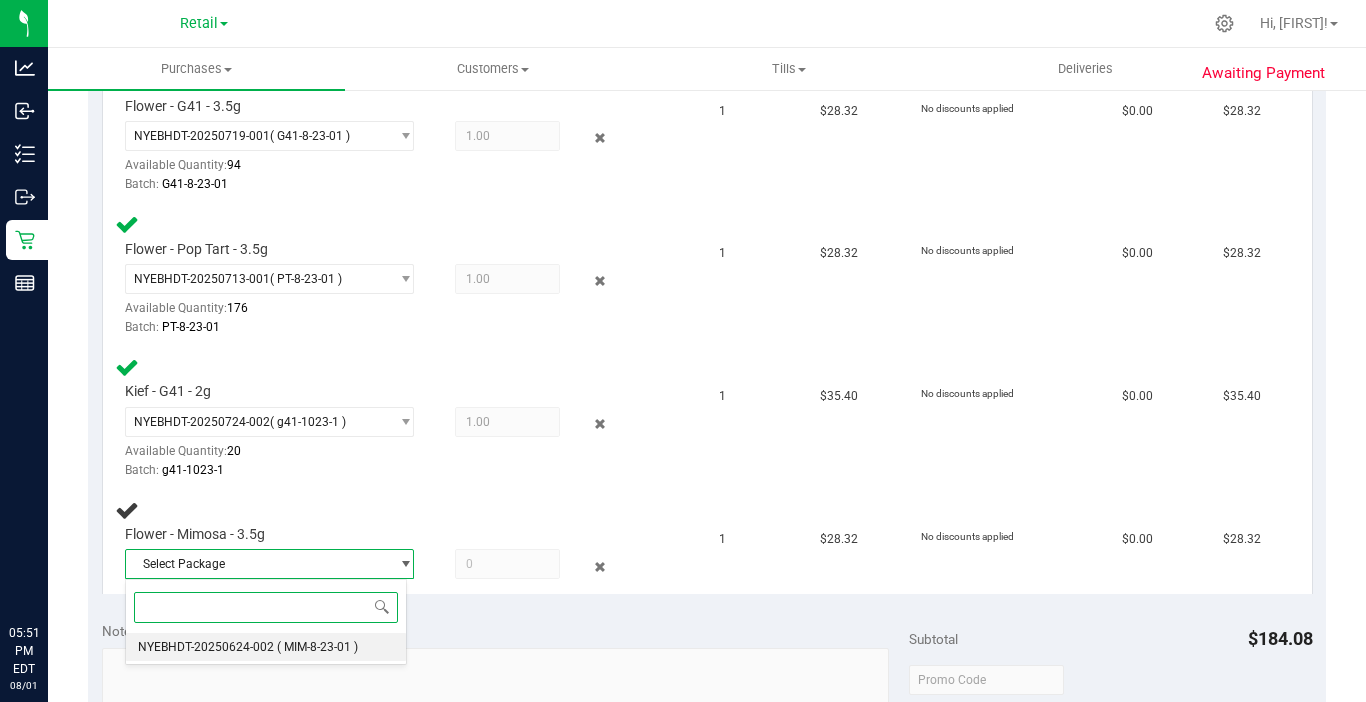 drag, startPoint x: 231, startPoint y: 642, endPoint x: 538, endPoint y: 552, distance: 319.9203 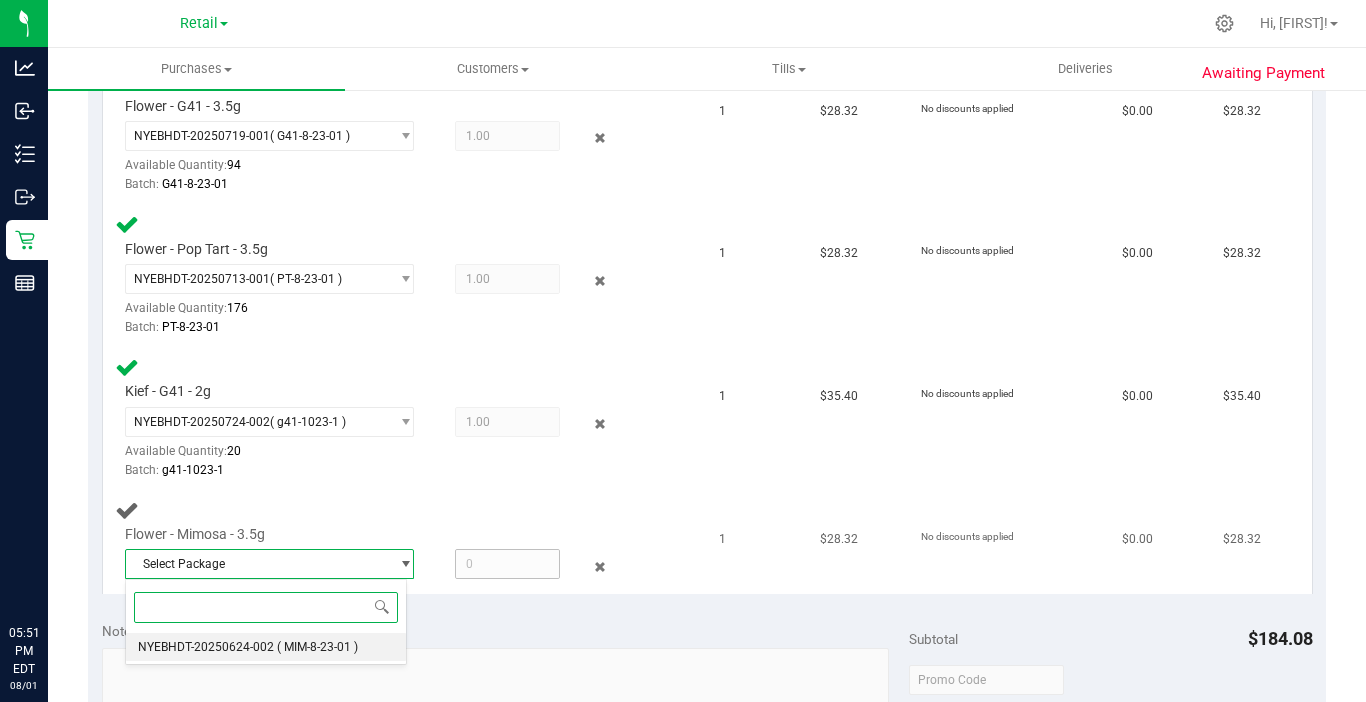 click on "NYEBHDT-20250624-002" at bounding box center [206, 647] 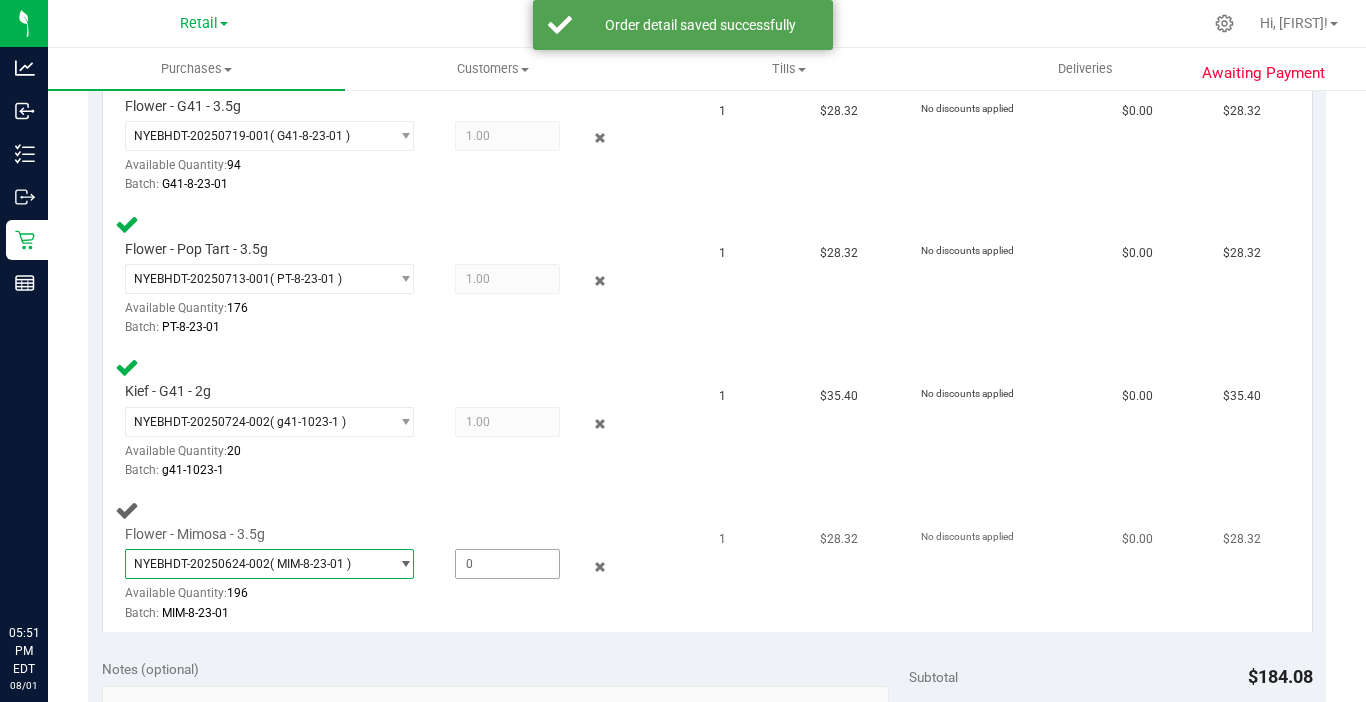 click at bounding box center (507, 564) 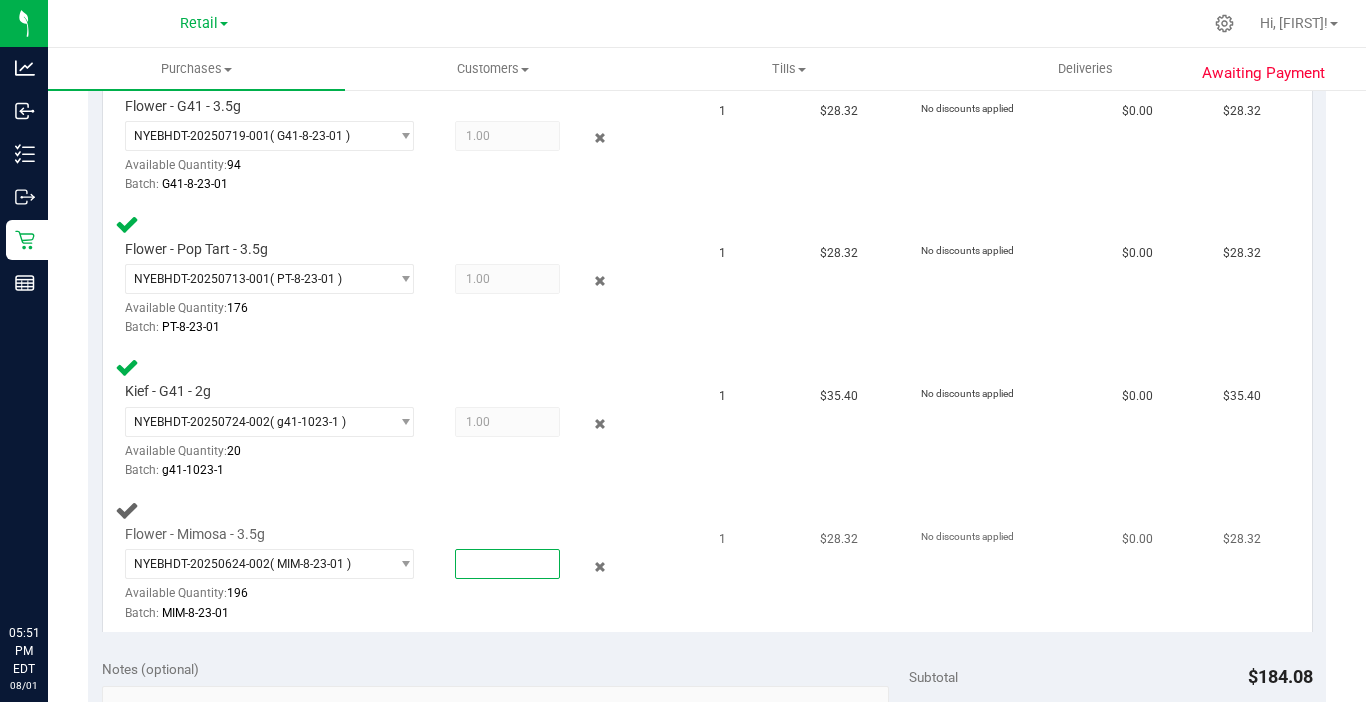 type on "1" 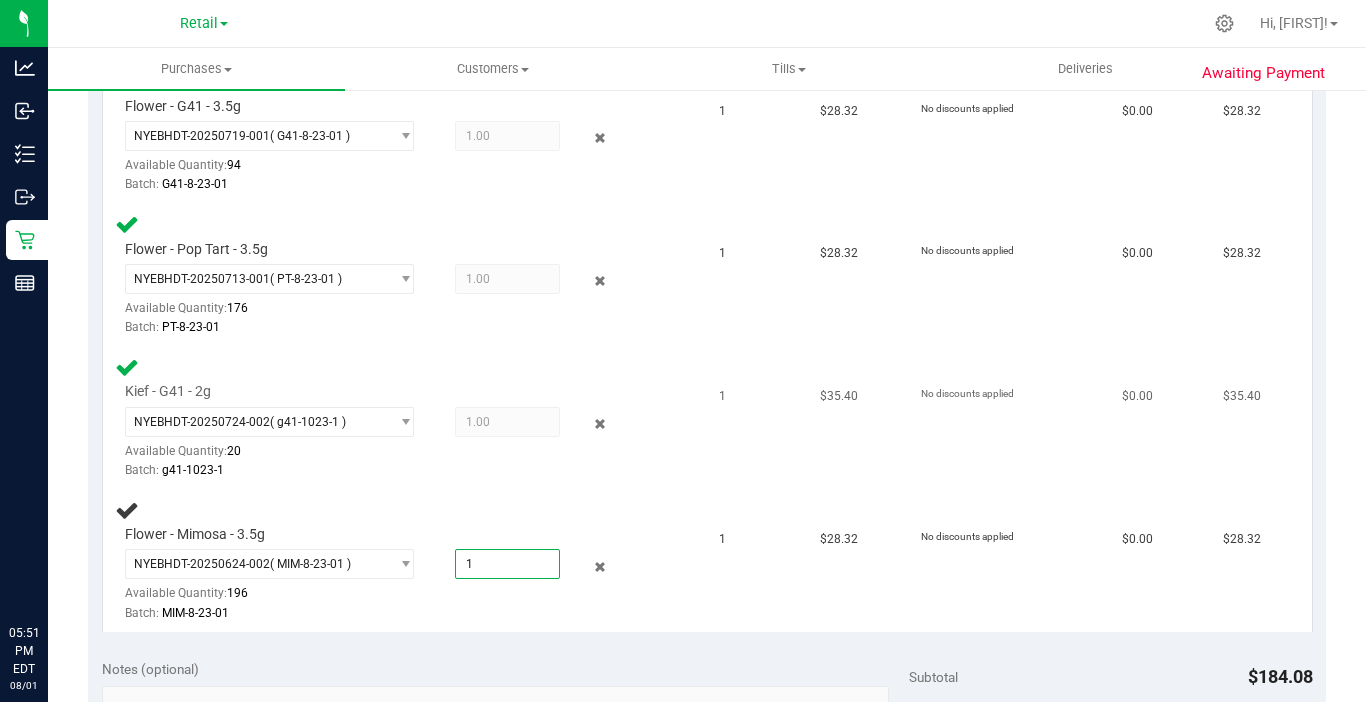 type on "1.0000" 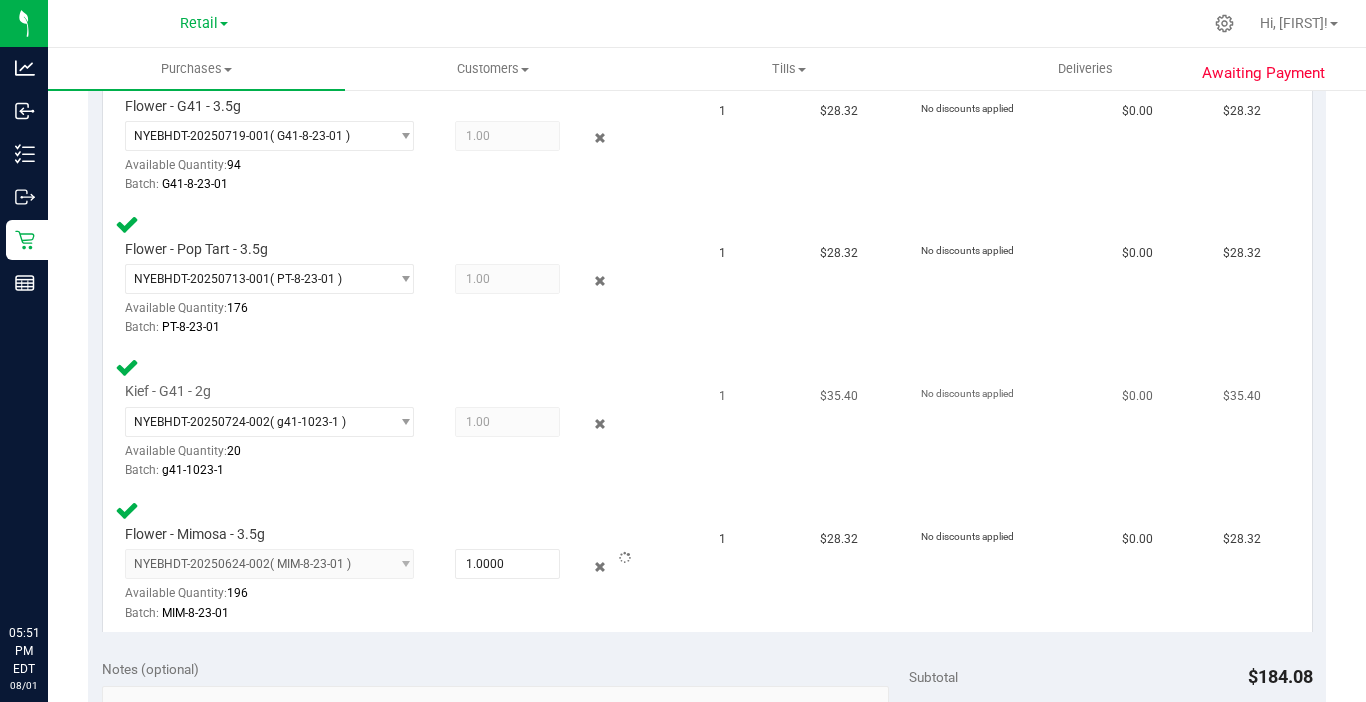 click on "Batch:
g41-1023-1" at bounding box center [386, 470] 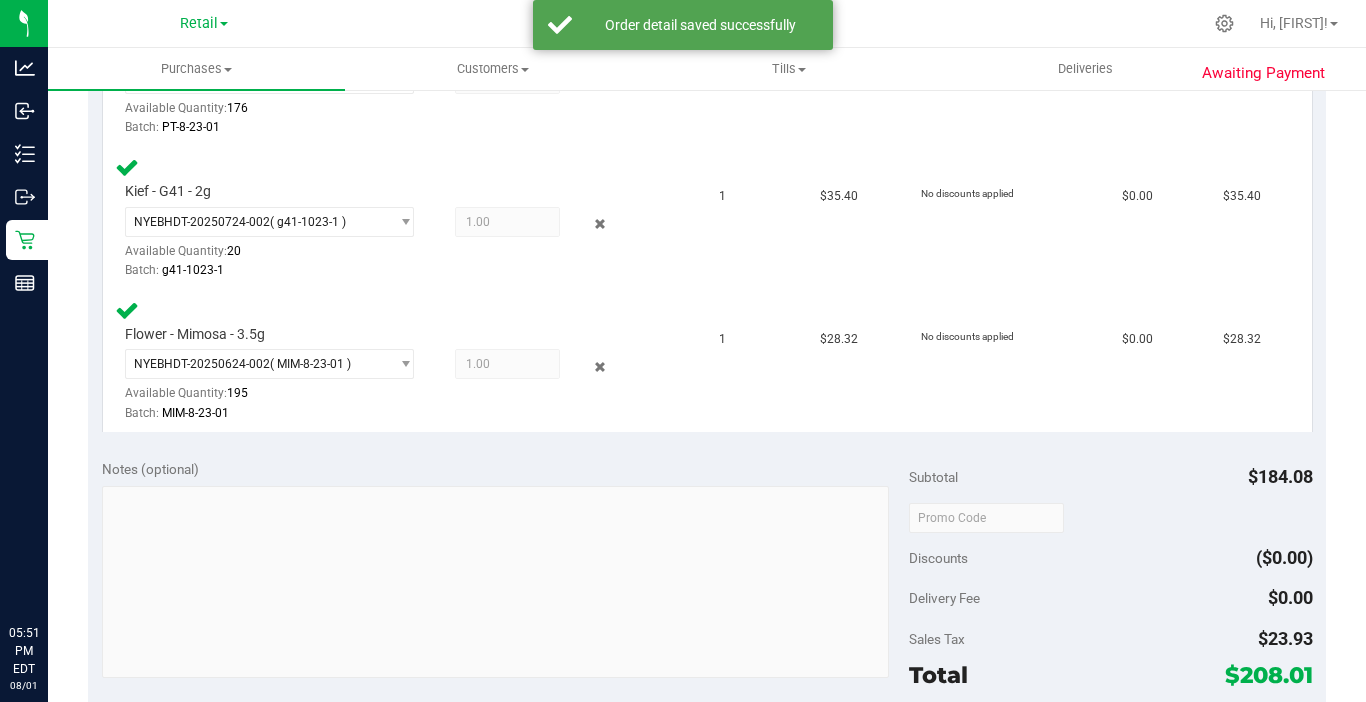 scroll, scrollTop: 1500, scrollLeft: 0, axis: vertical 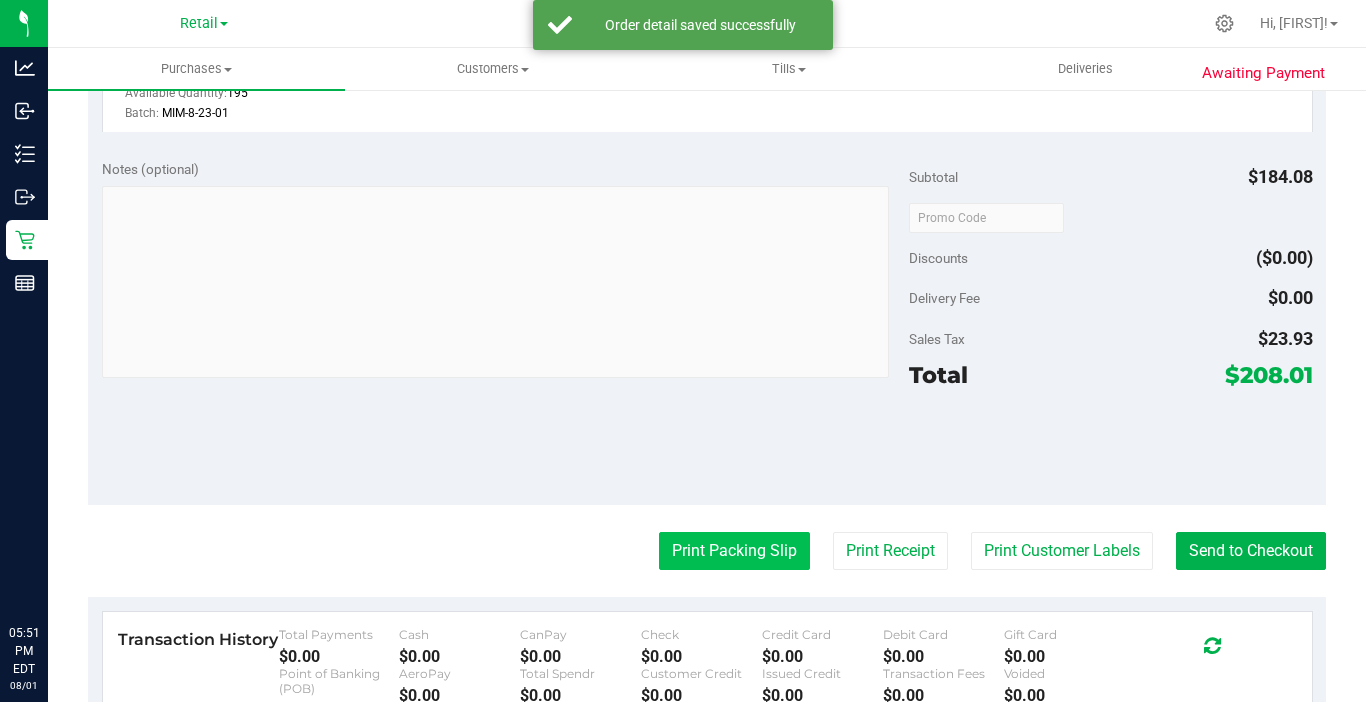 click on "Print Packing Slip" at bounding box center (734, 551) 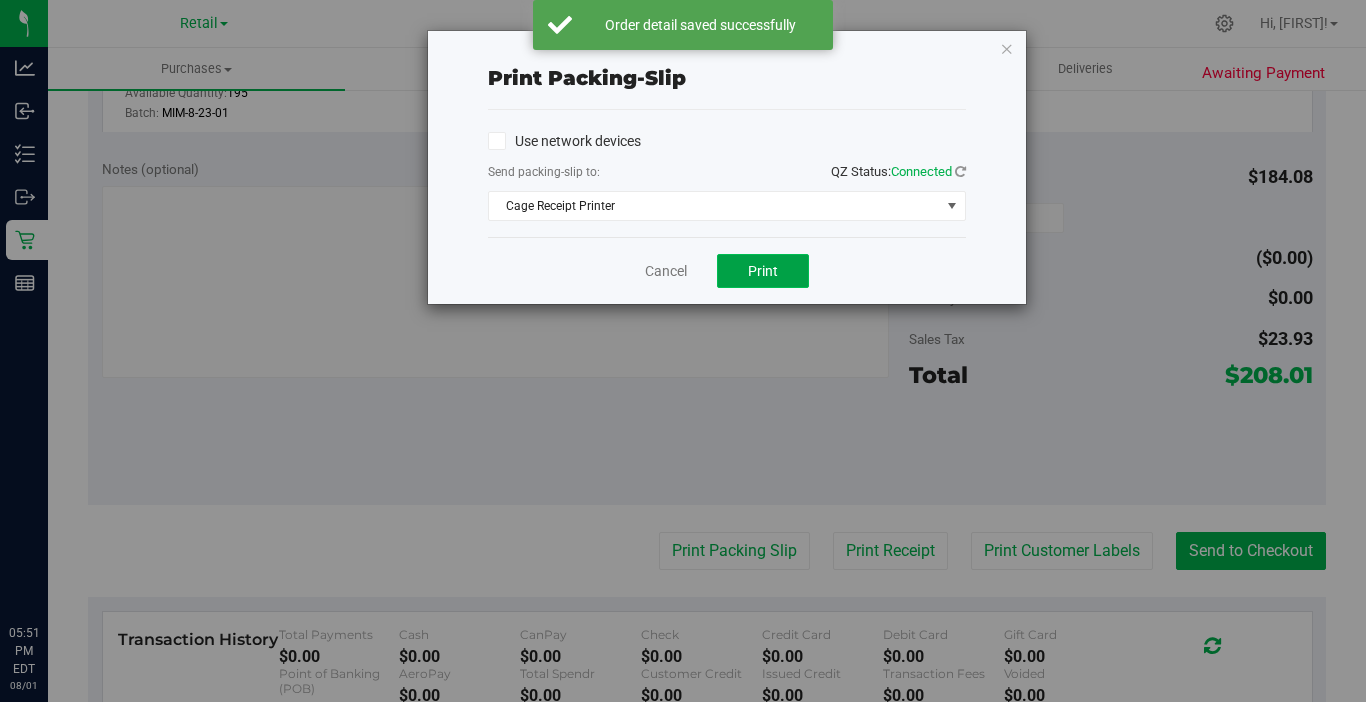 click on "Print" at bounding box center [763, 271] 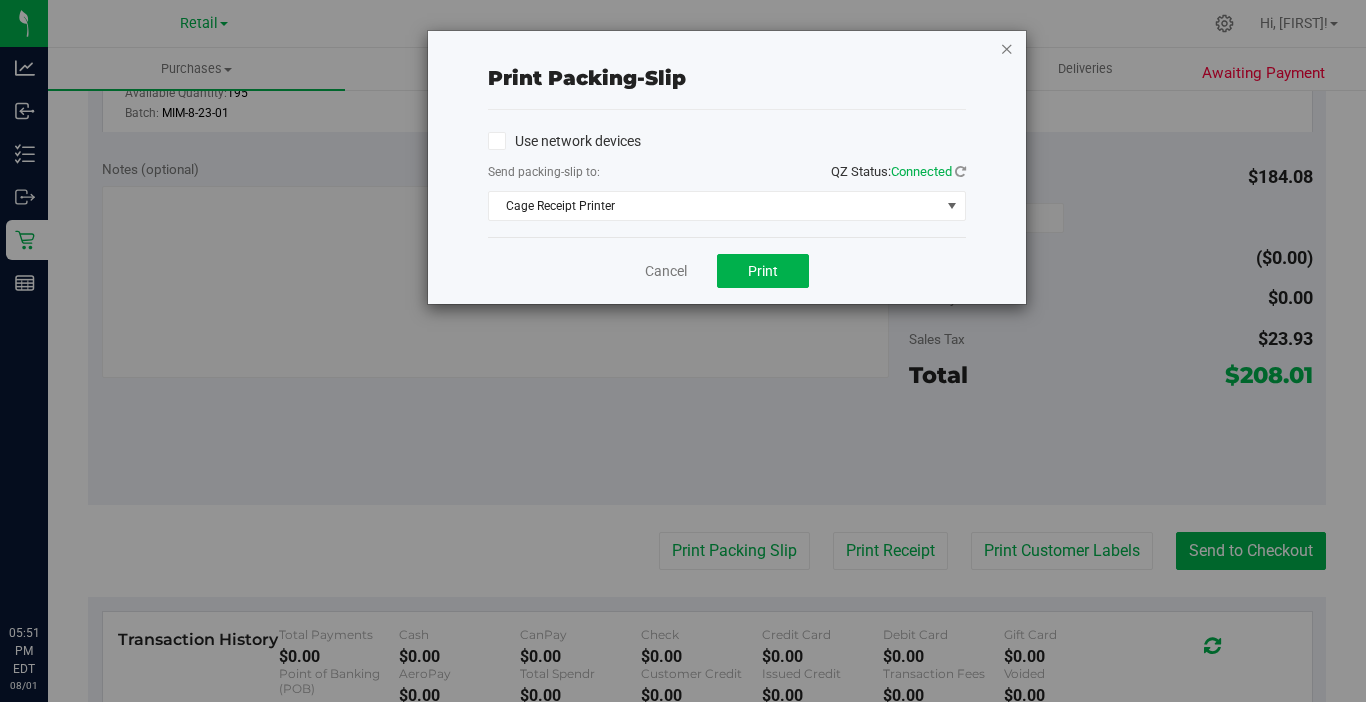 click at bounding box center (1007, 48) 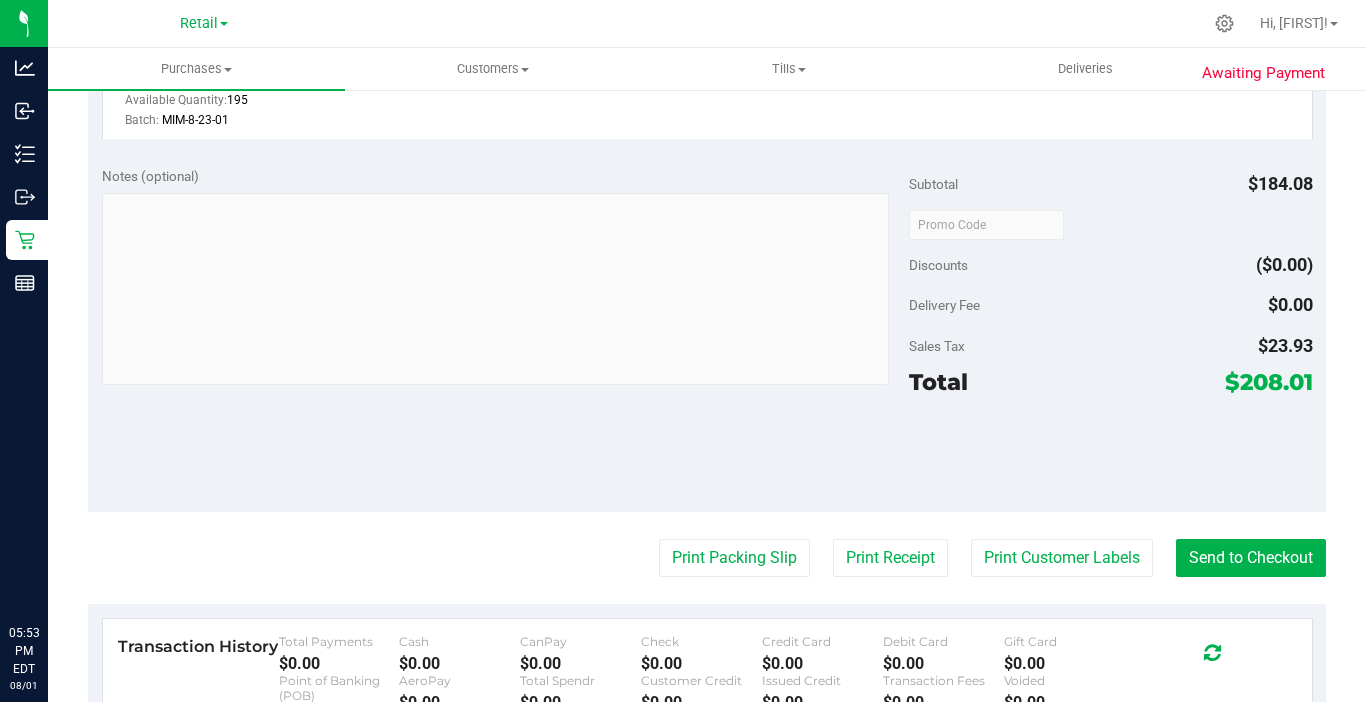 scroll, scrollTop: 1800, scrollLeft: 0, axis: vertical 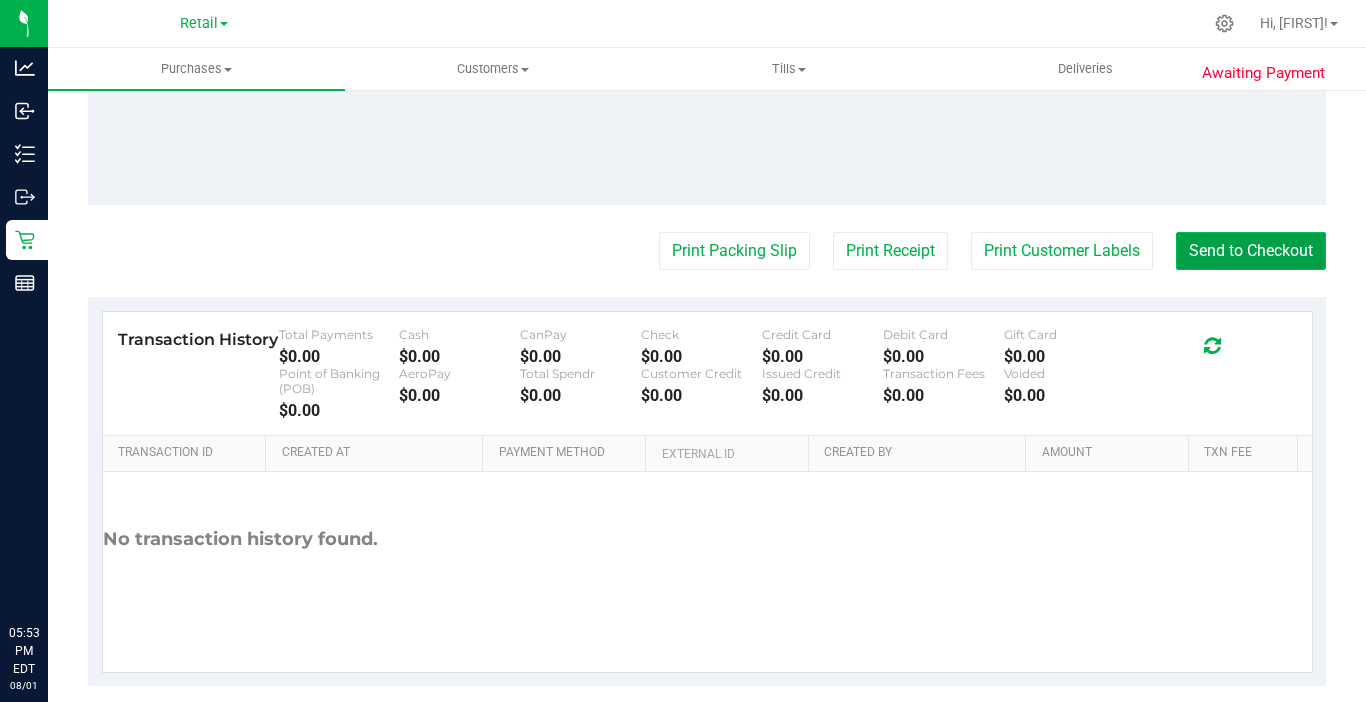 drag, startPoint x: 1230, startPoint y: 251, endPoint x: 1219, endPoint y: 249, distance: 11.18034 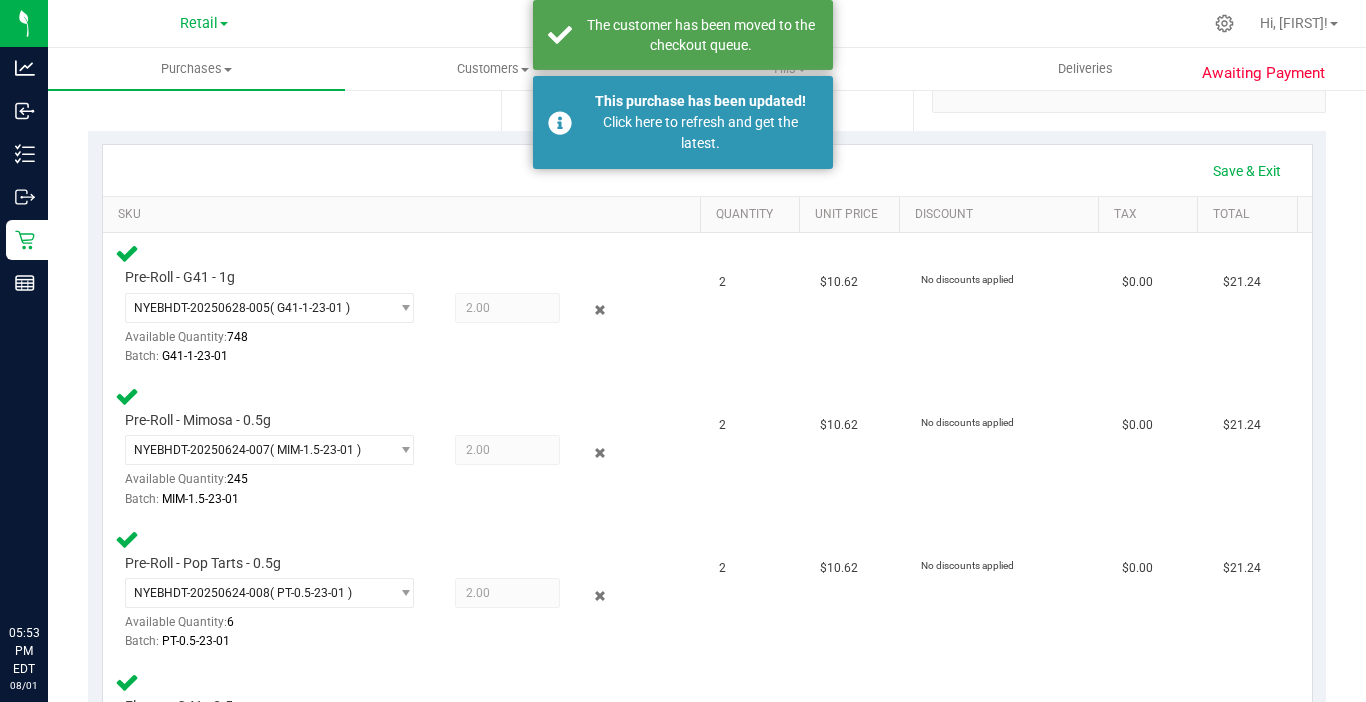 scroll, scrollTop: 0, scrollLeft: 0, axis: both 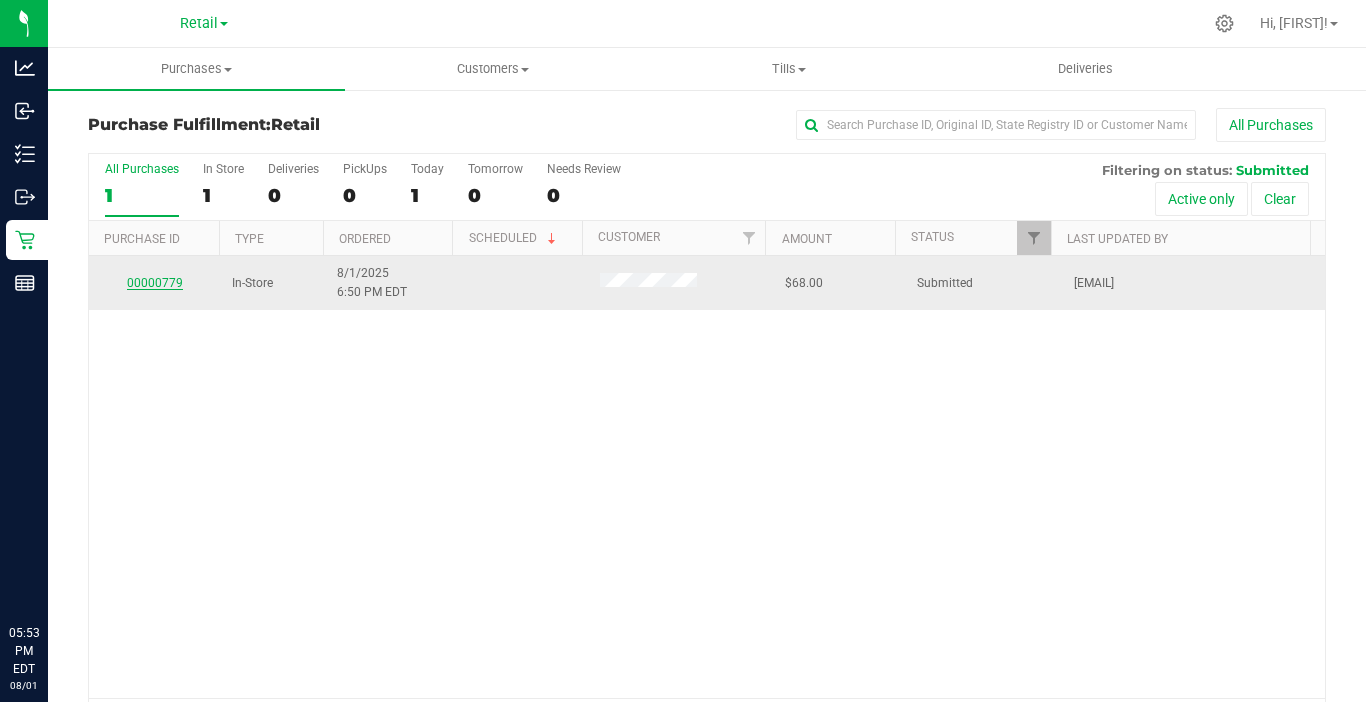 click on "00000779" at bounding box center [155, 283] 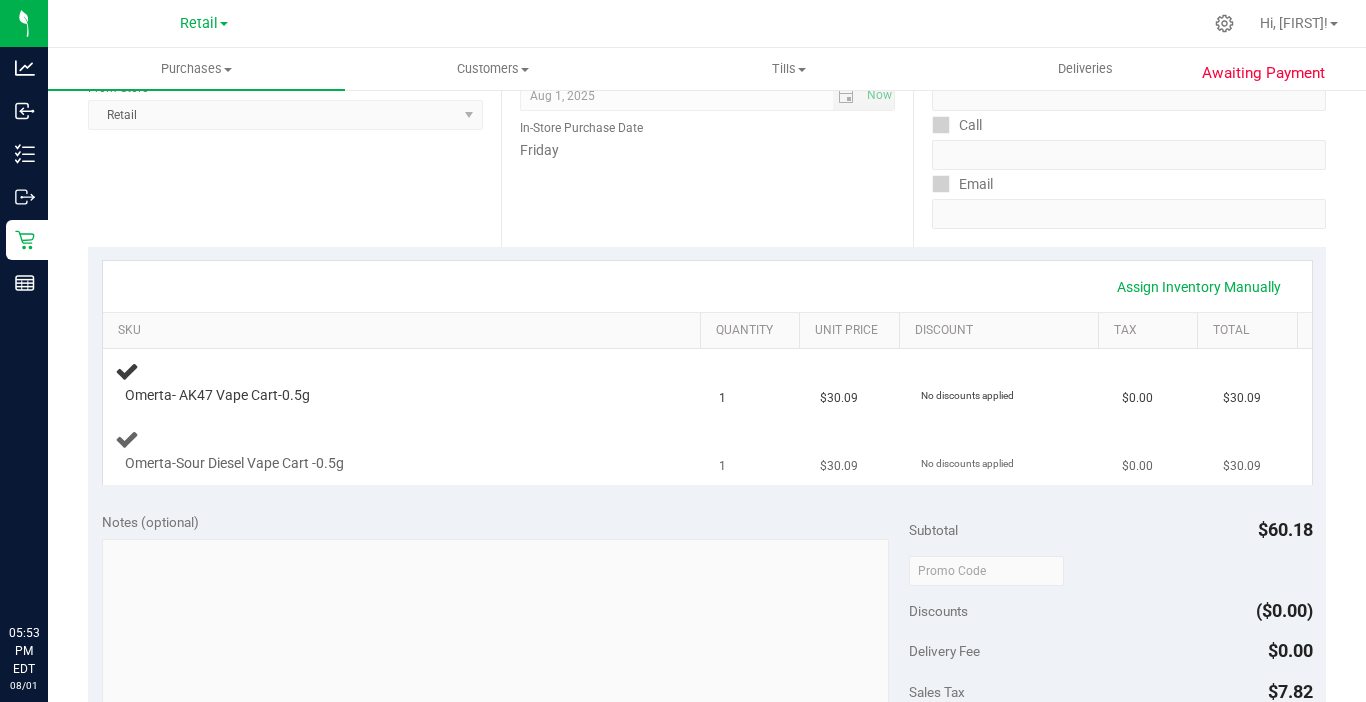 scroll, scrollTop: 400, scrollLeft: 0, axis: vertical 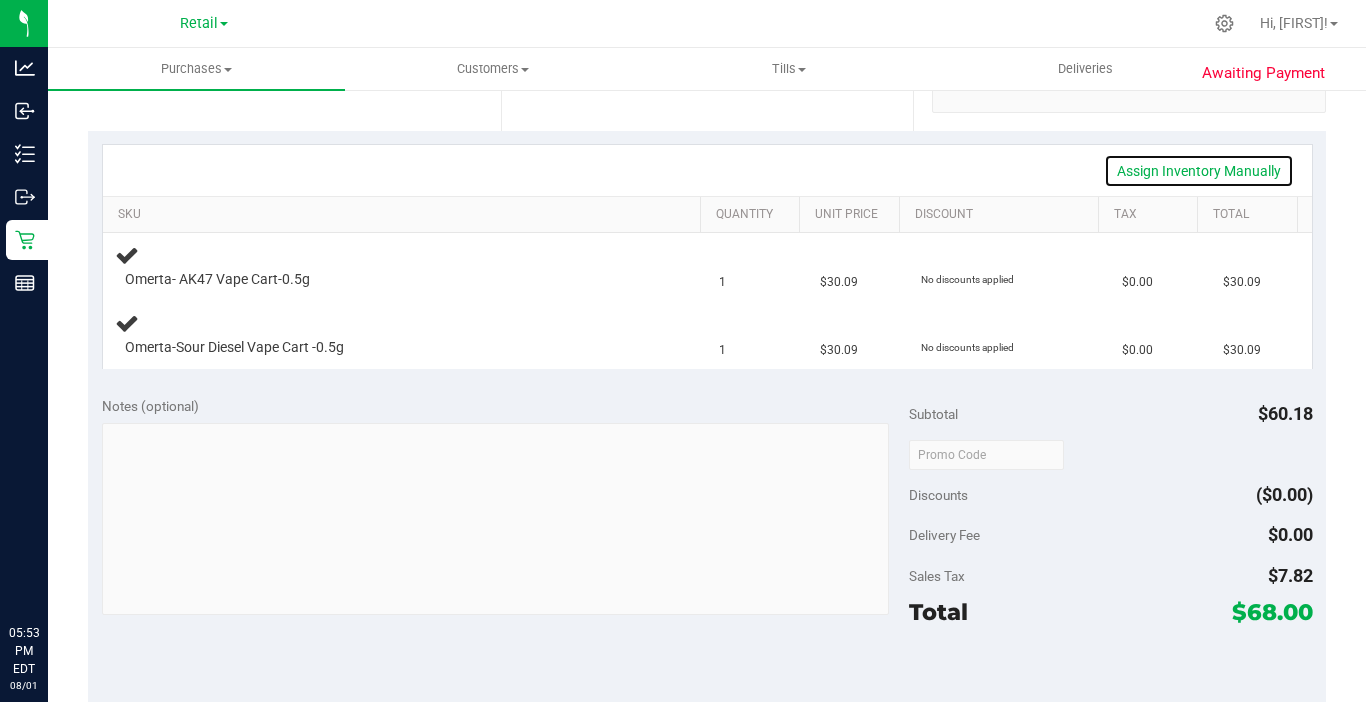 click on "Assign Inventory Manually" at bounding box center (1199, 171) 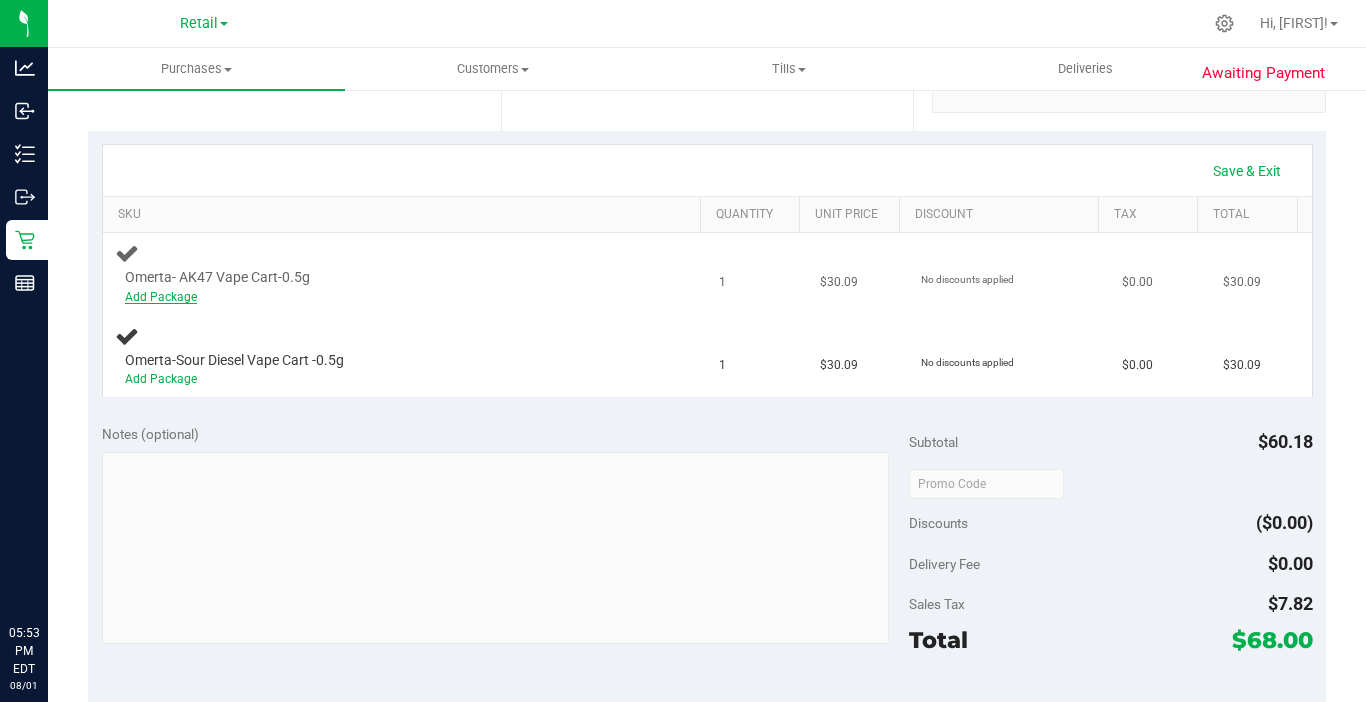 click on "Add Package" at bounding box center [161, 297] 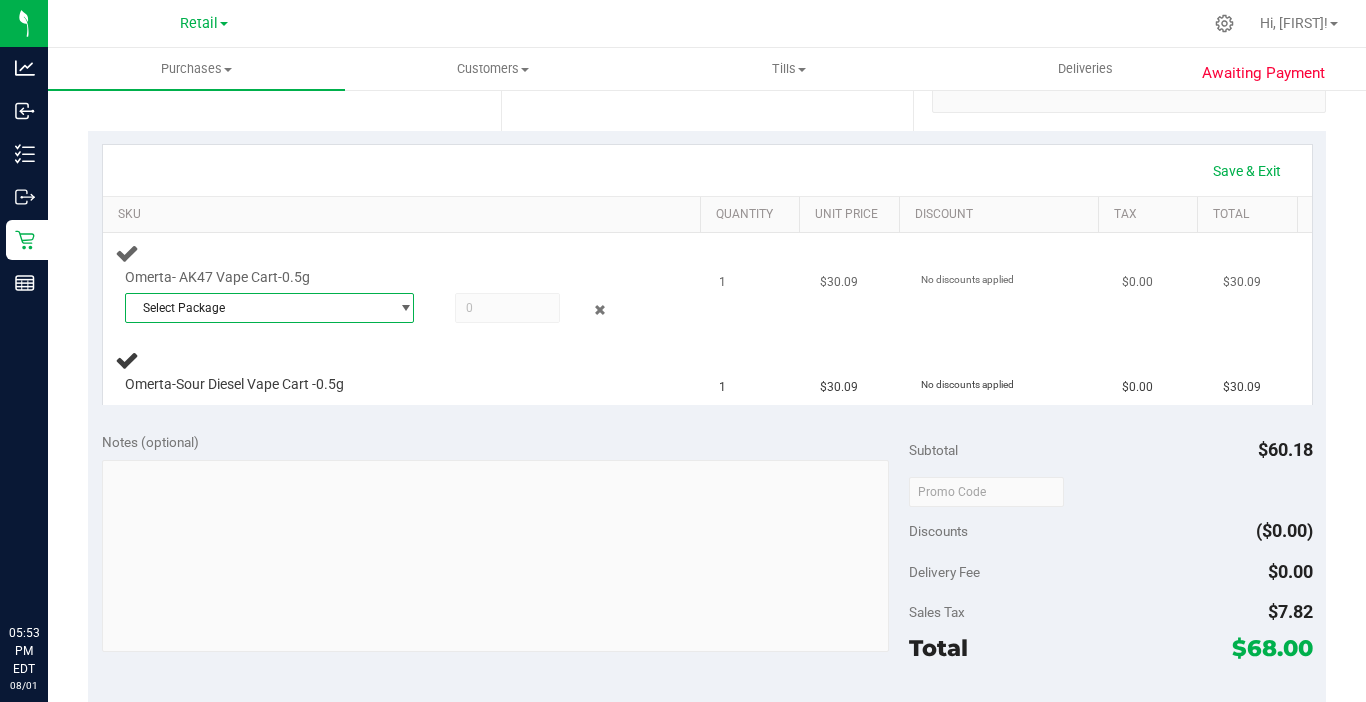 click on "Select Package" at bounding box center (257, 308) 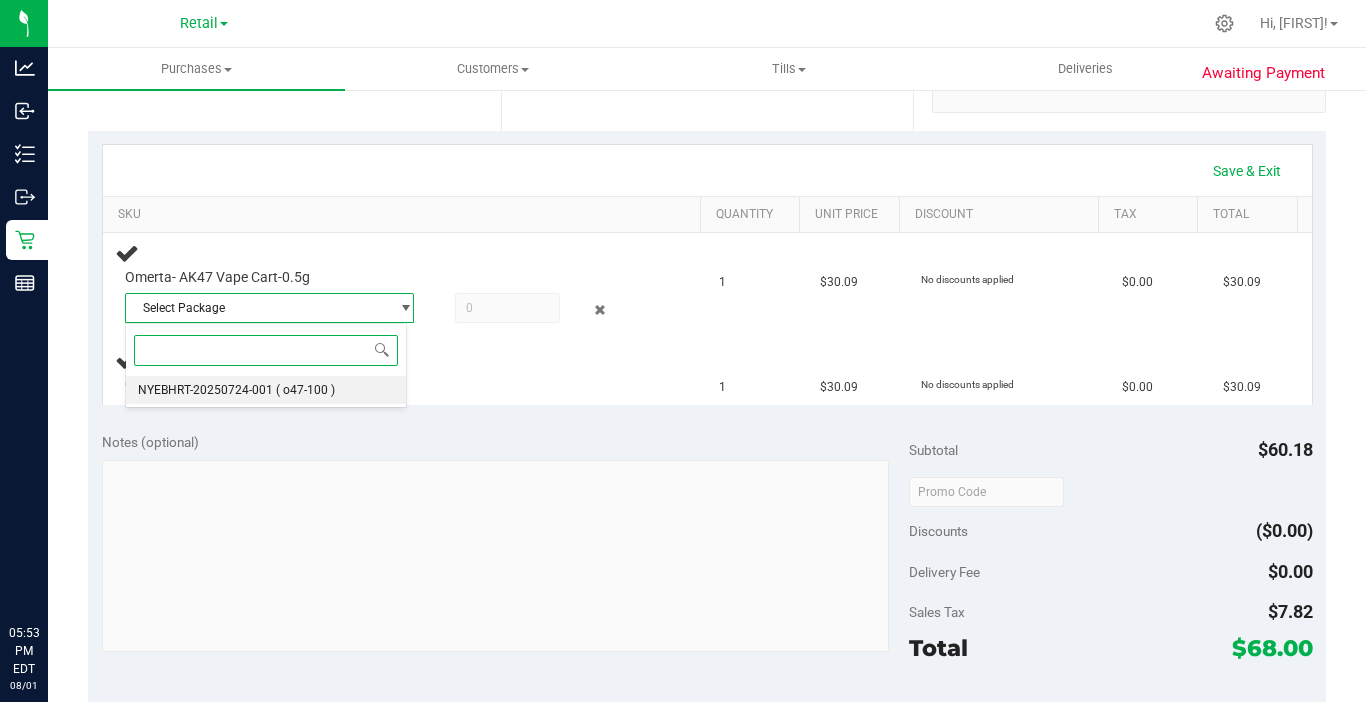 click on "NYEBHRT-20250724-001" at bounding box center (205, 390) 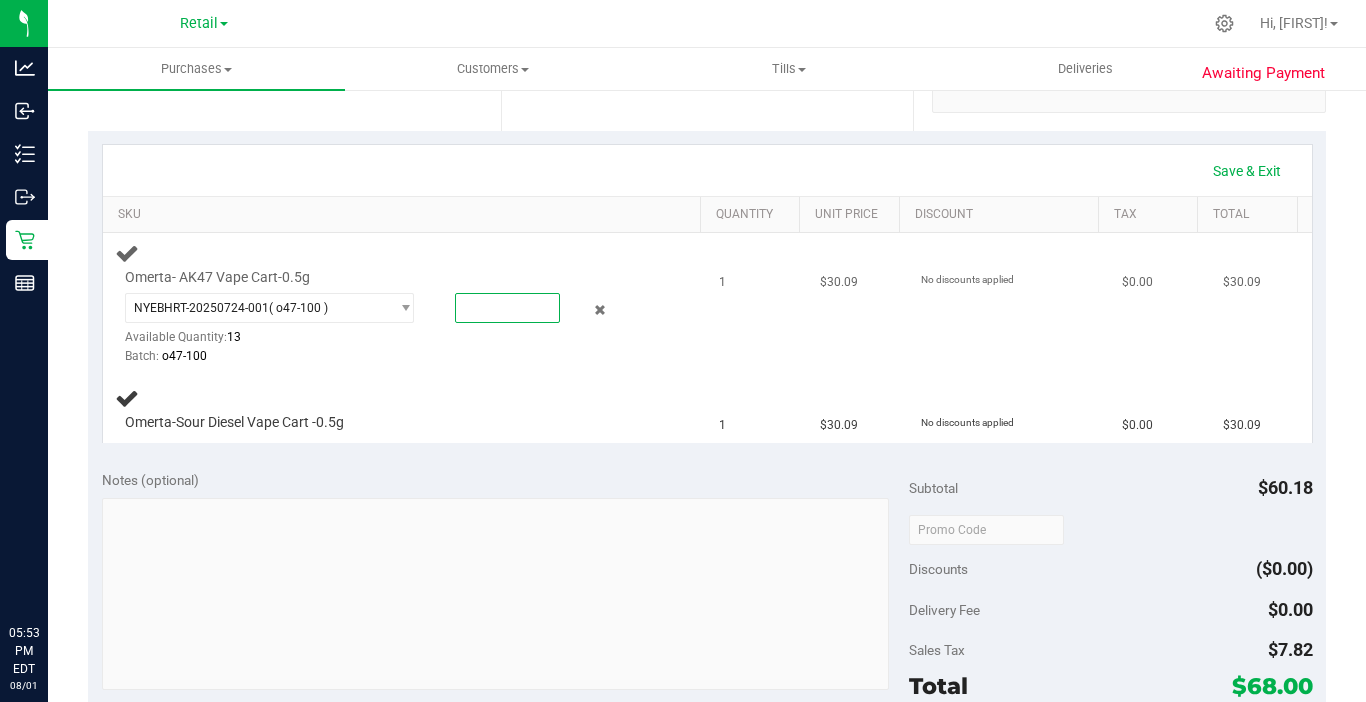 click at bounding box center [507, 308] 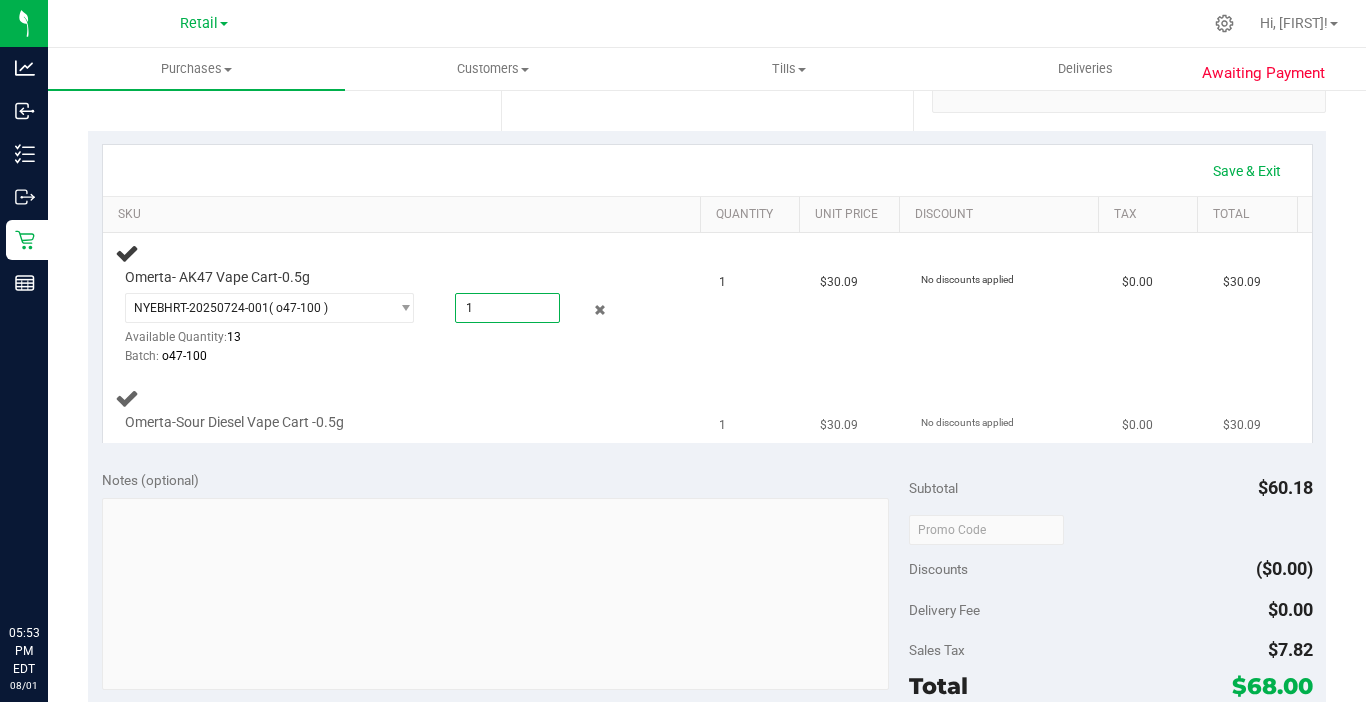 type on "1.0000" 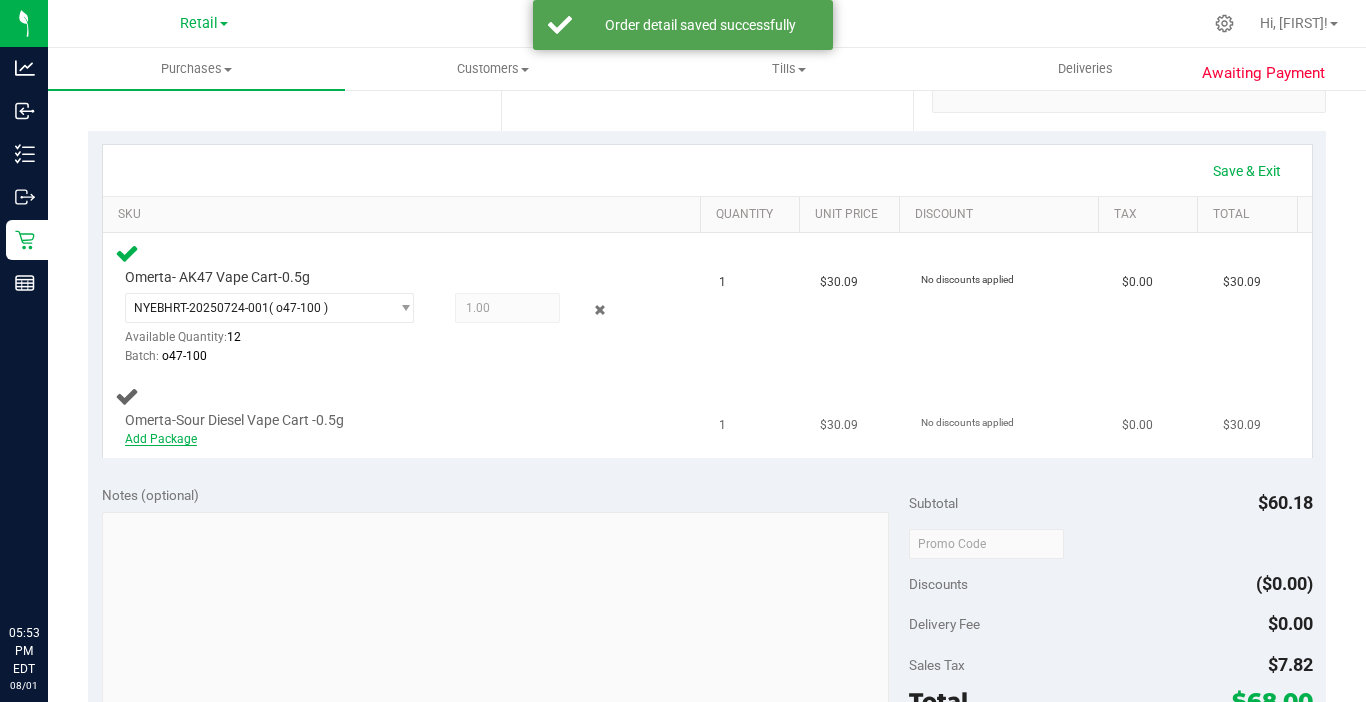 click on "Add Package" at bounding box center [161, 439] 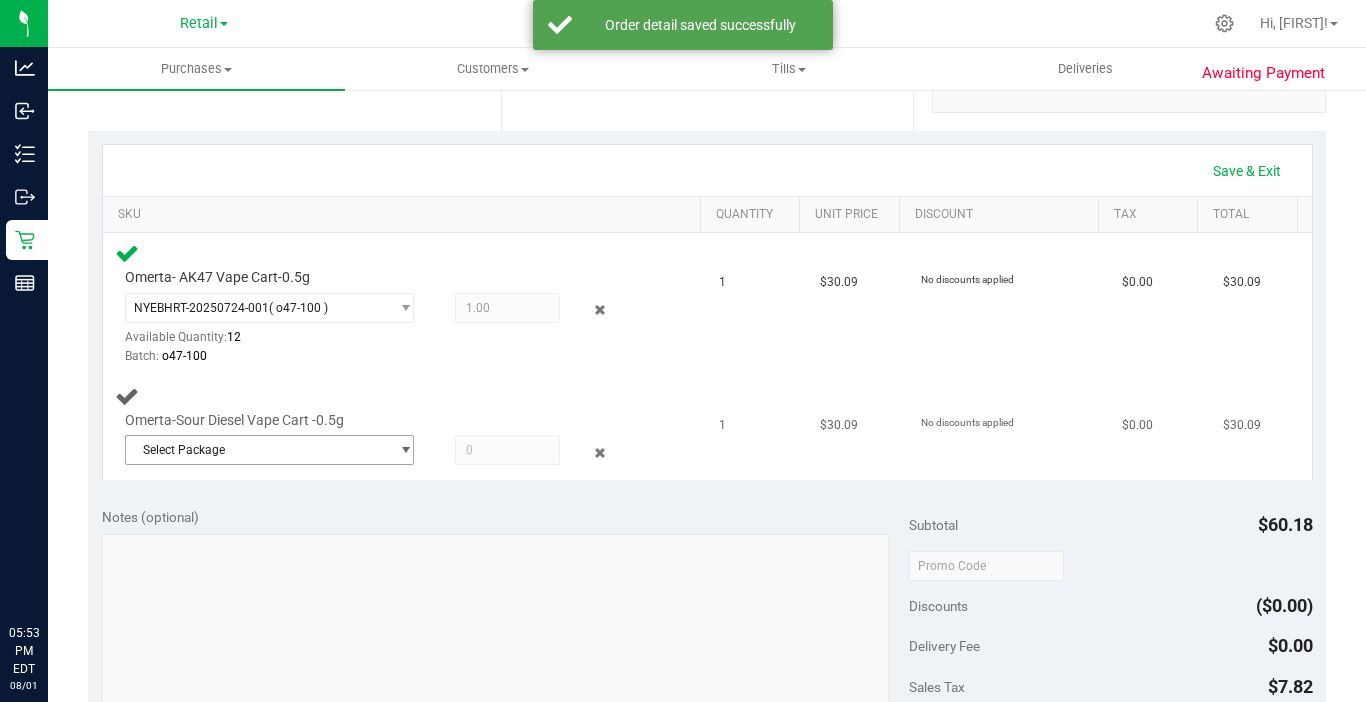 click on "Select Package" at bounding box center (257, 450) 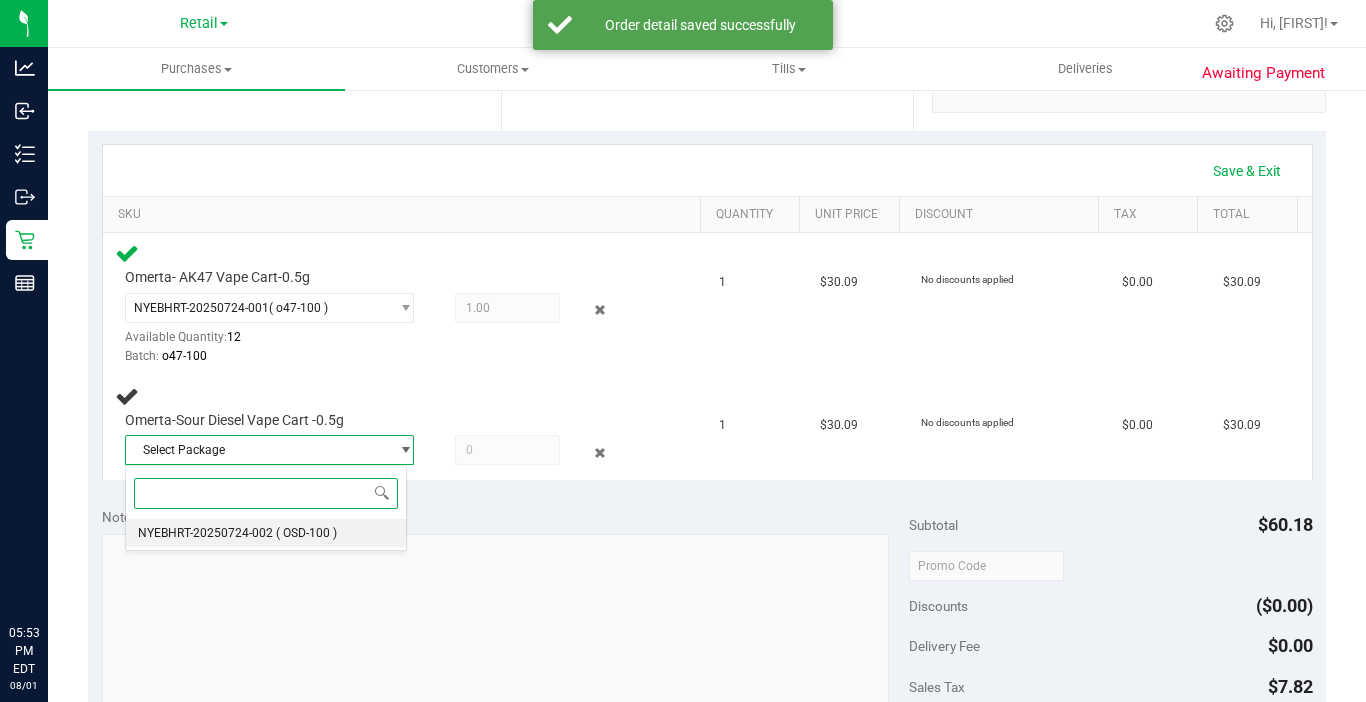 click on "NYEBHRT-20250724-002
(
OSD-100
)" at bounding box center [266, 533] 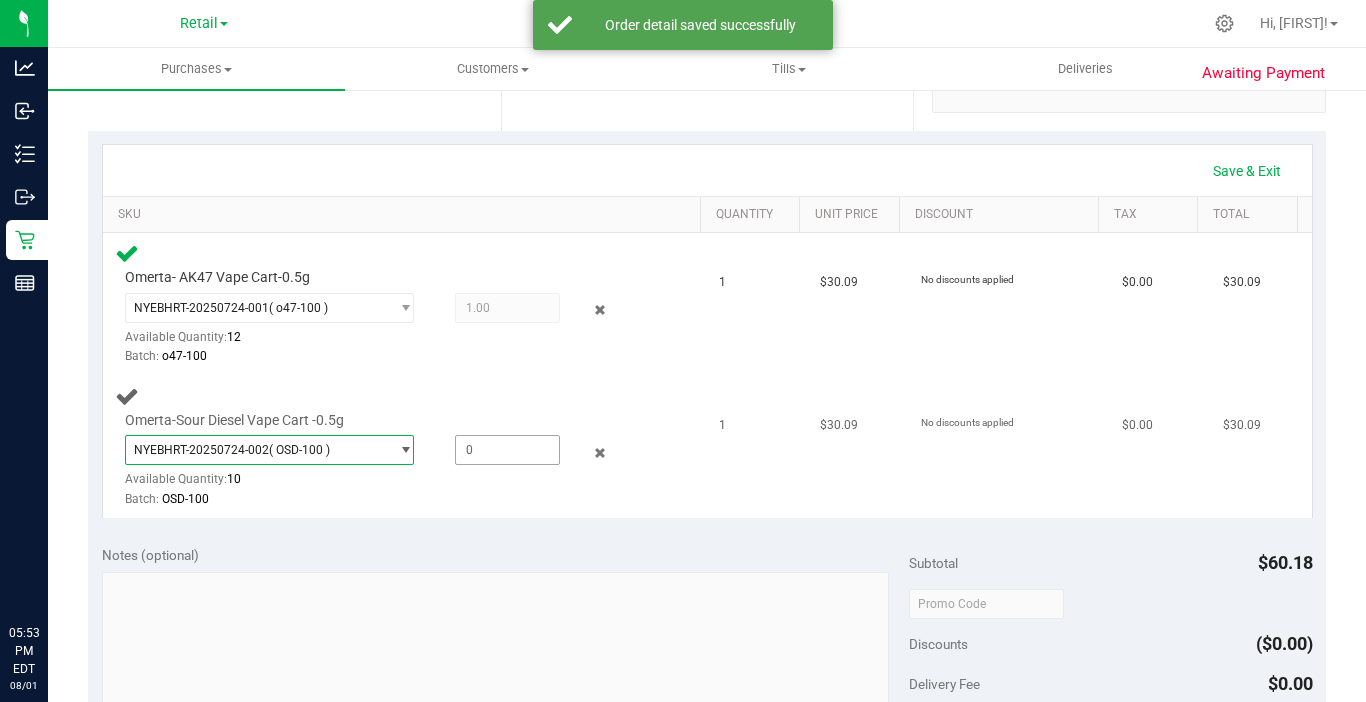 click at bounding box center [507, 450] 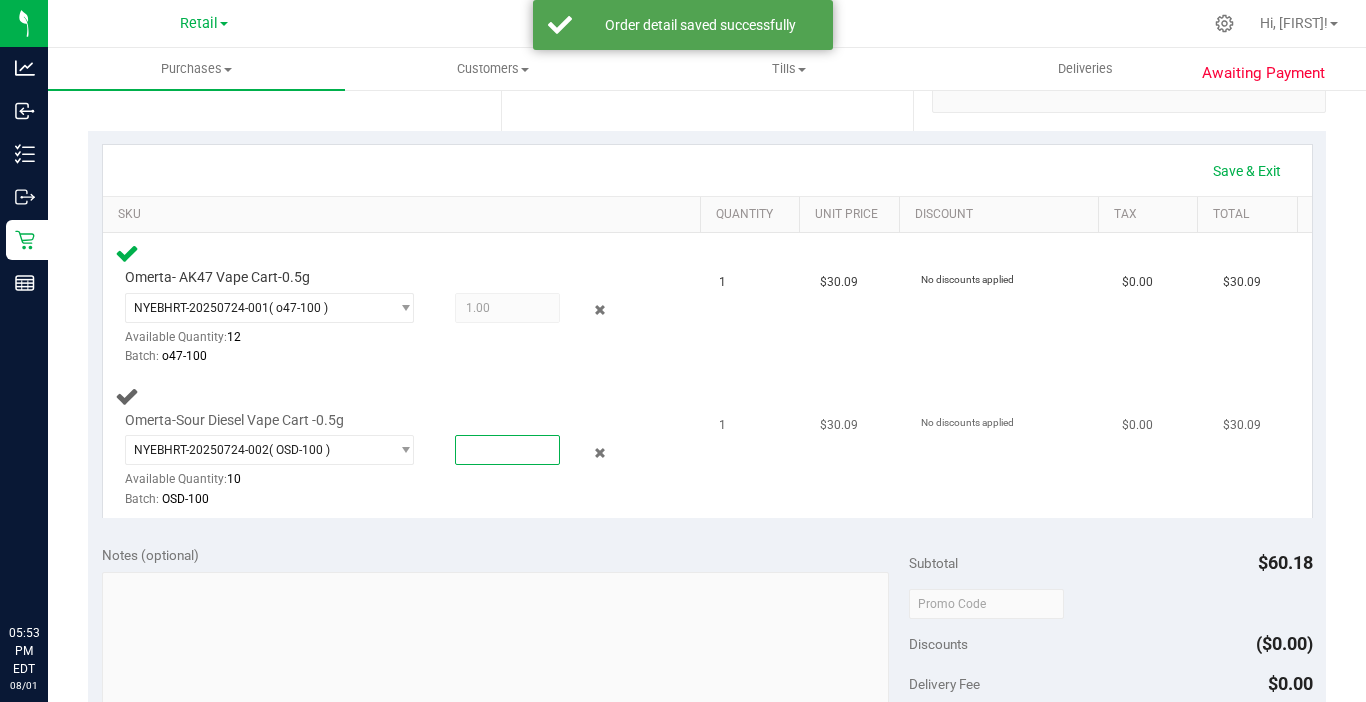 type on "1" 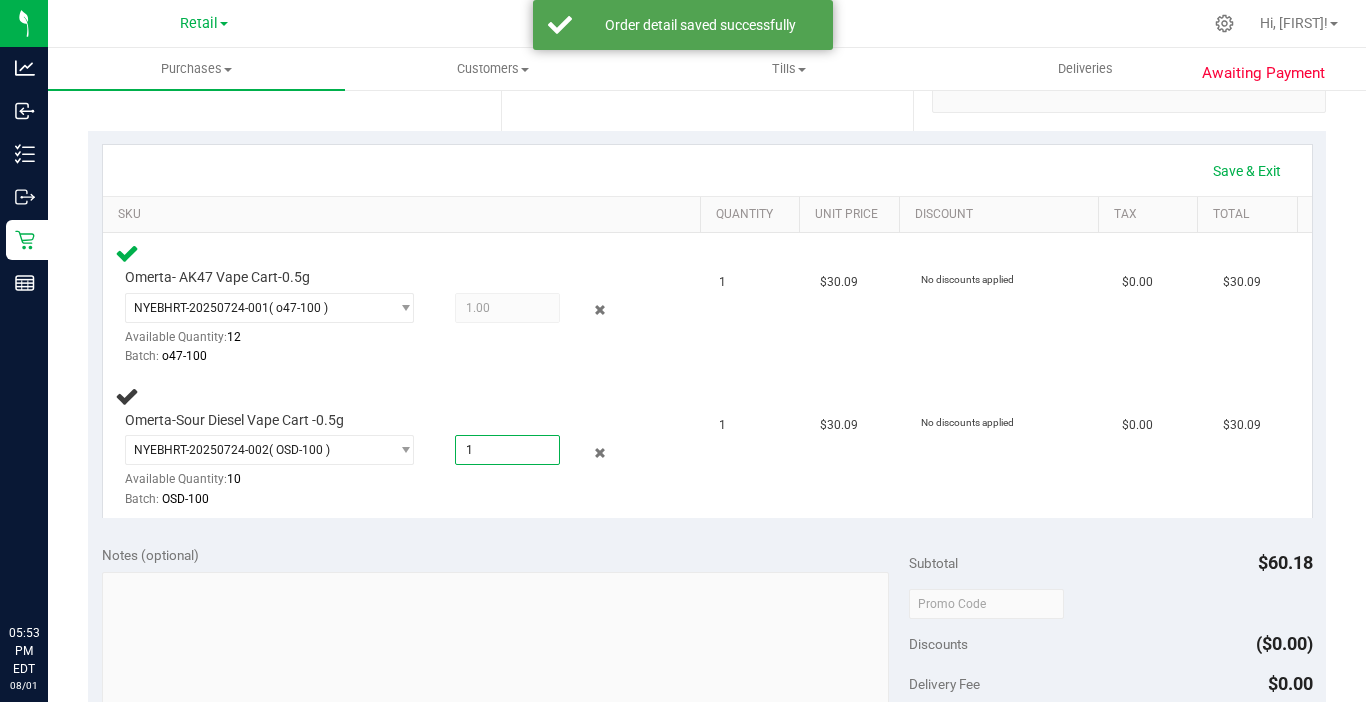 type on "1.0000" 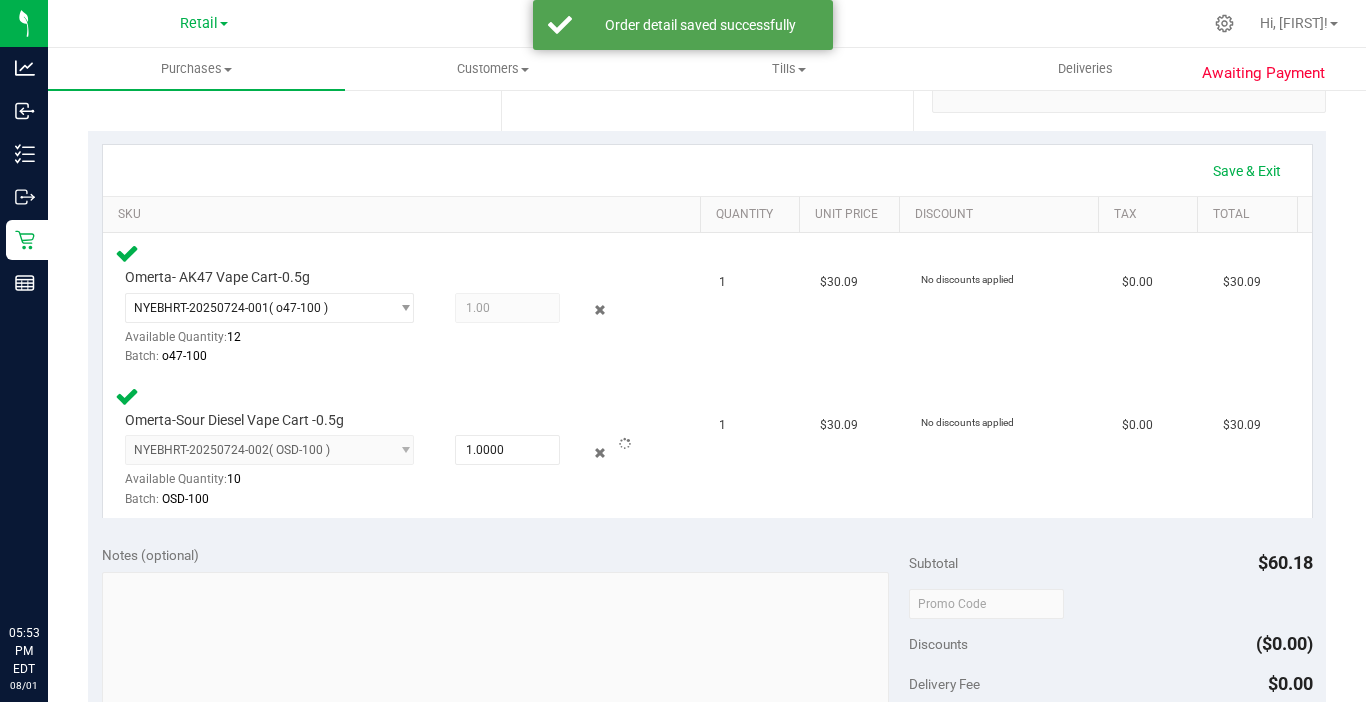 click on "Notes (optional)
Subtotal
$60.18
Discounts
($0.00)
Delivery Fee
$0.00
Sales Tax
$7.82
Total
$68.00" at bounding box center (707, 711) 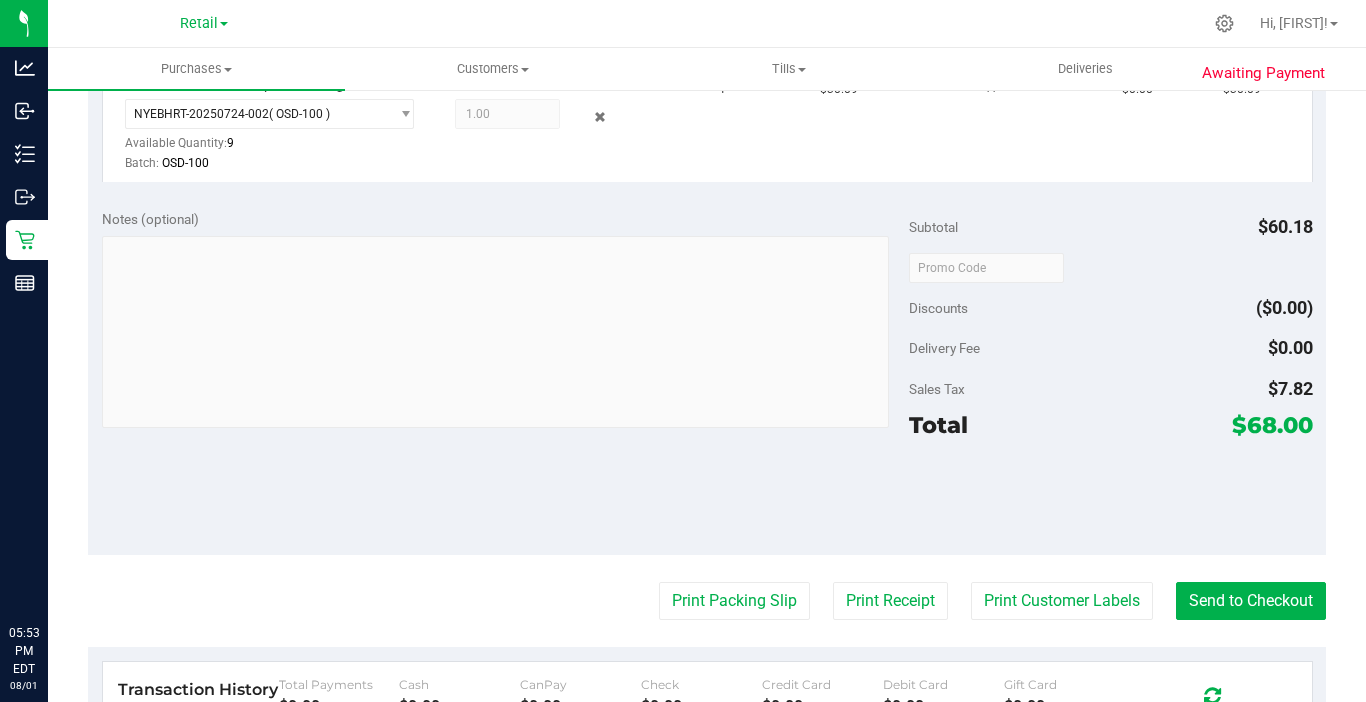 scroll, scrollTop: 800, scrollLeft: 0, axis: vertical 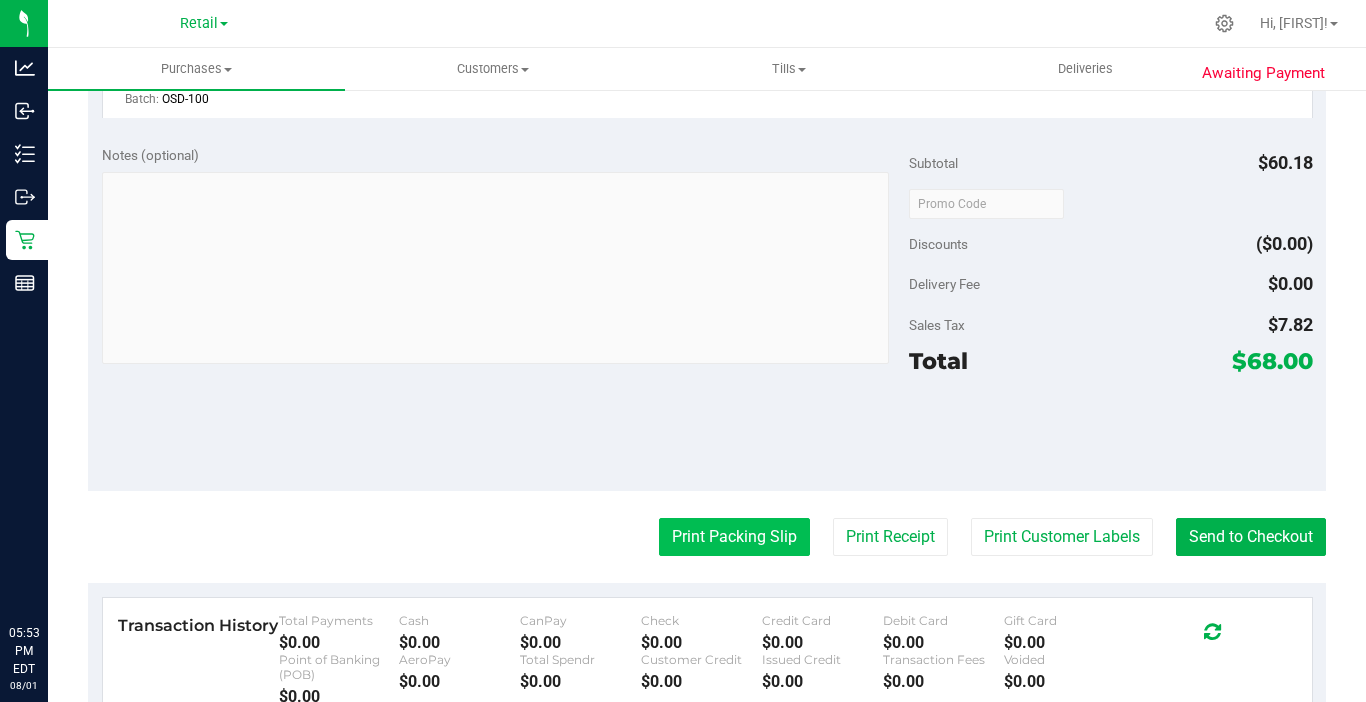 click on "Print Packing Slip" at bounding box center (734, 537) 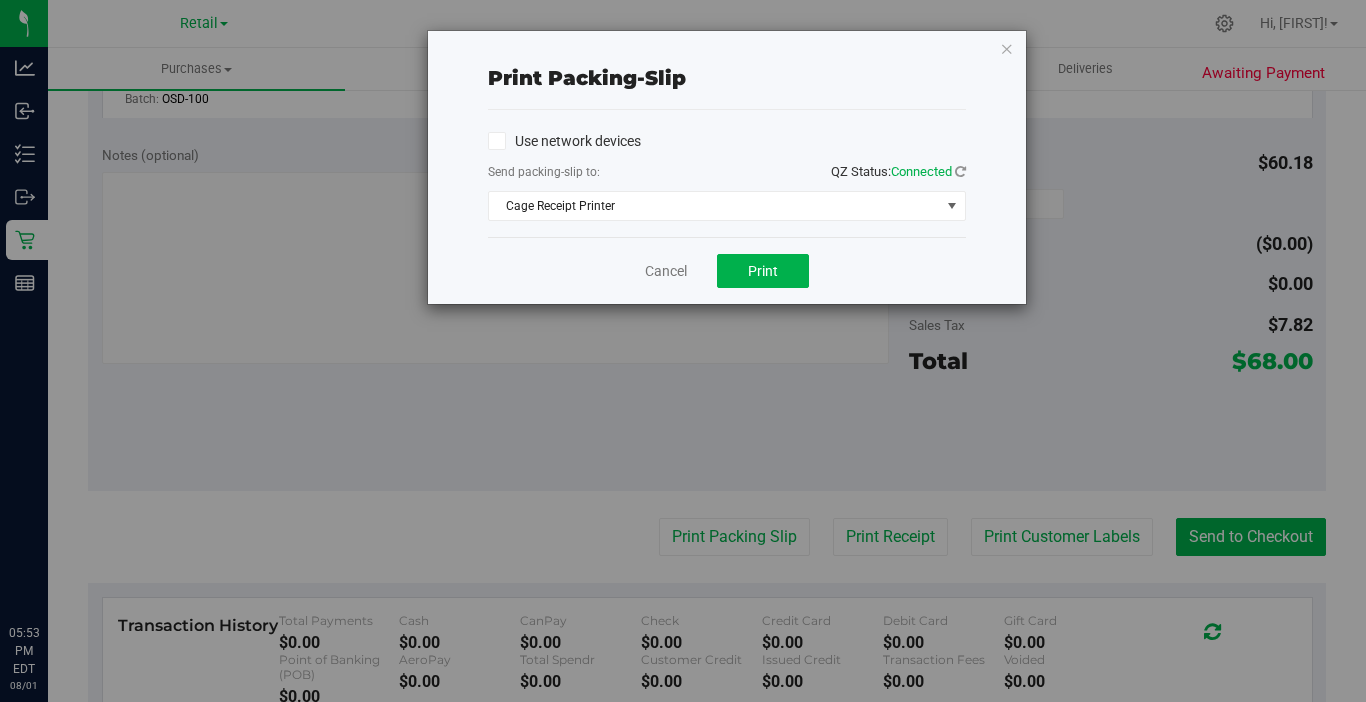 click on "Use network devices
Send packing-slip to:
QZ Status:   Connected
Cage Receipt Printer Choose printer Cage Receipt Printer EPSON WF-2960 Series Fax Microsoft Print to PDF Microsoft XPS Document Writer OneNote for Windows 10 POS Receipt Printer T310 Printer (LAN) Trading Post Receipt" at bounding box center (727, 173) 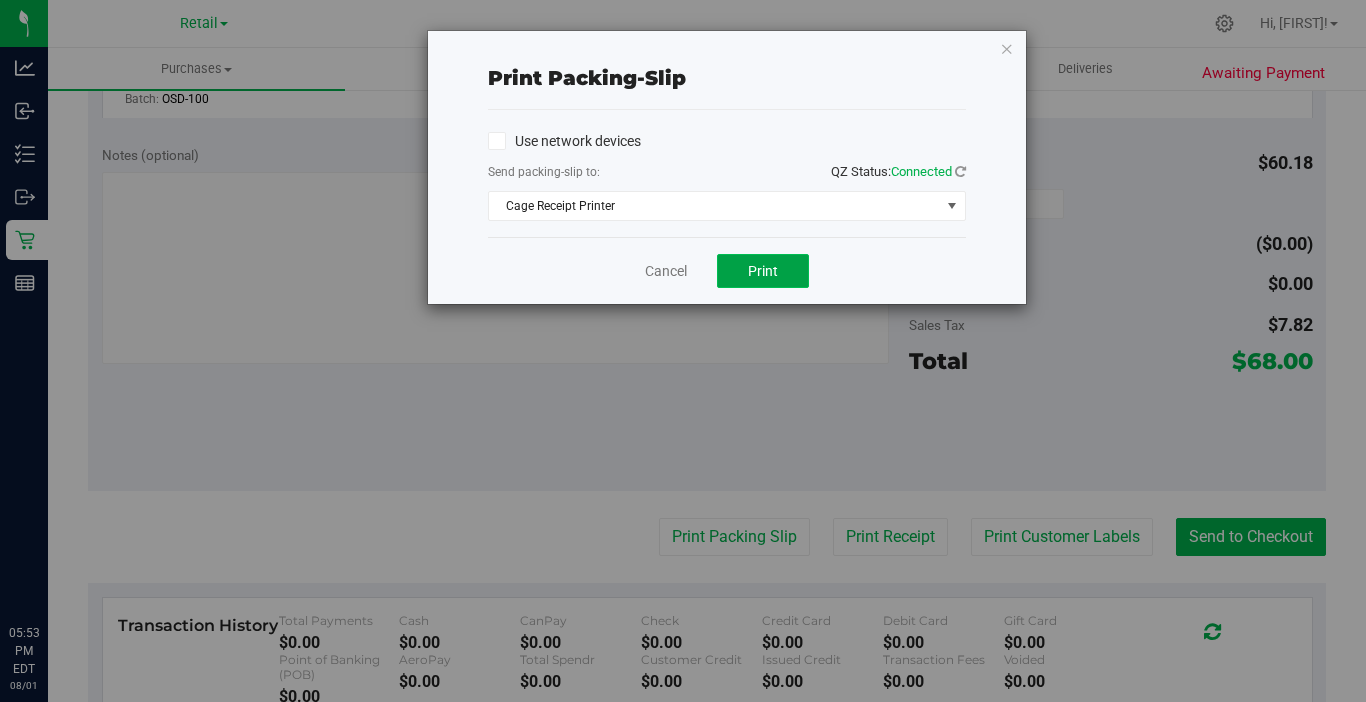 click on "Print" at bounding box center [763, 271] 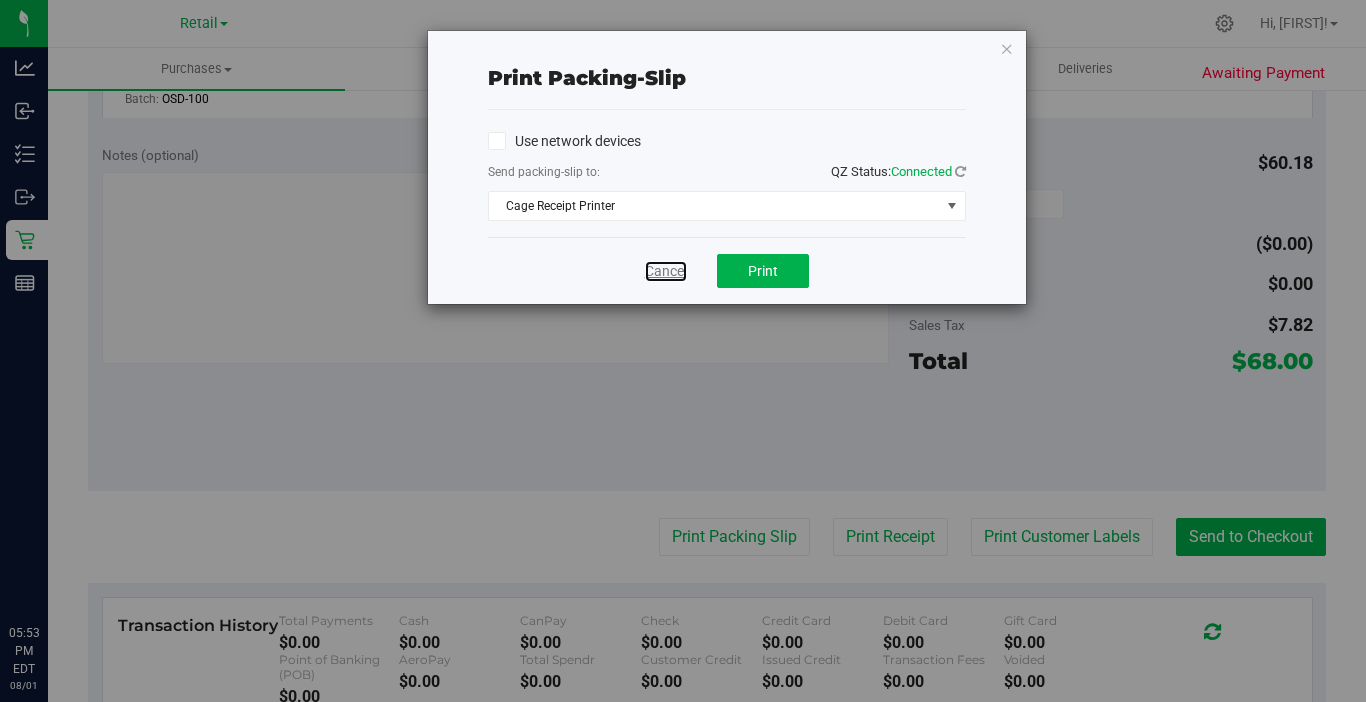 click on "Cancel" at bounding box center (666, 271) 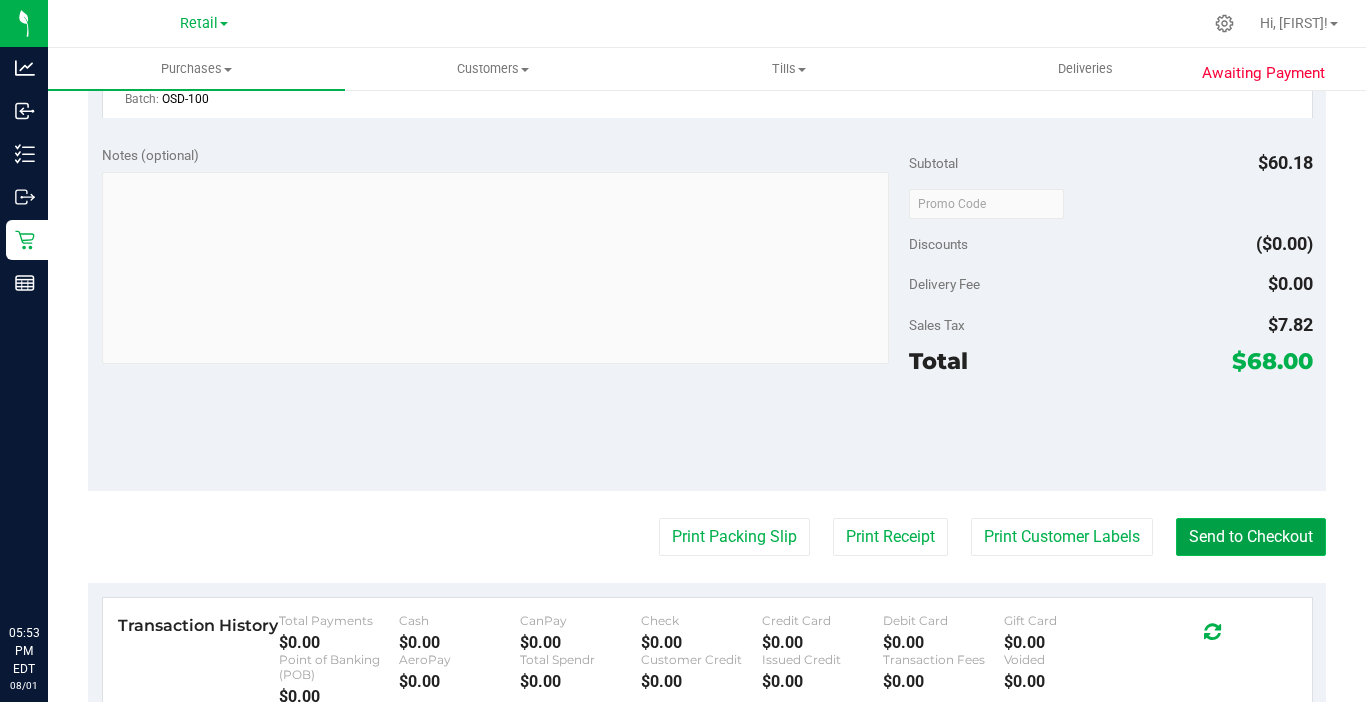 click on "Send to Checkout" at bounding box center (1251, 537) 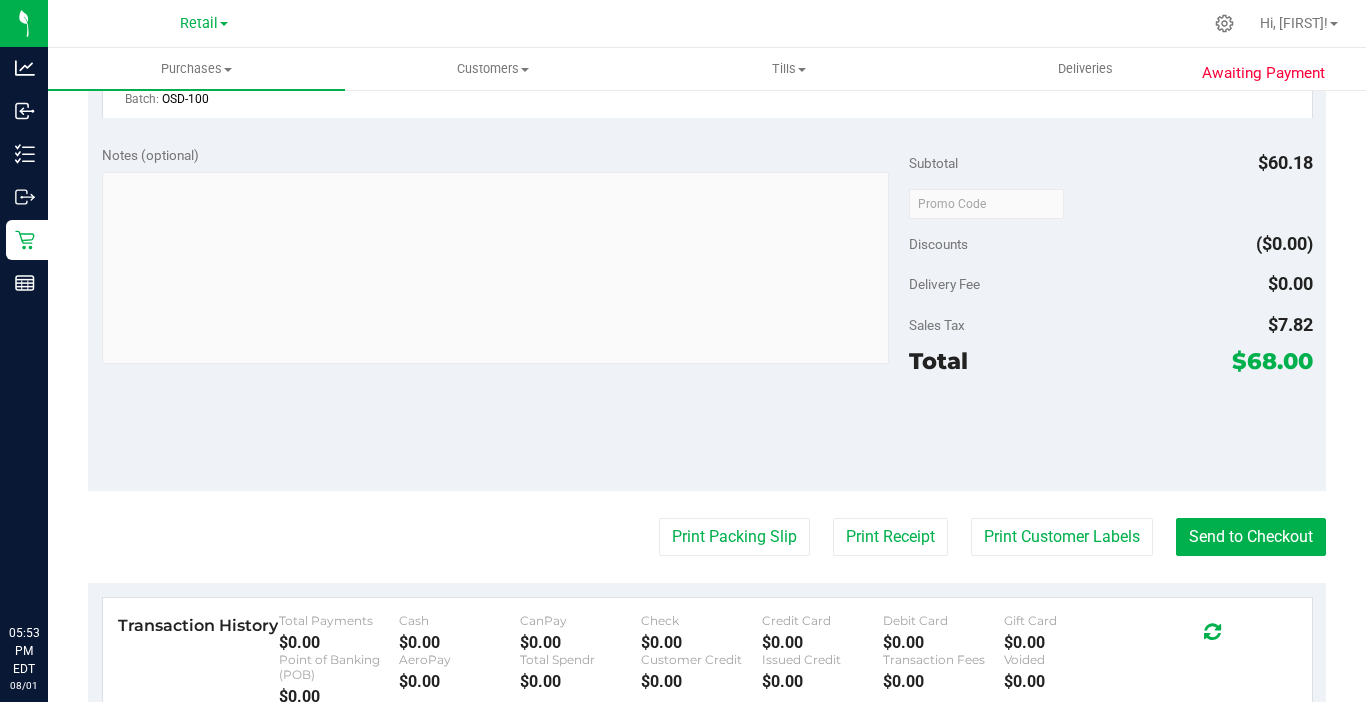 scroll, scrollTop: 0, scrollLeft: 0, axis: both 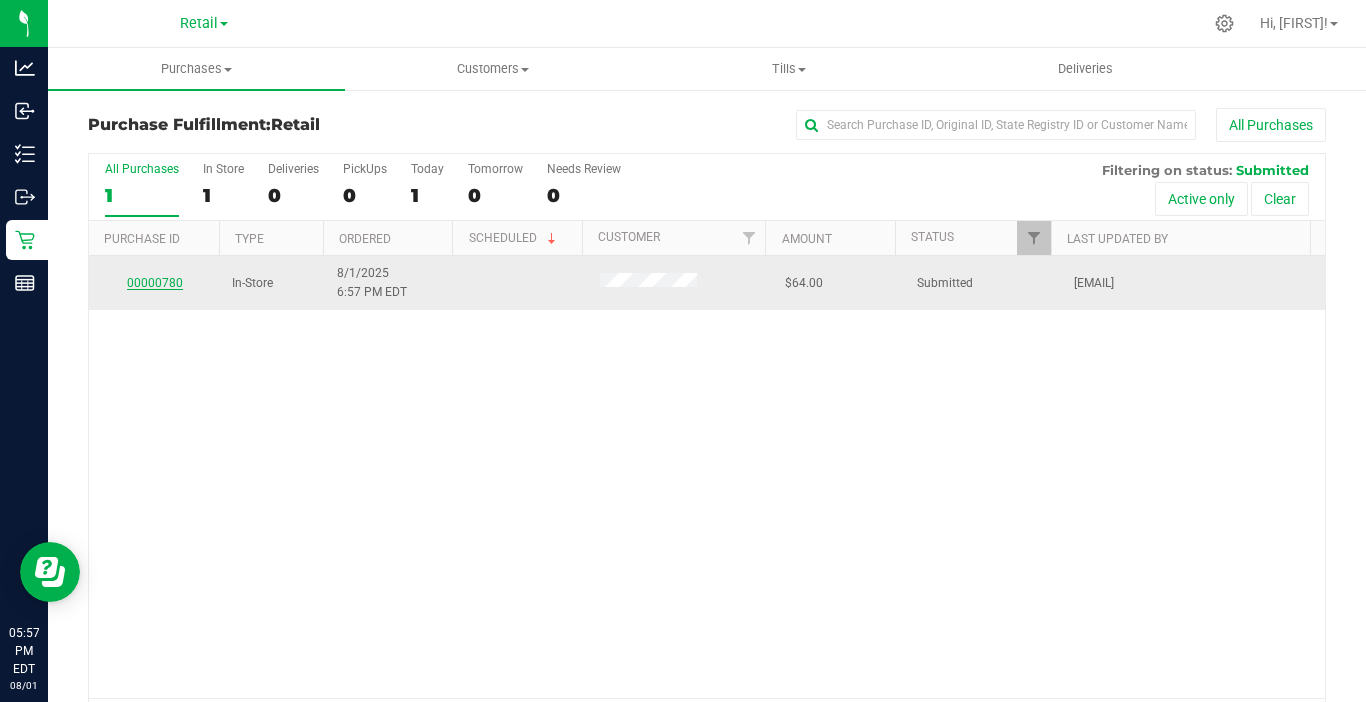 click on "00000780" at bounding box center (155, 283) 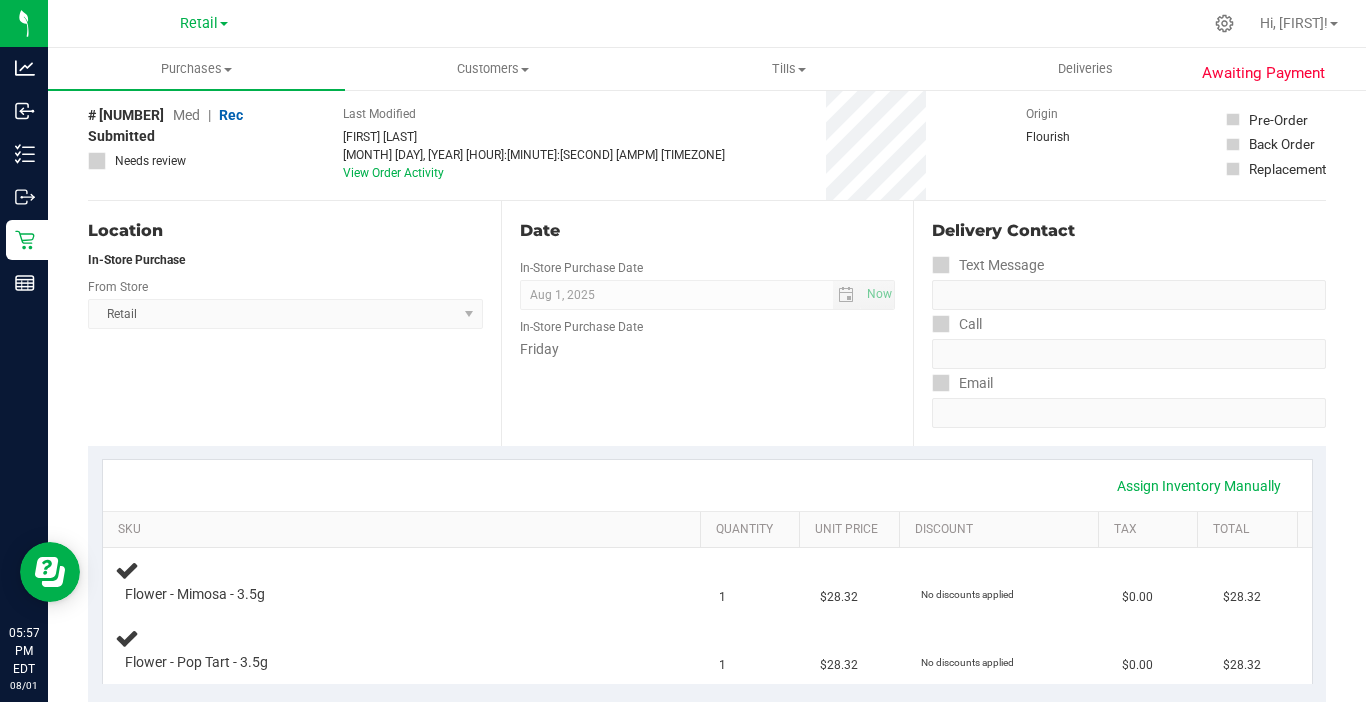scroll, scrollTop: 300, scrollLeft: 0, axis: vertical 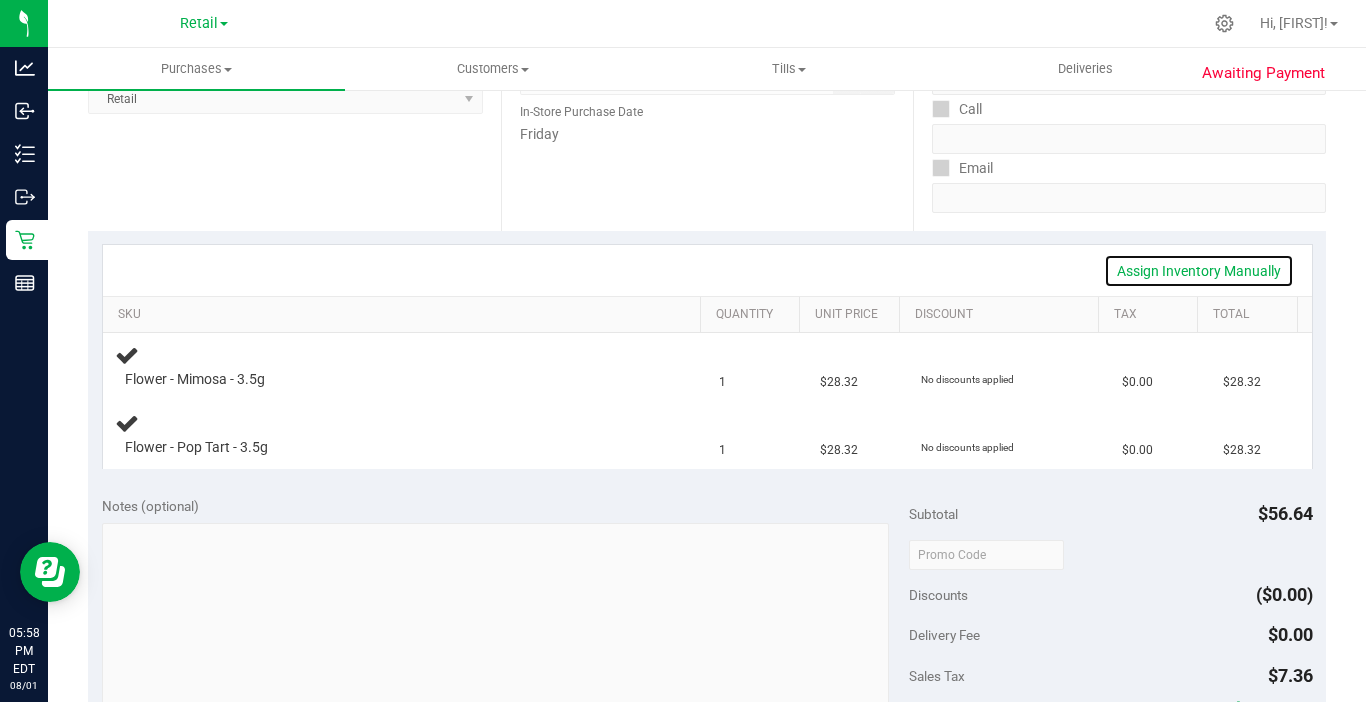 click on "Assign Inventory Manually" at bounding box center (1199, 271) 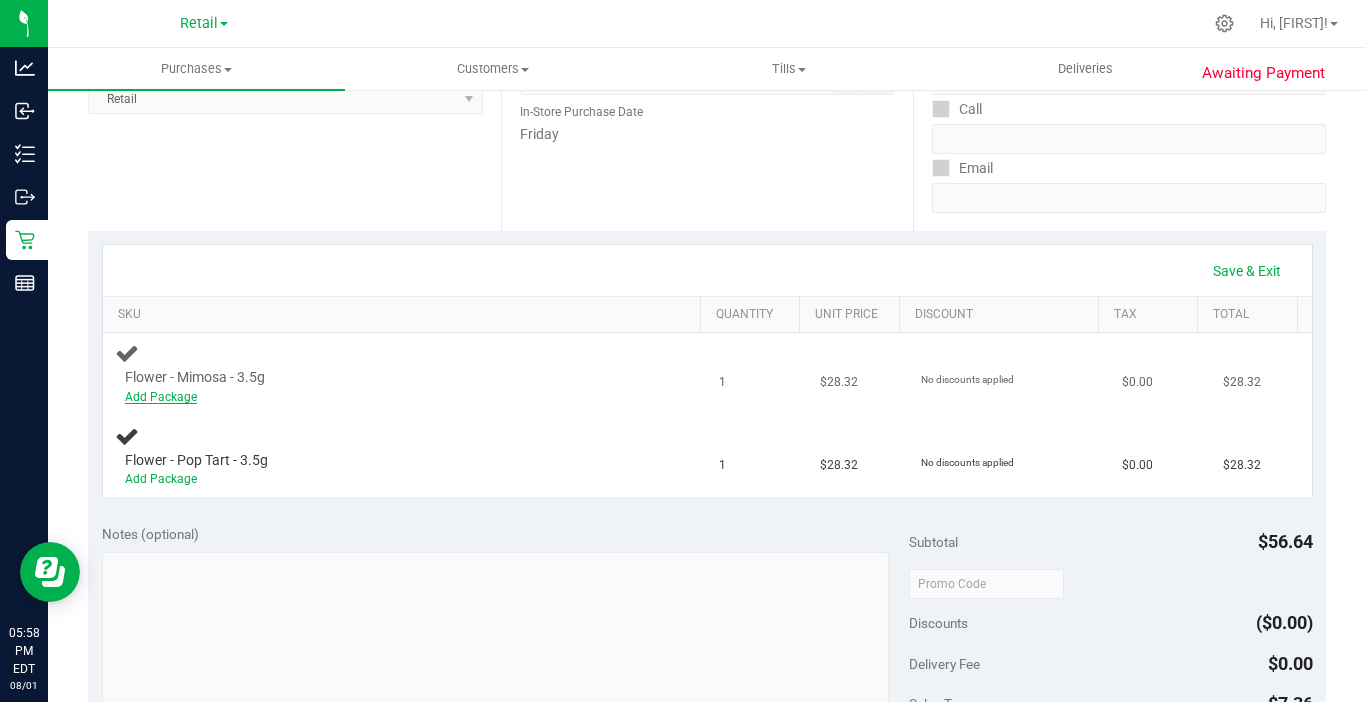 click on "Add Package" at bounding box center (161, 397) 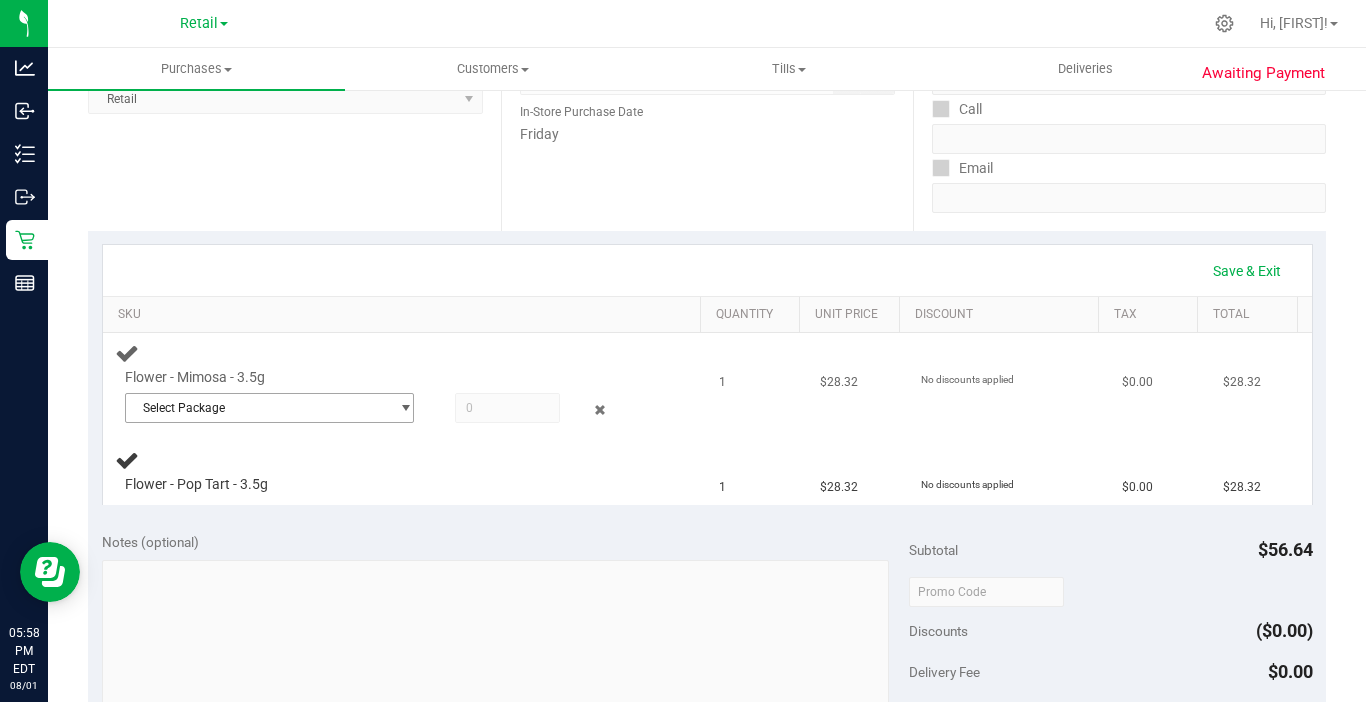 click on "Select Package" at bounding box center [257, 408] 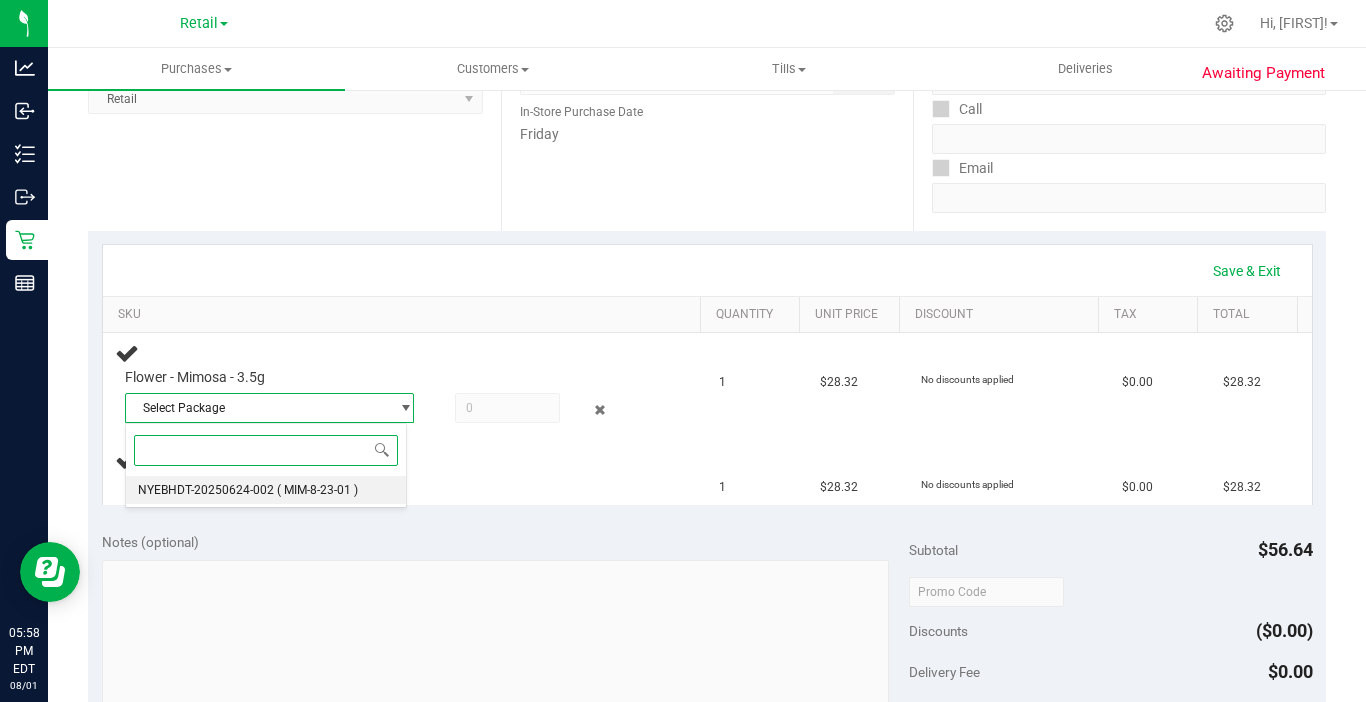 drag, startPoint x: 229, startPoint y: 483, endPoint x: 252, endPoint y: 476, distance: 24.04163 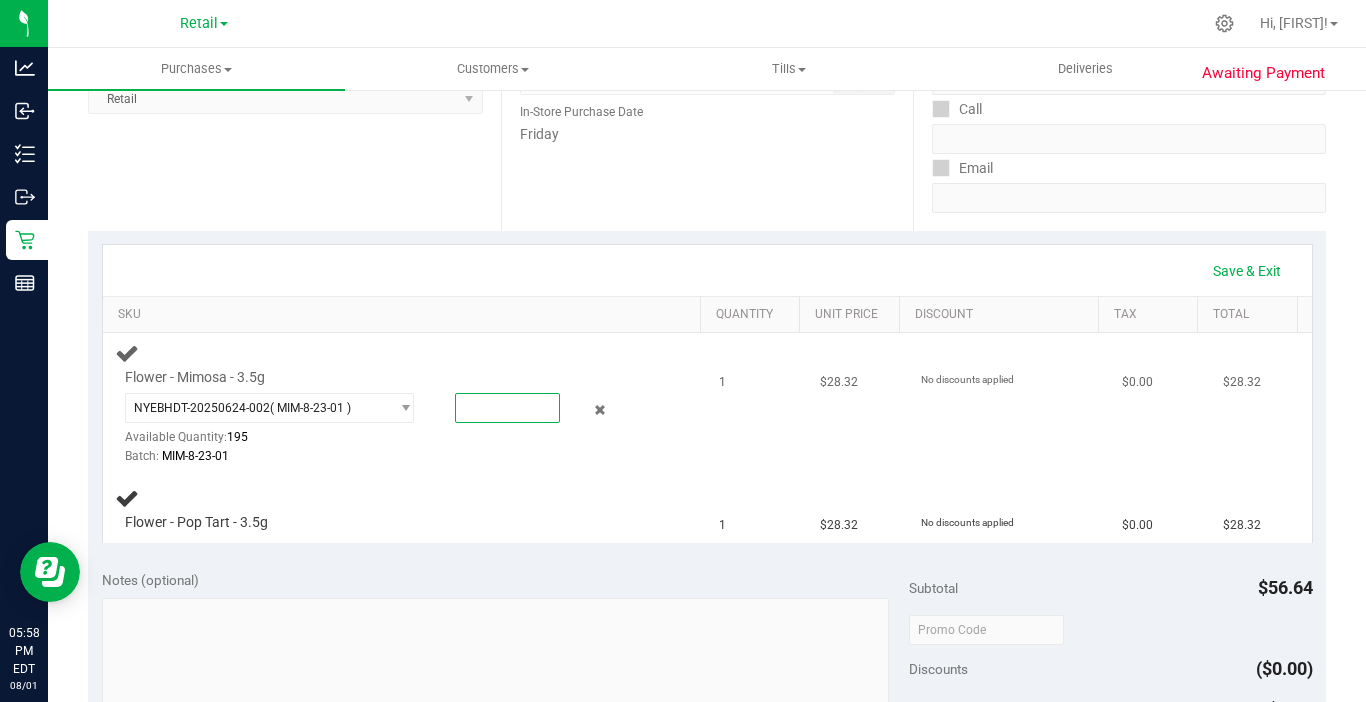 click at bounding box center (507, 408) 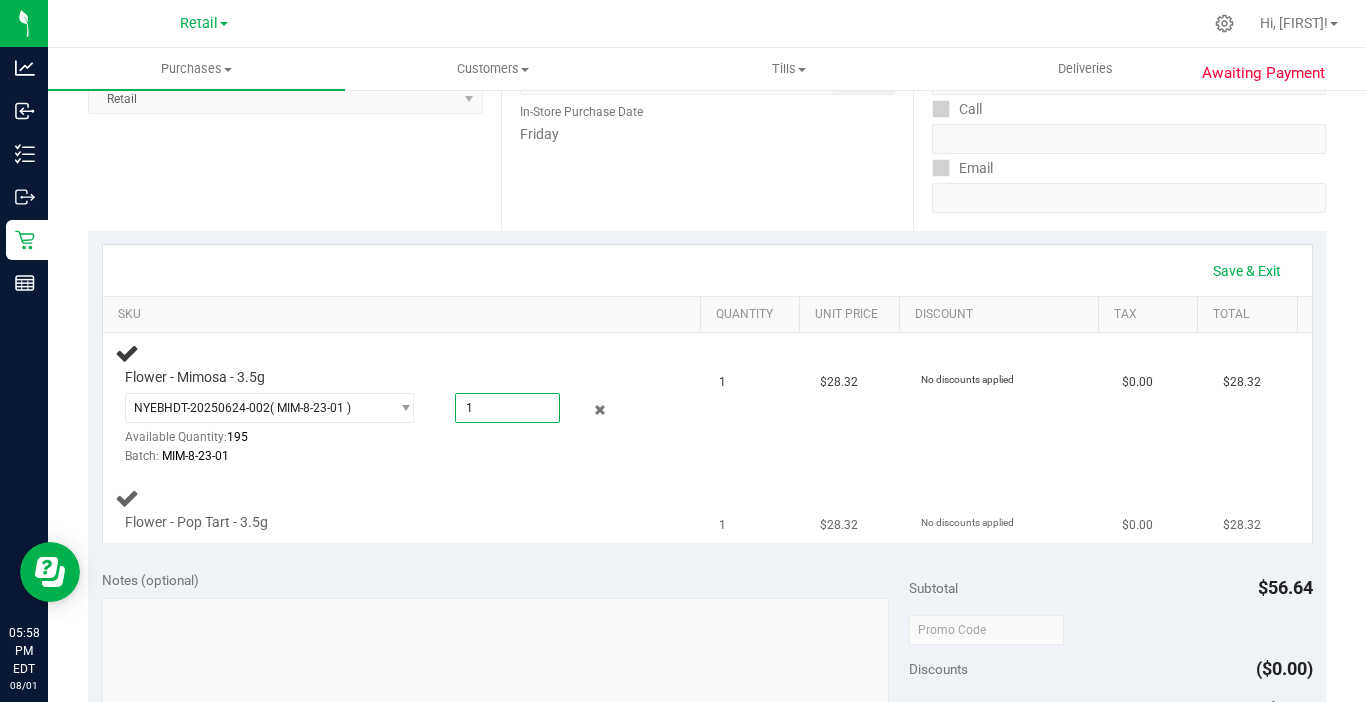 type on "1.0000" 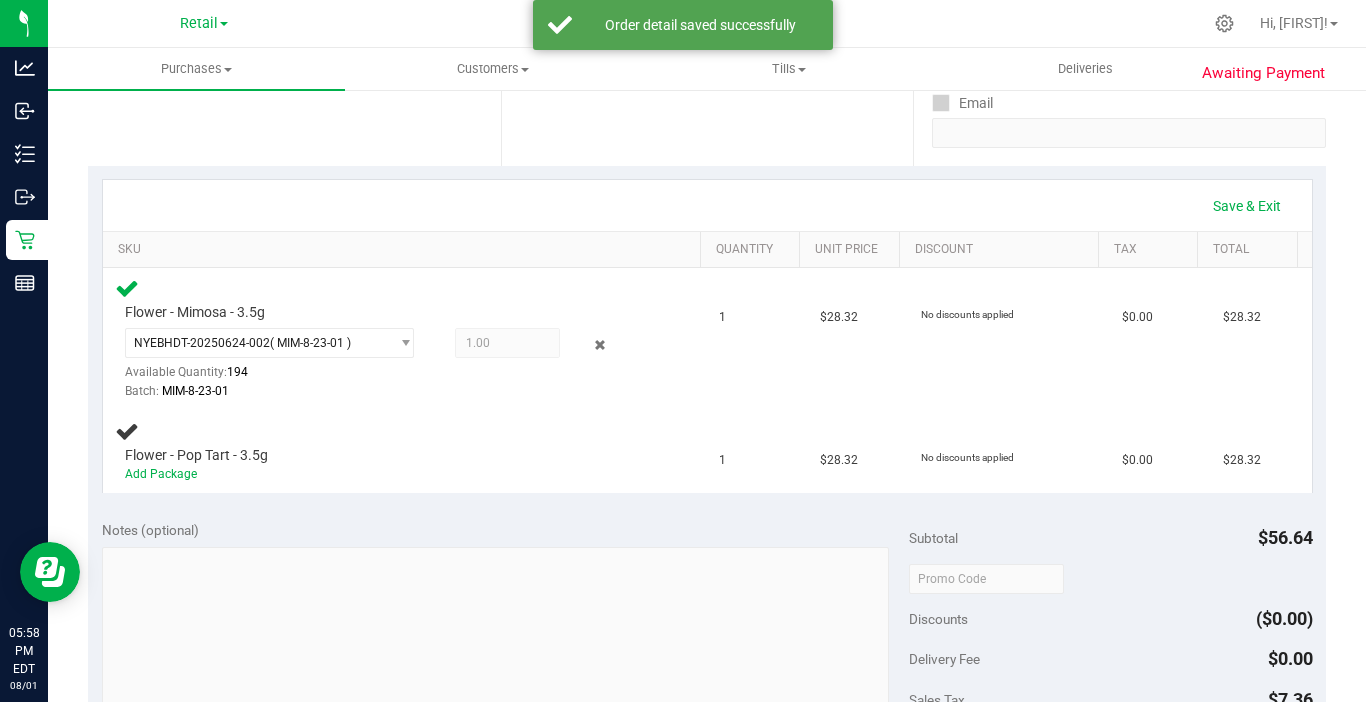 scroll, scrollTop: 400, scrollLeft: 0, axis: vertical 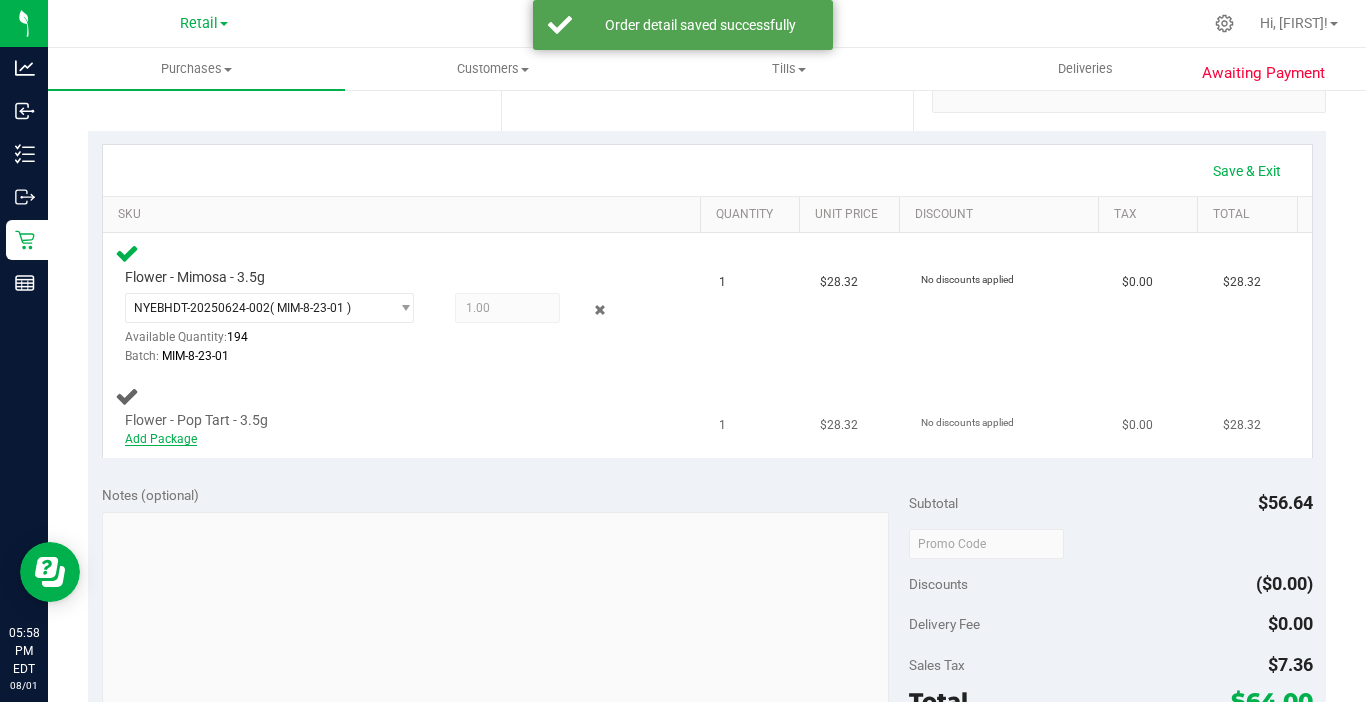 click on "Add Package" at bounding box center [161, 439] 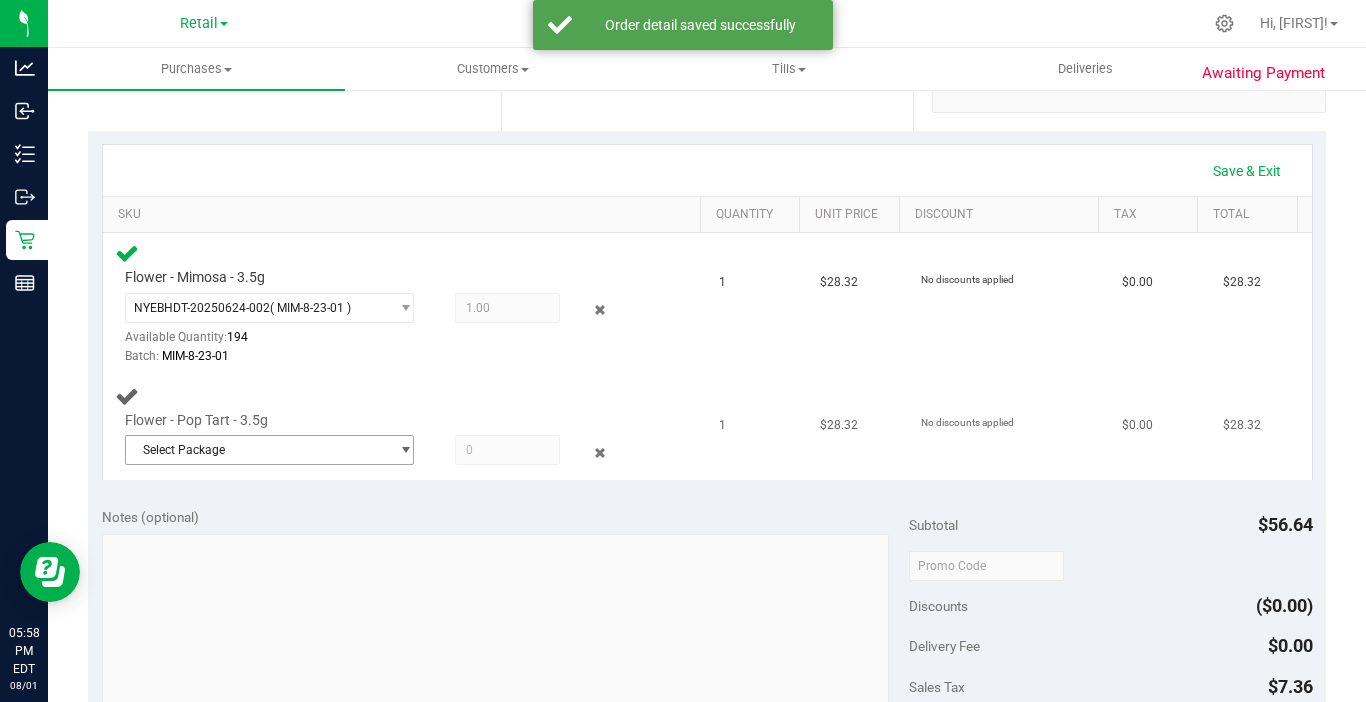 click on "Select Package" at bounding box center [257, 450] 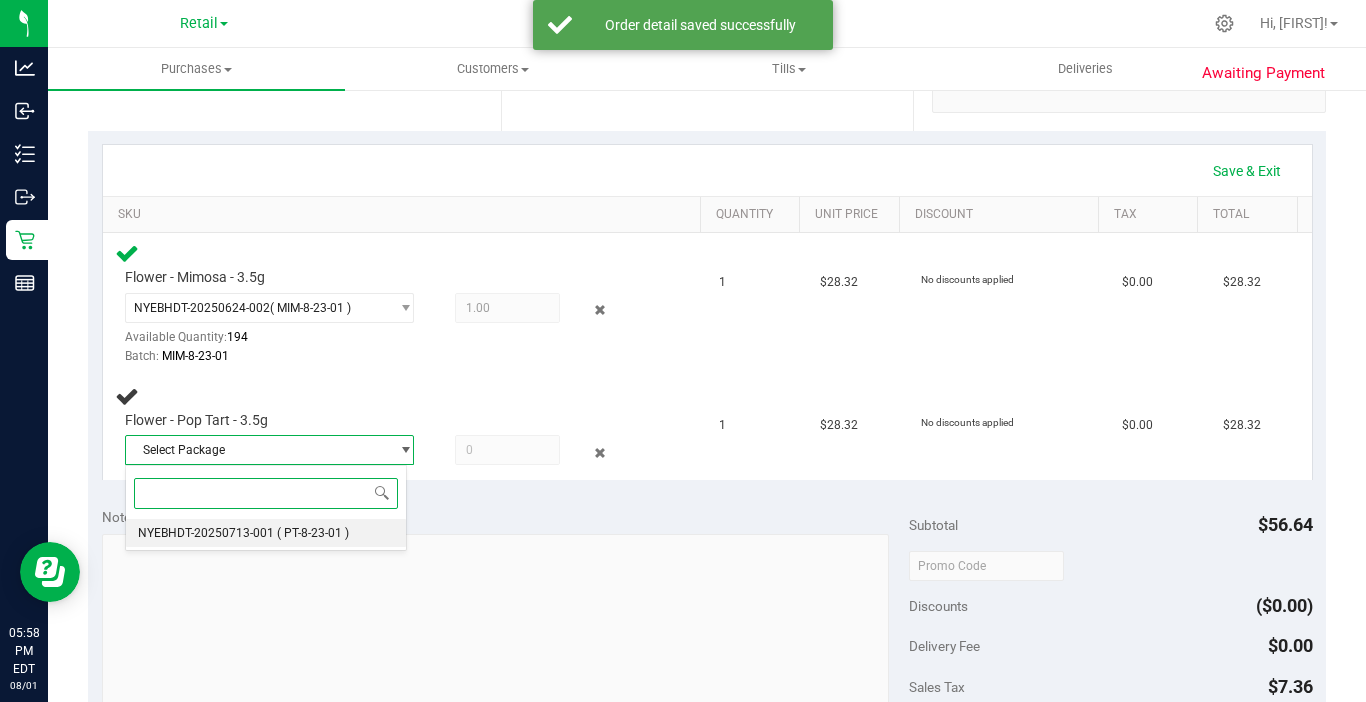 click on "NYEBHDT-20250713-001" at bounding box center (206, 533) 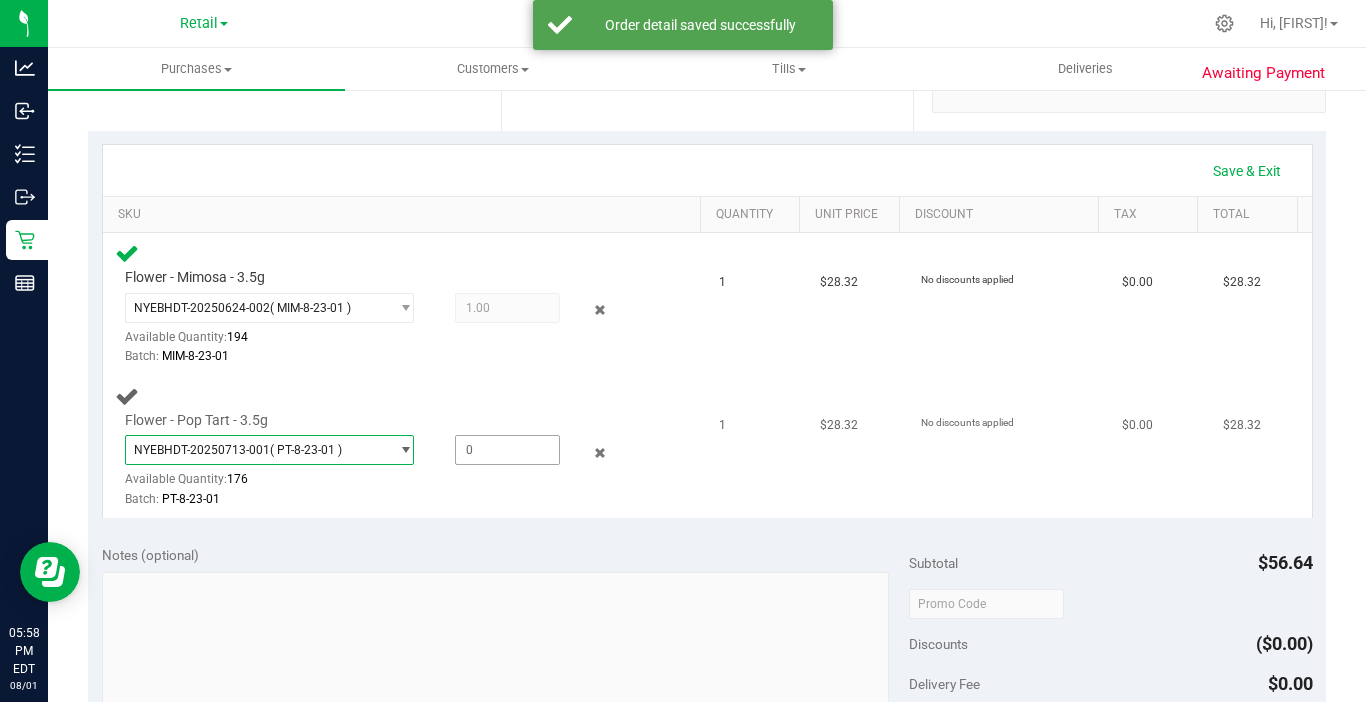 click at bounding box center (507, 450) 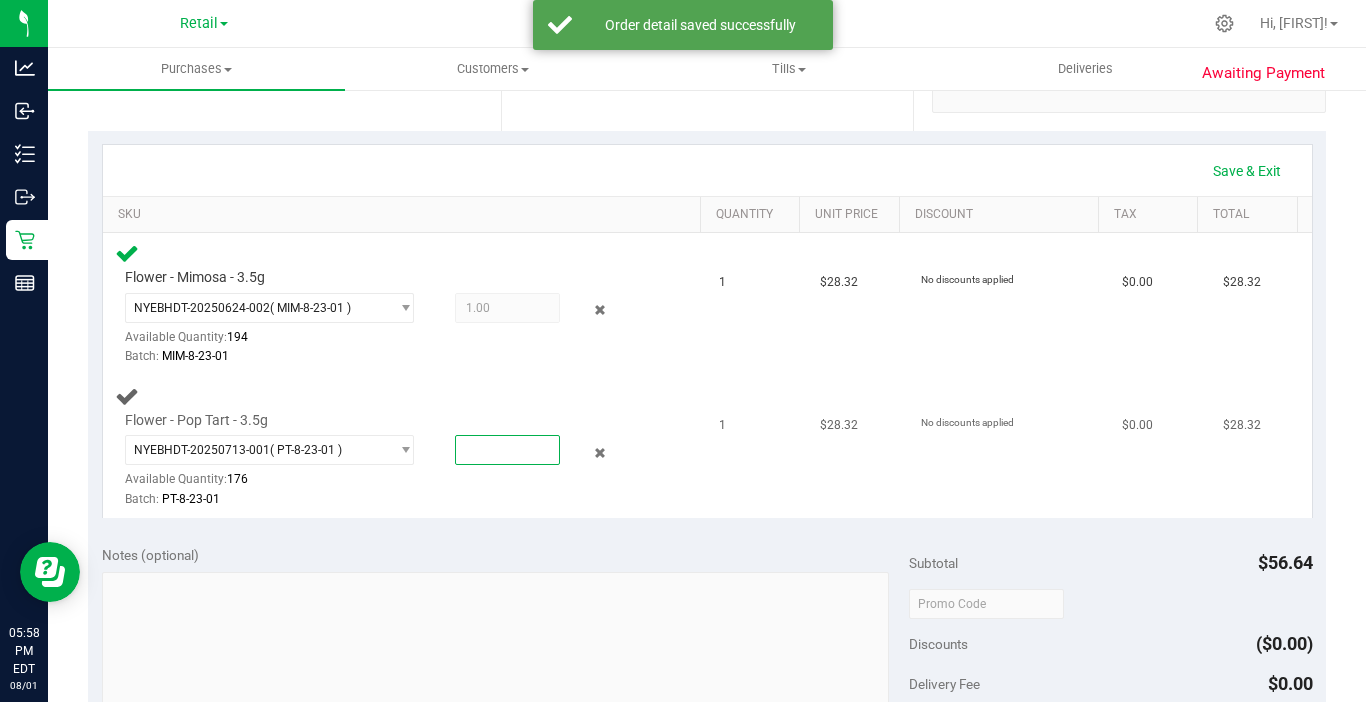 type on "1" 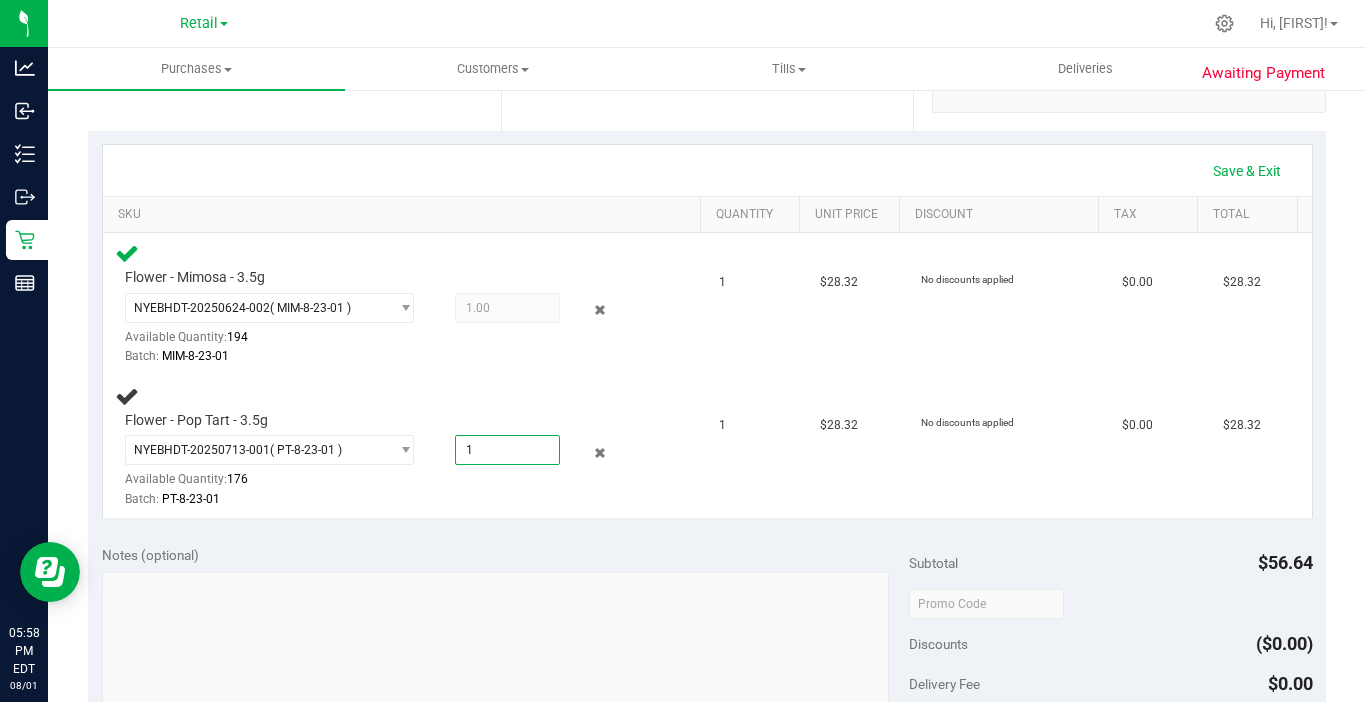 type on "1.0000" 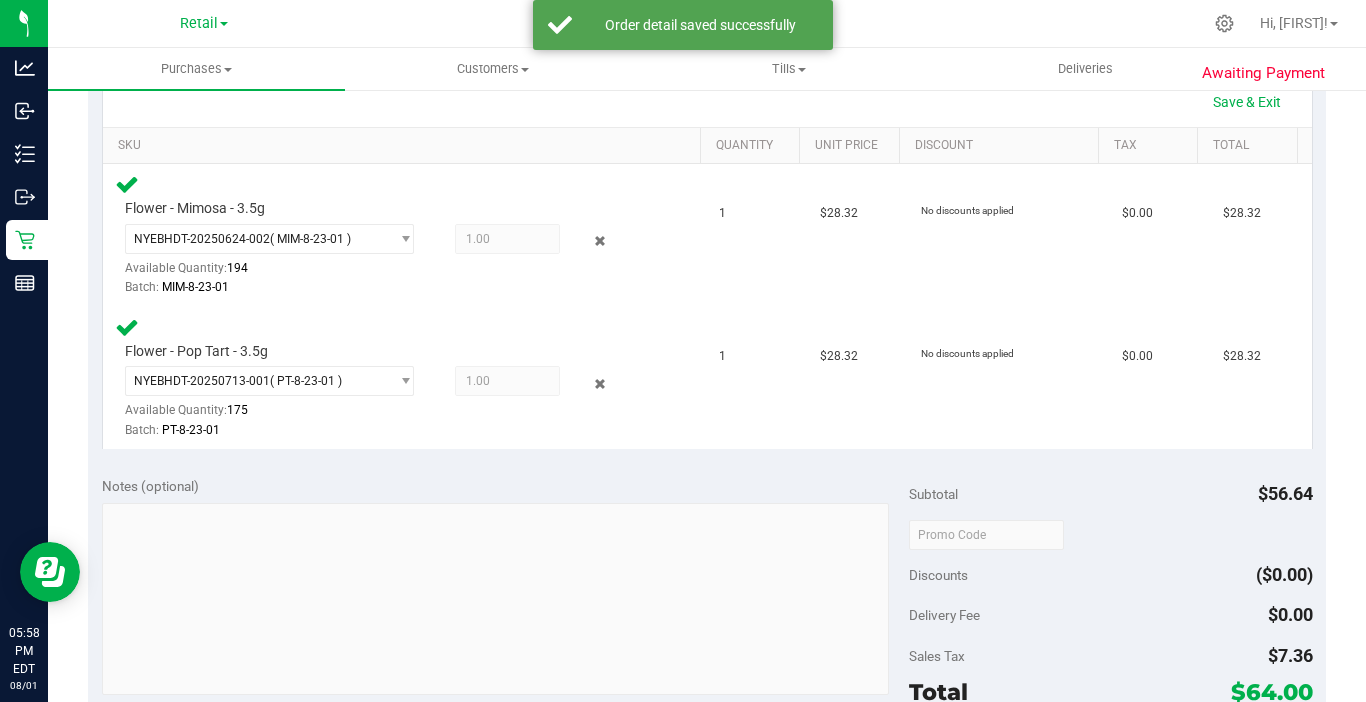 scroll, scrollTop: 700, scrollLeft: 0, axis: vertical 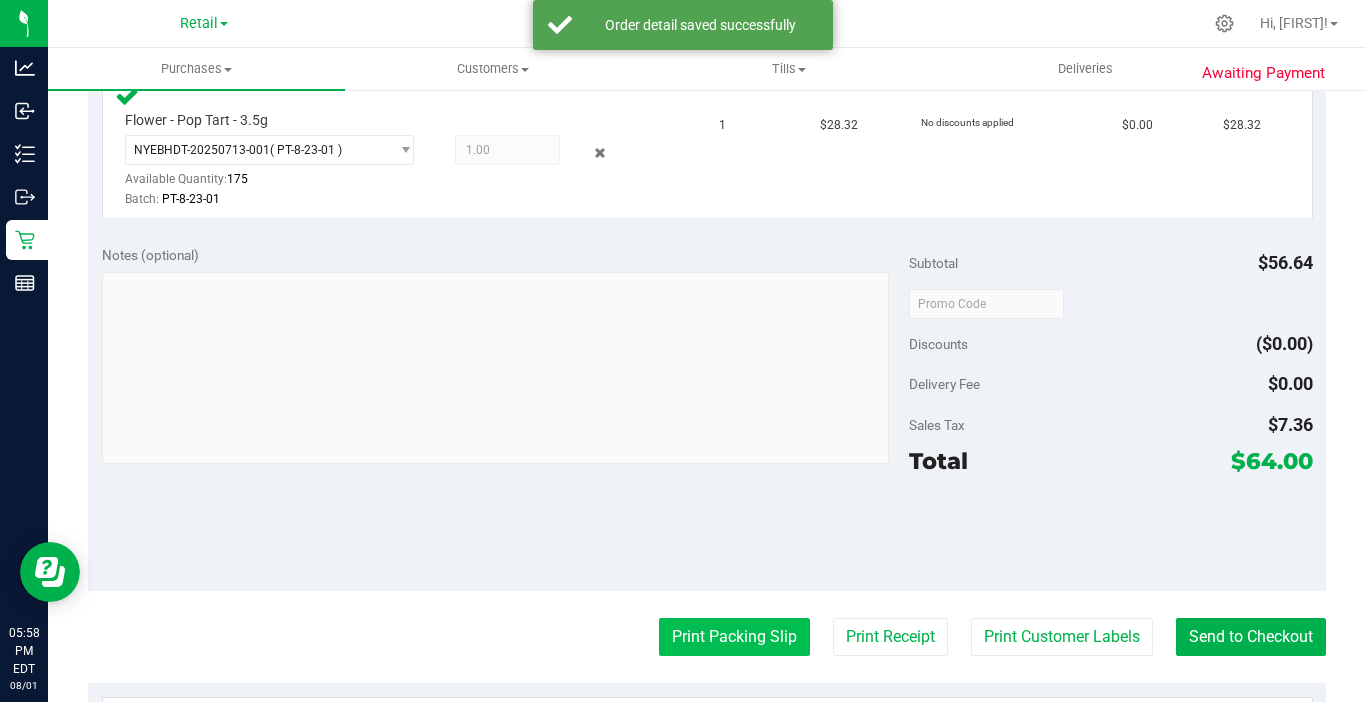 click on "Print Packing Slip" at bounding box center (734, 637) 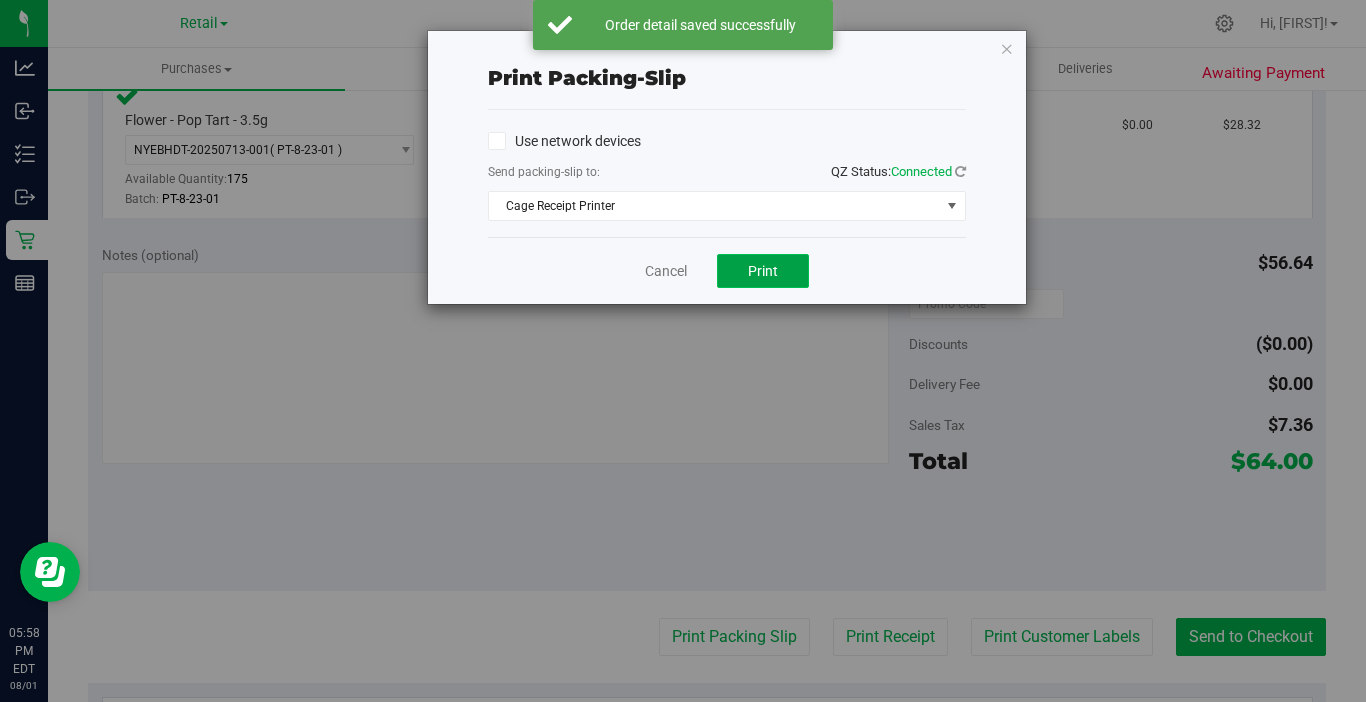 click on "Print" at bounding box center (763, 271) 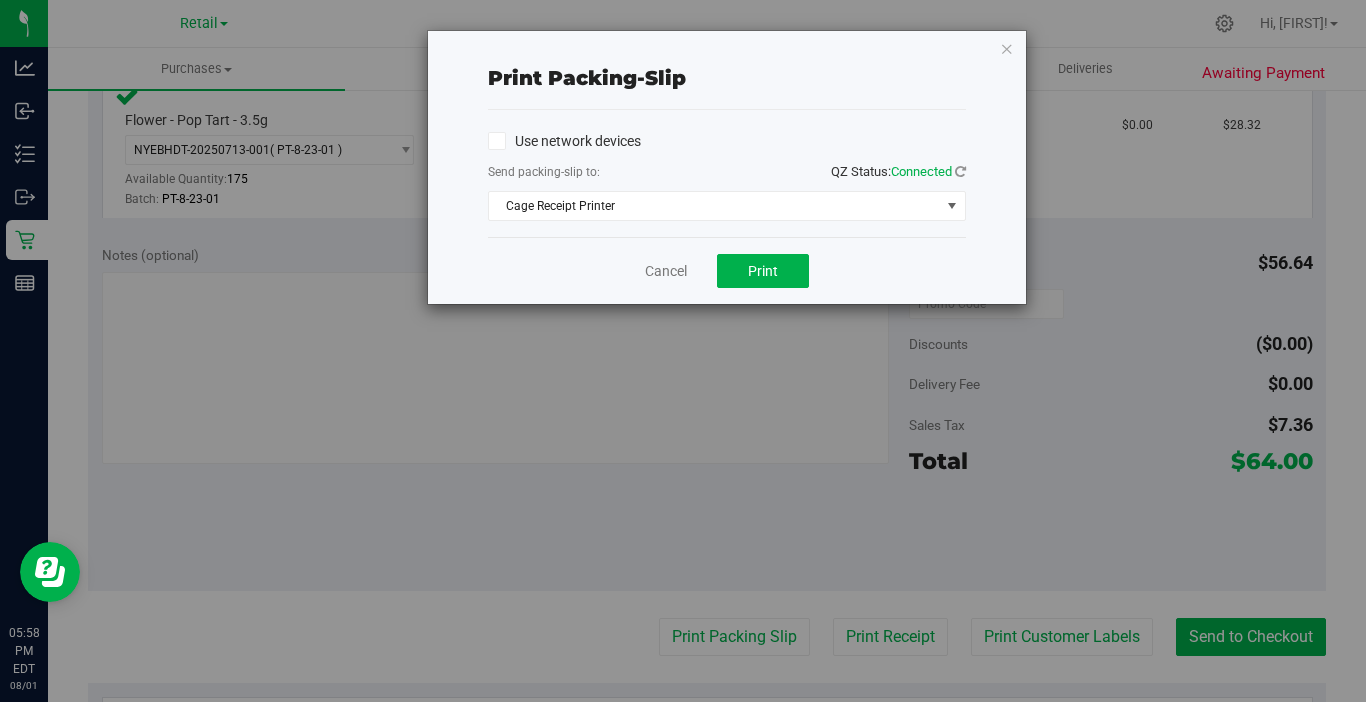 click on "Cancel
Print" at bounding box center (727, 270) 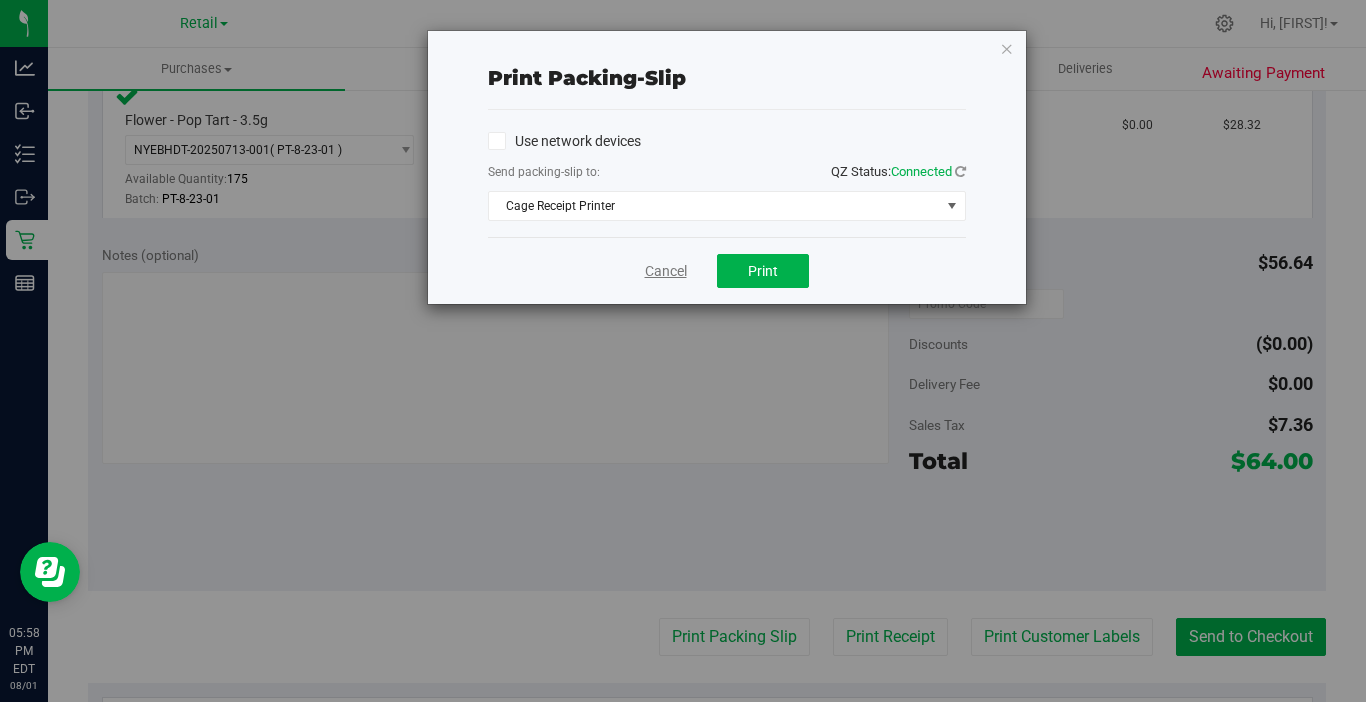 click on "Cancel" at bounding box center [666, 271] 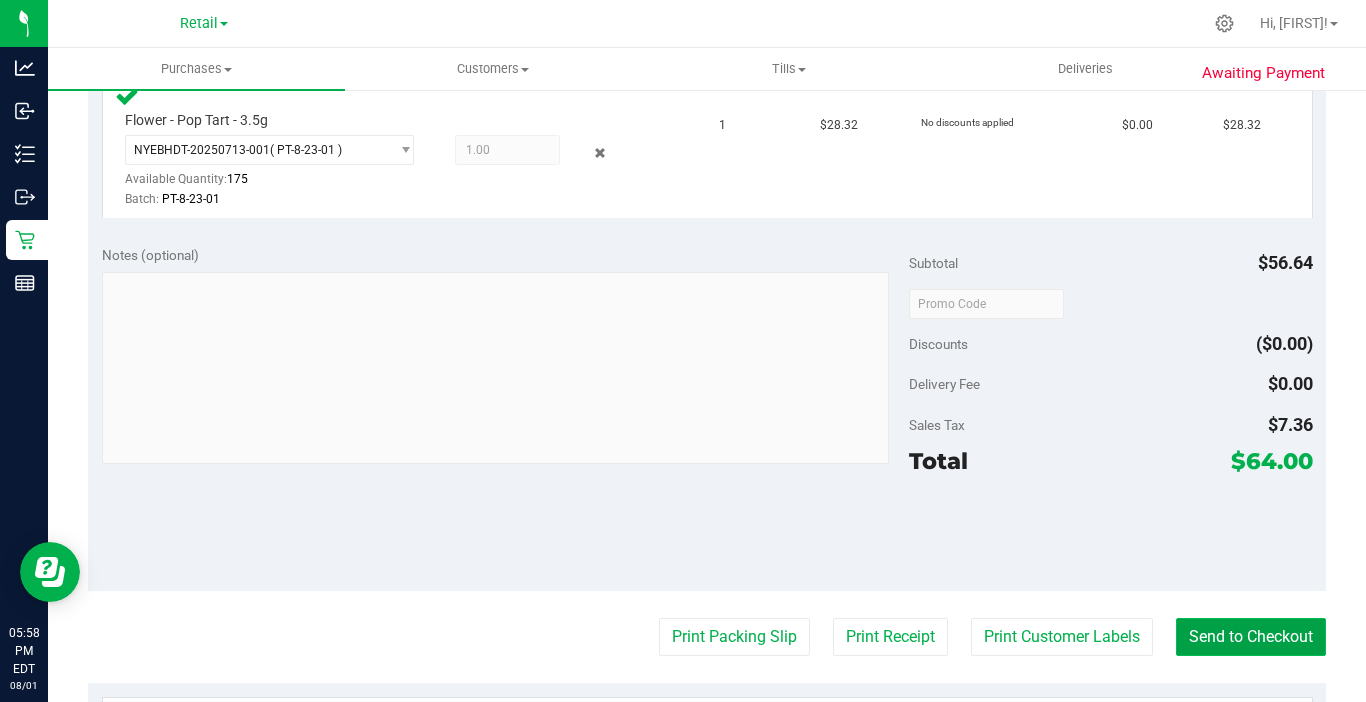 click on "Send to Checkout" at bounding box center (1251, 637) 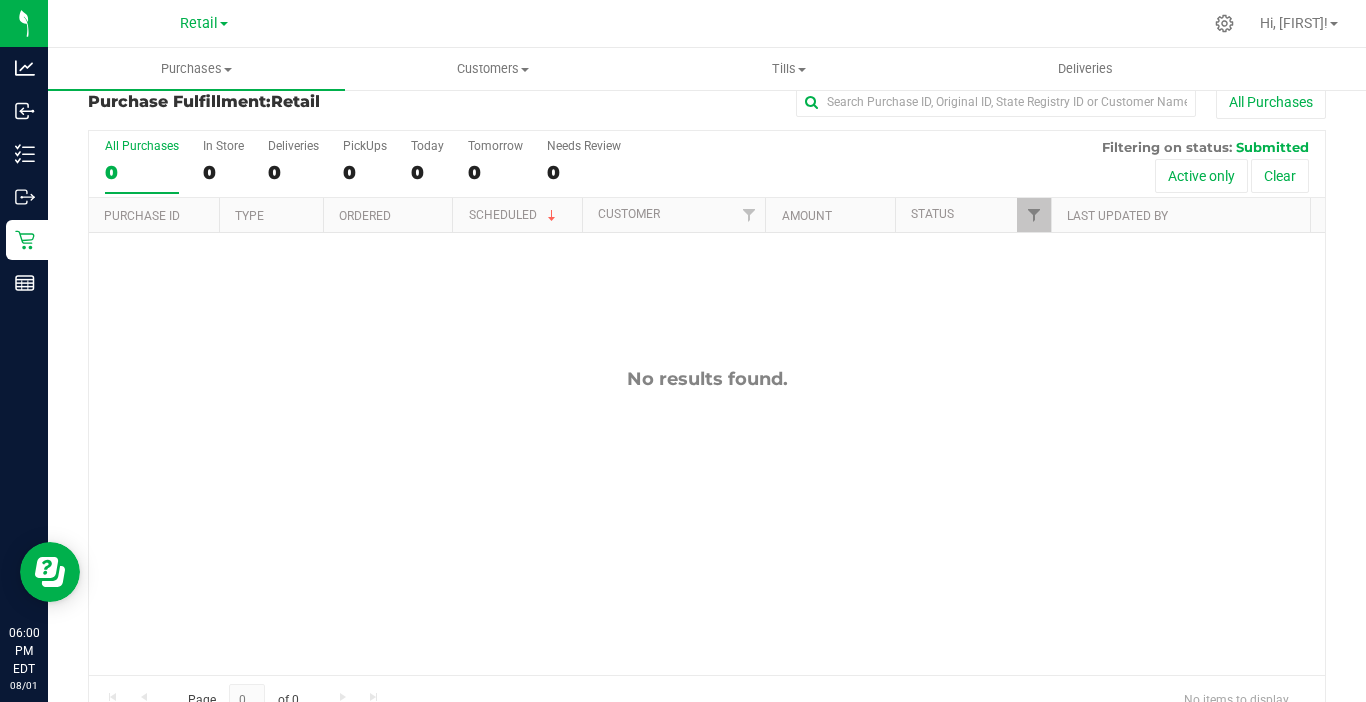 scroll, scrollTop: 0, scrollLeft: 0, axis: both 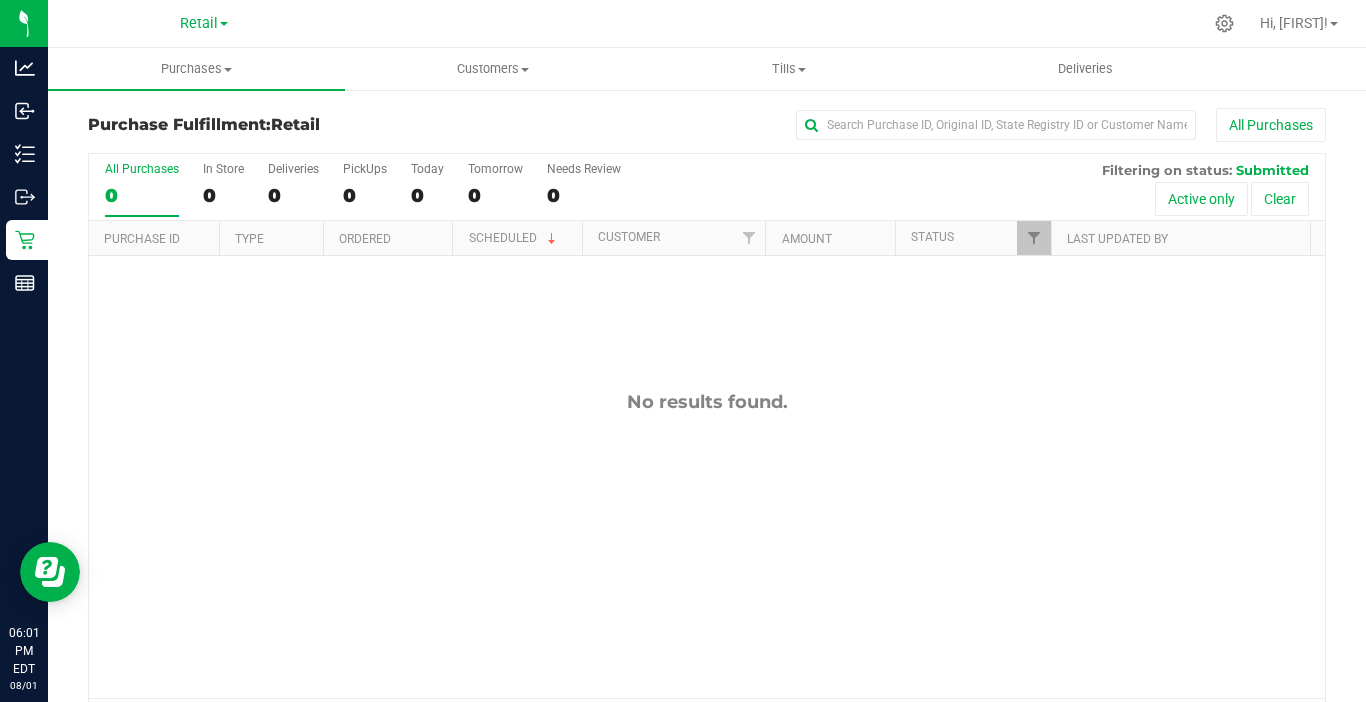 click on "Retail" at bounding box center [204, 23] 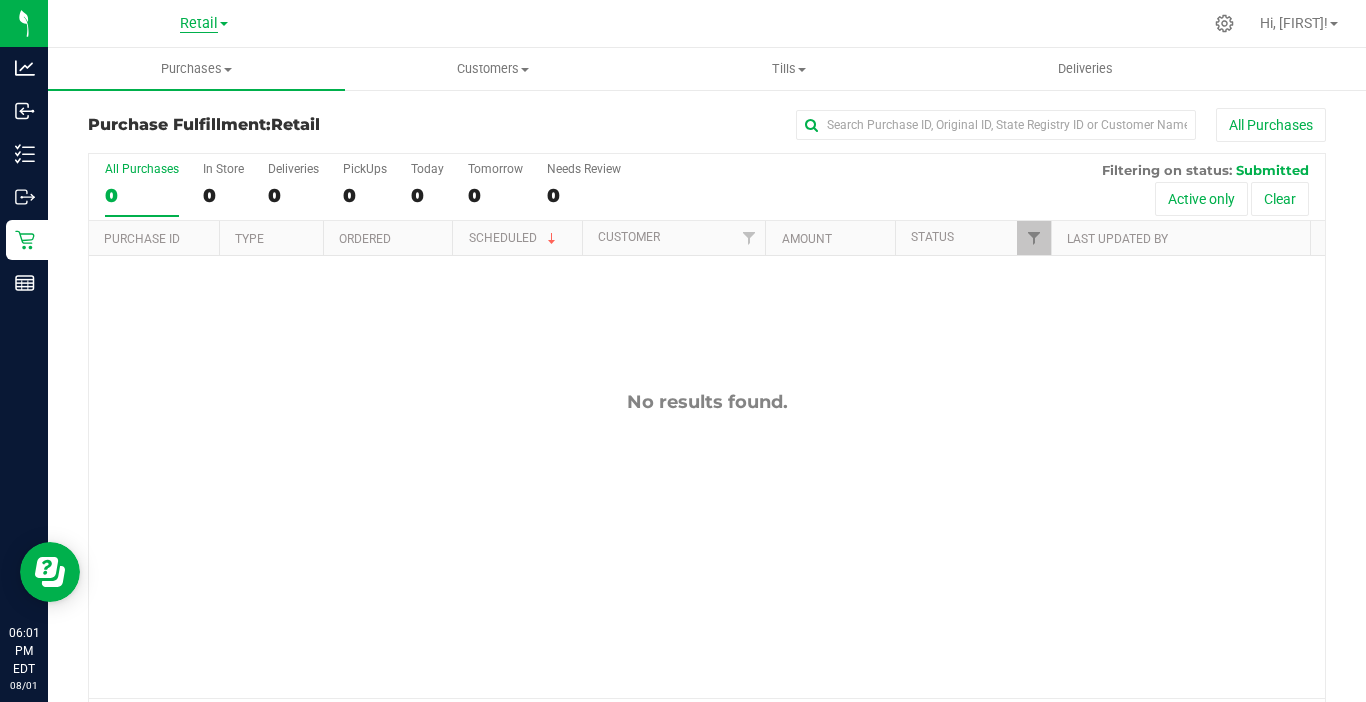 click on "Retail" at bounding box center [199, 24] 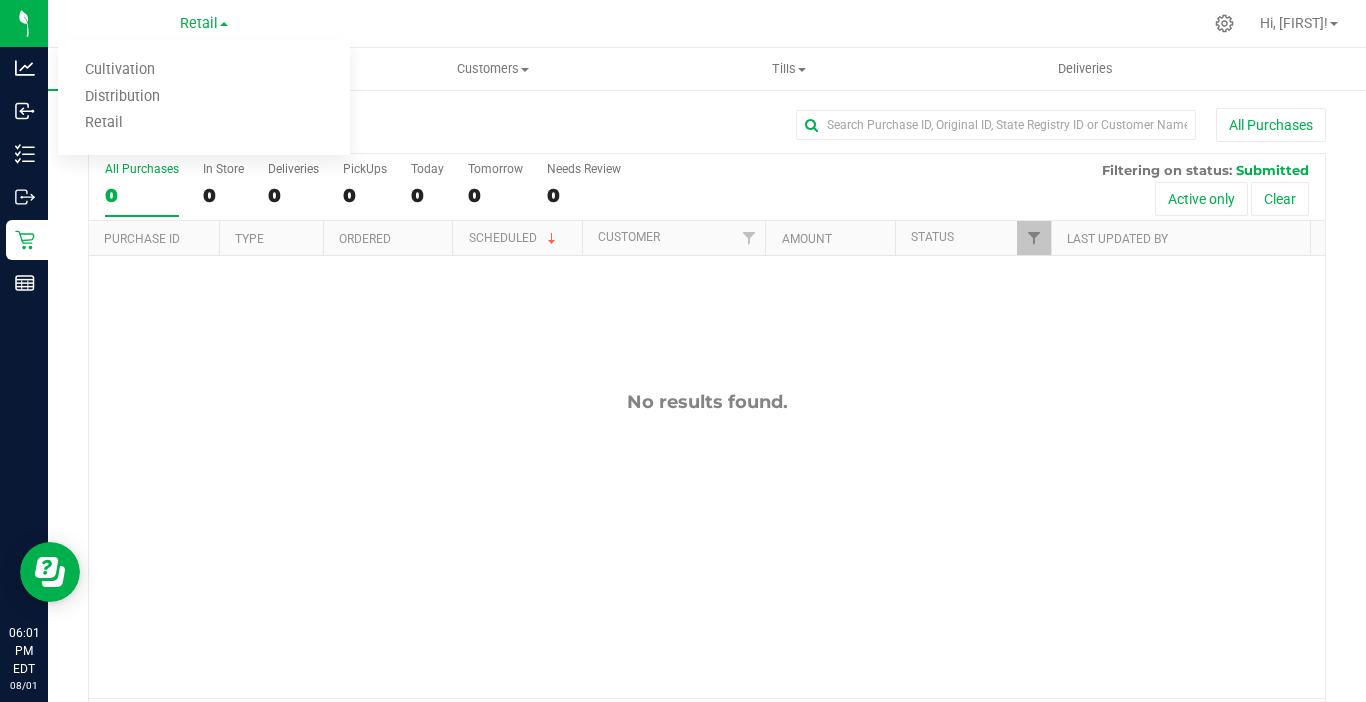 drag, startPoint x: 279, startPoint y: 280, endPoint x: 272, endPoint y: 269, distance: 13.038404 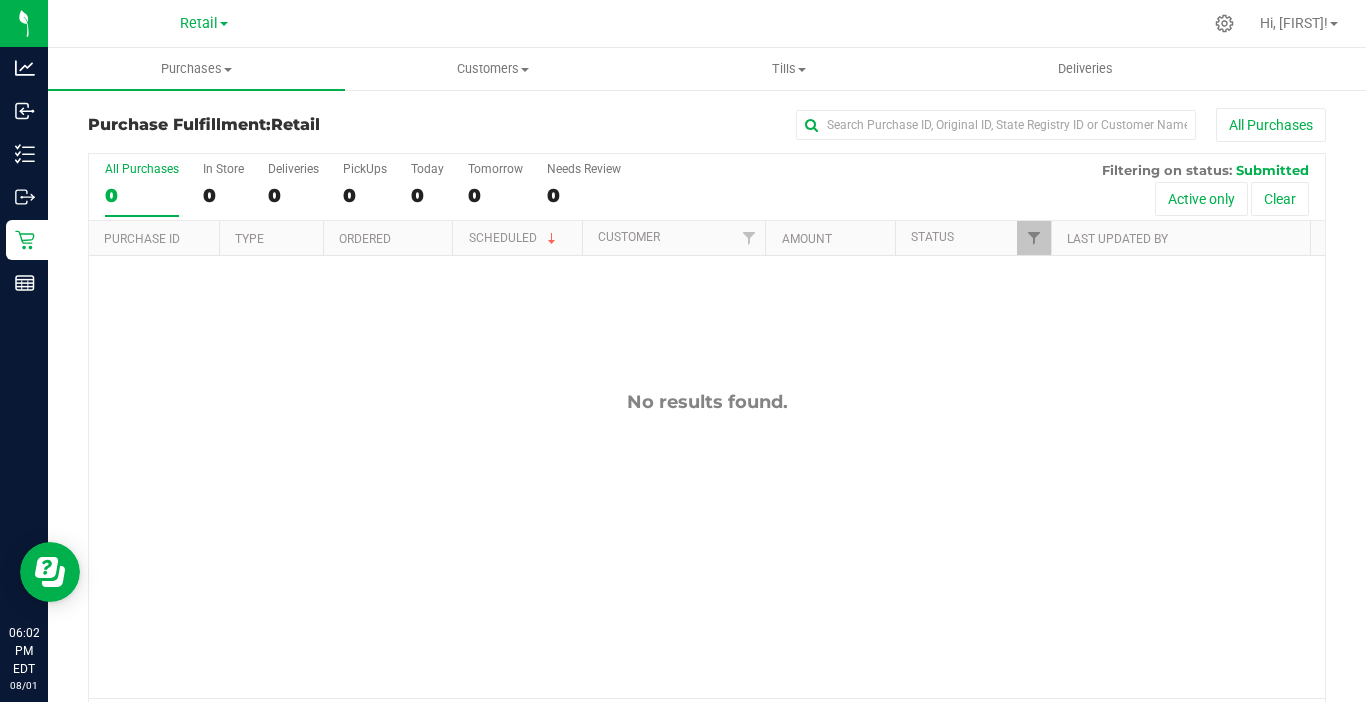 drag, startPoint x: 210, startPoint y: 347, endPoint x: 200, endPoint y: 339, distance: 12.806249 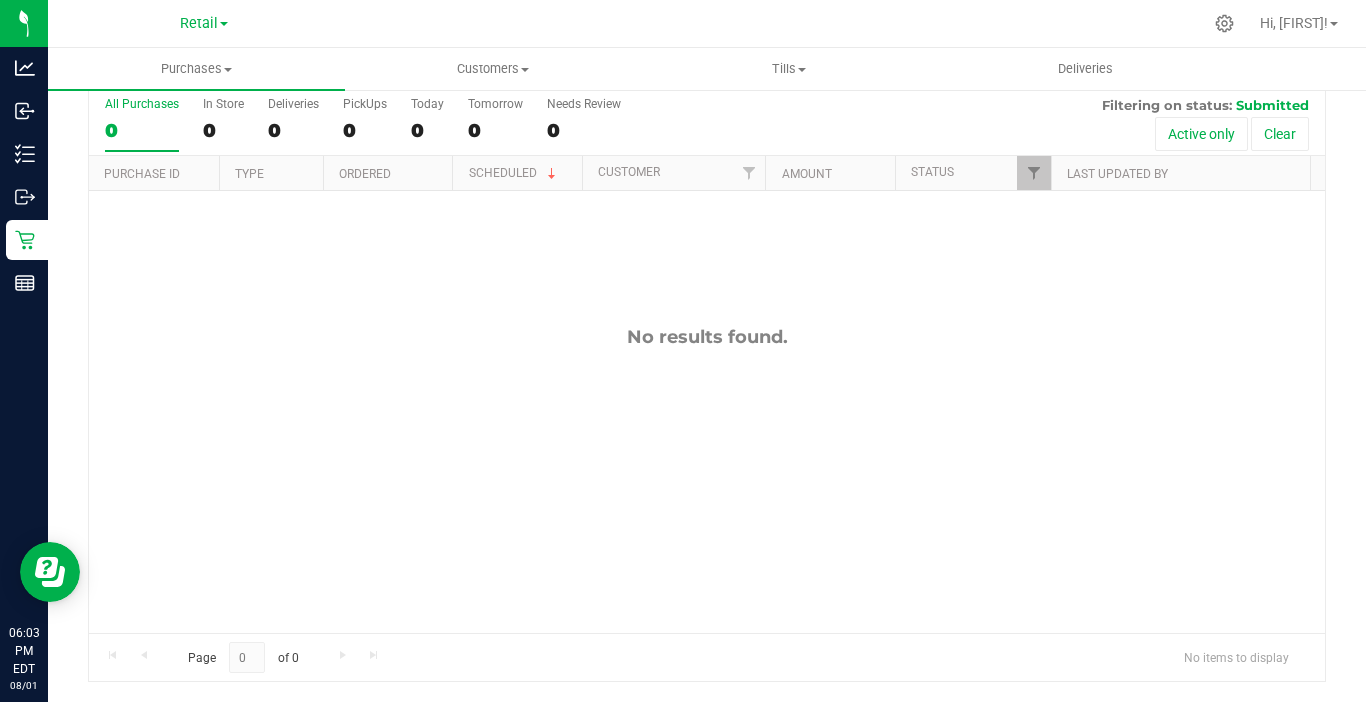 scroll, scrollTop: 0, scrollLeft: 0, axis: both 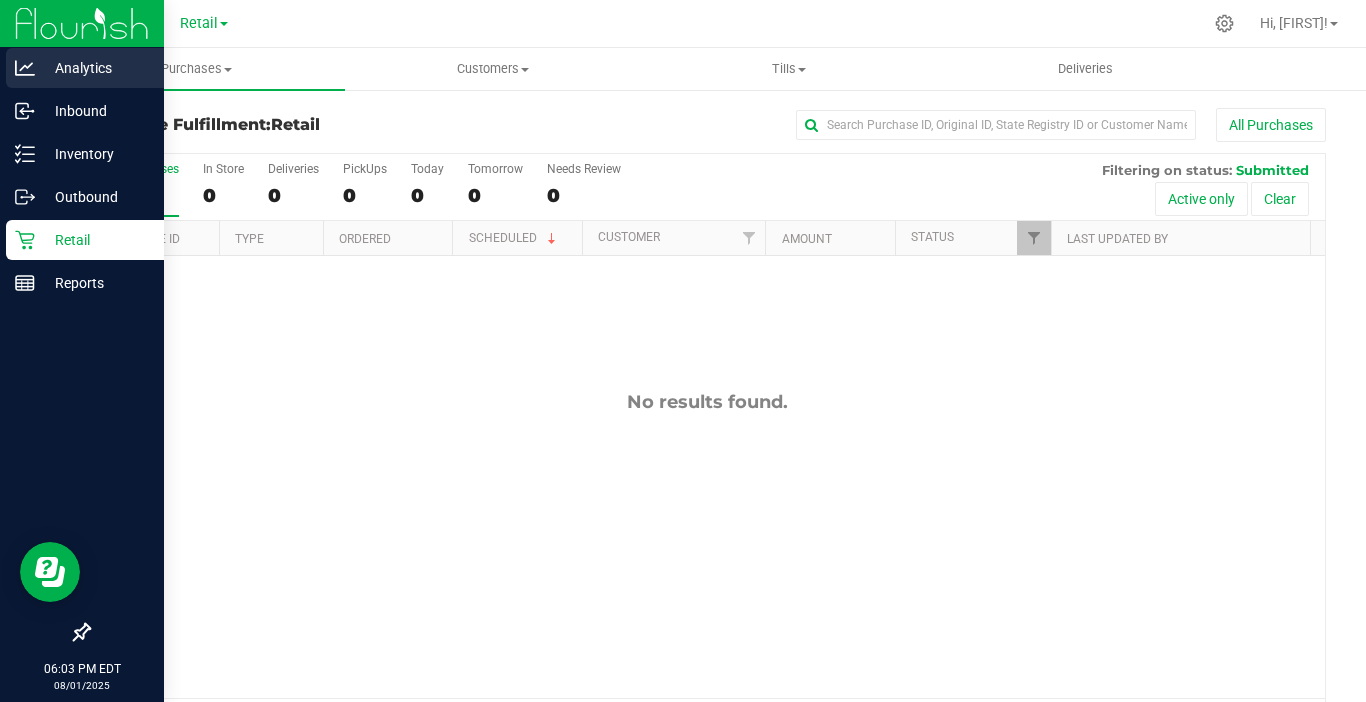 click on "Analytics" at bounding box center (95, 68) 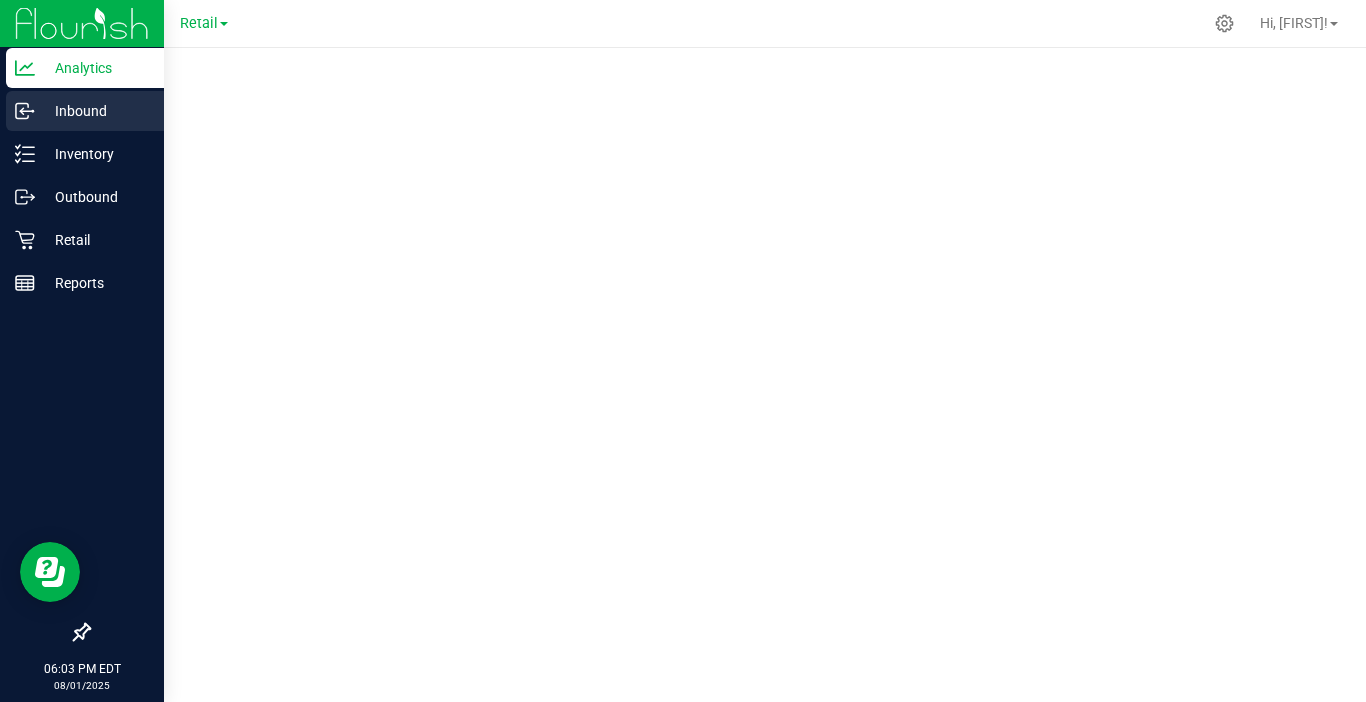 click on "Inbound" at bounding box center [95, 111] 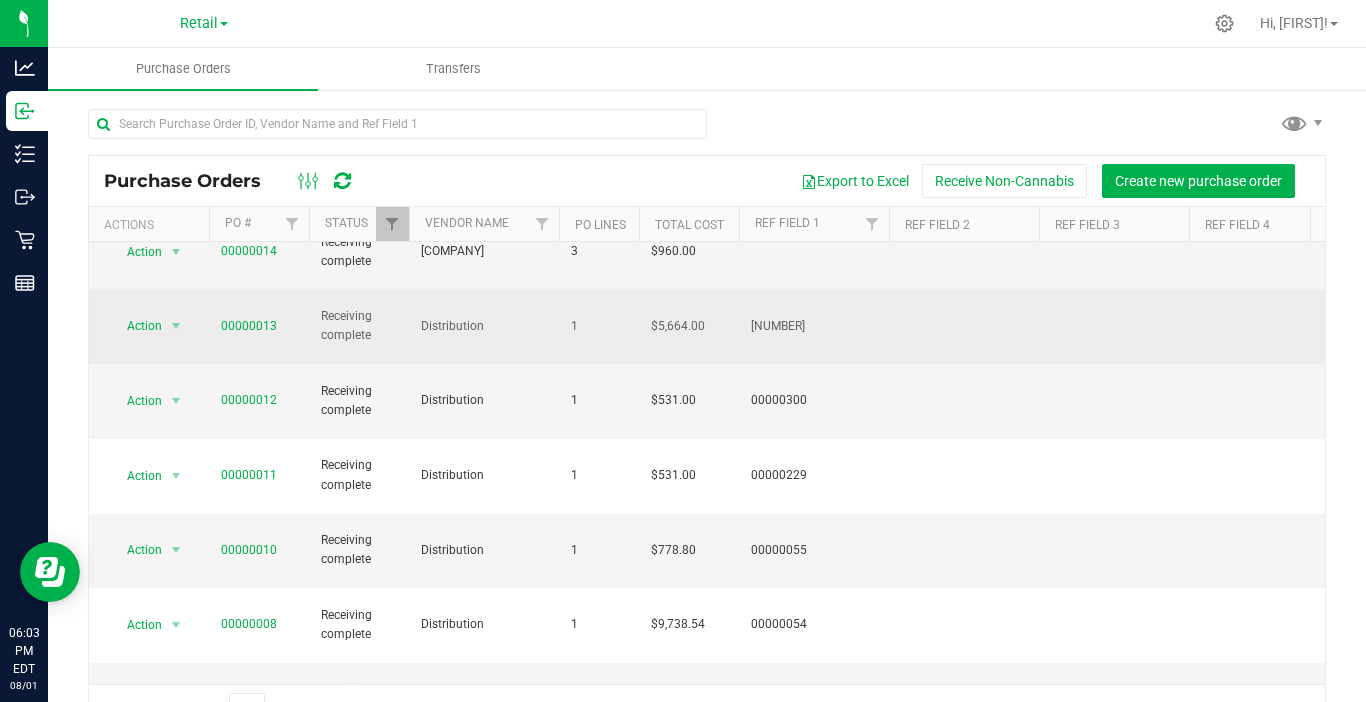 scroll, scrollTop: 459, scrollLeft: 0, axis: vertical 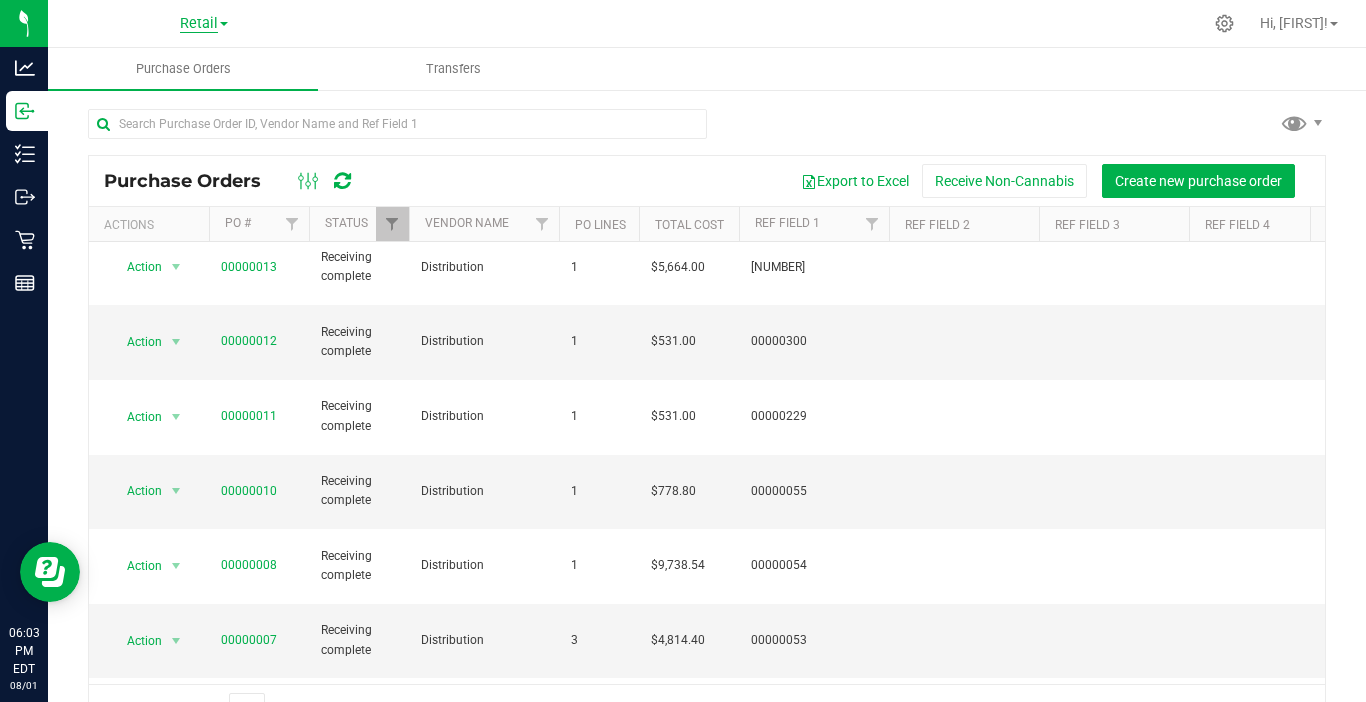 click on "Retail" at bounding box center [199, 24] 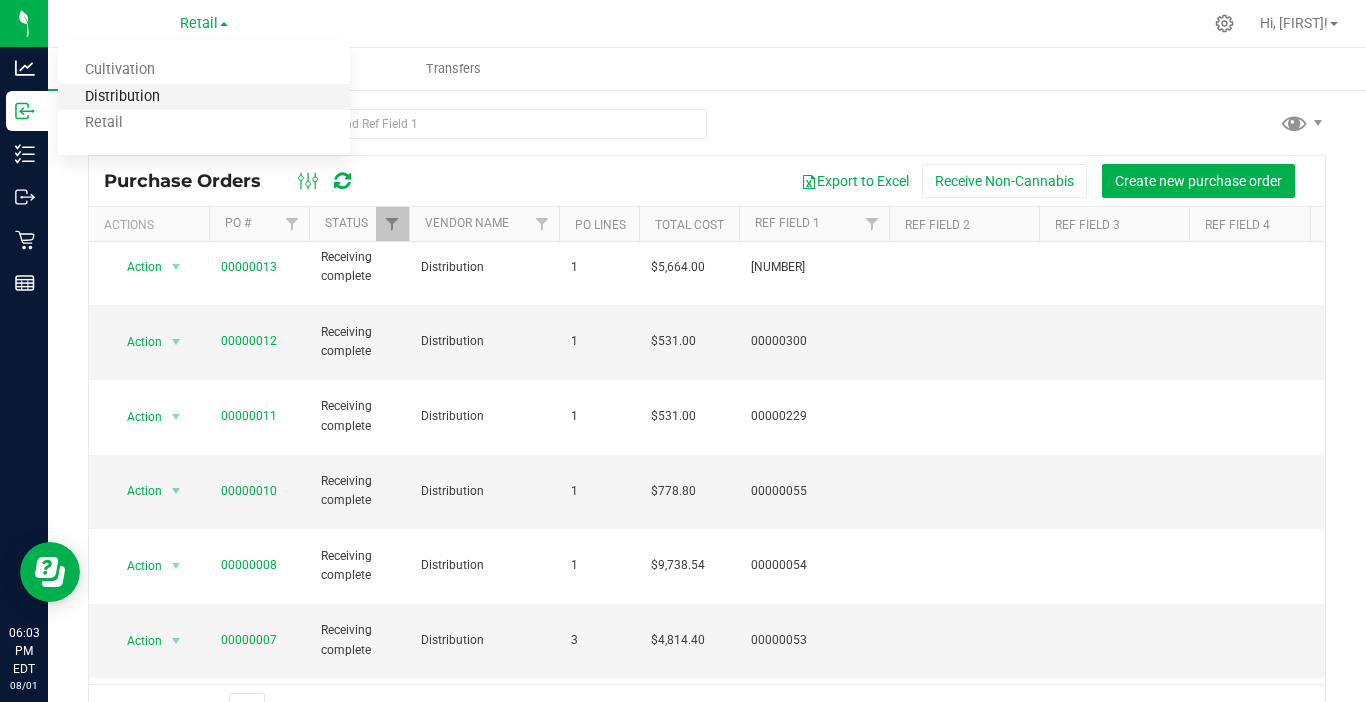 click on "Distribution" at bounding box center [204, 97] 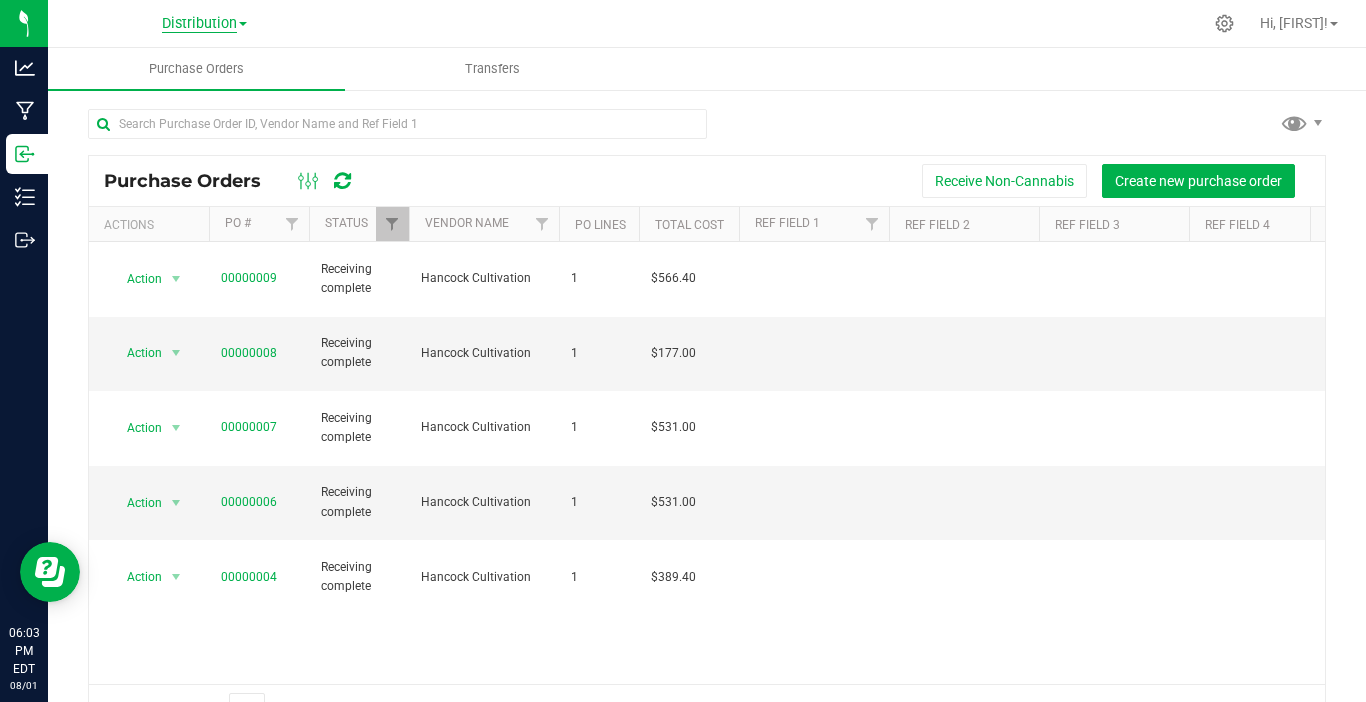 click on "Distribution" at bounding box center (199, 24) 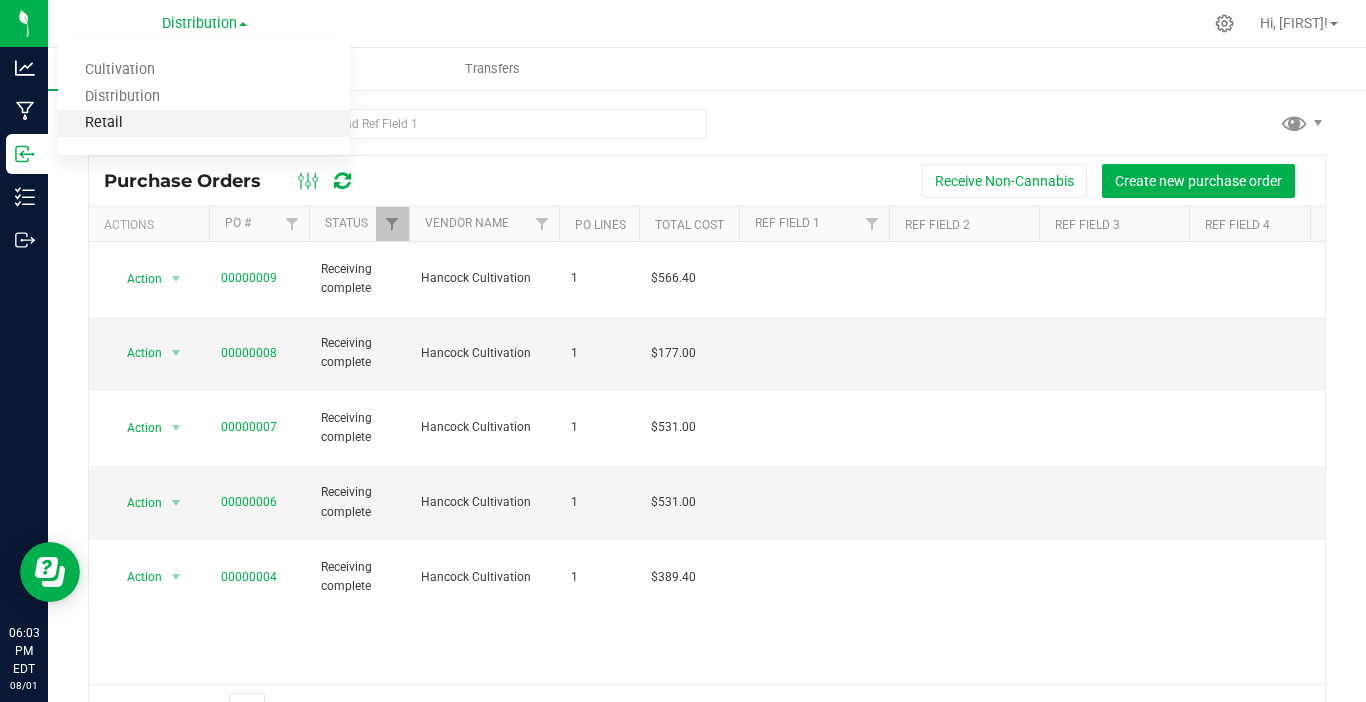 click on "Retail" at bounding box center (204, 123) 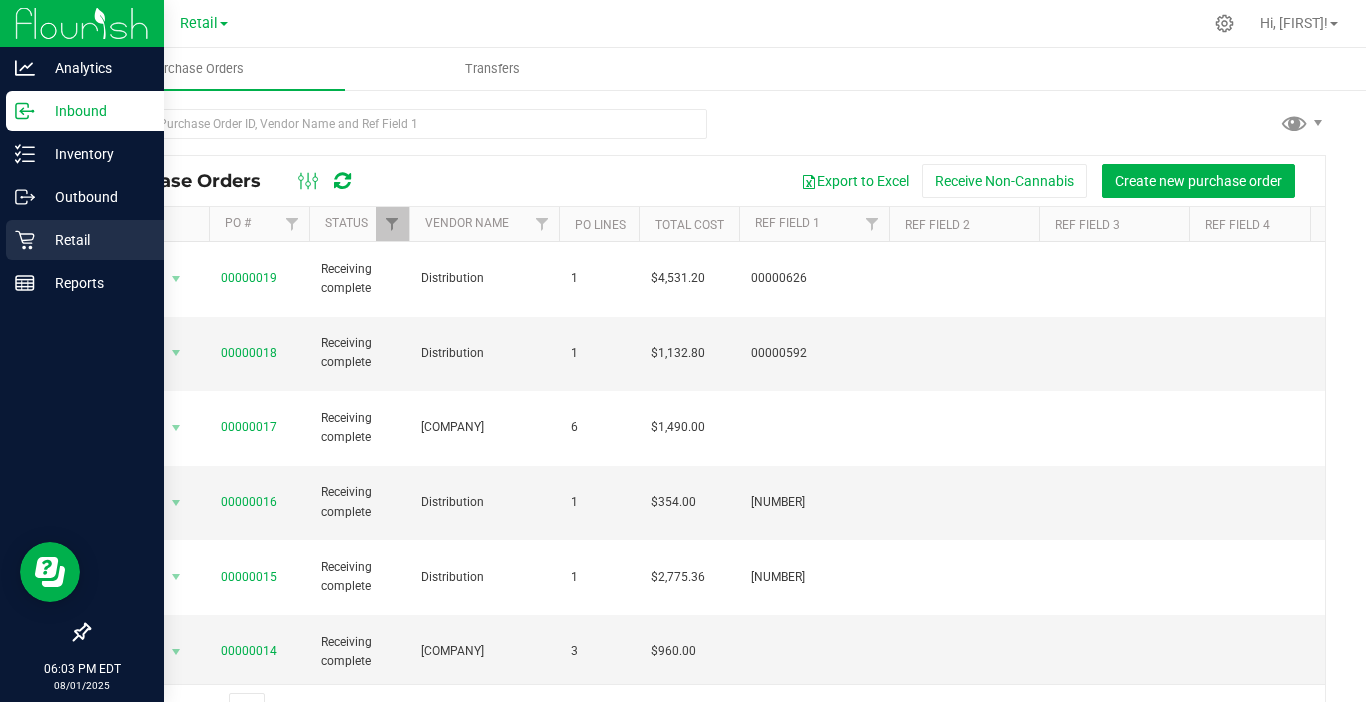 click on "Retail" at bounding box center (95, 240) 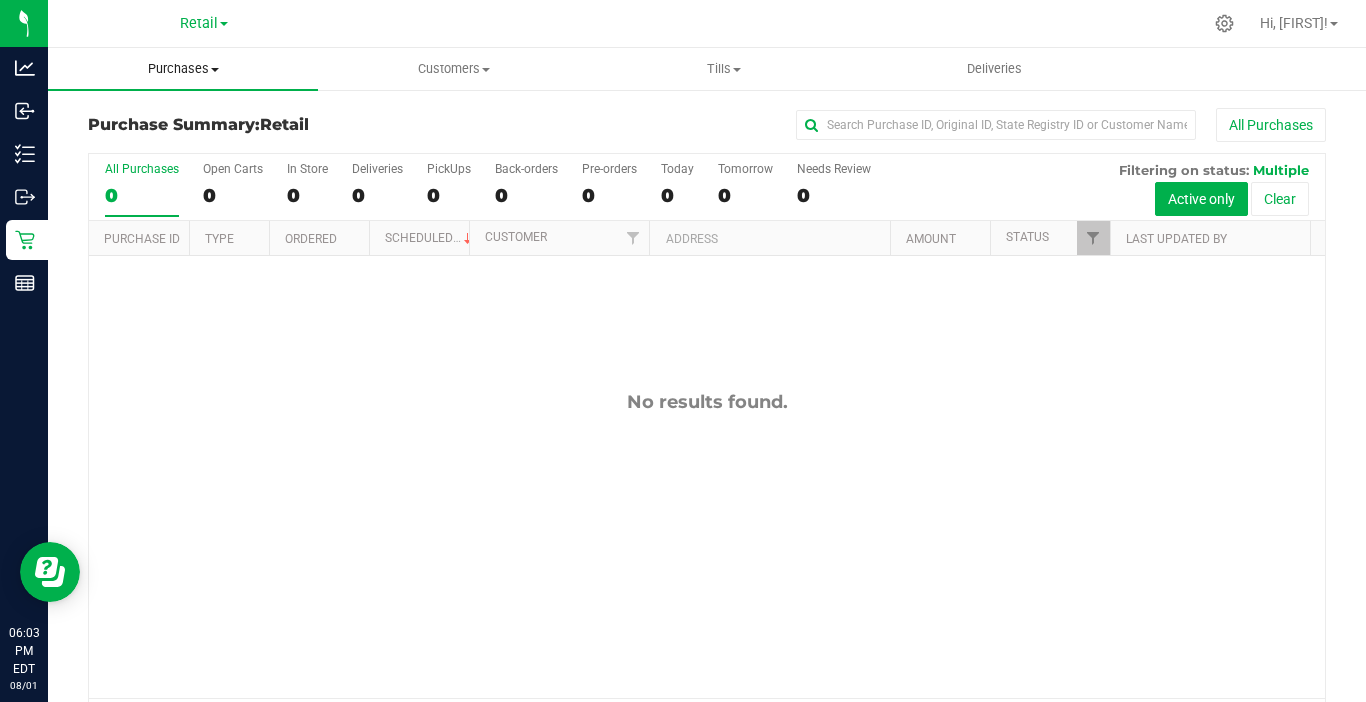 click on "Purchases" at bounding box center [183, 69] 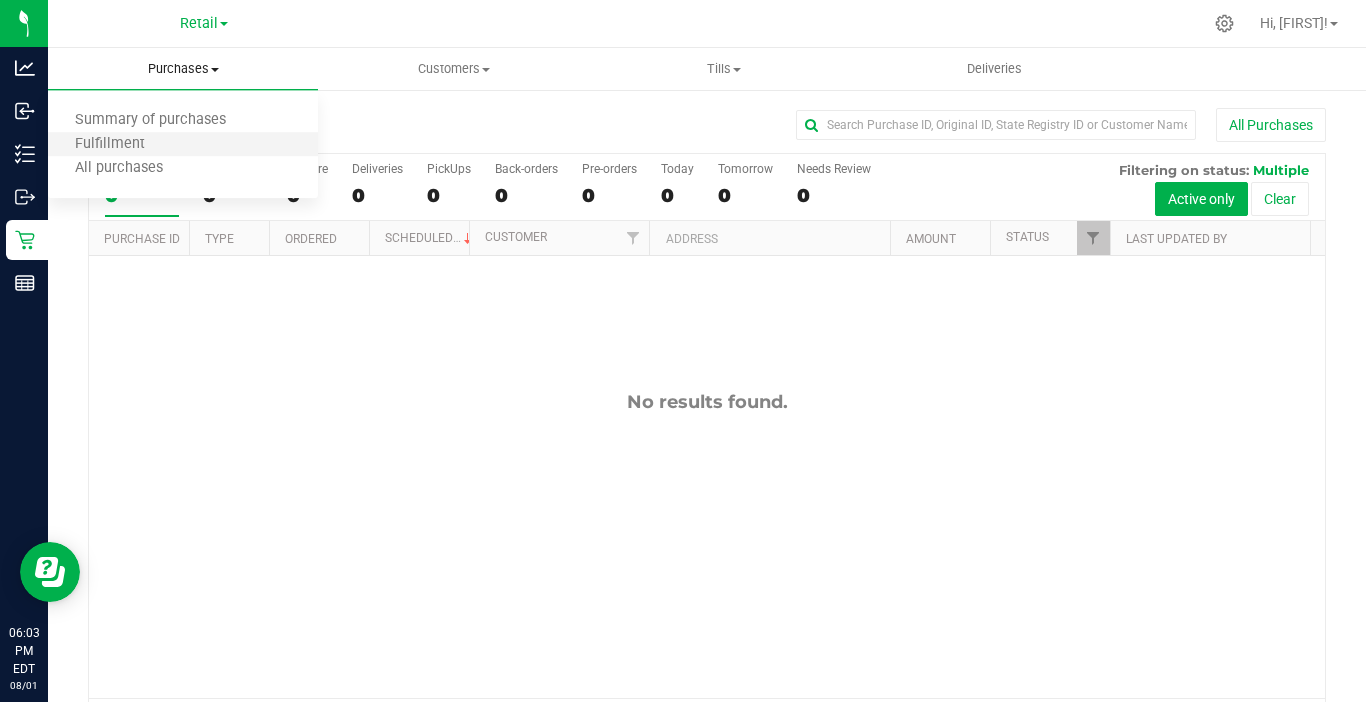click on "Fulfillment" at bounding box center [183, 145] 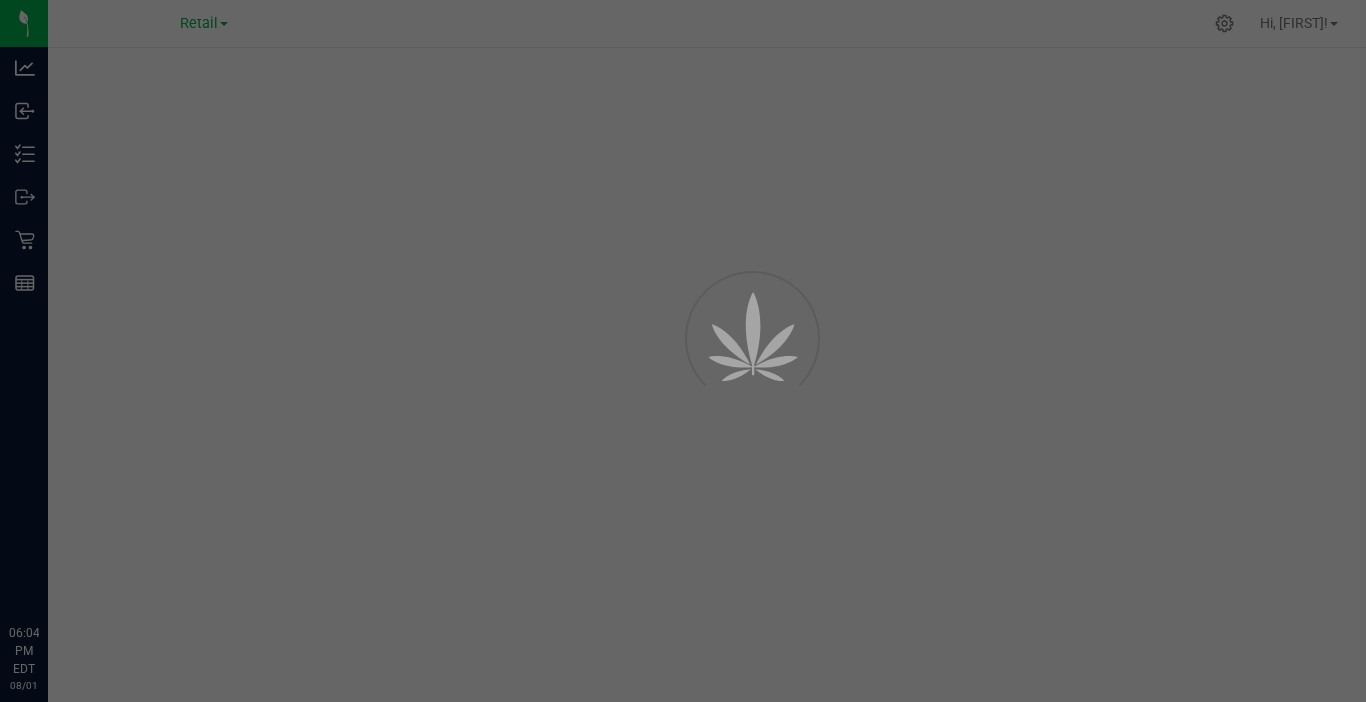 scroll, scrollTop: 0, scrollLeft: 0, axis: both 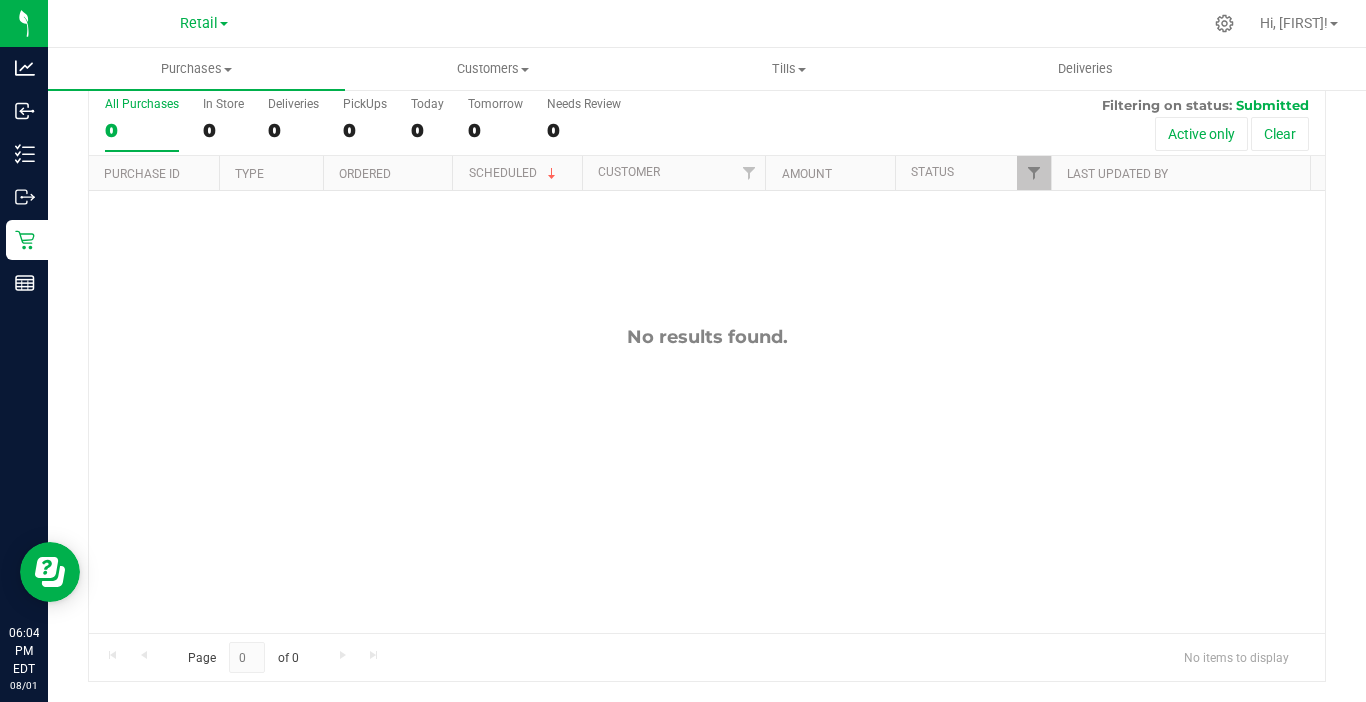 click on "No results found." at bounding box center (707, 479) 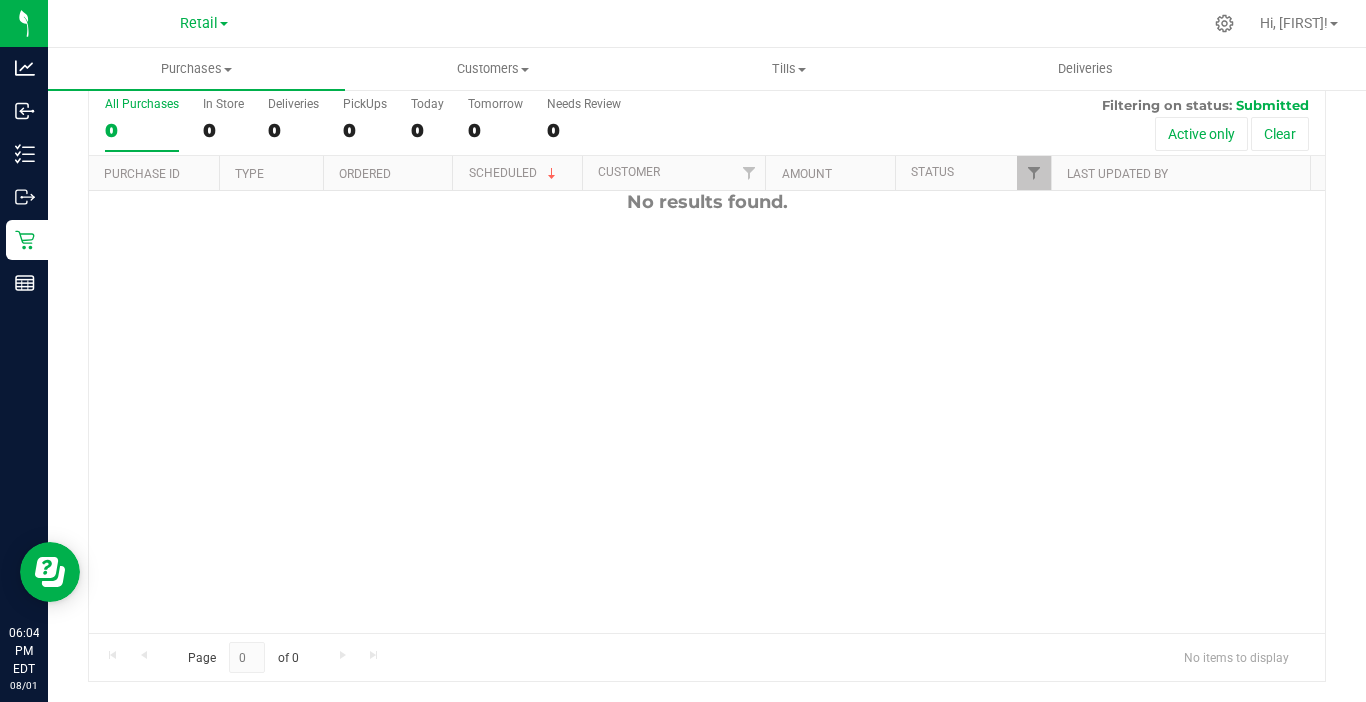 scroll, scrollTop: 0, scrollLeft: 0, axis: both 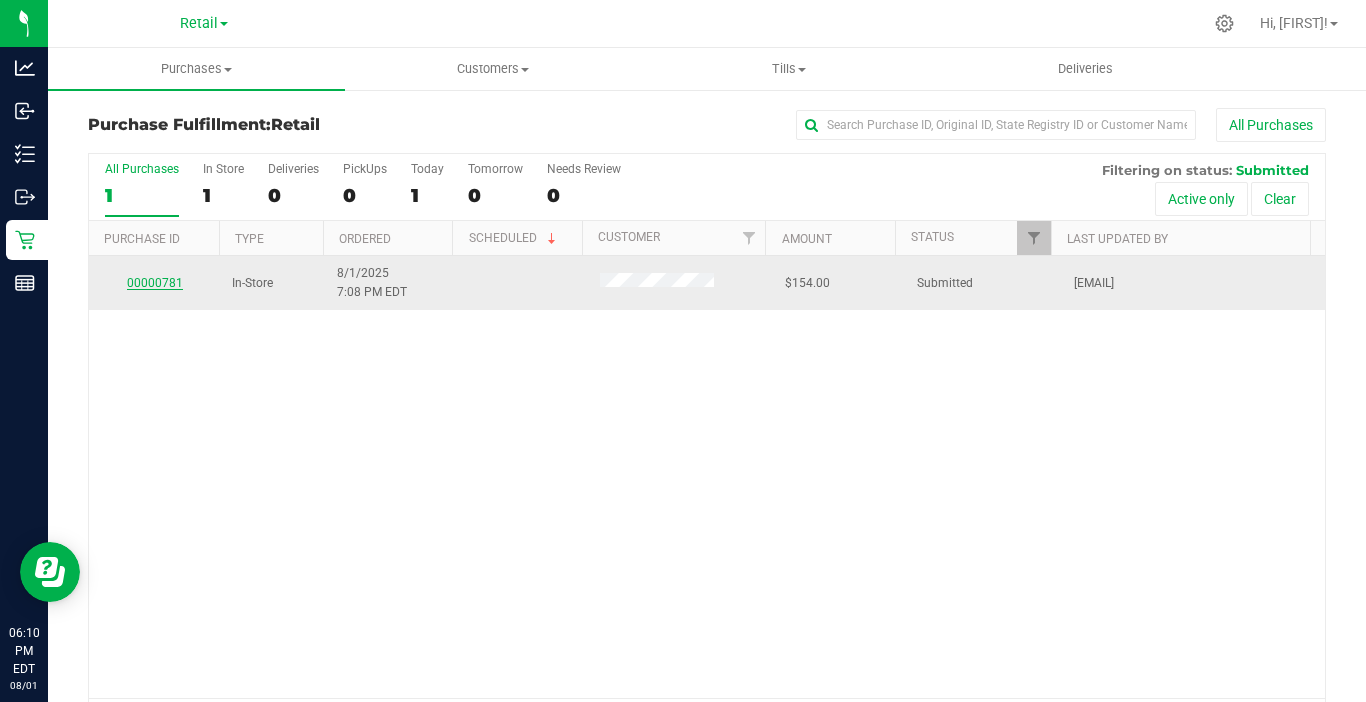 click on "00000781" at bounding box center [155, 283] 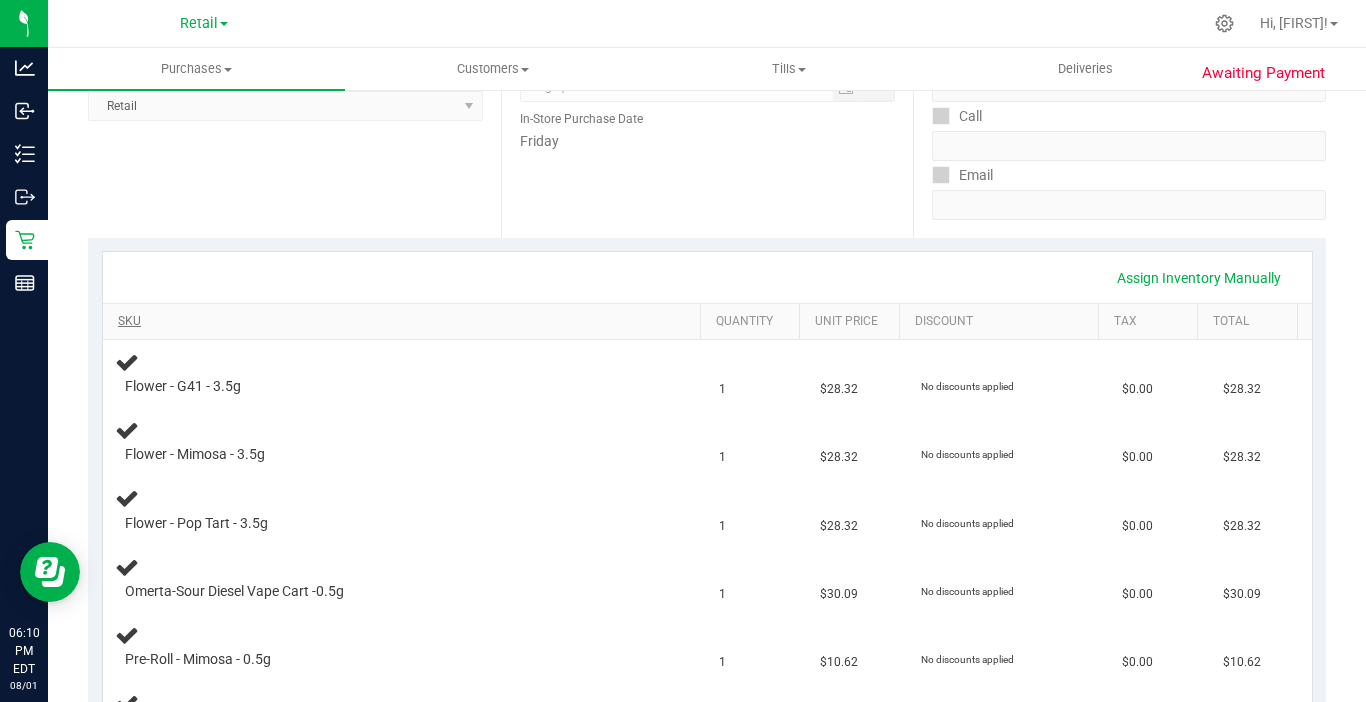 scroll, scrollTop: 300, scrollLeft: 0, axis: vertical 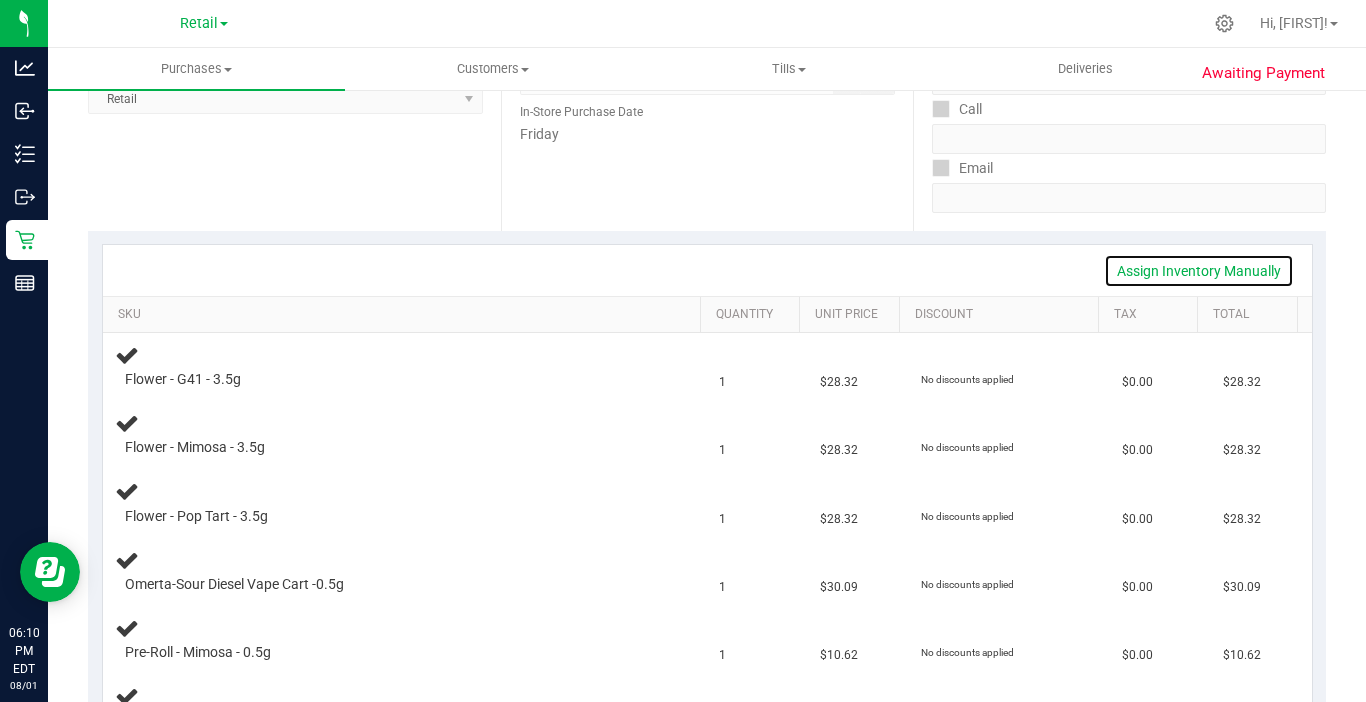 click on "Assign Inventory Manually" at bounding box center [1199, 271] 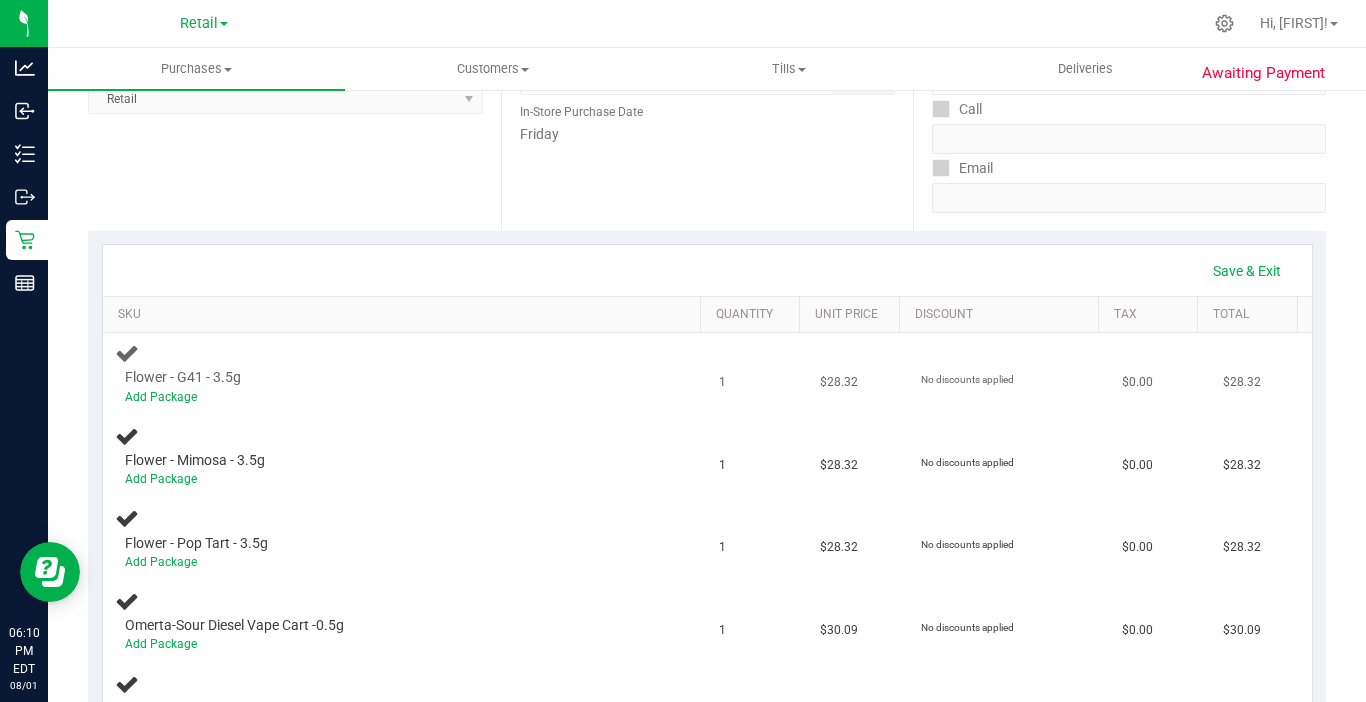 click on "Add Package" at bounding box center [386, 397] 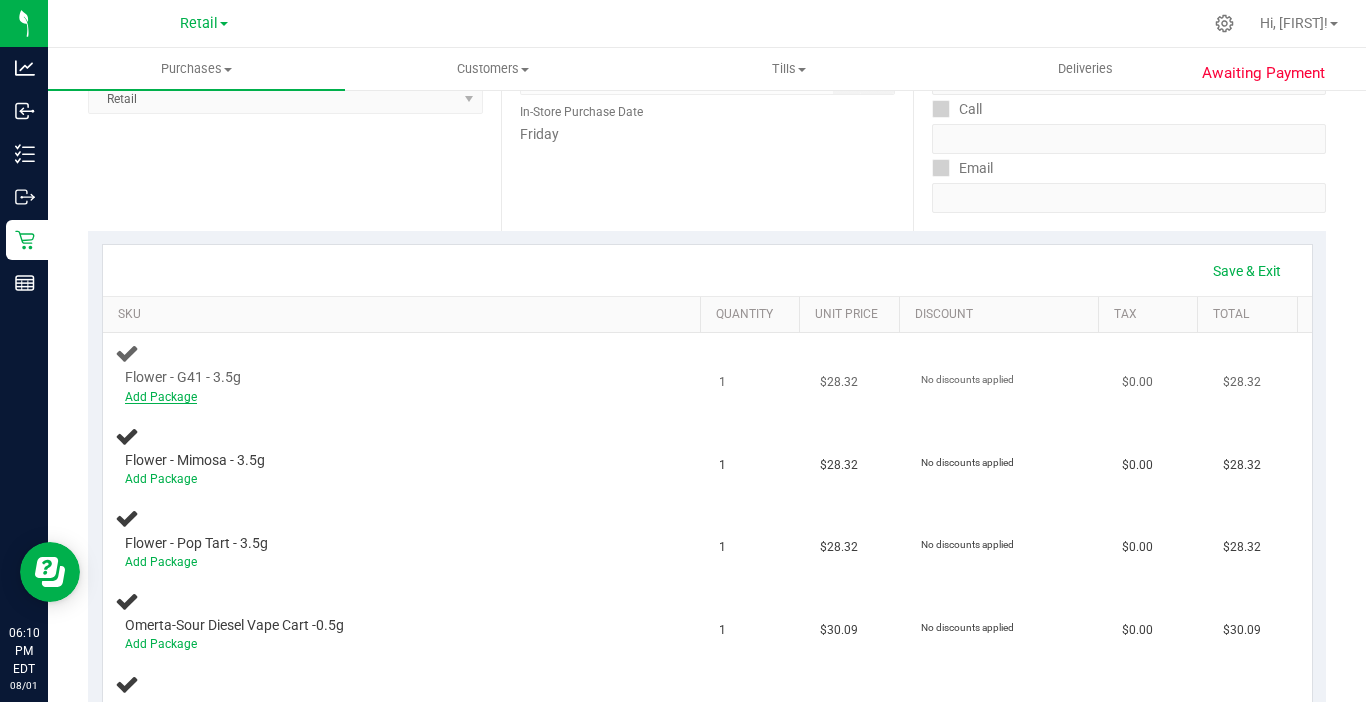 click on "Add Package" at bounding box center [161, 397] 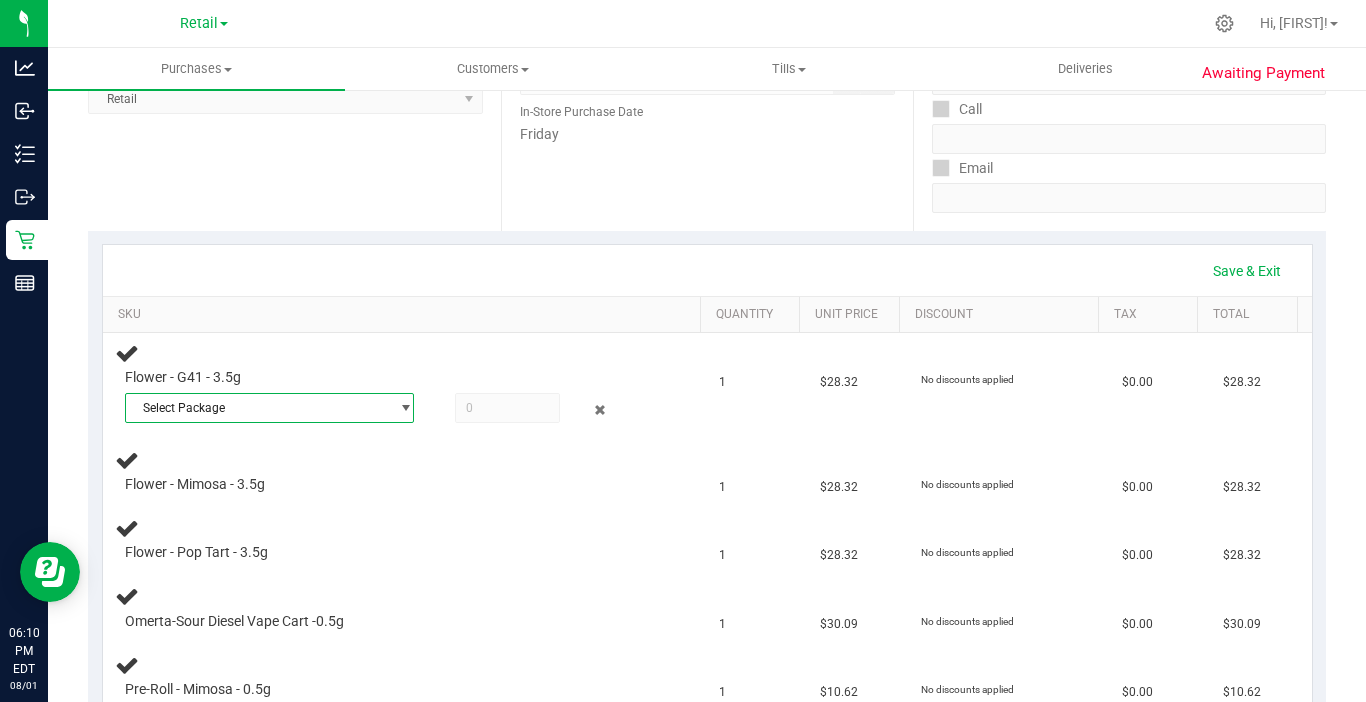 click on "Flower - G41 - 3.5g
Select Package [ID] [ID]" at bounding box center (405, 385) 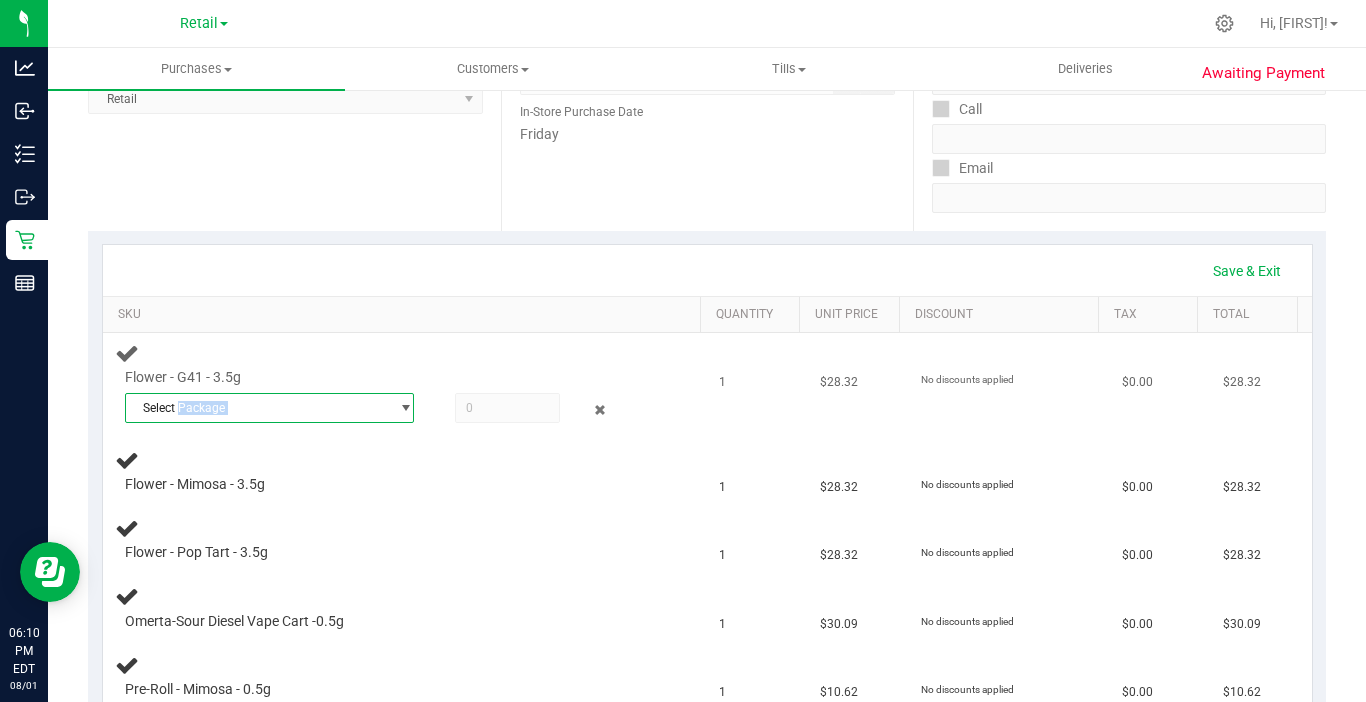 click on "Select Package" at bounding box center [257, 408] 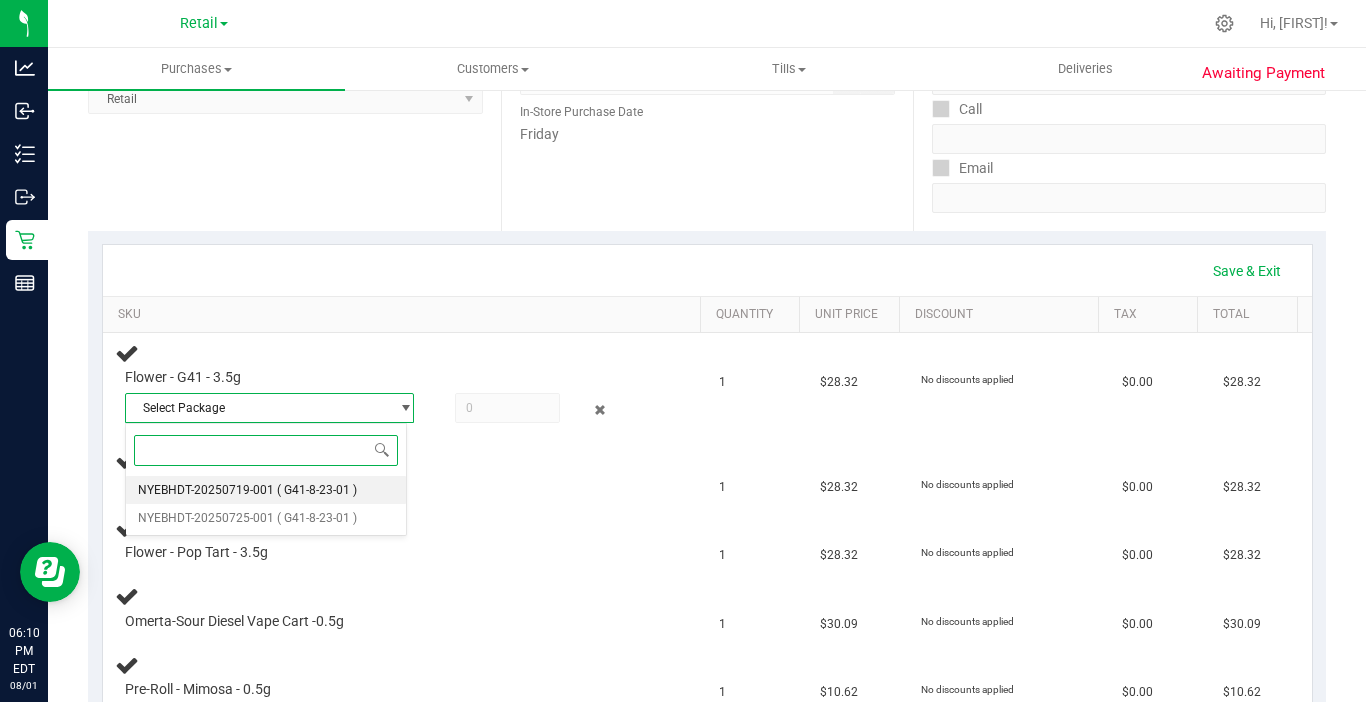 click on "NYEBHDT-20250719-001
(
G41-8-23-01
)" at bounding box center (266, 490) 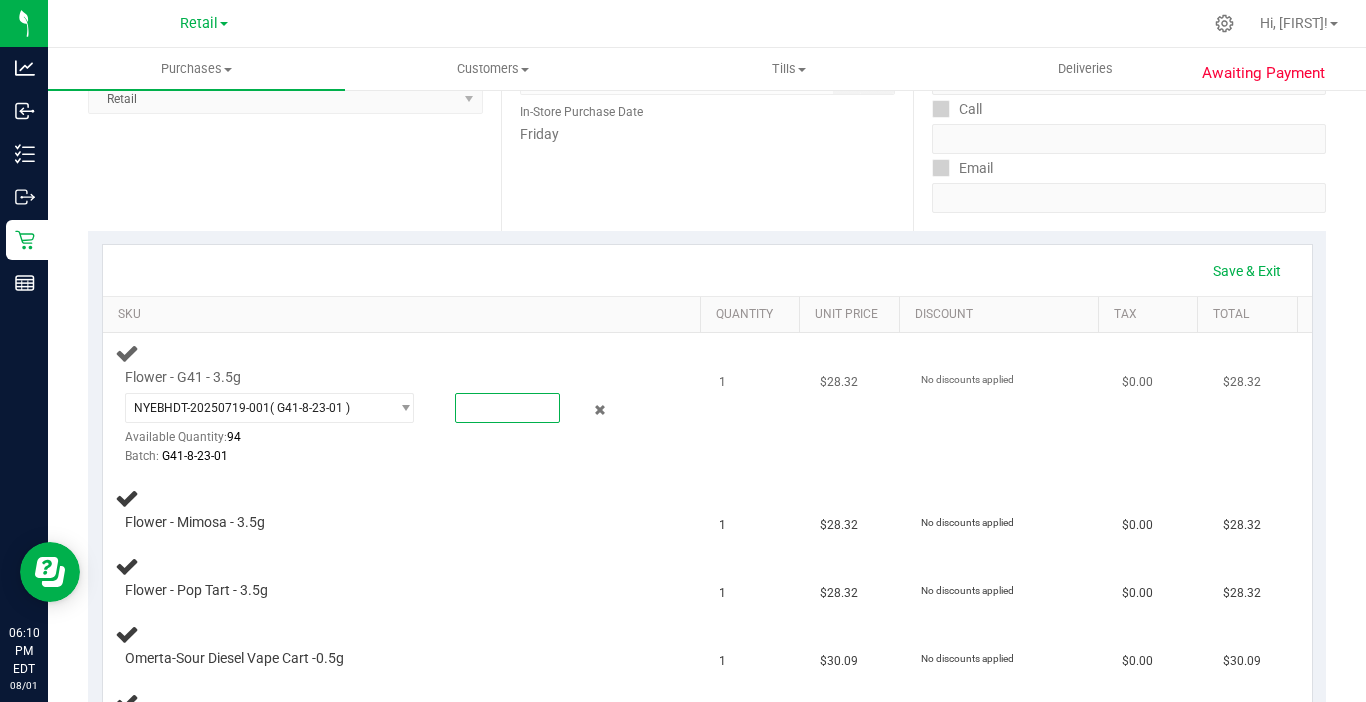click at bounding box center (507, 408) 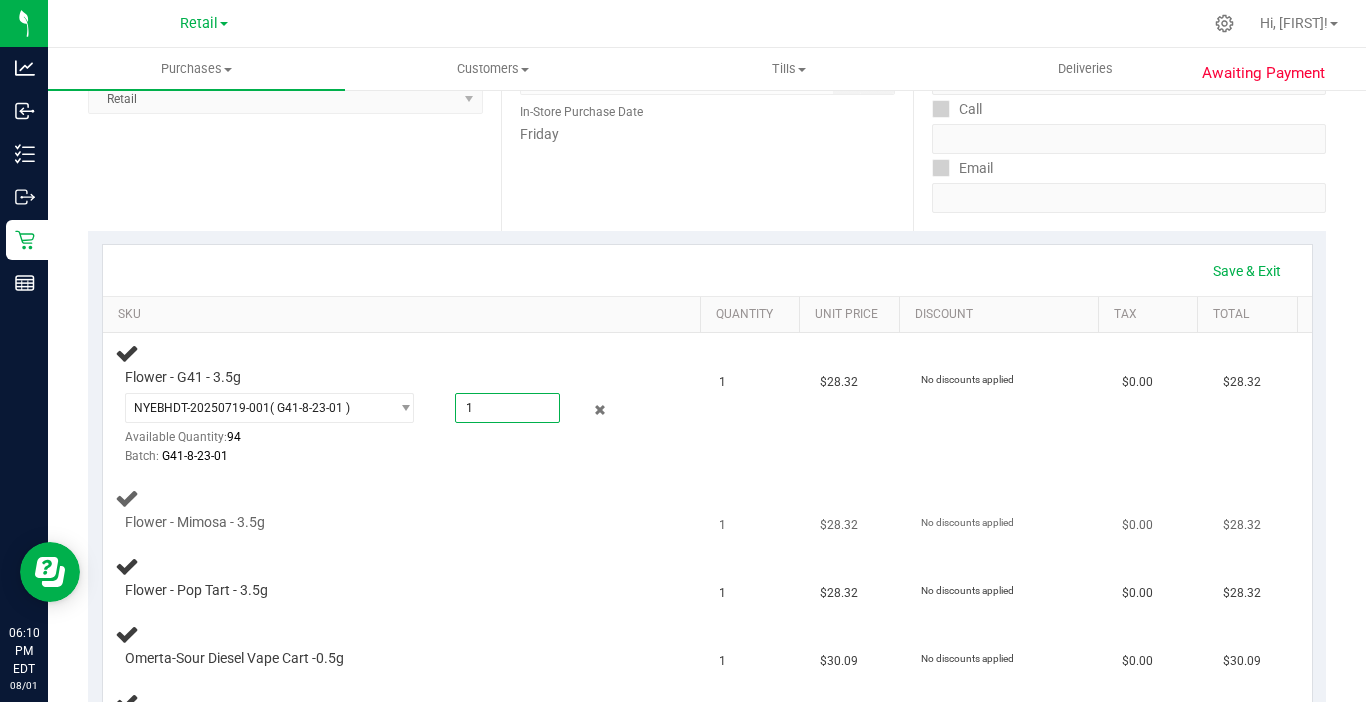 type on "1.0000" 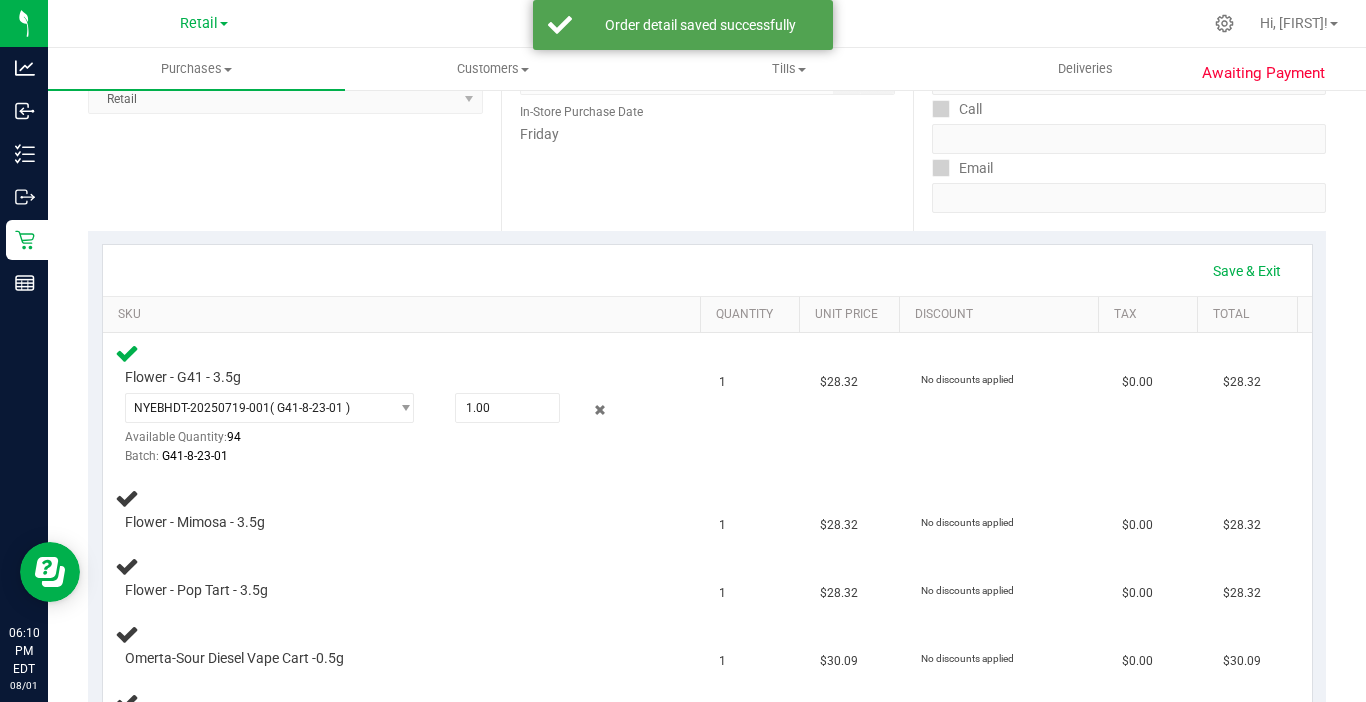 scroll, scrollTop: 400, scrollLeft: 0, axis: vertical 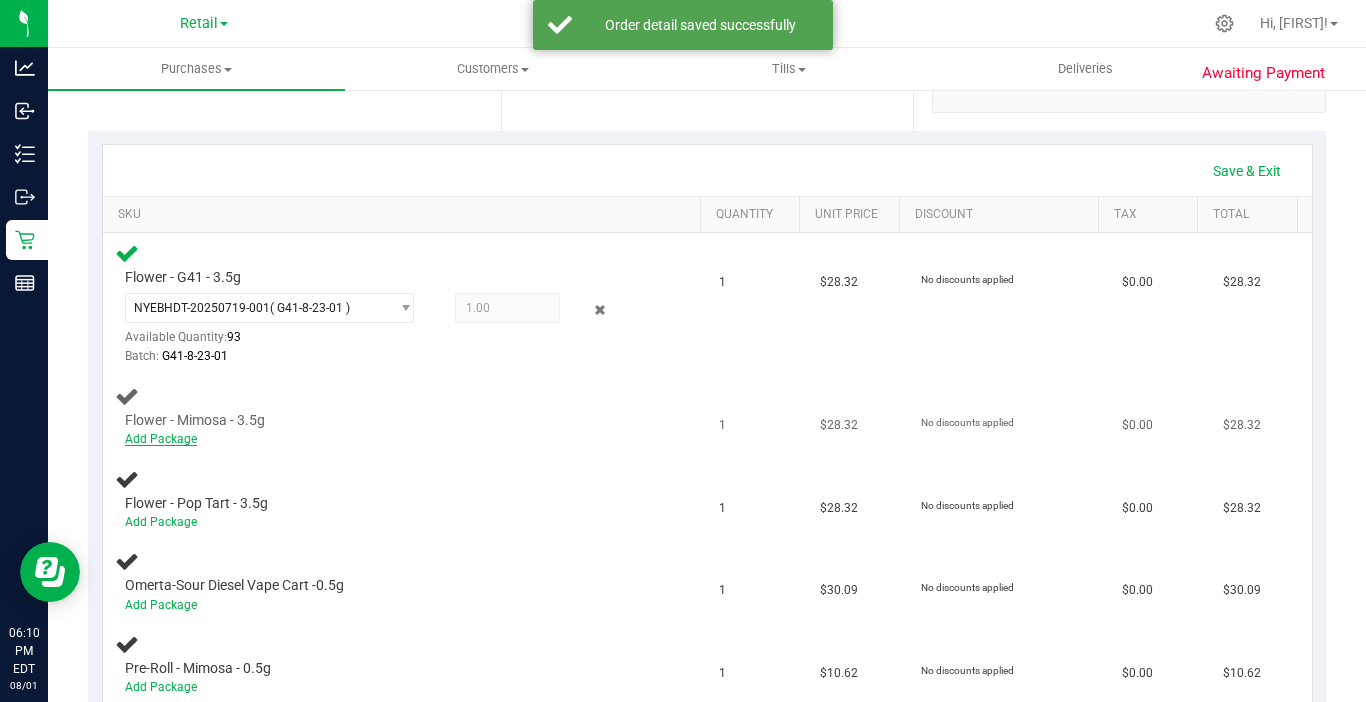 click on "Add Package" at bounding box center [161, 439] 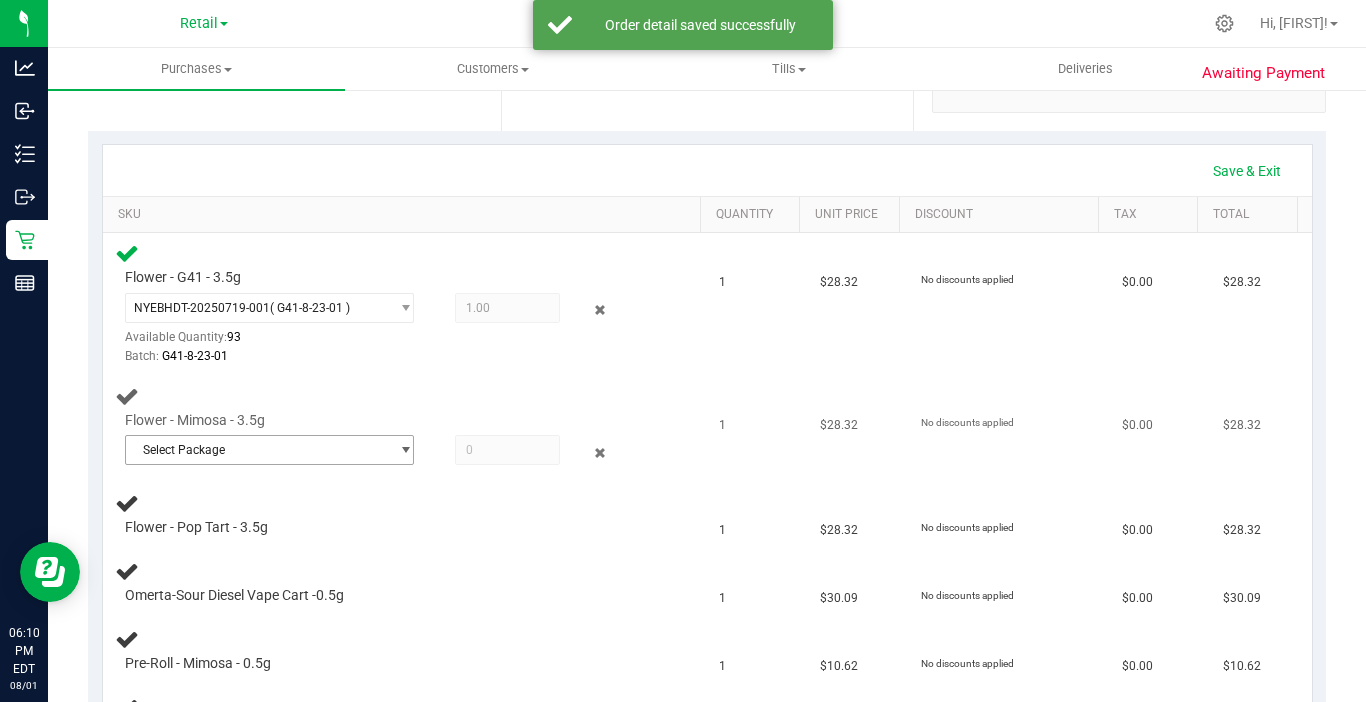 click on "Select Package" at bounding box center [257, 450] 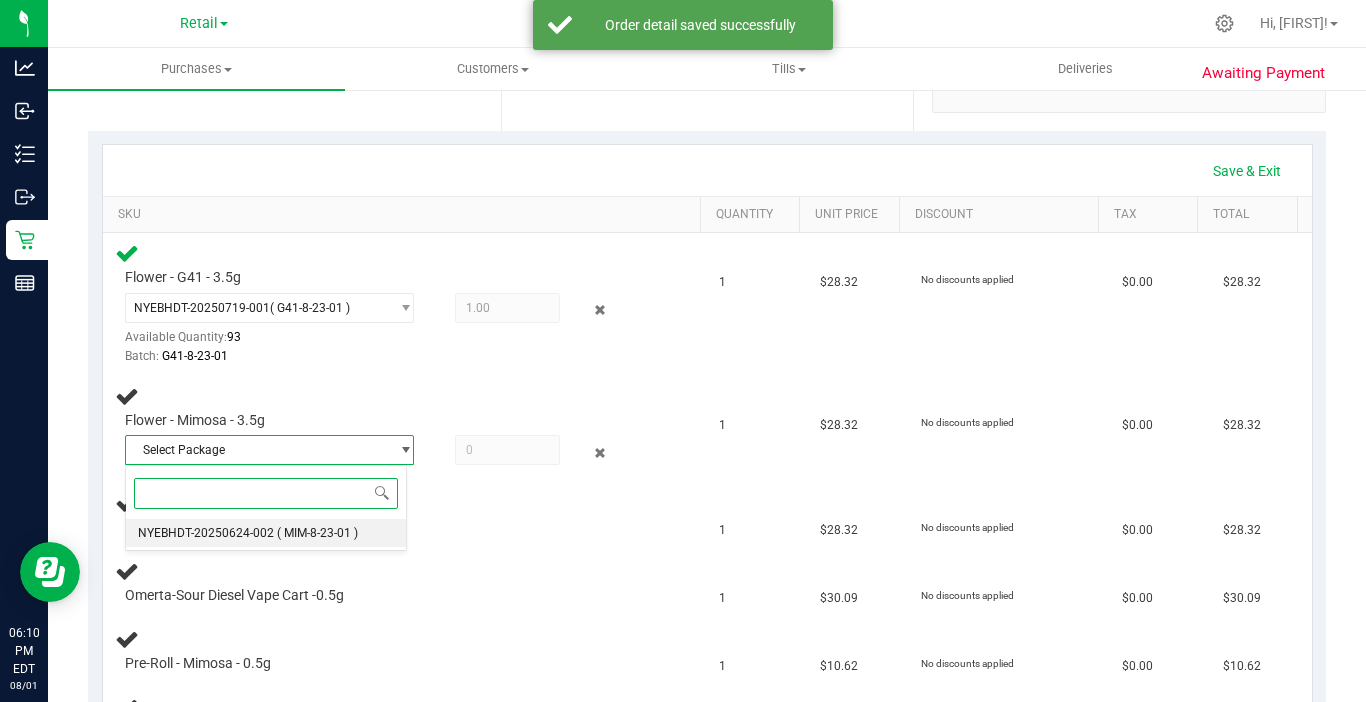 click on "NYEBHDT-20250624-002" at bounding box center [206, 533] 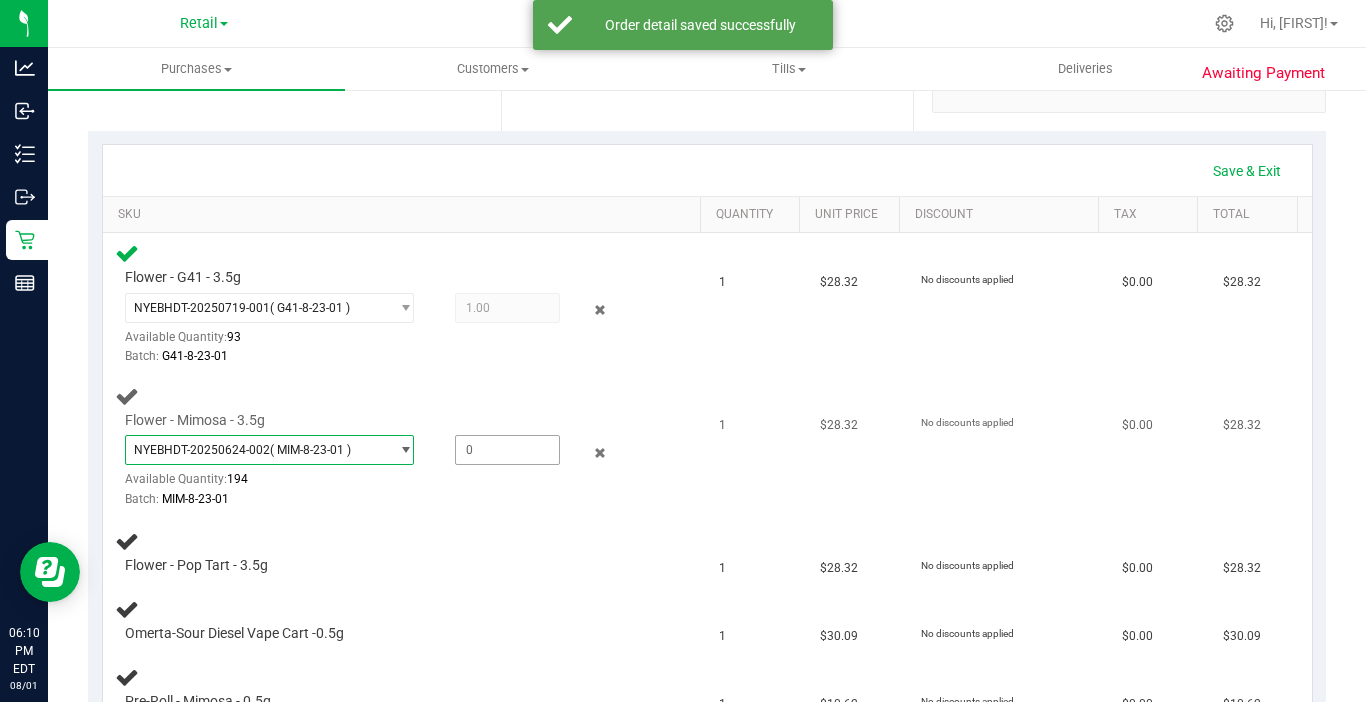click at bounding box center [507, 450] 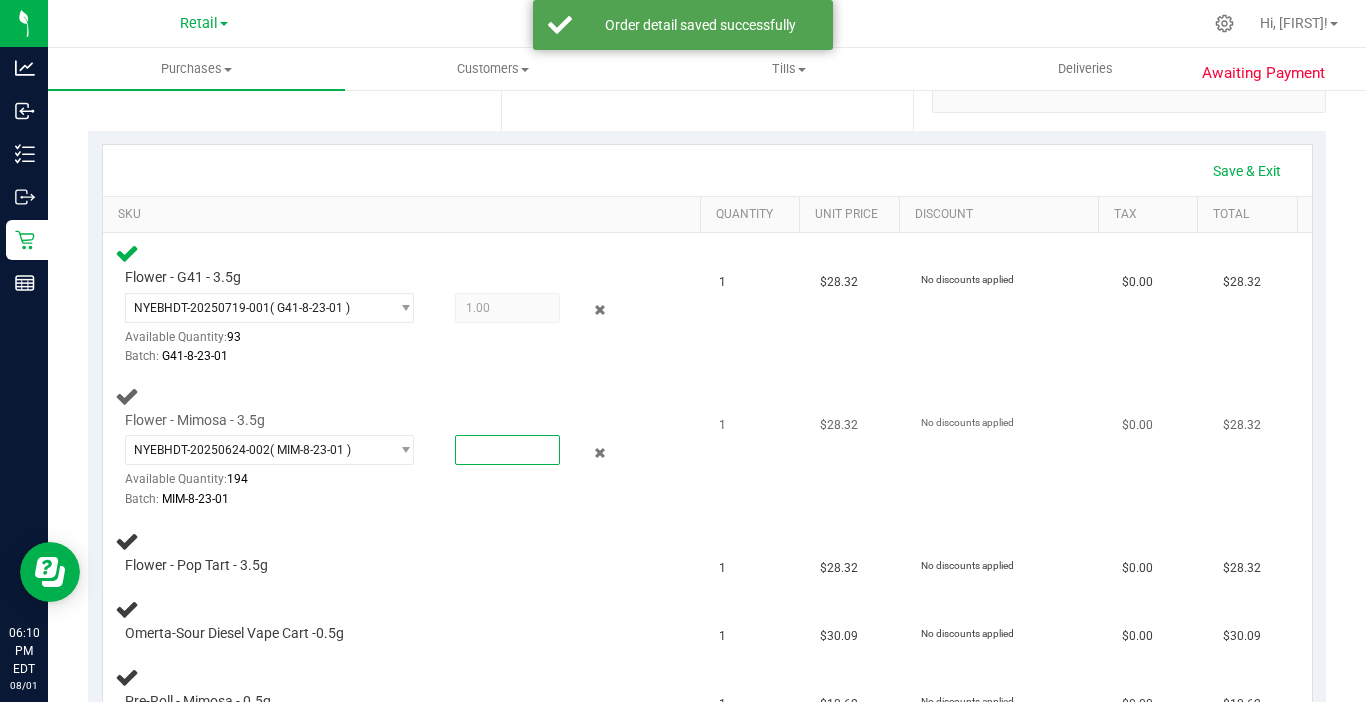 type on "1" 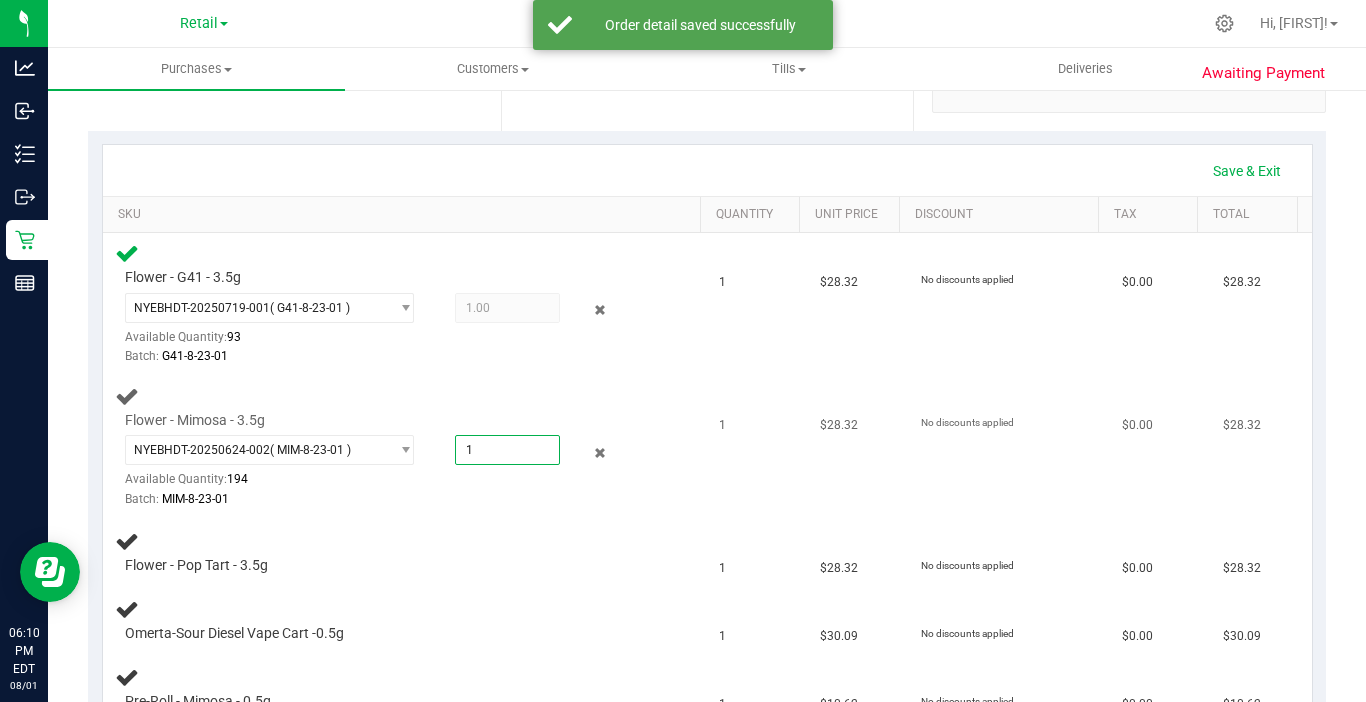 type on "1.0000" 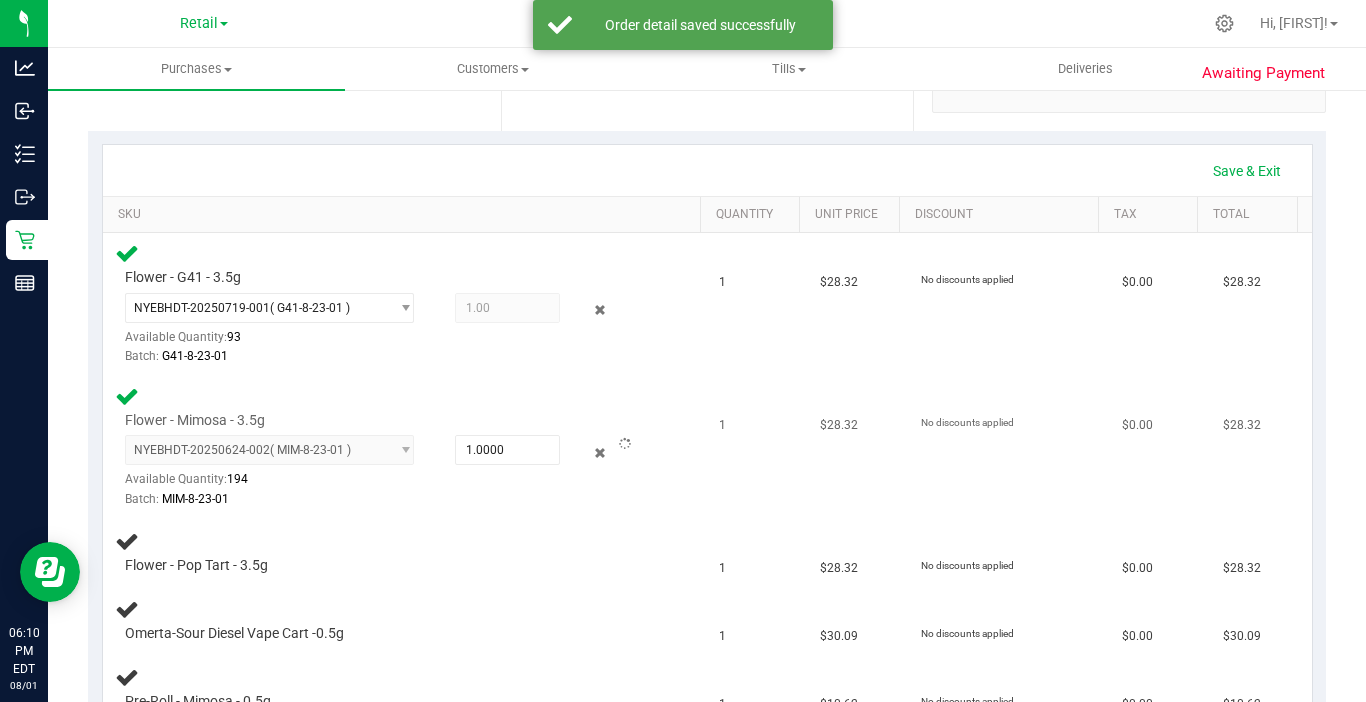 click on "Flower - Mimosa - 3.5g
[ID]-[DATE]-[ID]
(
[BATCH]
)
[ID]-[DATE]-[ID]
Available Quantity:  194
1.0000 1
Batch:  [BATCH]" at bounding box center (405, 447) 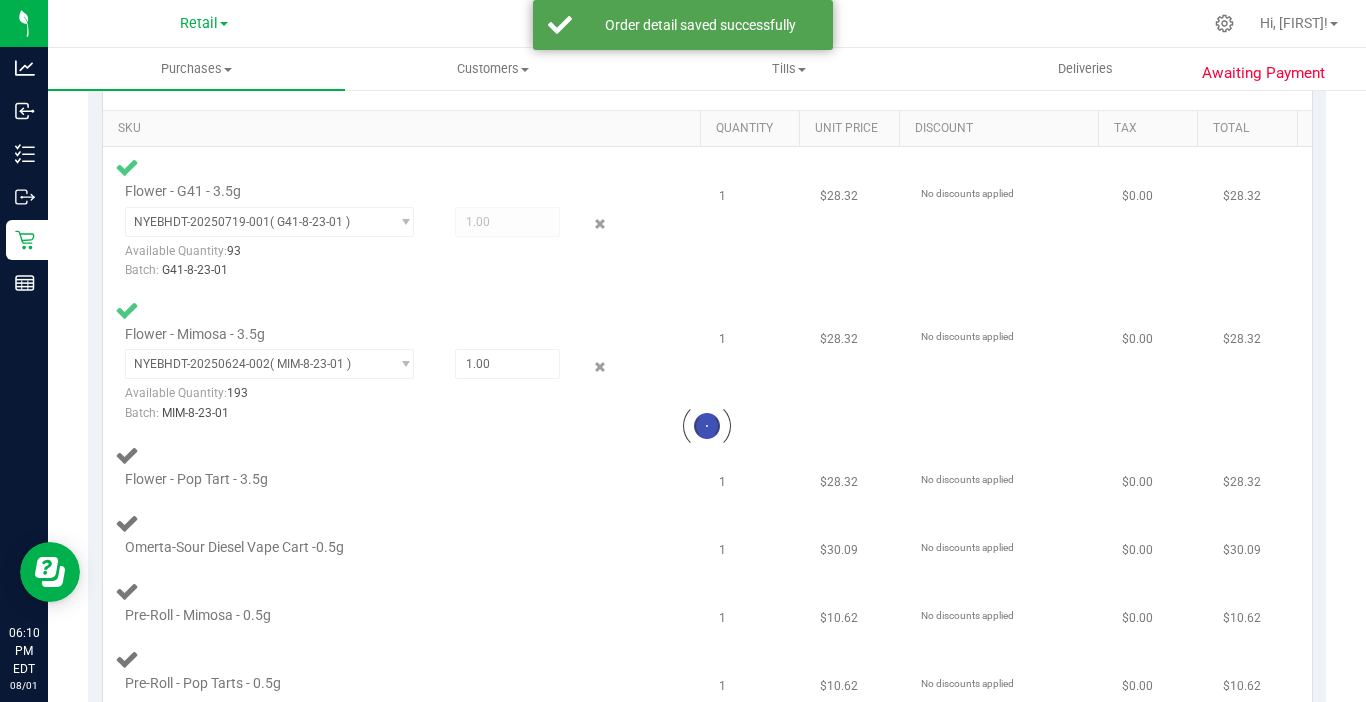 scroll, scrollTop: 600, scrollLeft: 0, axis: vertical 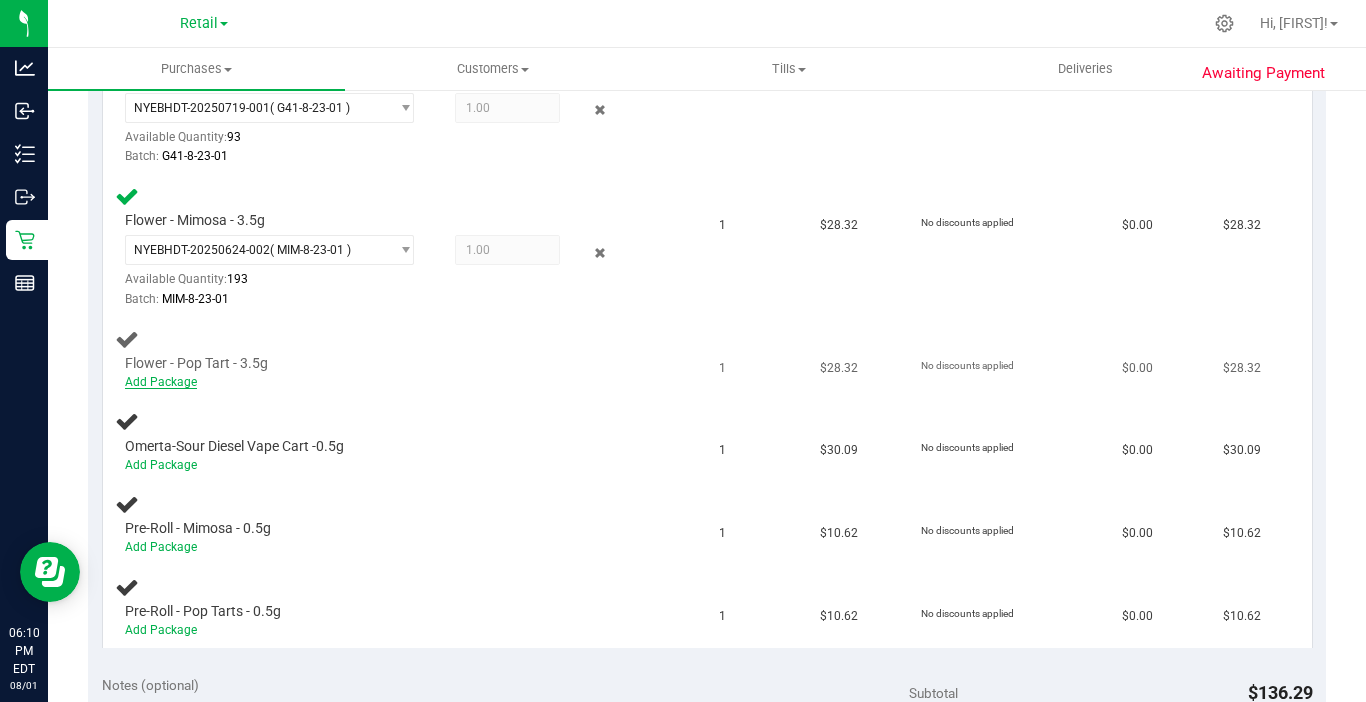 click on "Add Package" at bounding box center [161, 382] 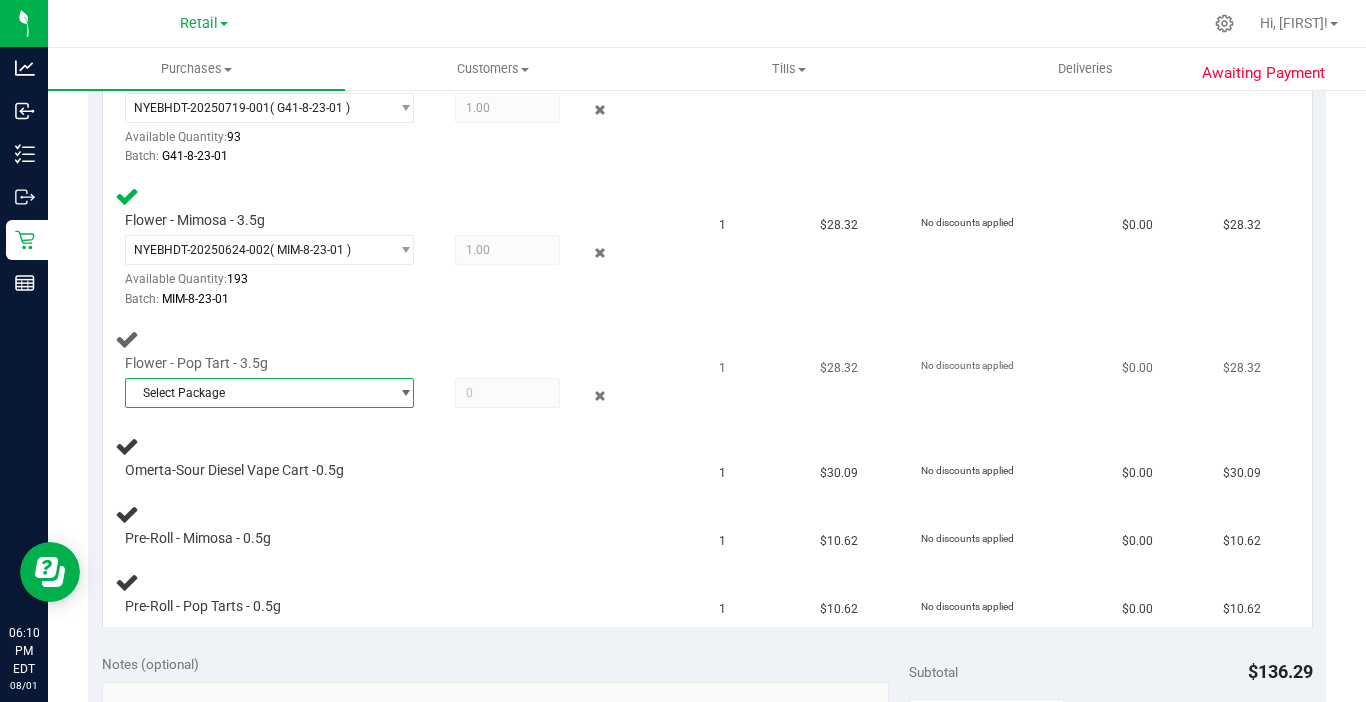 click on "Select Package" at bounding box center [257, 393] 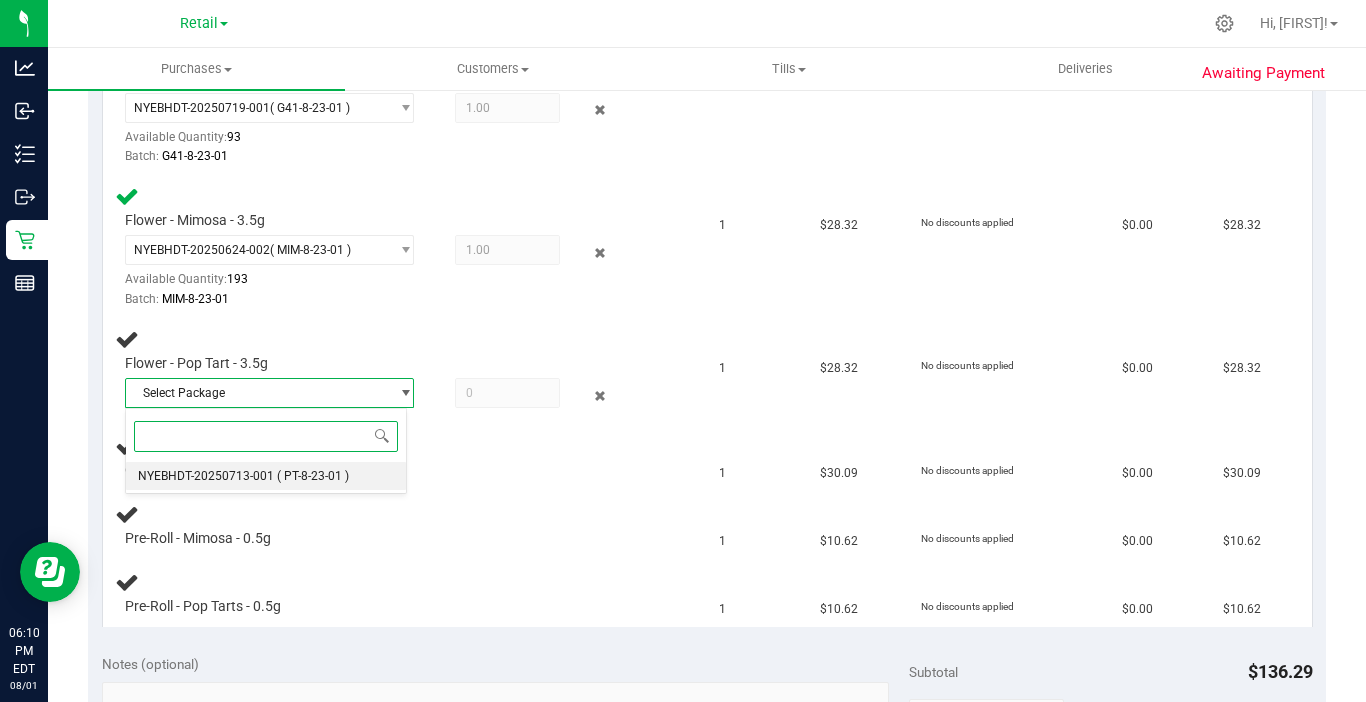 click on "NYEBHDT-20250713-001" at bounding box center [206, 476] 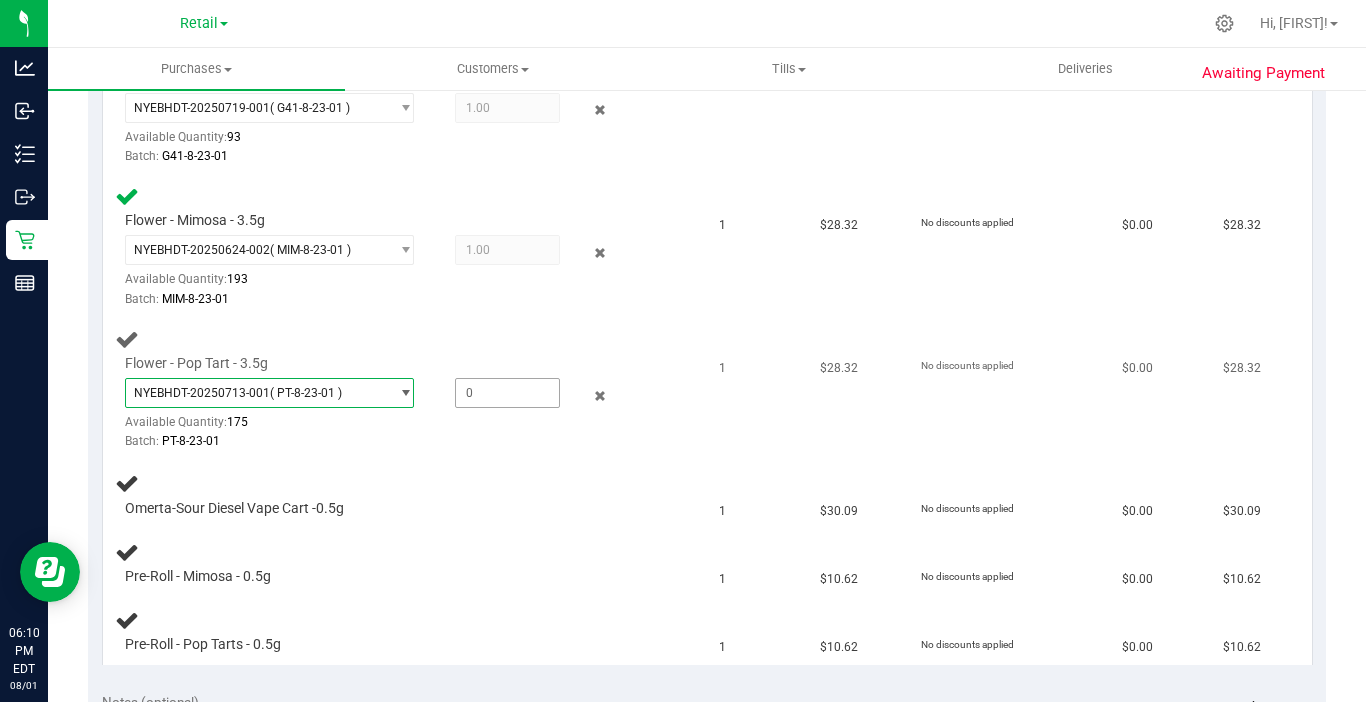 click at bounding box center (507, 393) 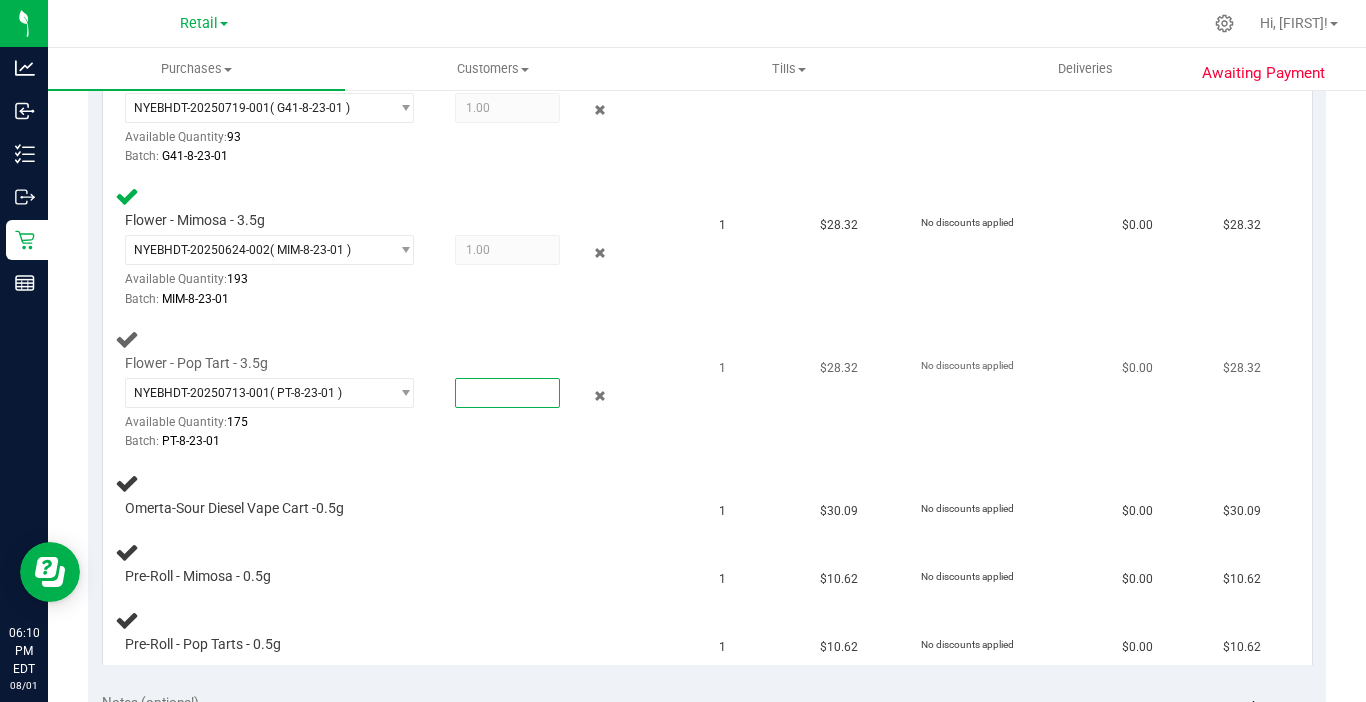 type on "1" 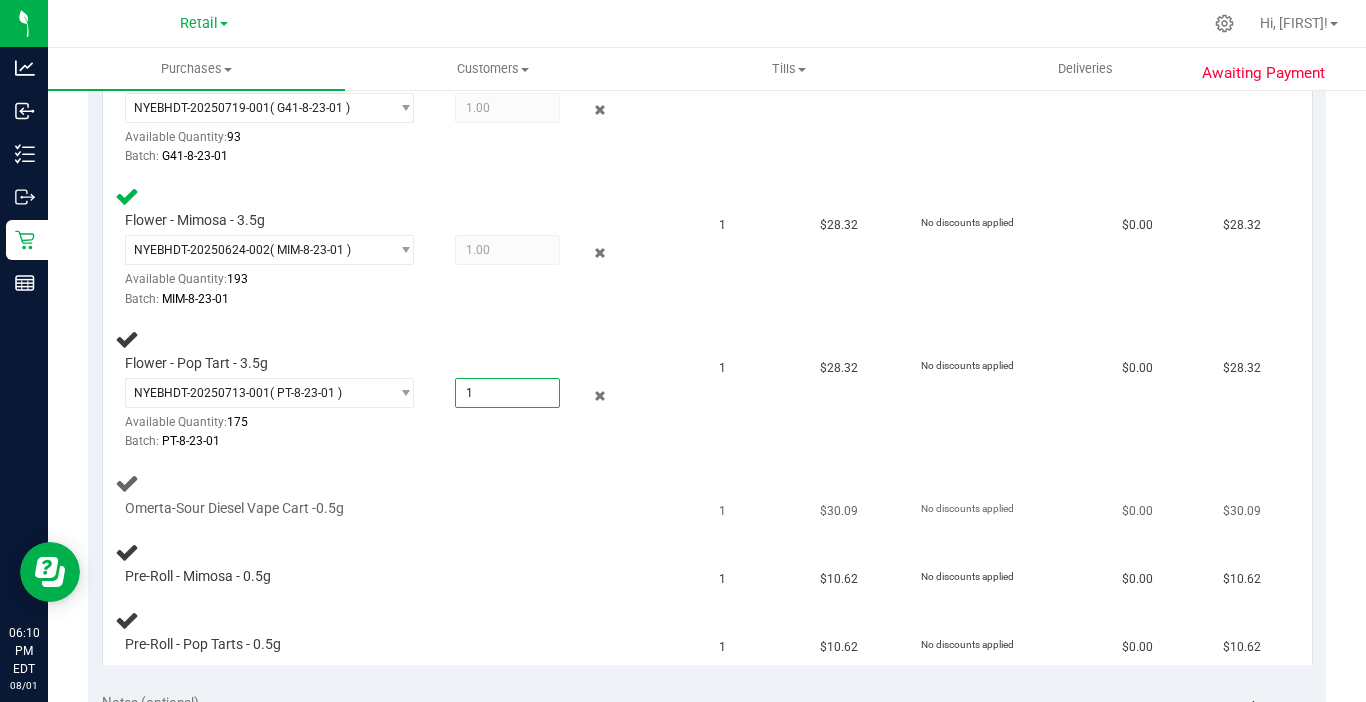 type on "1.0000" 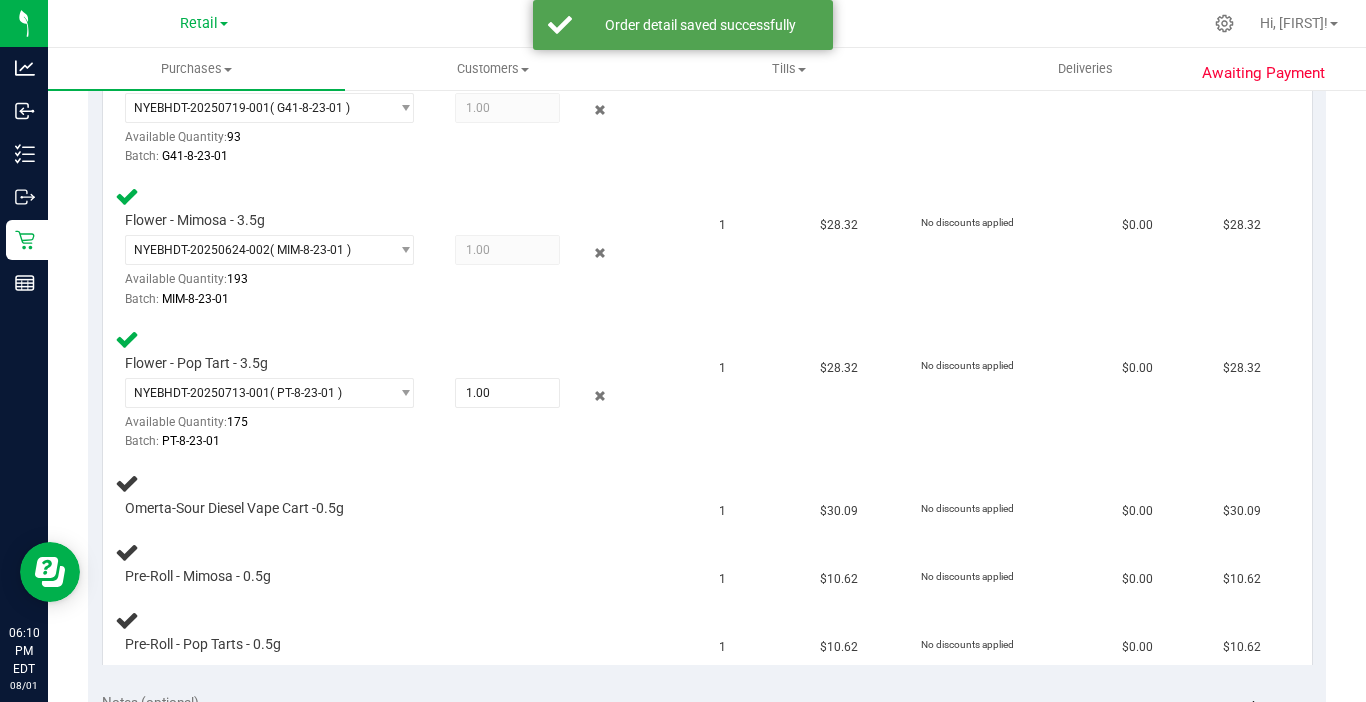 scroll, scrollTop: 700, scrollLeft: 0, axis: vertical 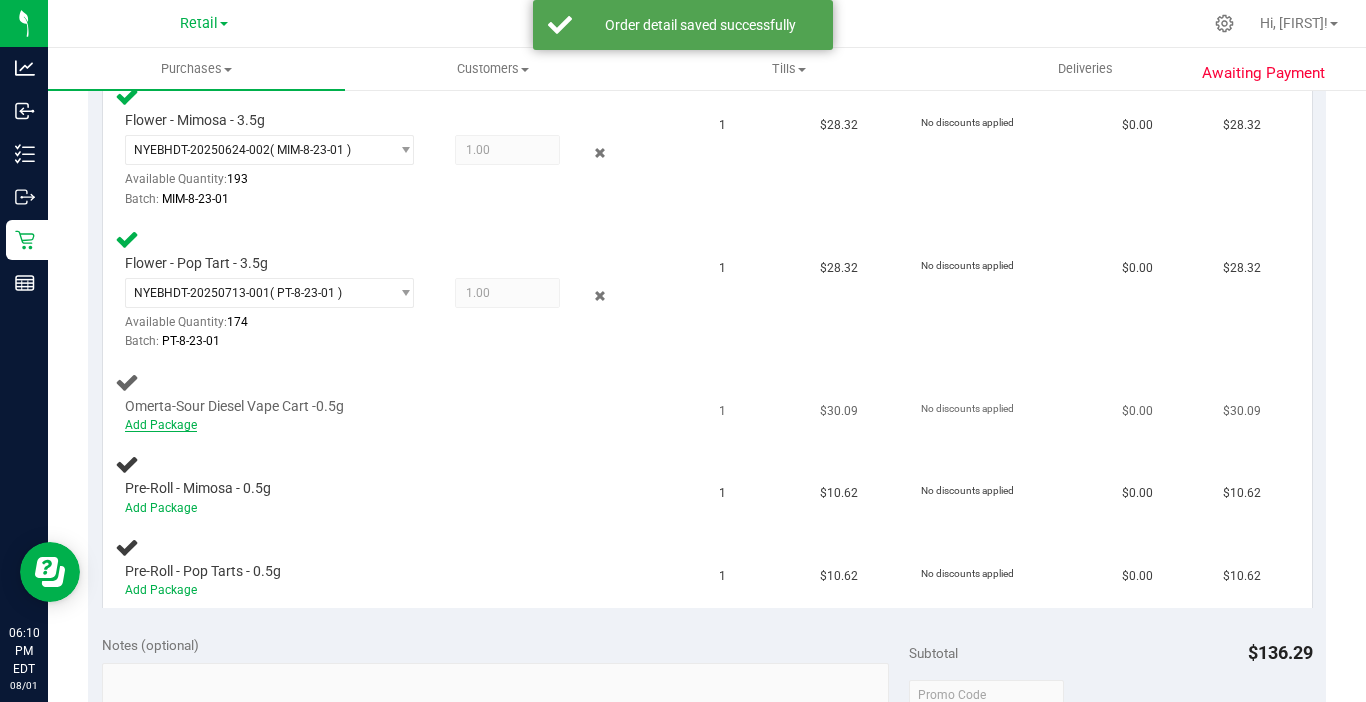 click on "Add Package" at bounding box center [161, 425] 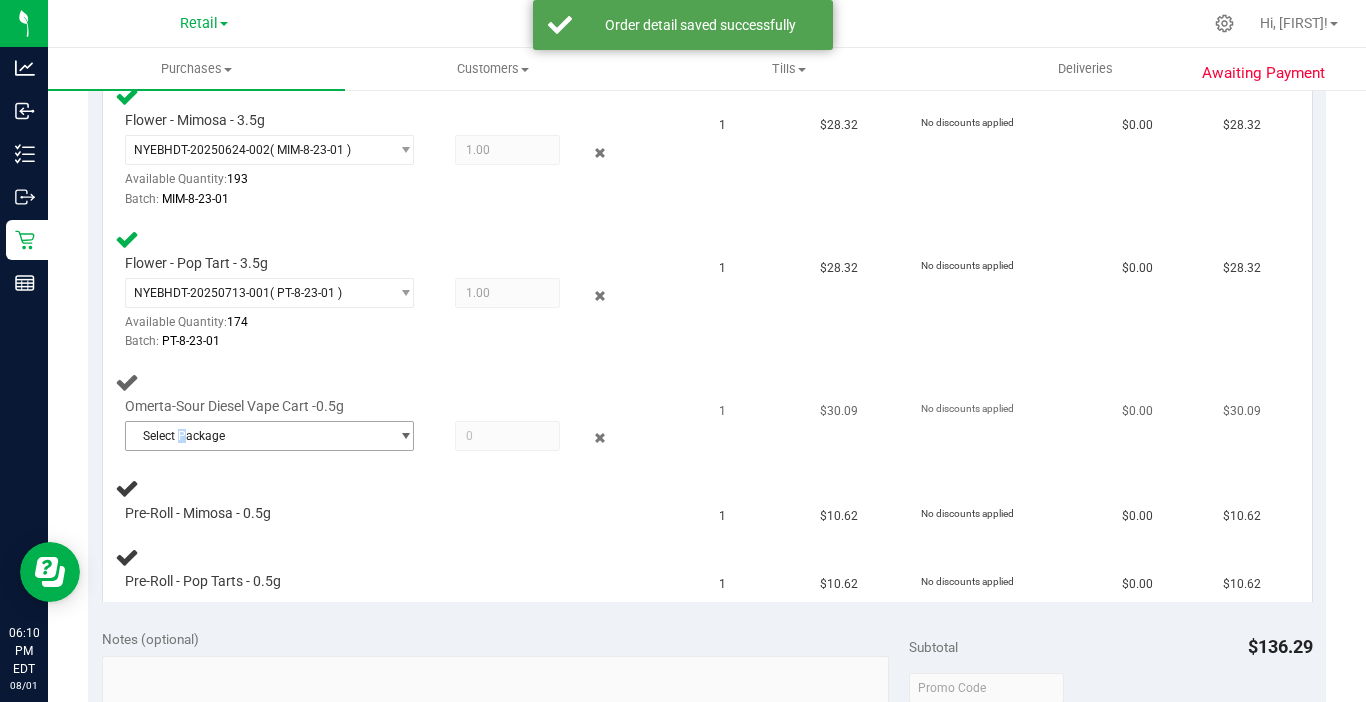 click on "Select Package" at bounding box center (257, 436) 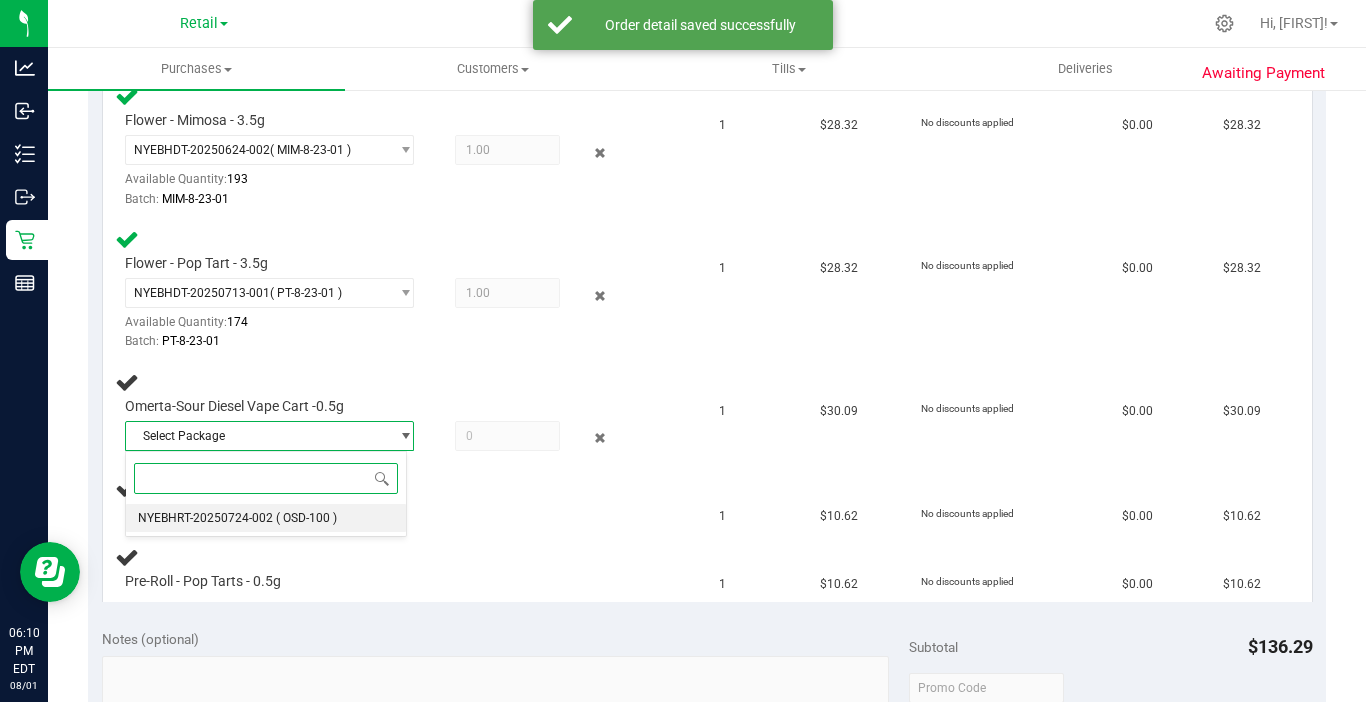 click on "NYEBHRT-20250724-002" at bounding box center (205, 518) 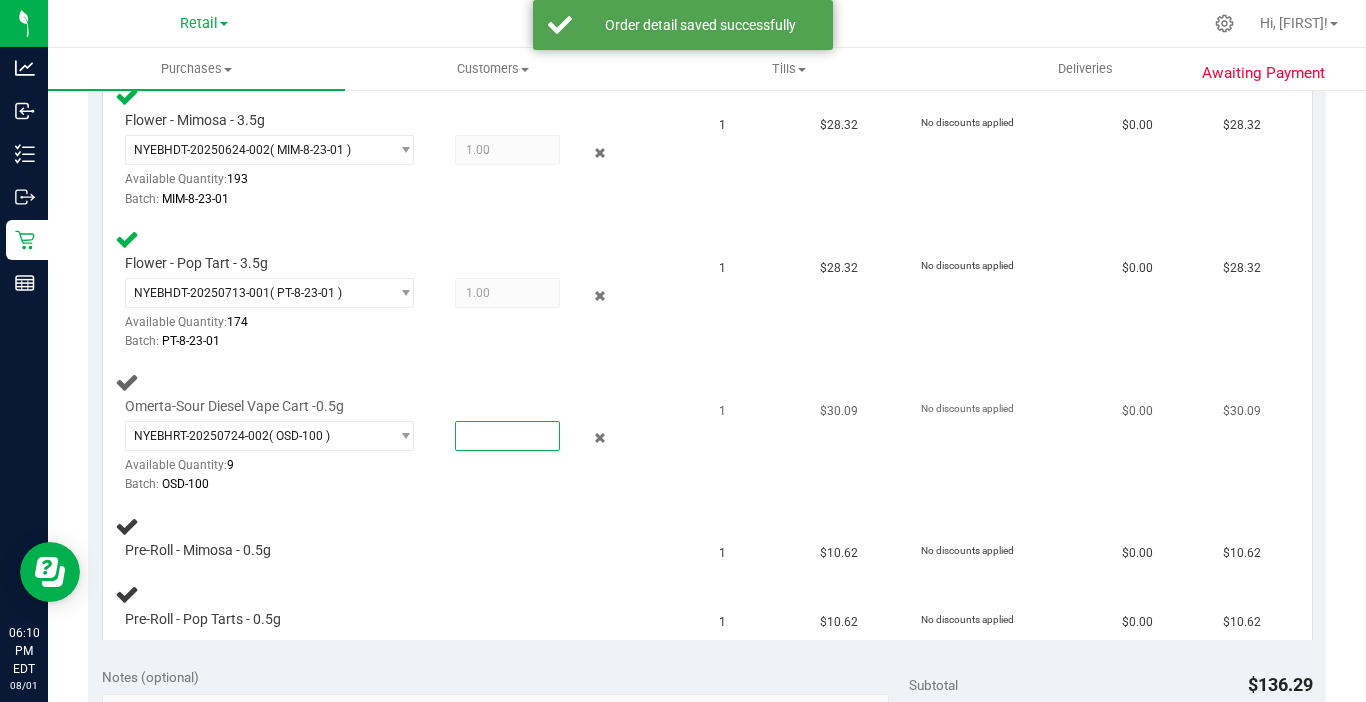 click at bounding box center [507, 436] 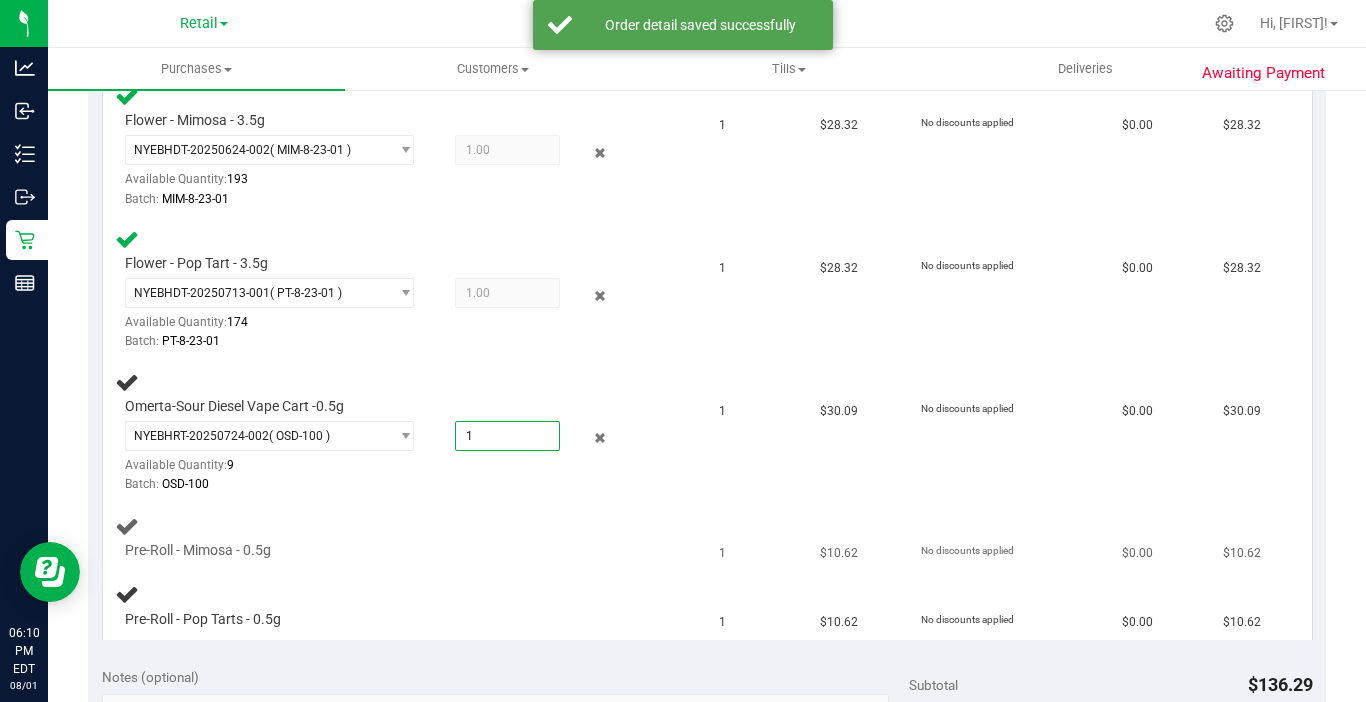 type on "1.0000" 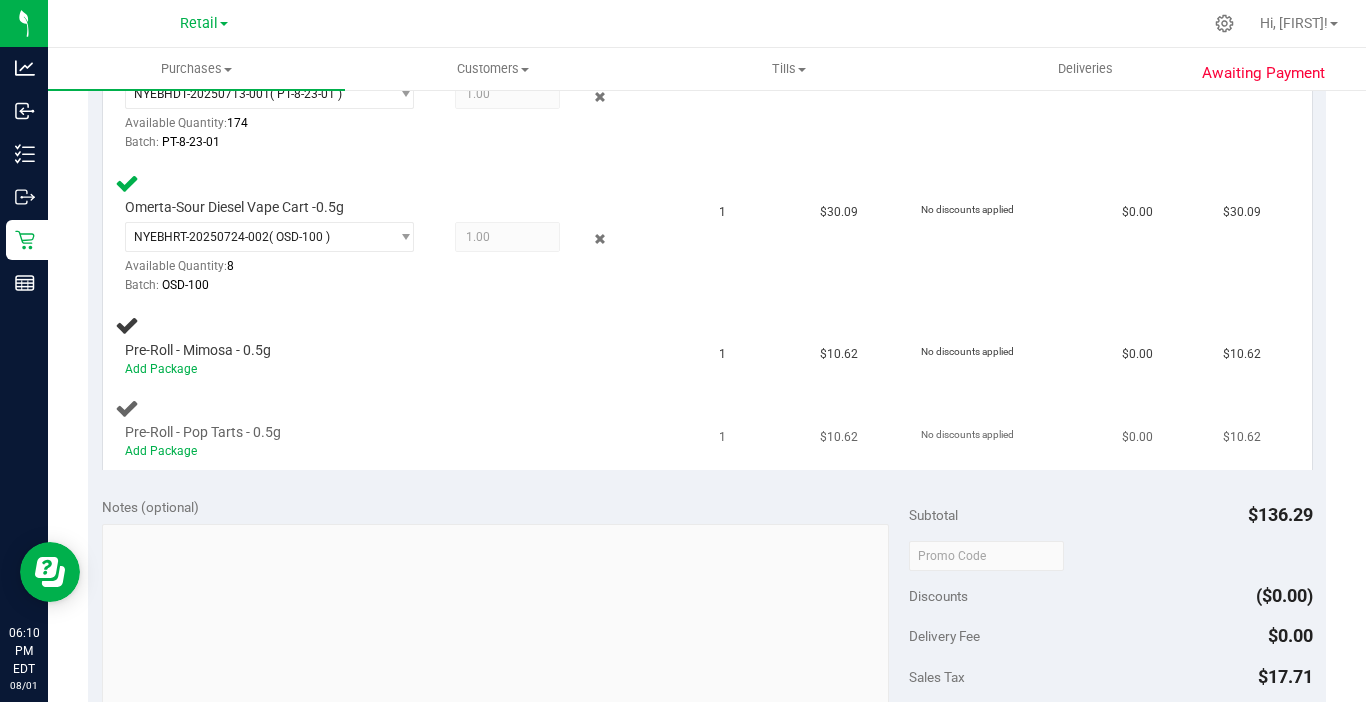 scroll, scrollTop: 900, scrollLeft: 0, axis: vertical 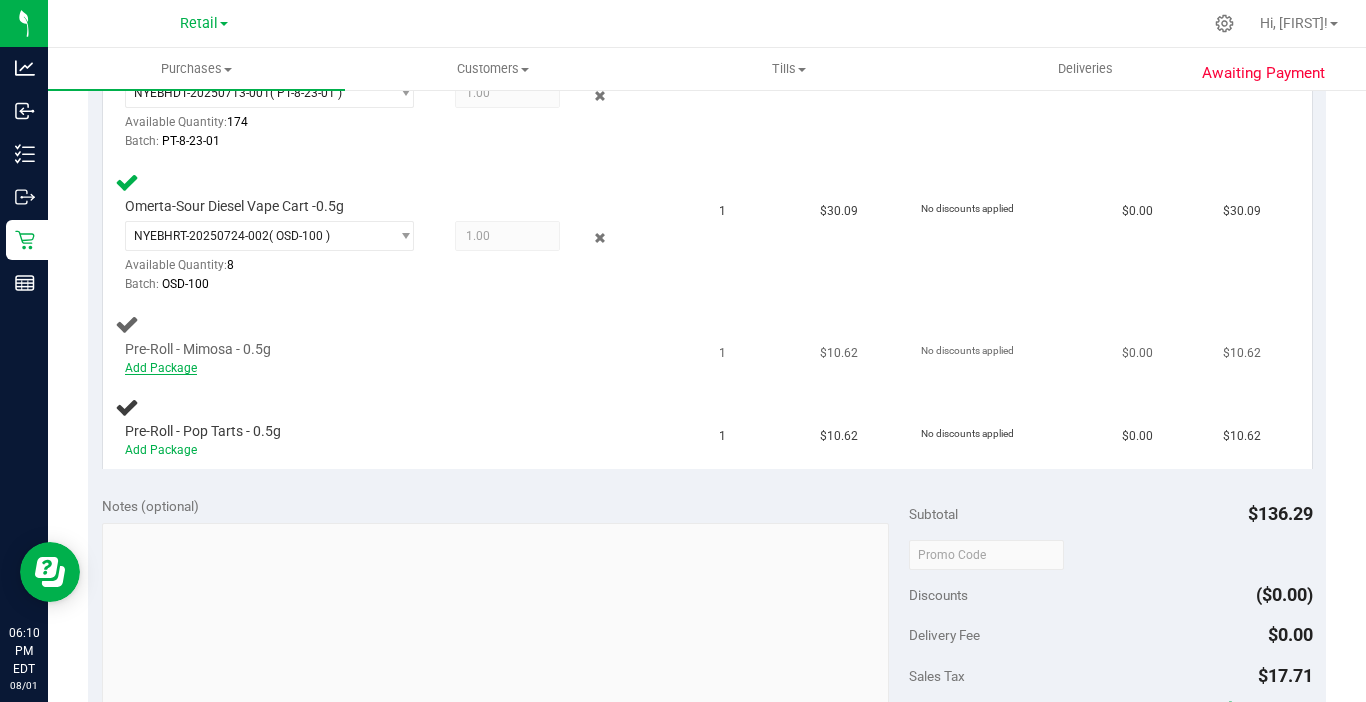 click on "Add Package" at bounding box center (161, 368) 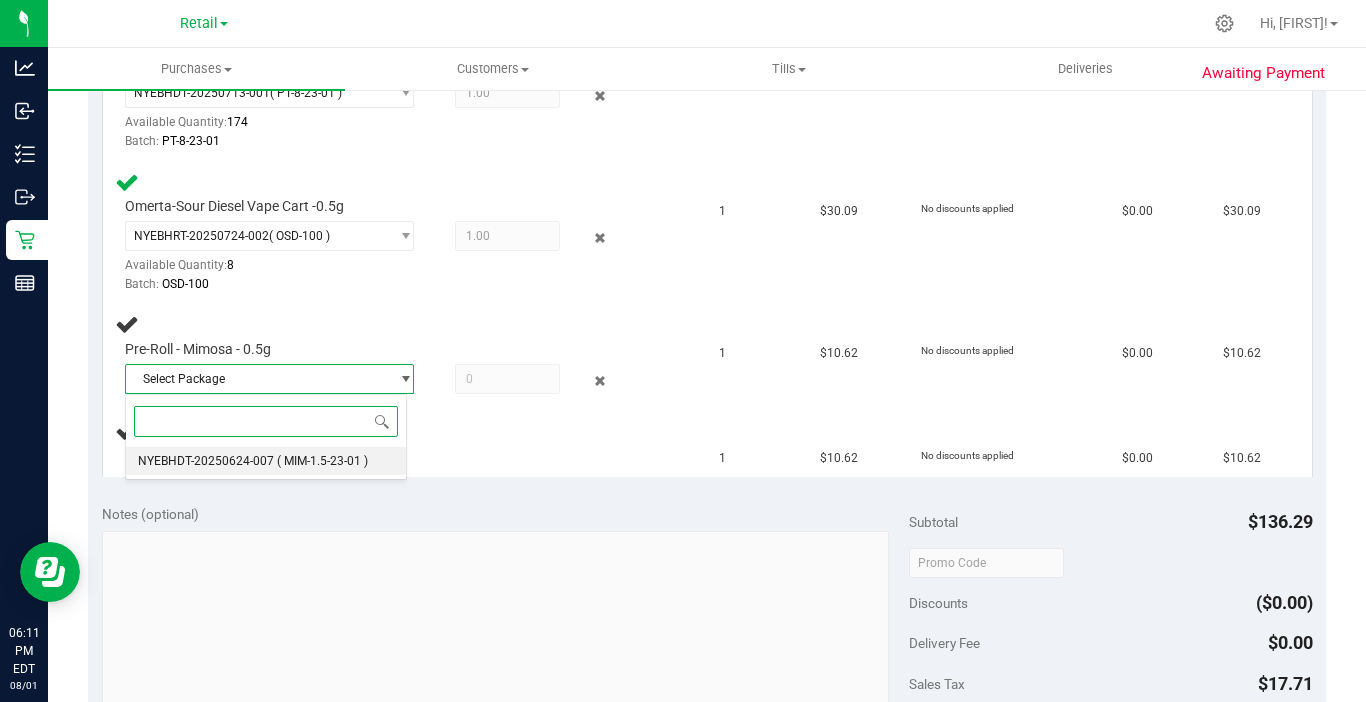 click on "NYEBHDT-20250624-007" at bounding box center [206, 461] 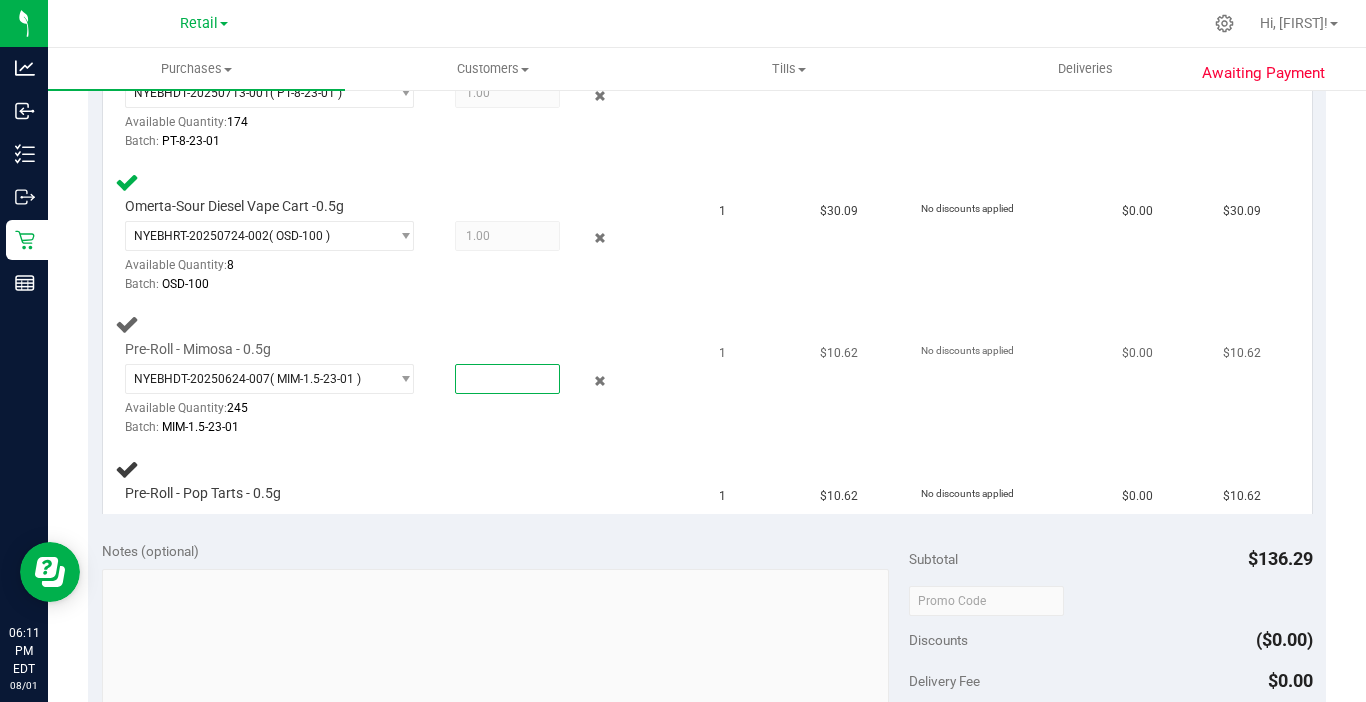 click at bounding box center [507, 379] 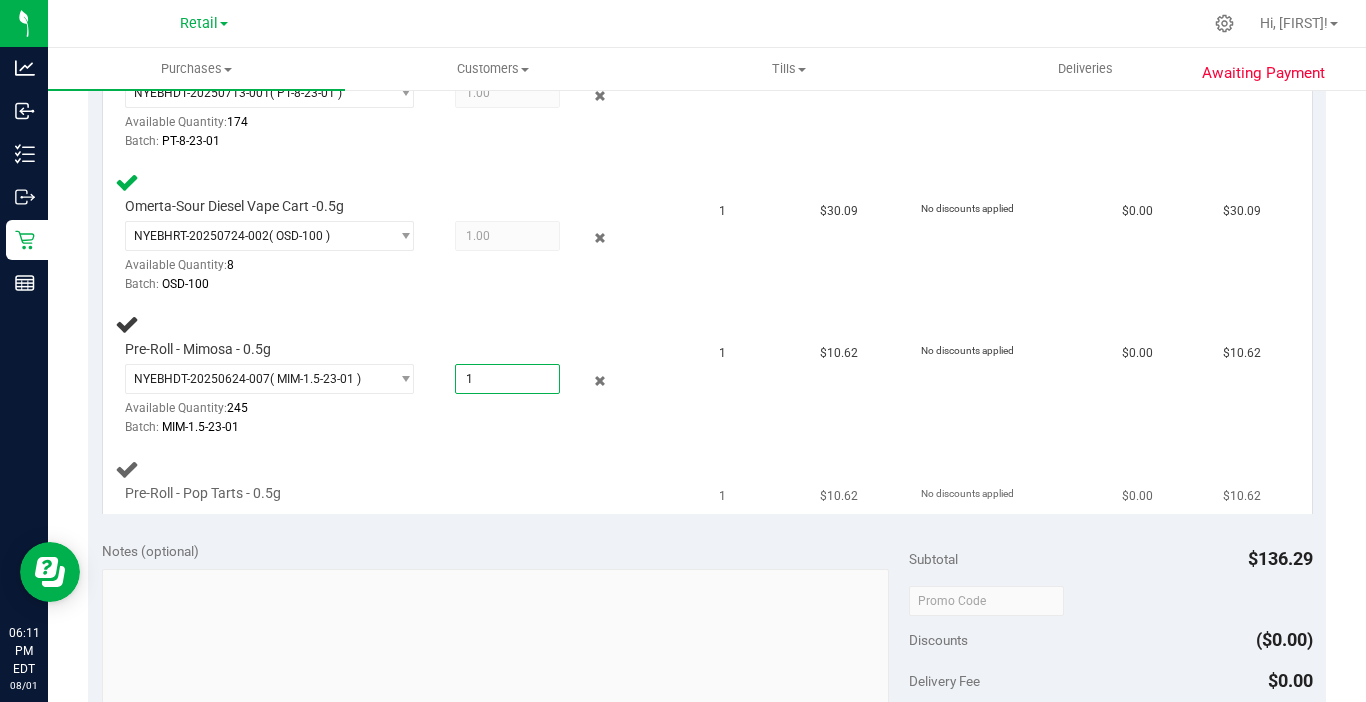 type on "1.0000" 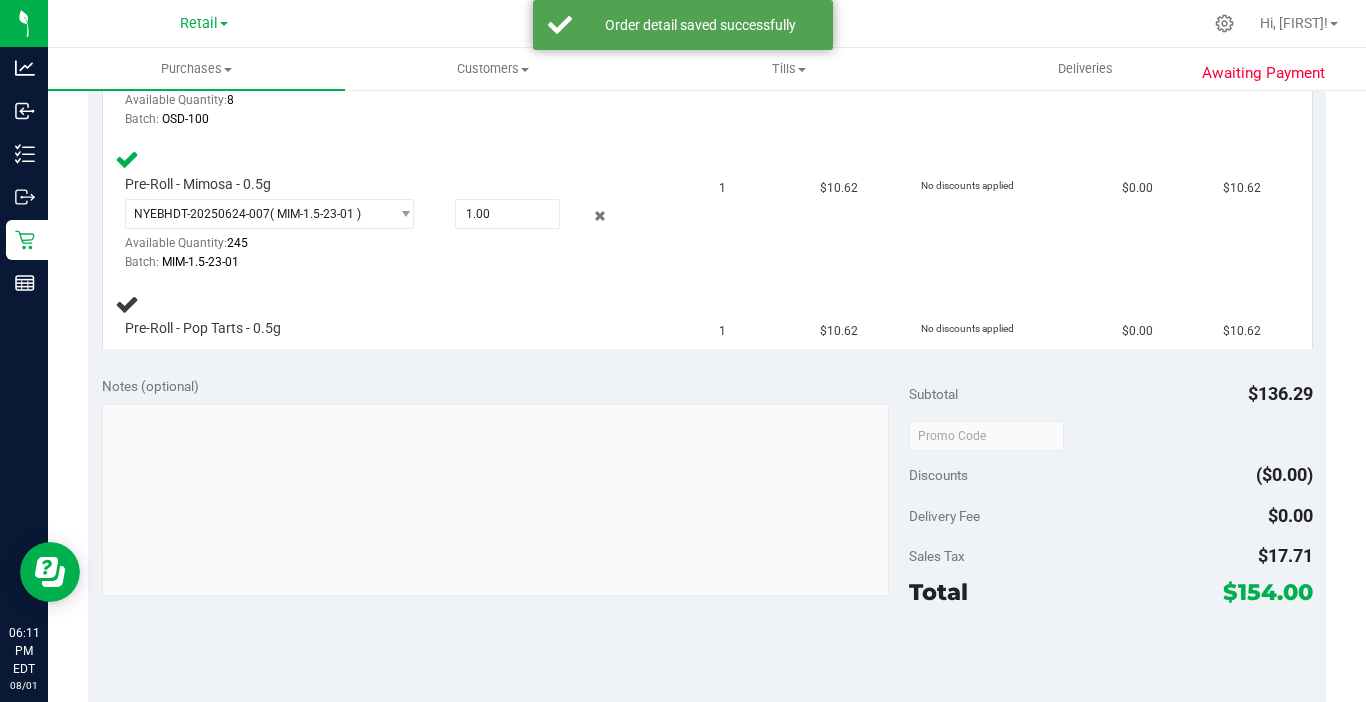 scroll, scrollTop: 1100, scrollLeft: 0, axis: vertical 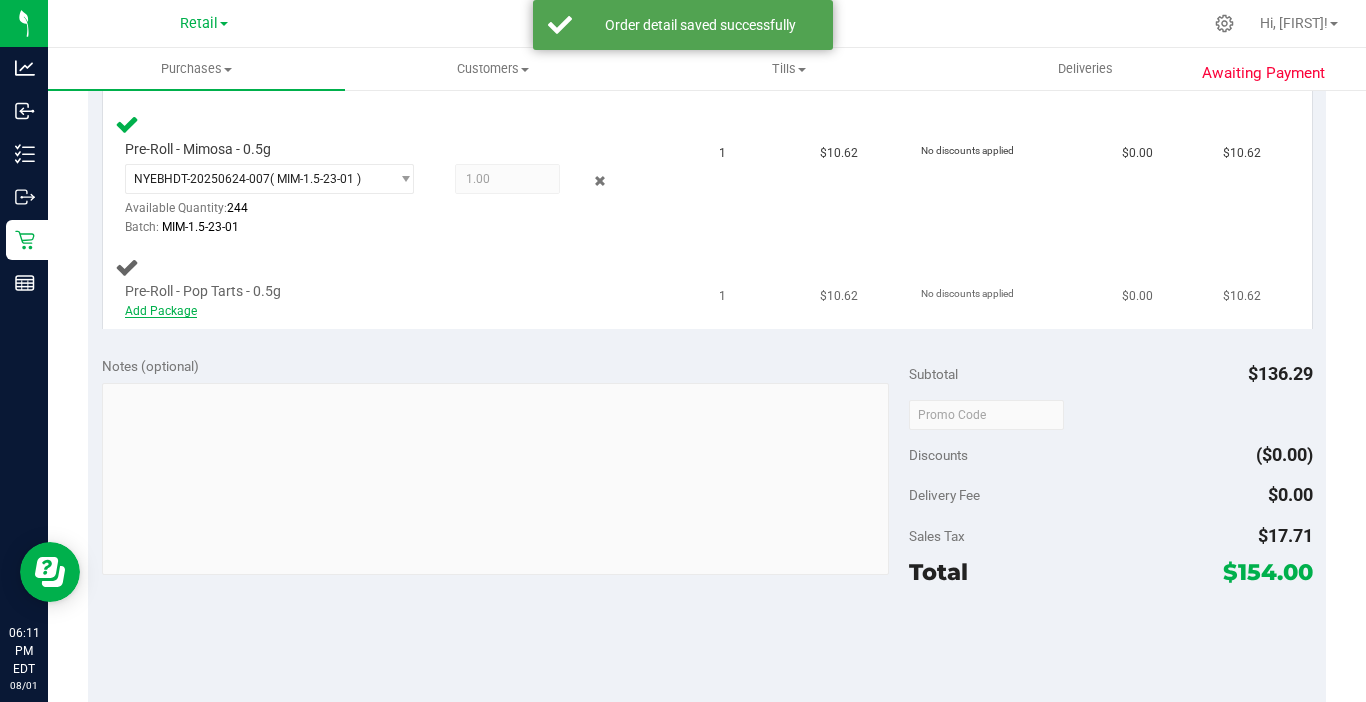 click on "Add Package" at bounding box center (161, 311) 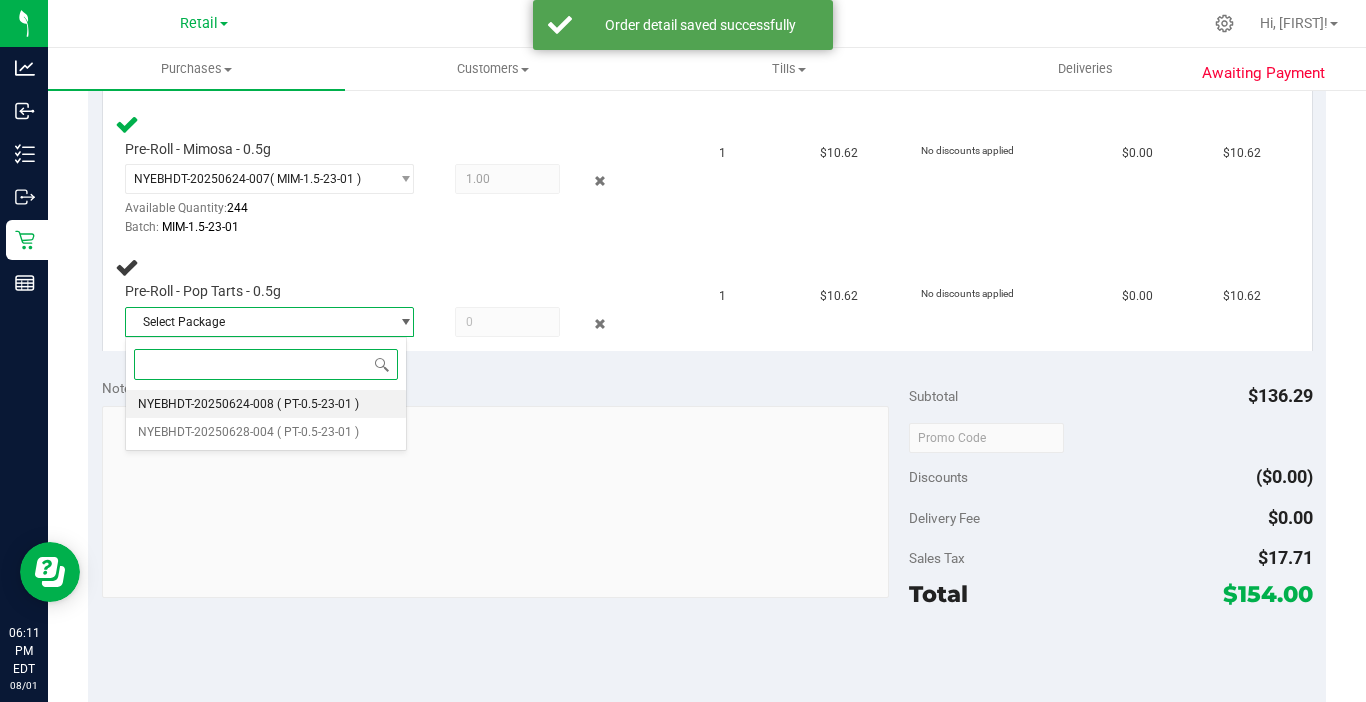 drag, startPoint x: 206, startPoint y: 404, endPoint x: 351, endPoint y: 344, distance: 156.92355 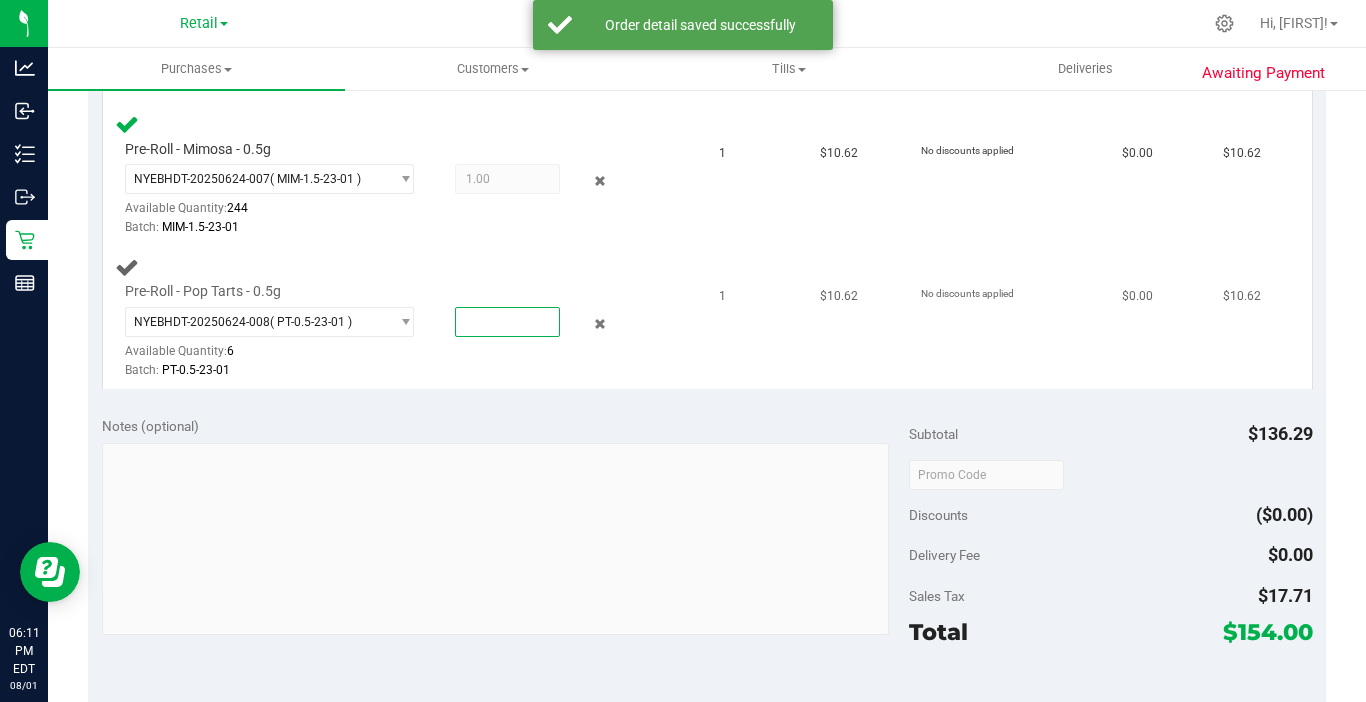 click at bounding box center (507, 322) 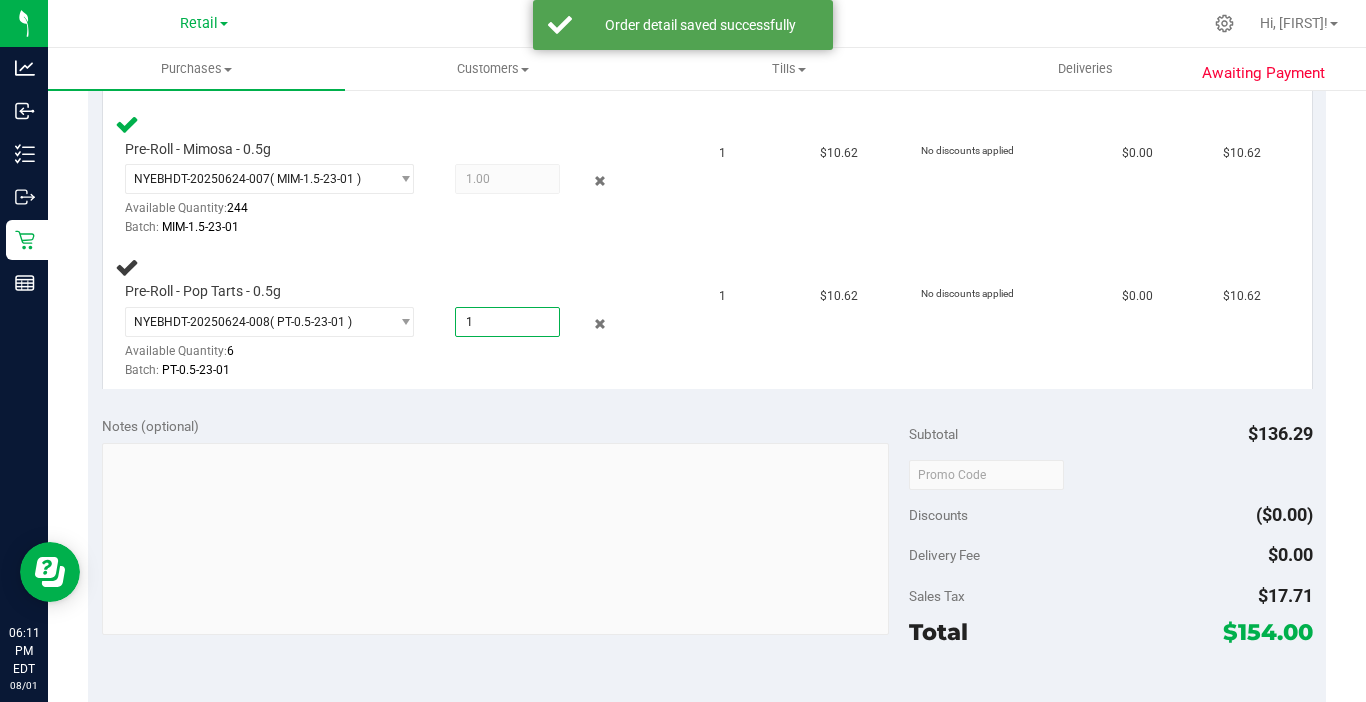 type on "1.0000" 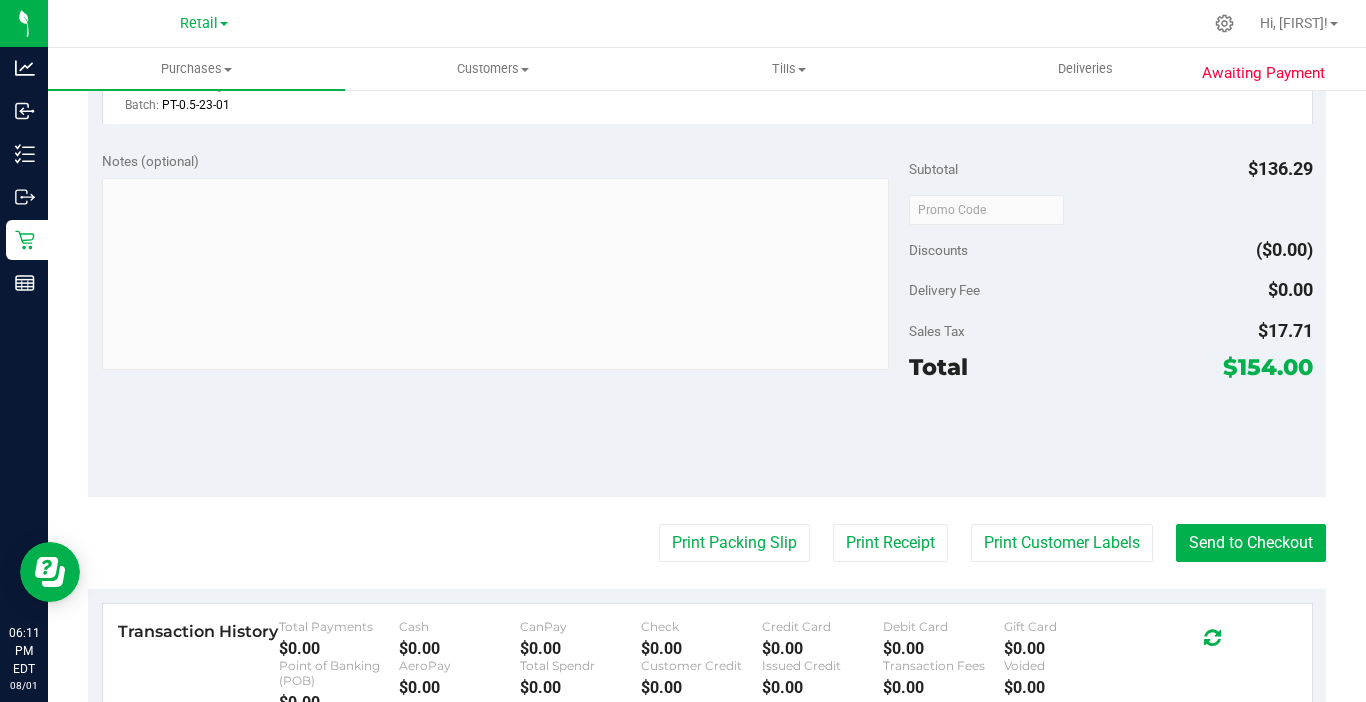 scroll, scrollTop: 1400, scrollLeft: 0, axis: vertical 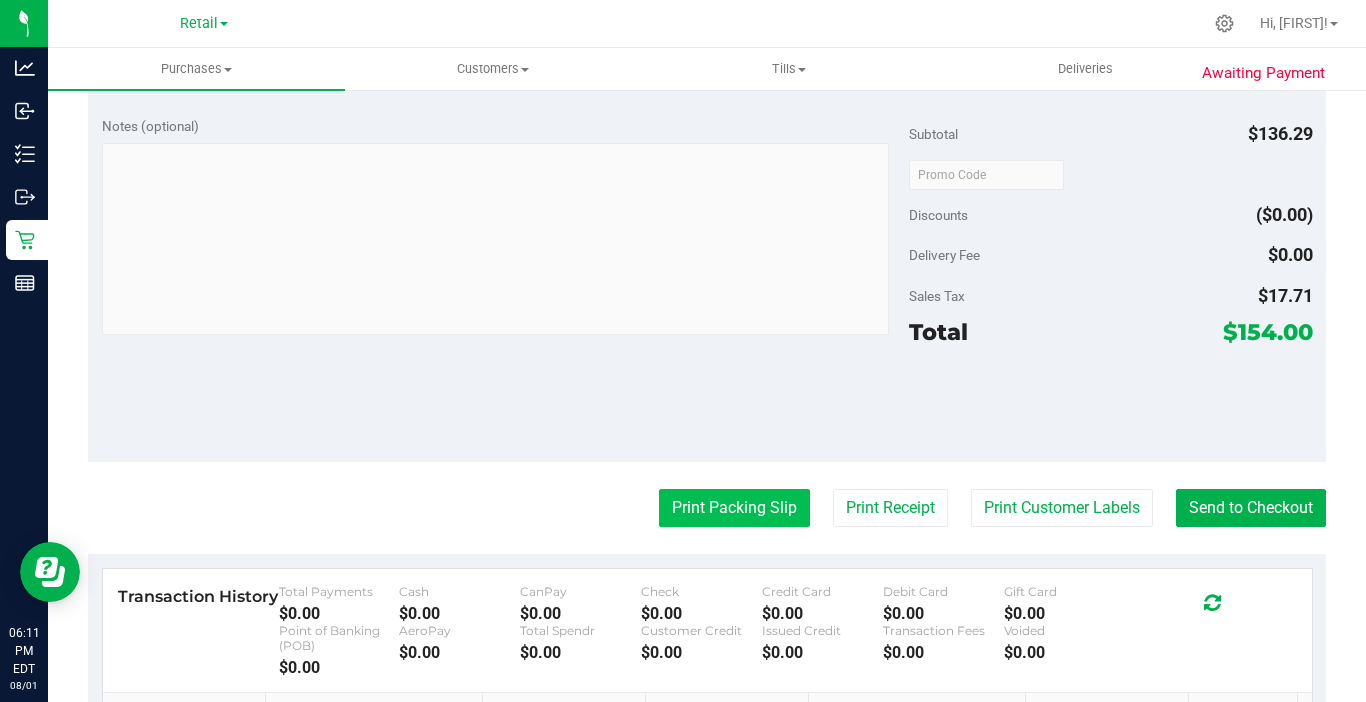 click on "Print Packing Slip" at bounding box center (734, 508) 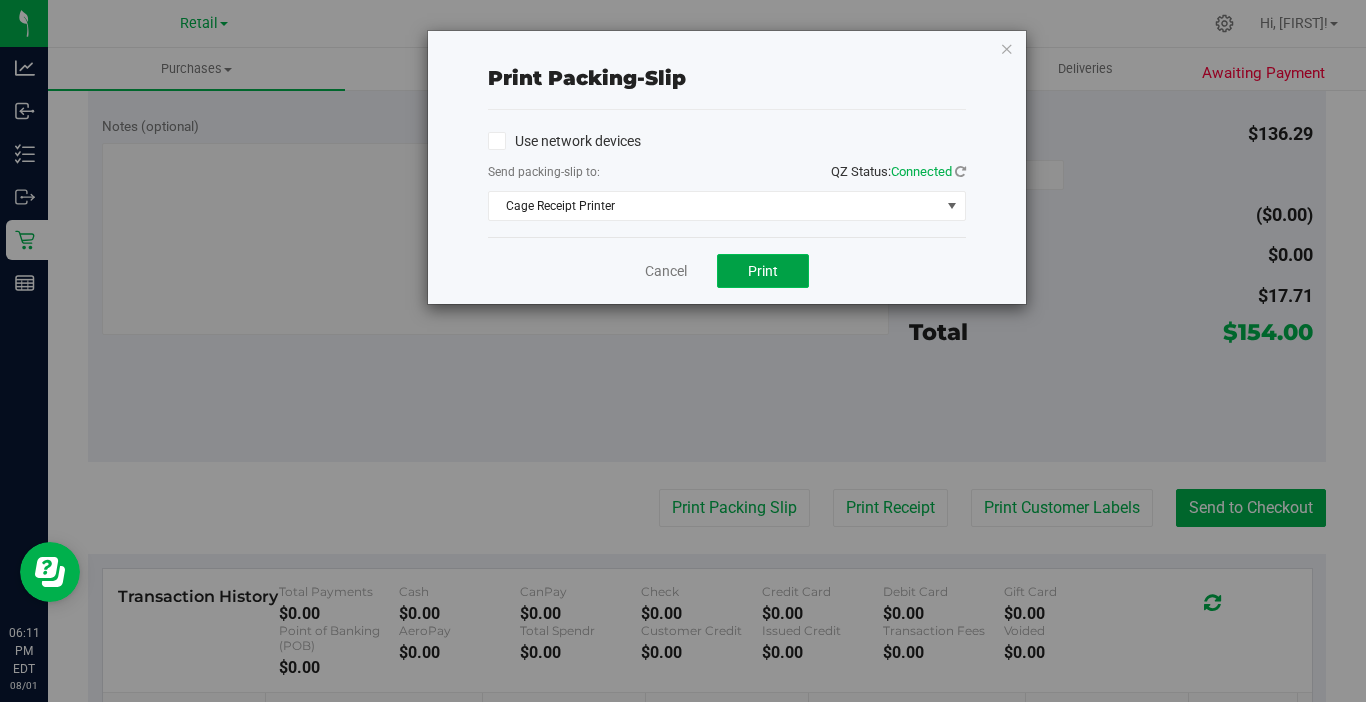 click on "Print" at bounding box center (763, 271) 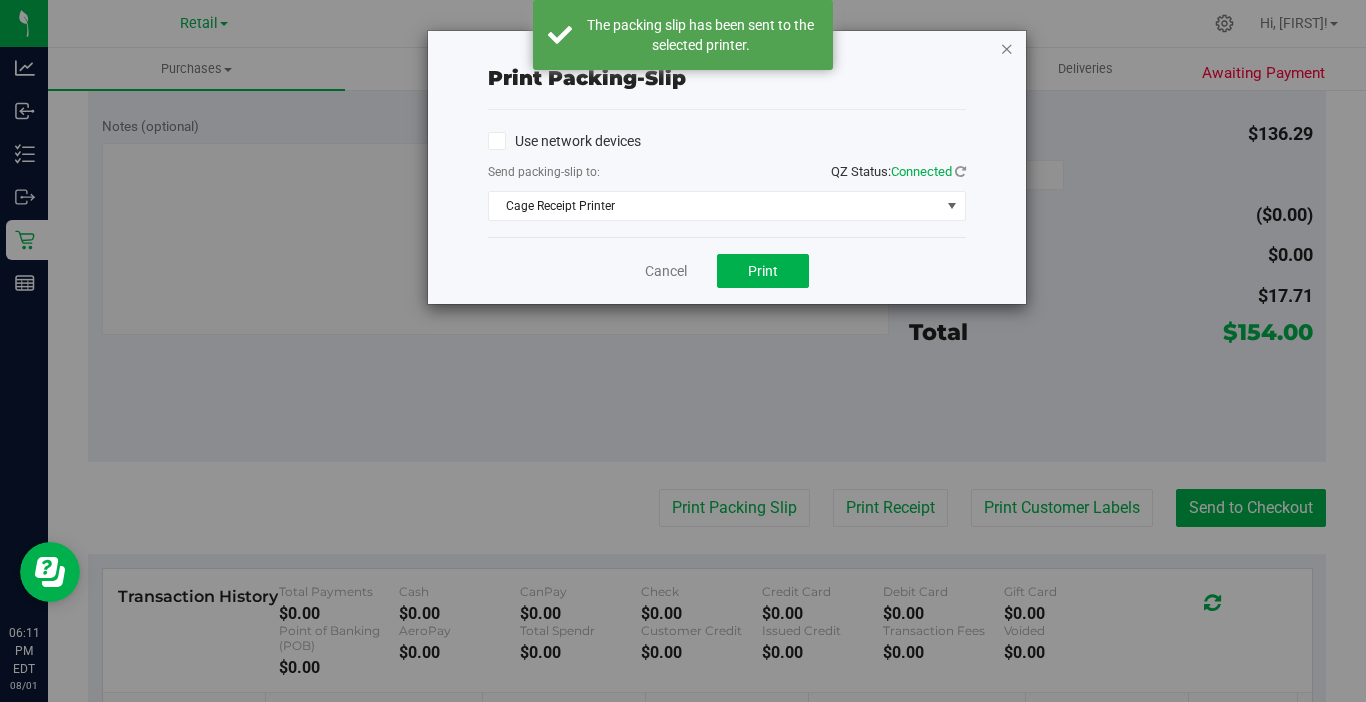 click at bounding box center (1007, 48) 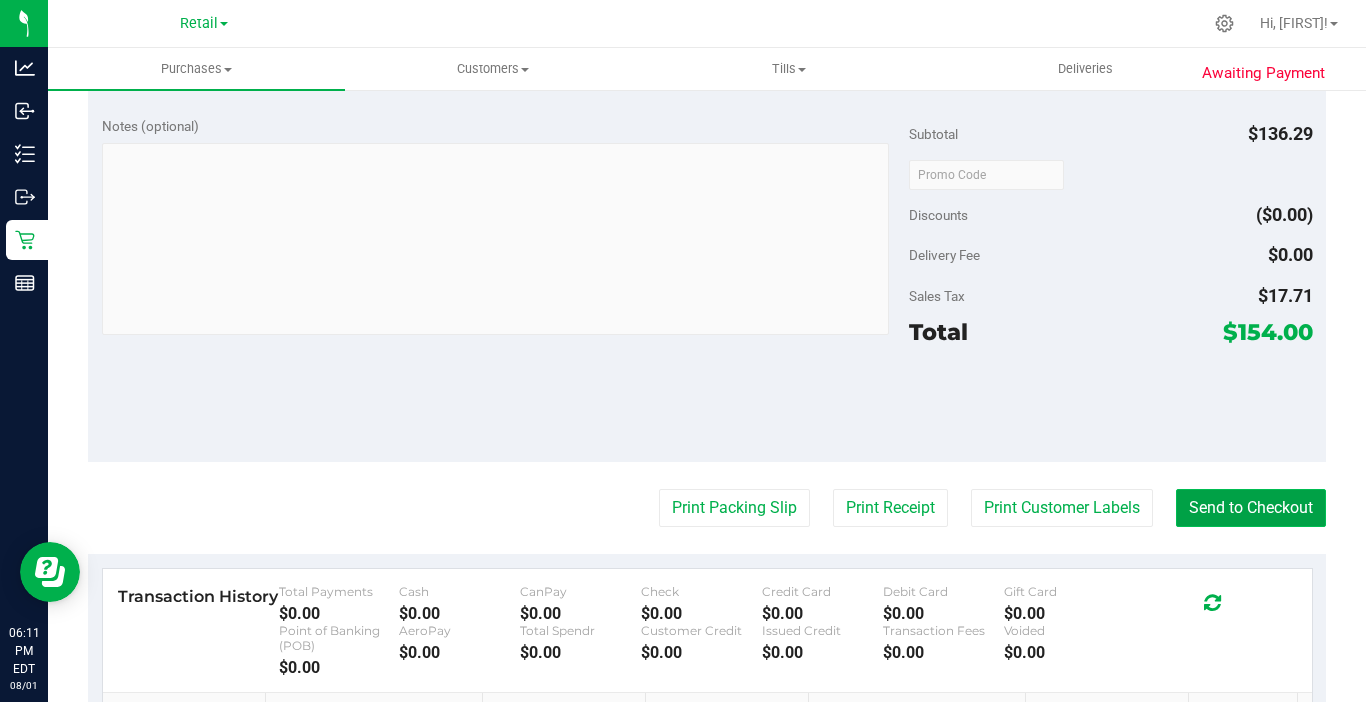 click on "Send to Checkout" at bounding box center [1251, 508] 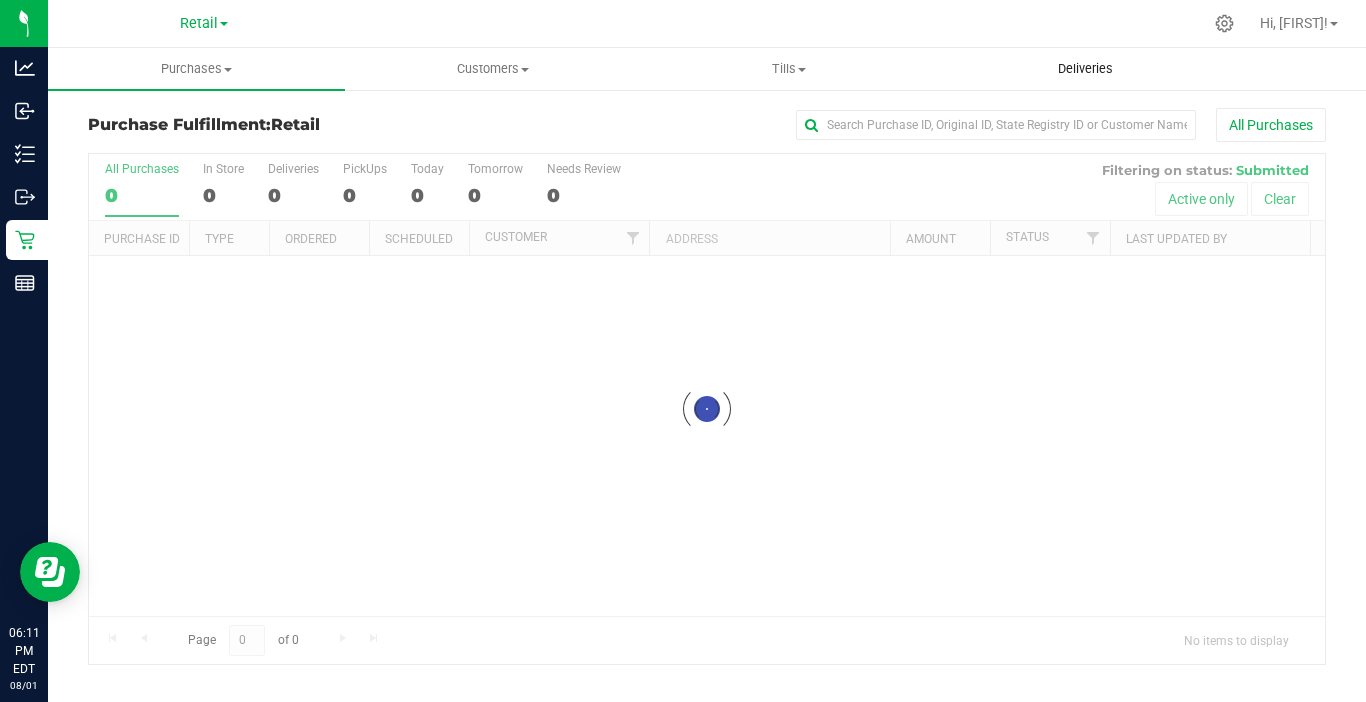 scroll, scrollTop: 0, scrollLeft: 0, axis: both 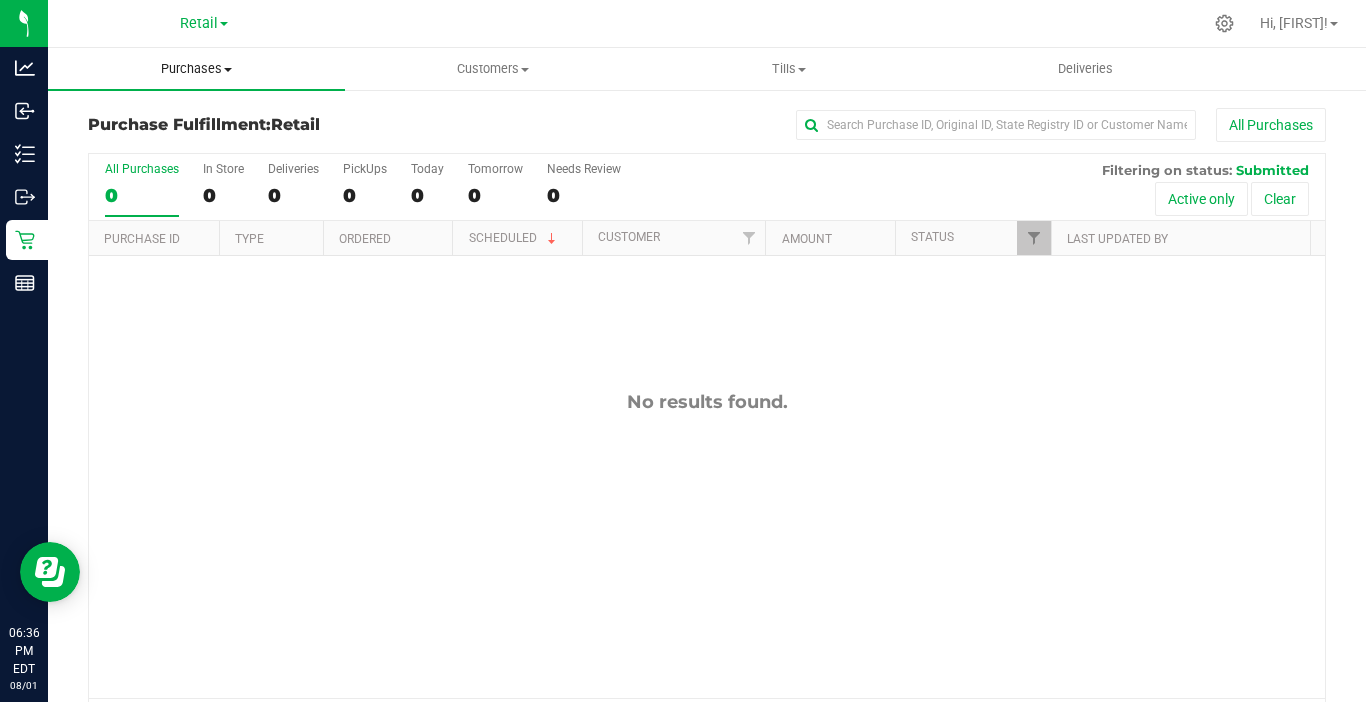 click on "Purchases" at bounding box center (196, 69) 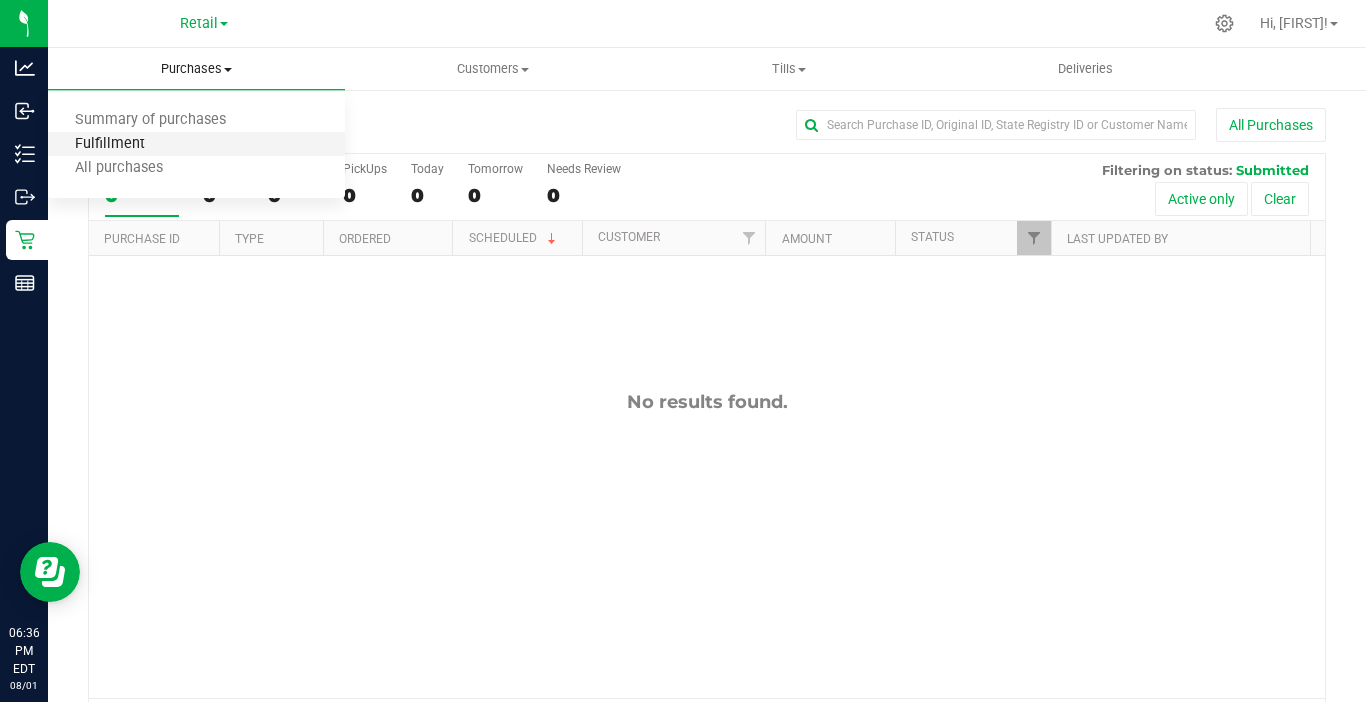 click on "Fulfillment" at bounding box center (110, 144) 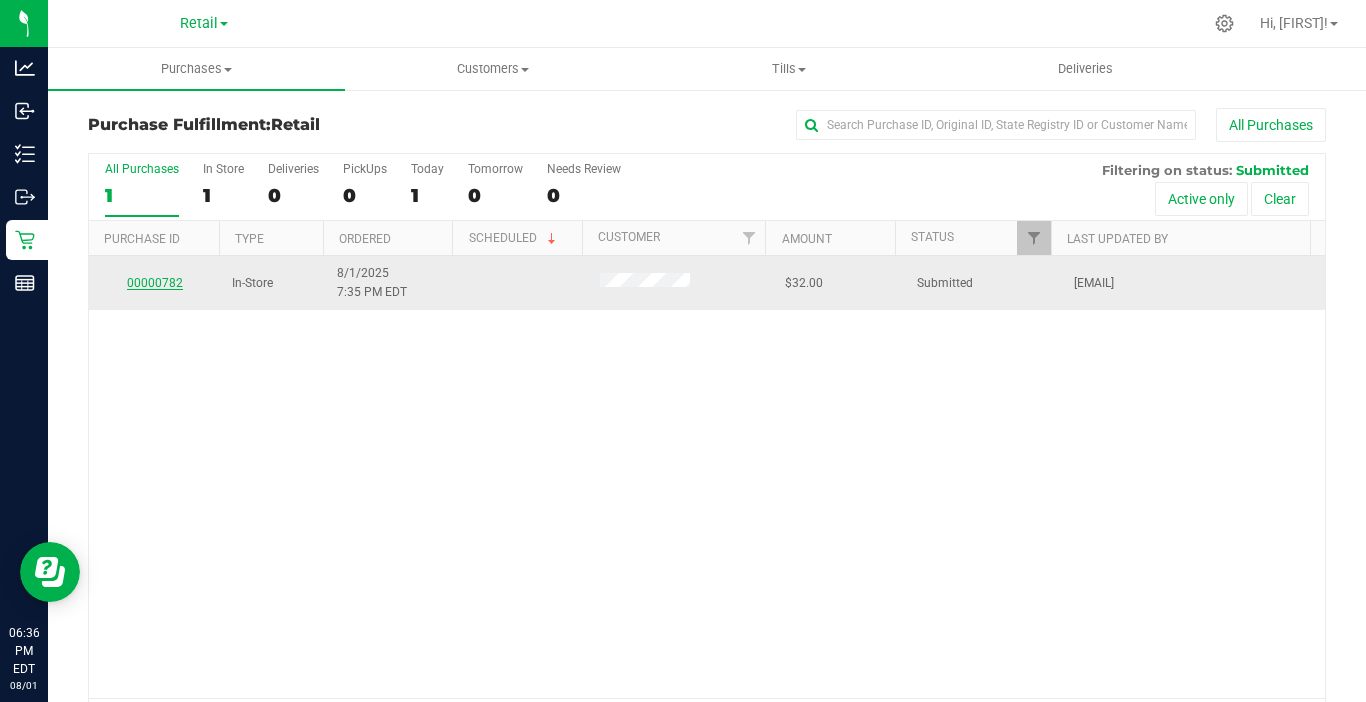 click on "00000782" at bounding box center (155, 283) 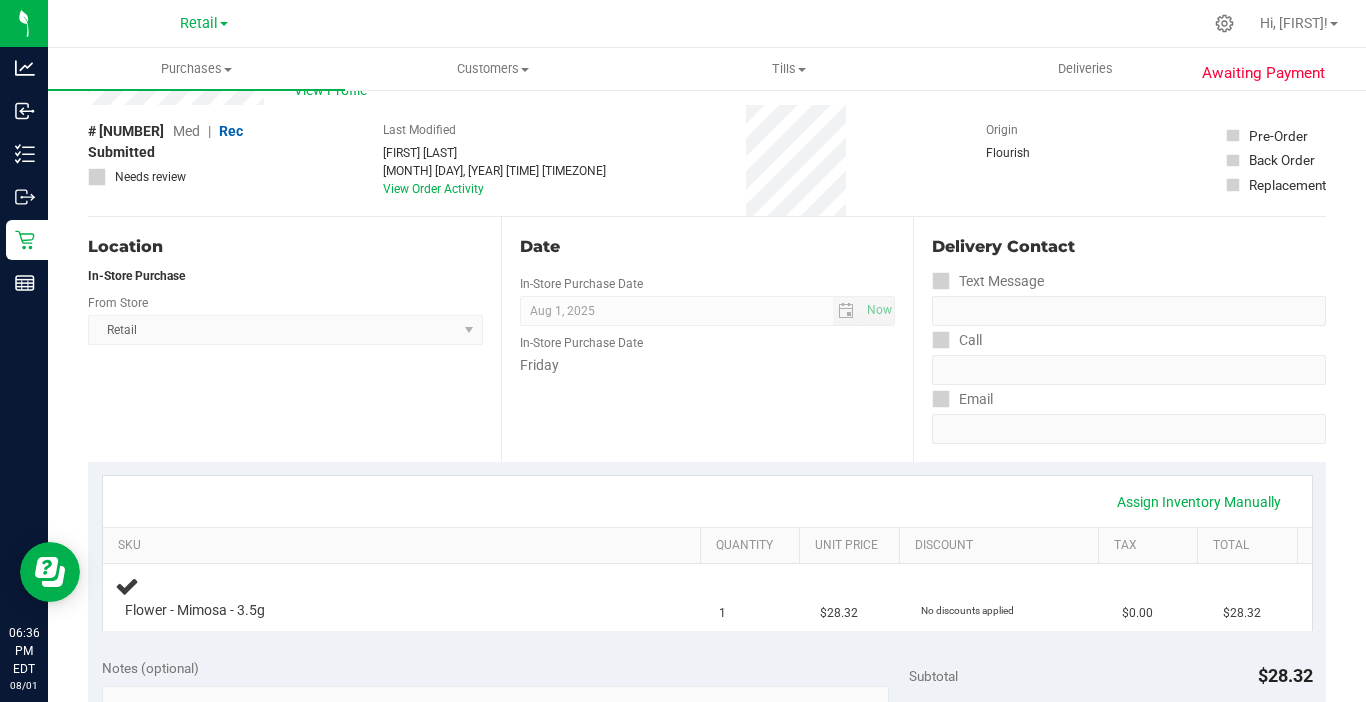 scroll, scrollTop: 100, scrollLeft: 0, axis: vertical 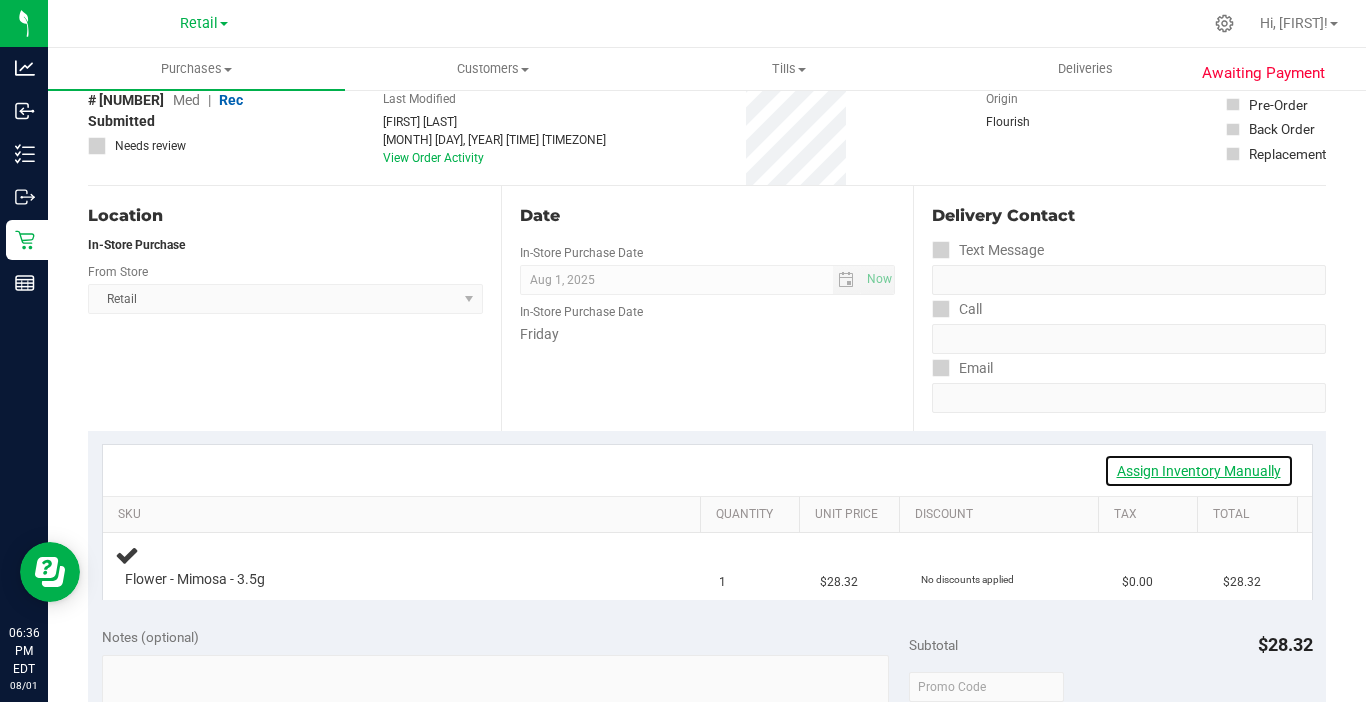 click on "Assign Inventory Manually" at bounding box center [1199, 471] 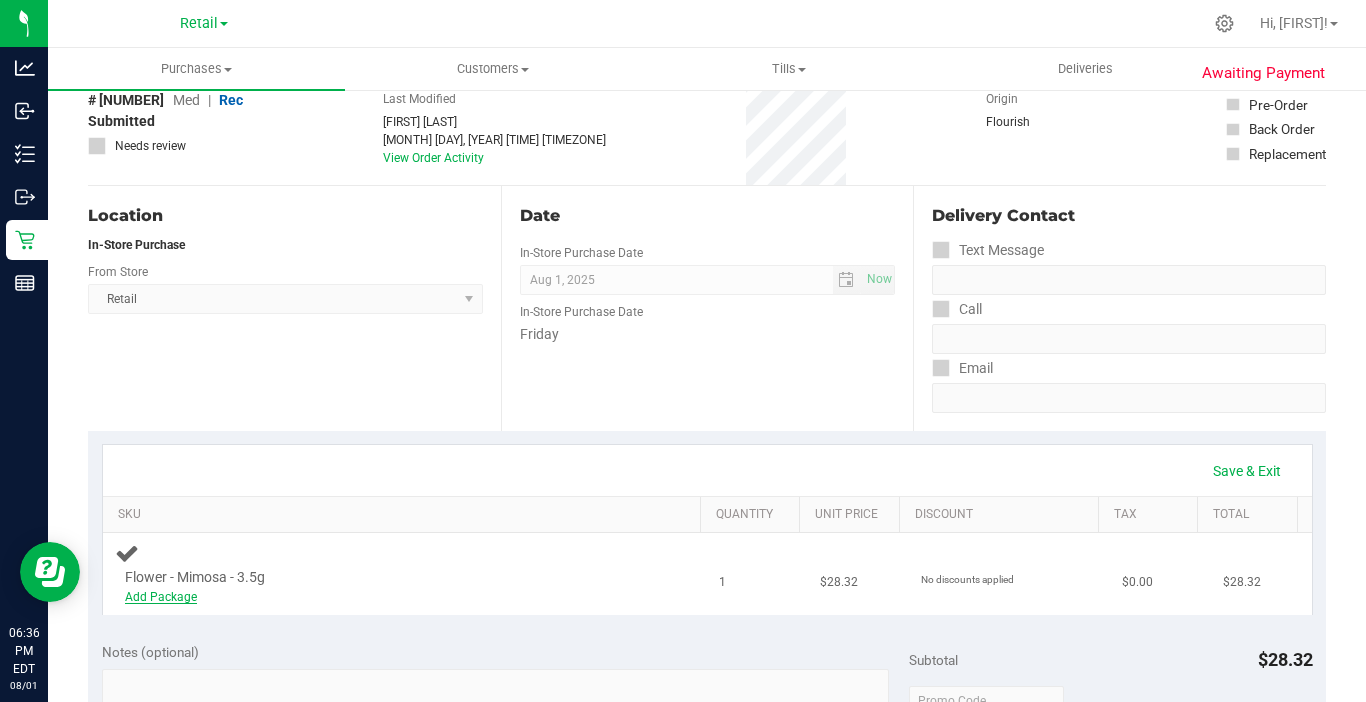 click on "Add Package" at bounding box center (161, 597) 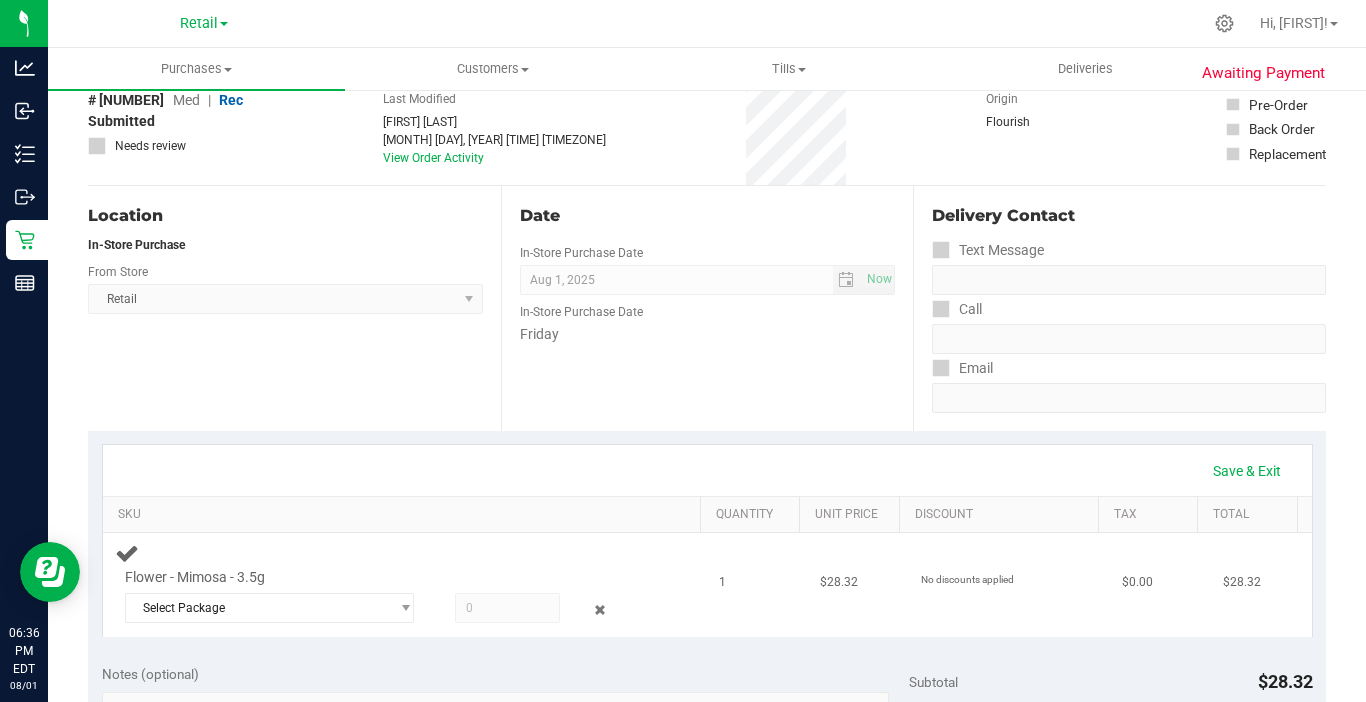scroll, scrollTop: 200, scrollLeft: 0, axis: vertical 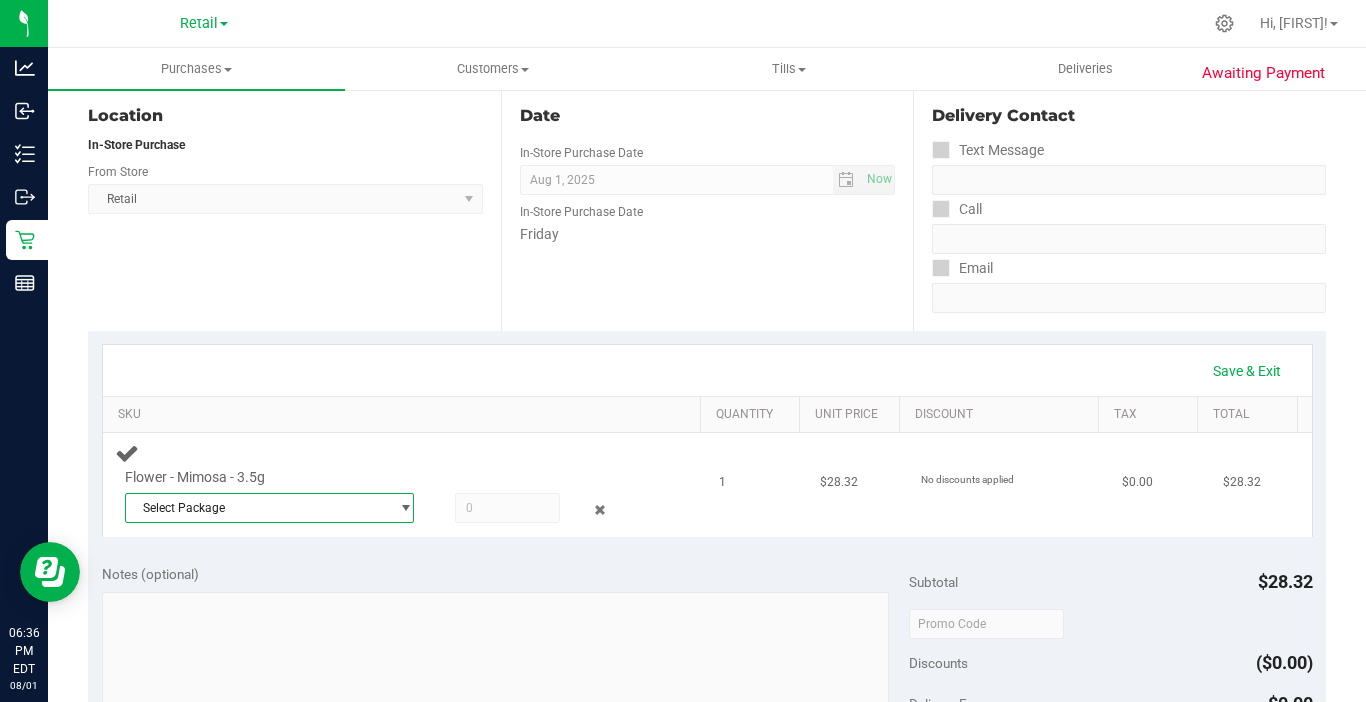click on "Select Package" at bounding box center (257, 508) 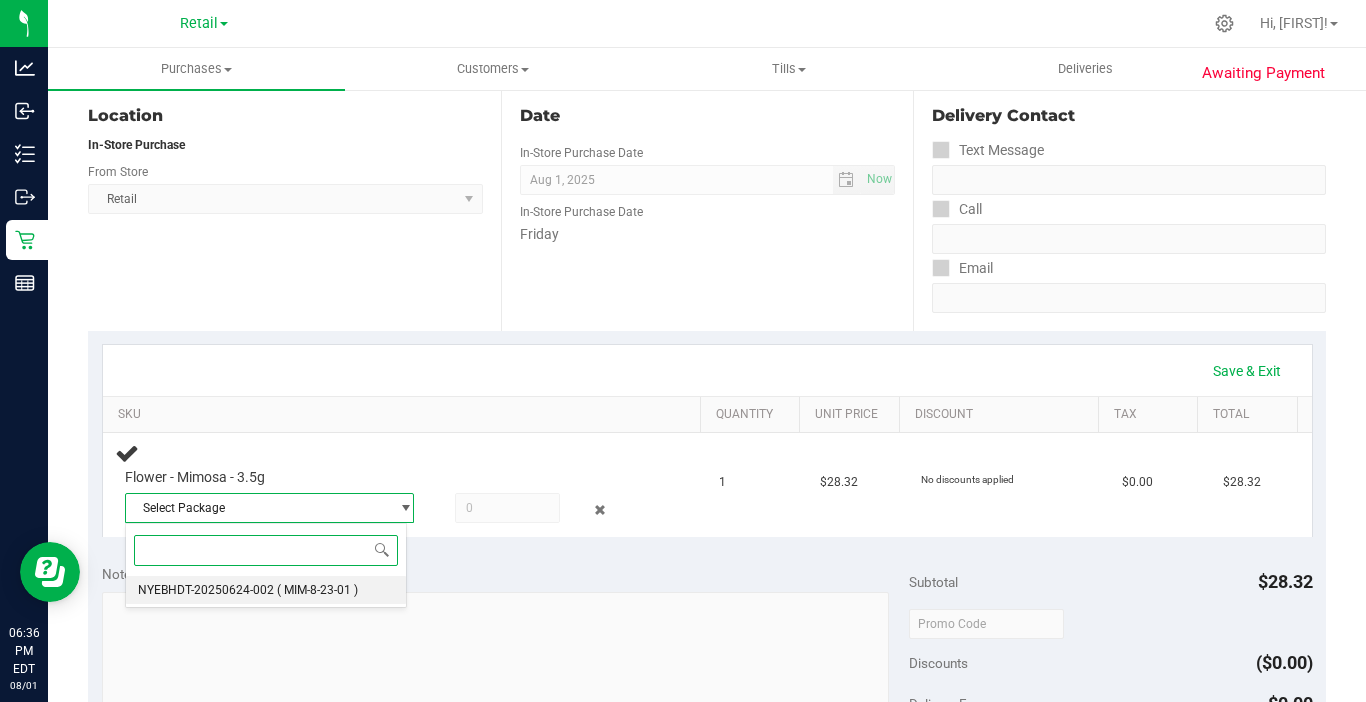 click on "NYEBHDT-20250624-002
(
MIM-8-23-01
)" at bounding box center [266, 590] 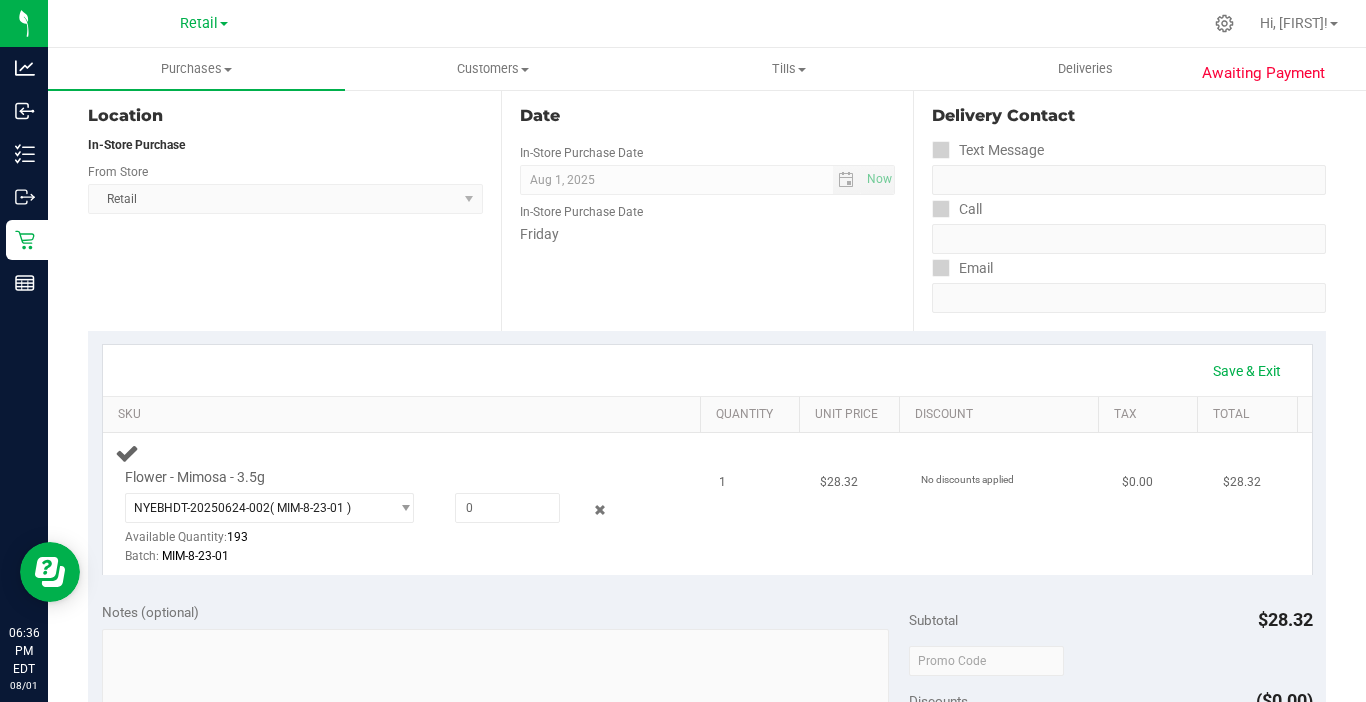click on "Flower - Mimosa - 3.5g
[ID]-[DATE]-[ID]
(
[BATCH]
)
[ID]-[DATE]-[ID]
Available Quantity:  193
Batch:
[BATCH]" at bounding box center [381, 517] 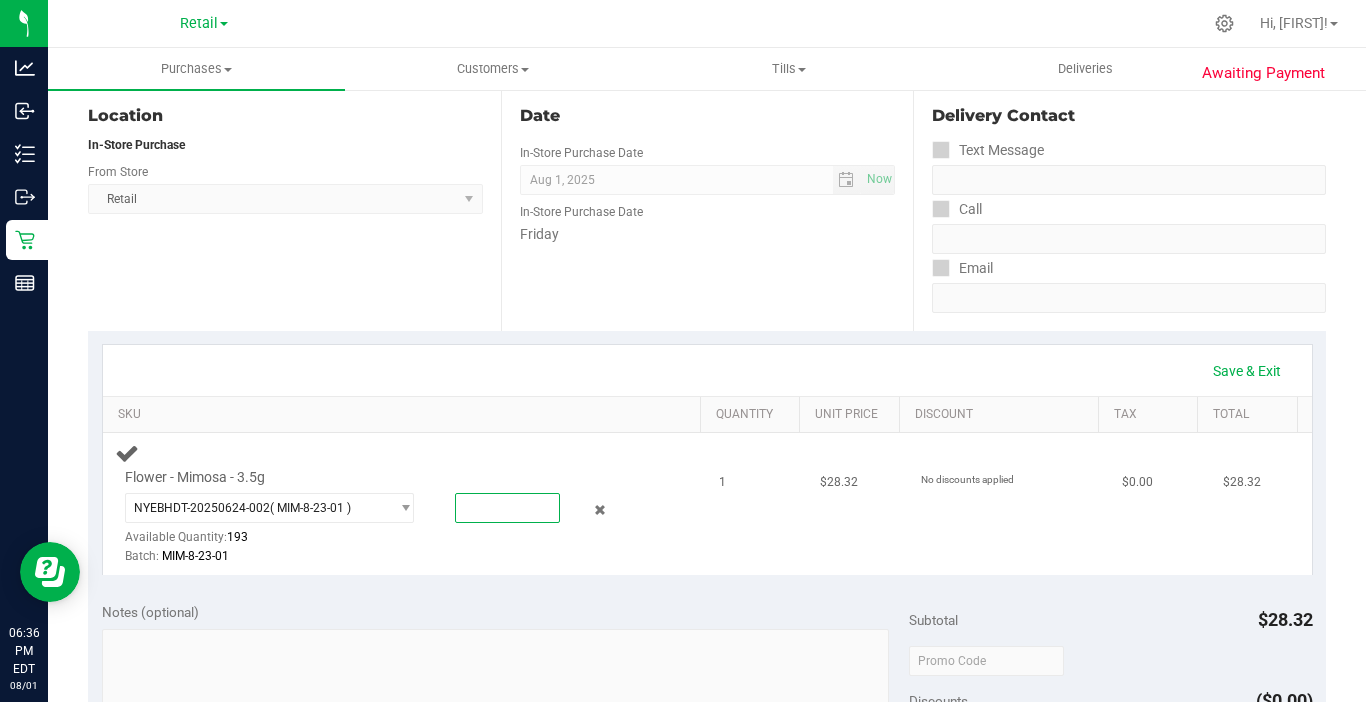 click at bounding box center (507, 508) 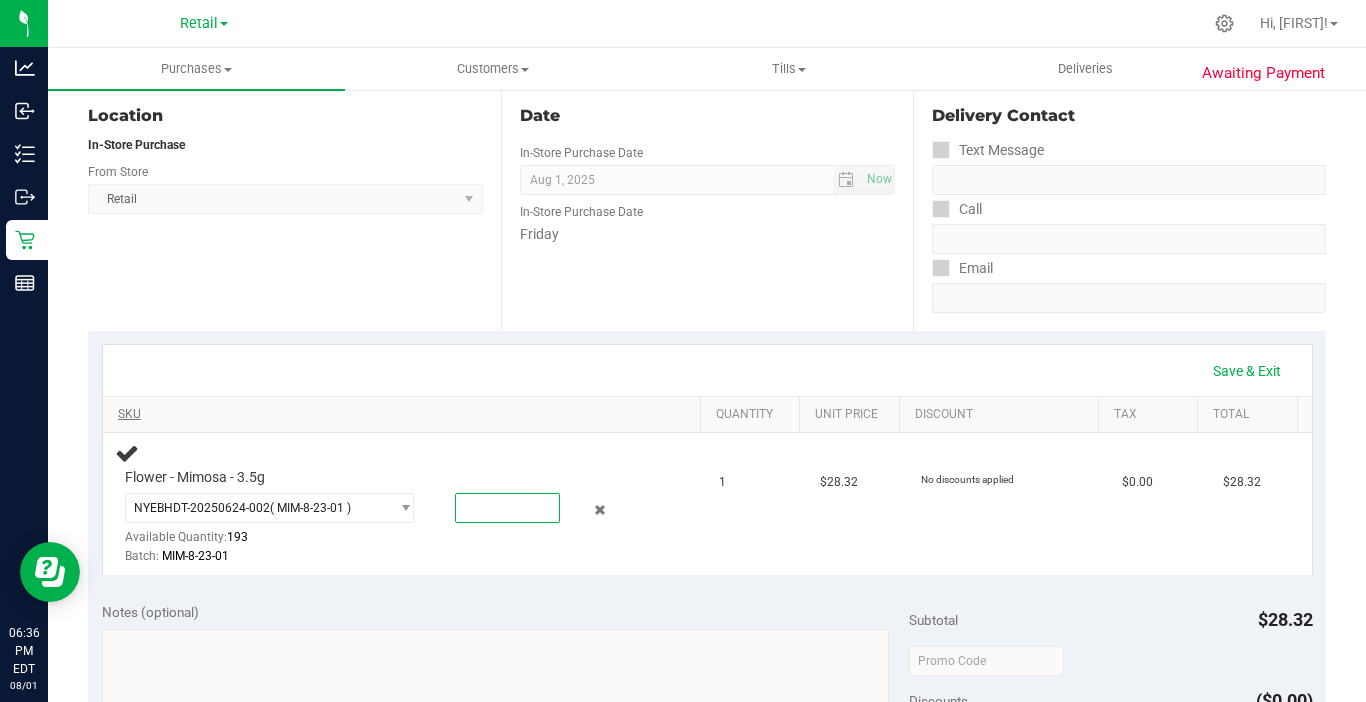 type on "1" 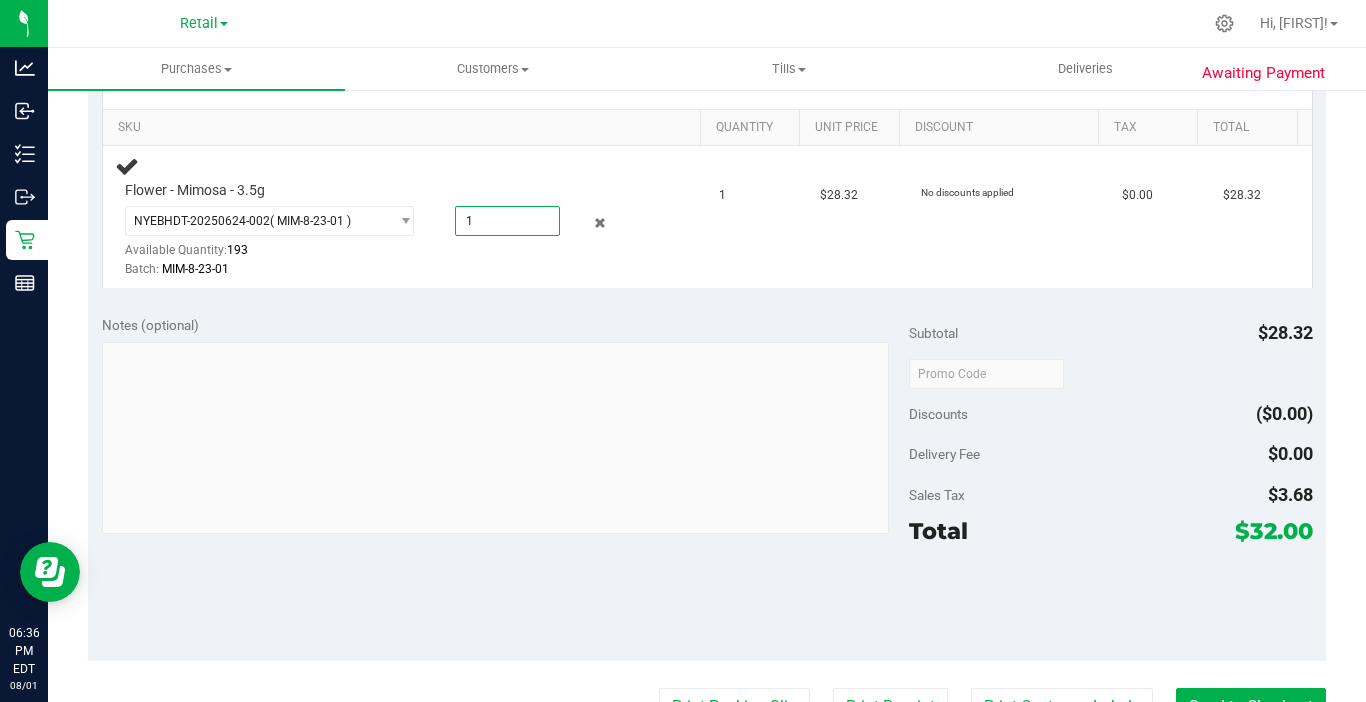scroll, scrollTop: 600, scrollLeft: 0, axis: vertical 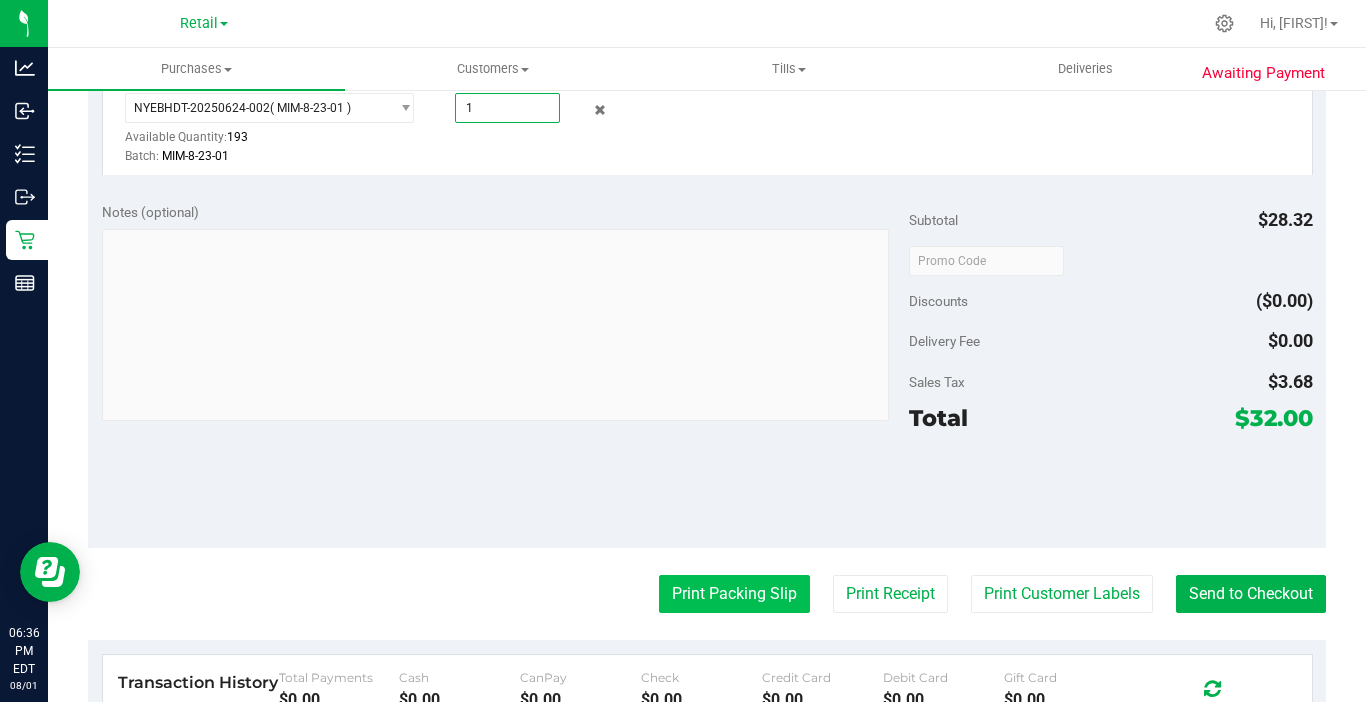 type on "1.0000" 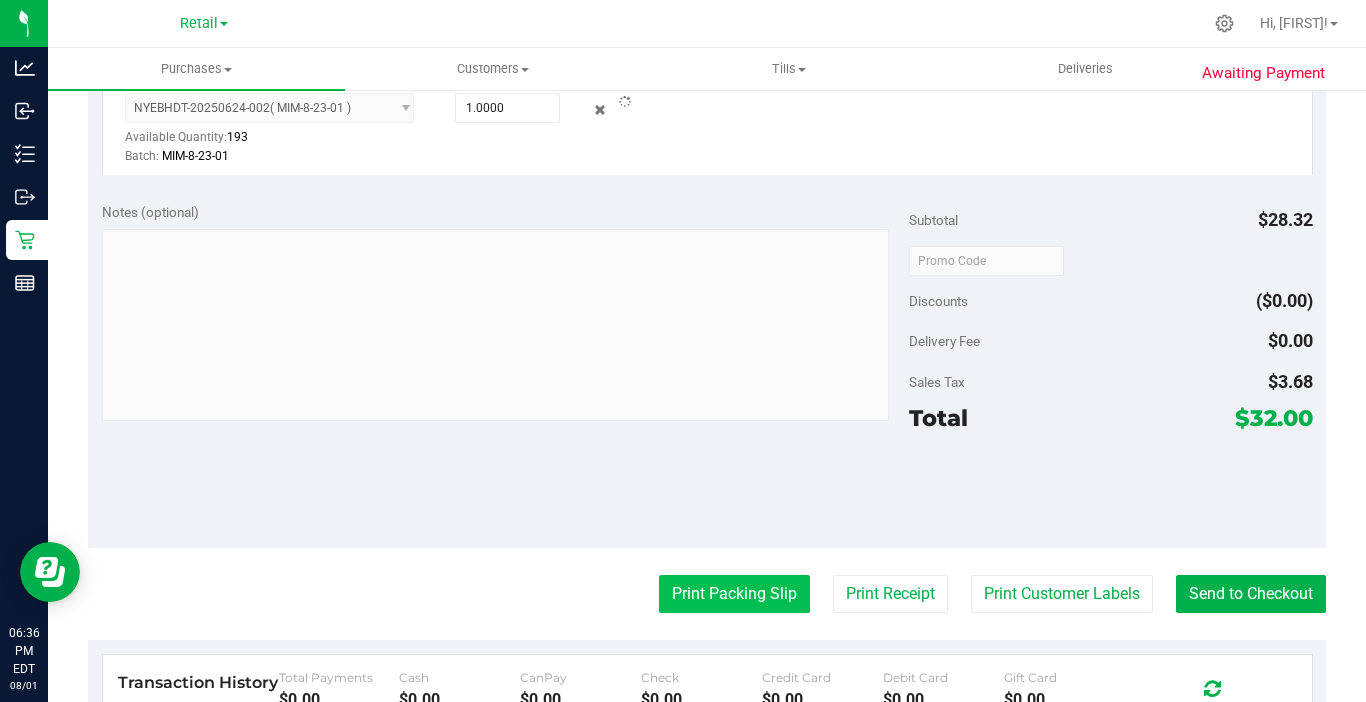 click on "Print Packing Slip" at bounding box center [734, 594] 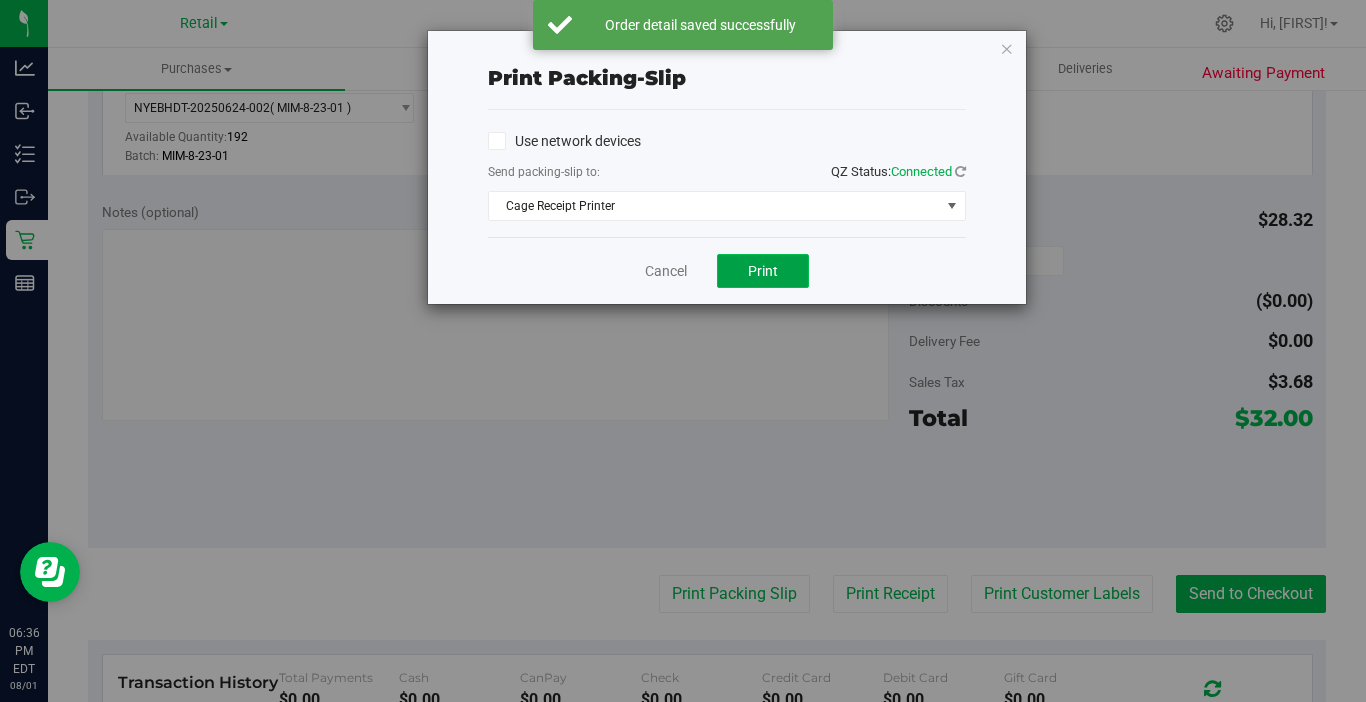 click on "Print" at bounding box center (763, 271) 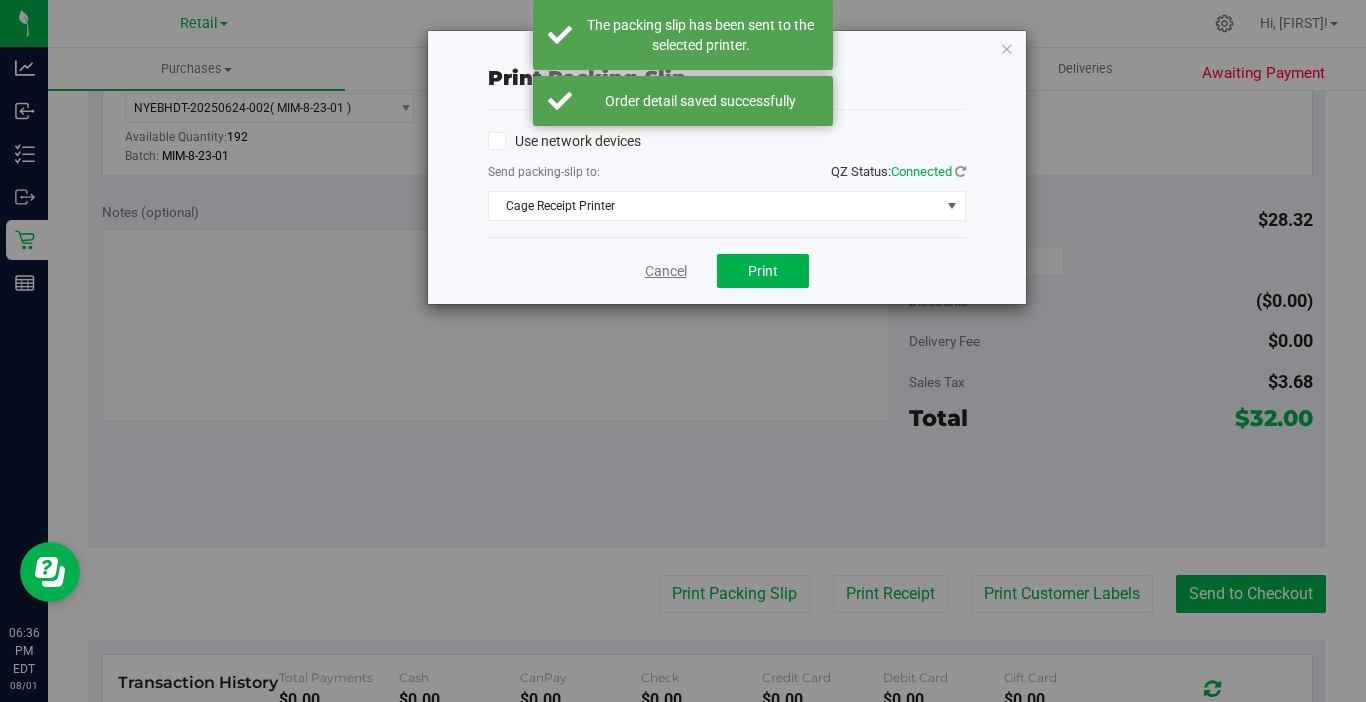 click on "Cancel" at bounding box center (666, 271) 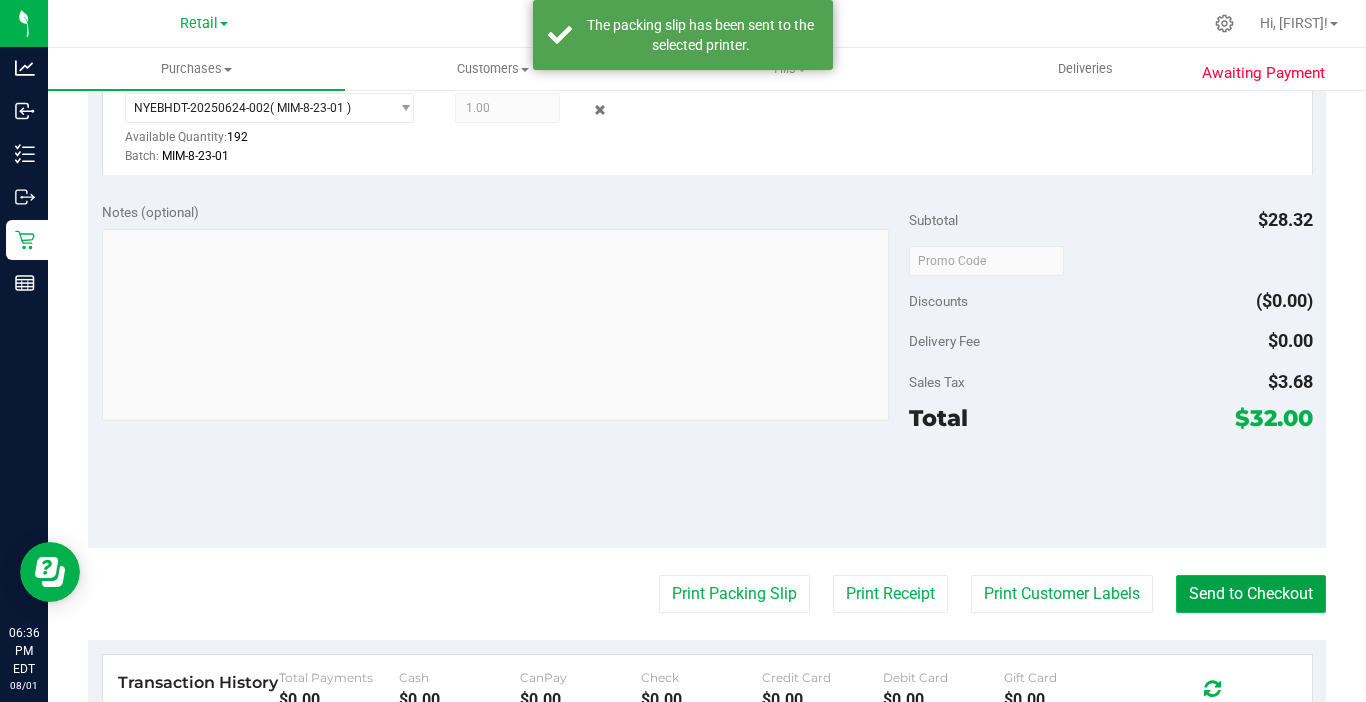 click on "Send to Checkout" at bounding box center [1251, 594] 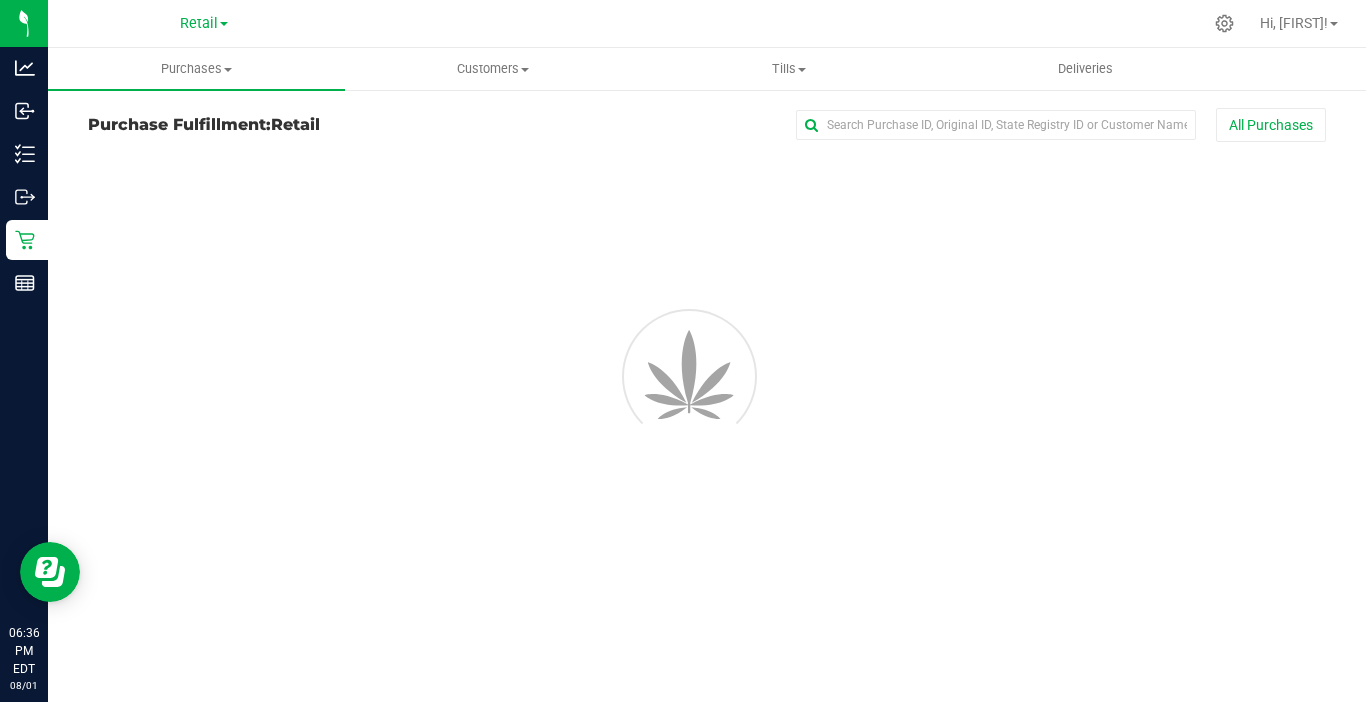 scroll, scrollTop: 0, scrollLeft: 0, axis: both 